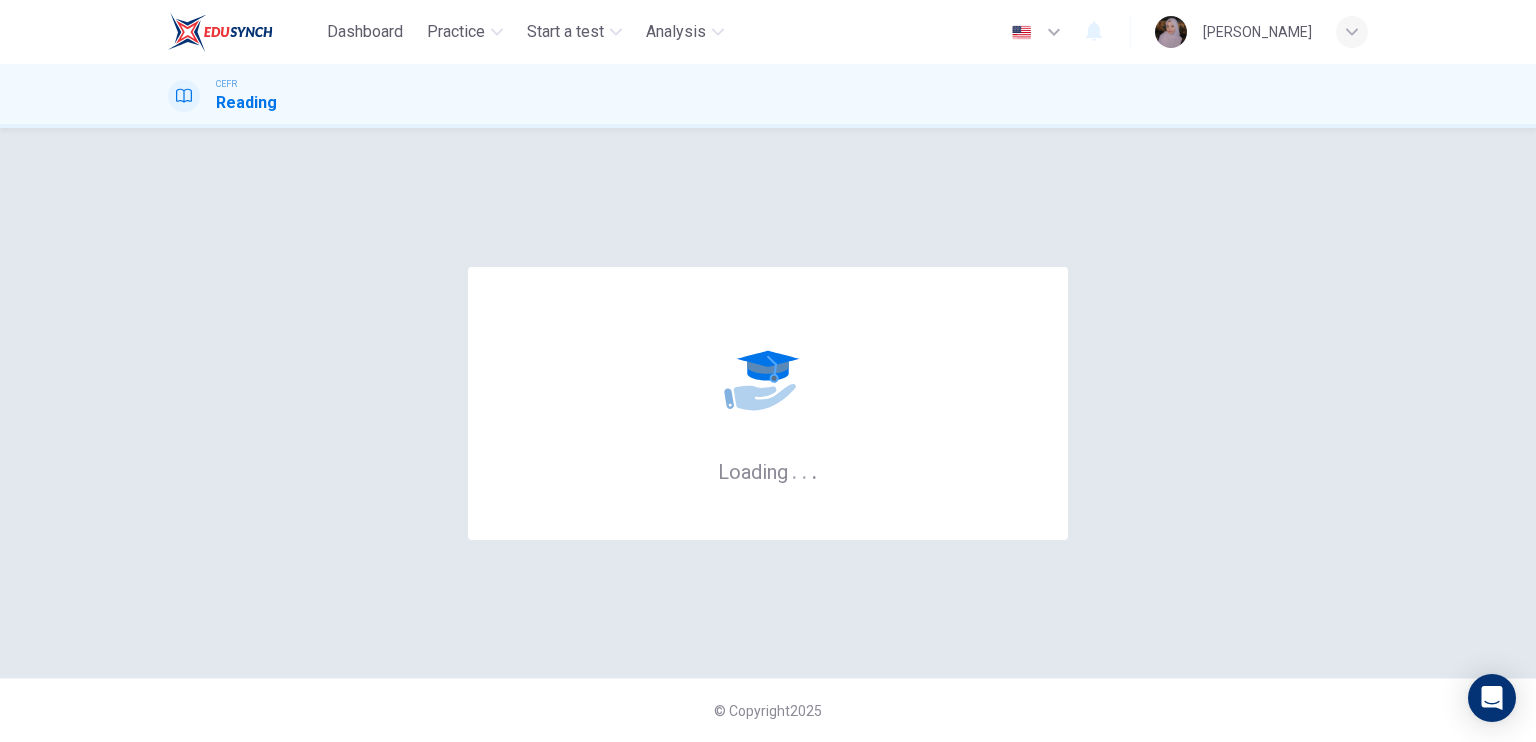 scroll, scrollTop: 0, scrollLeft: 0, axis: both 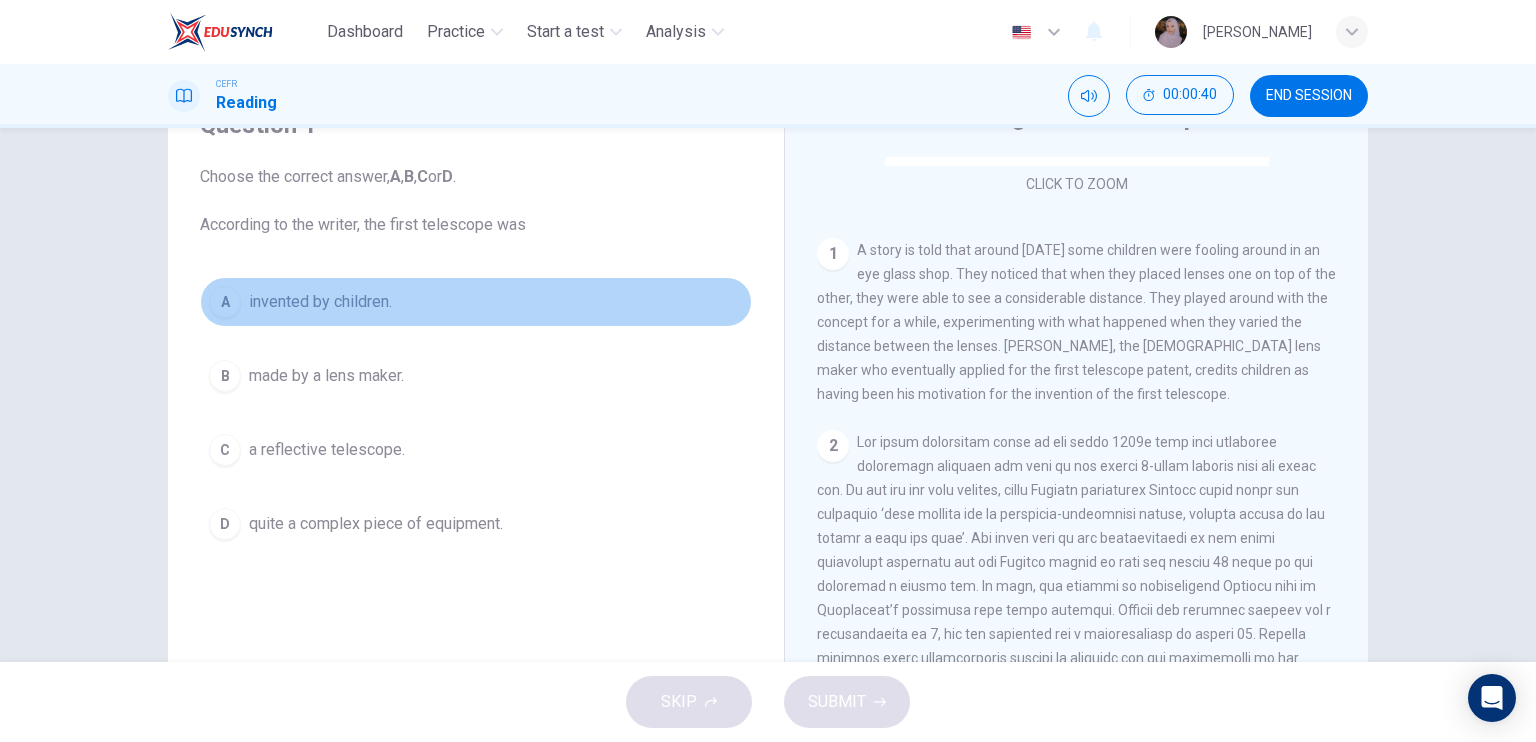 click on "invented by children." at bounding box center [320, 302] 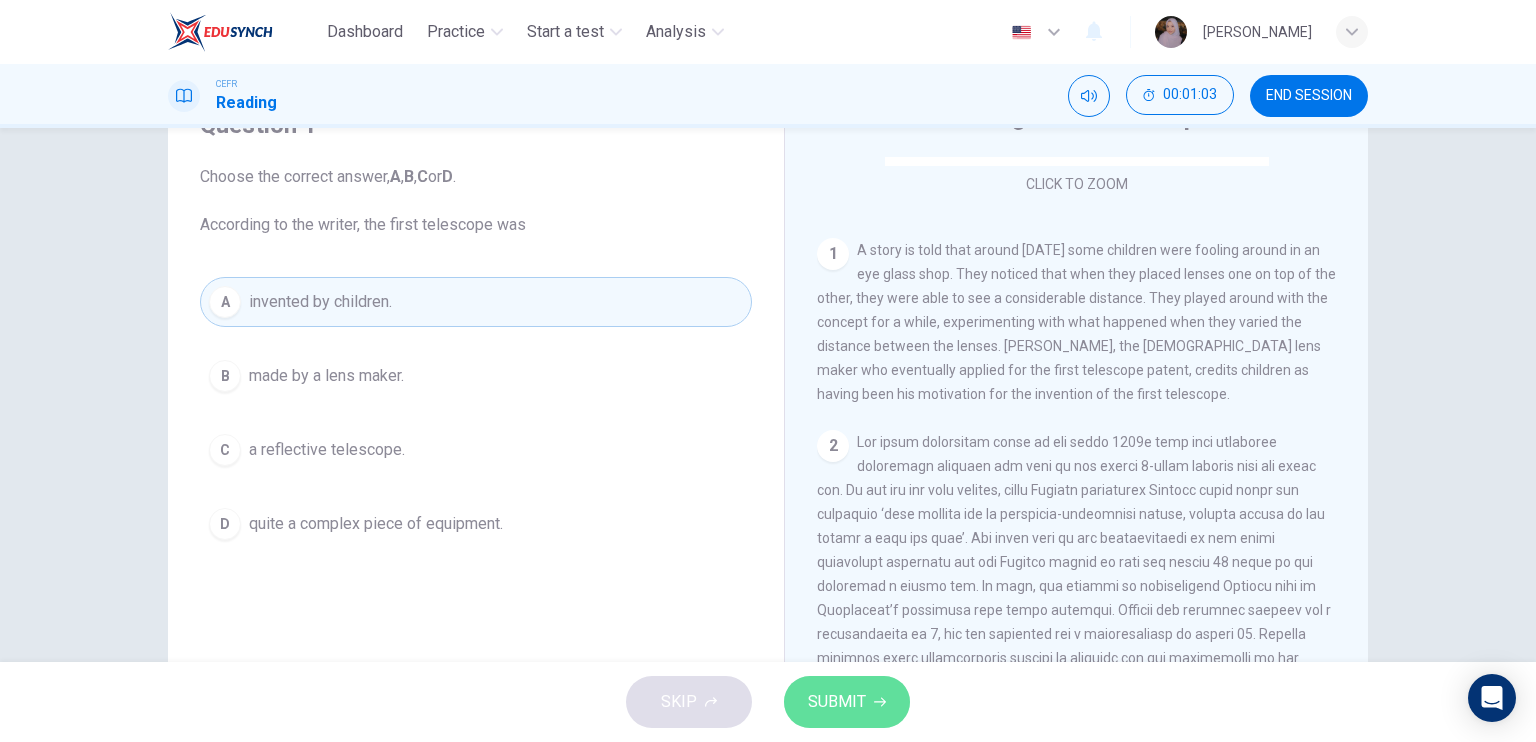 click on "SUBMIT" at bounding box center (837, 702) 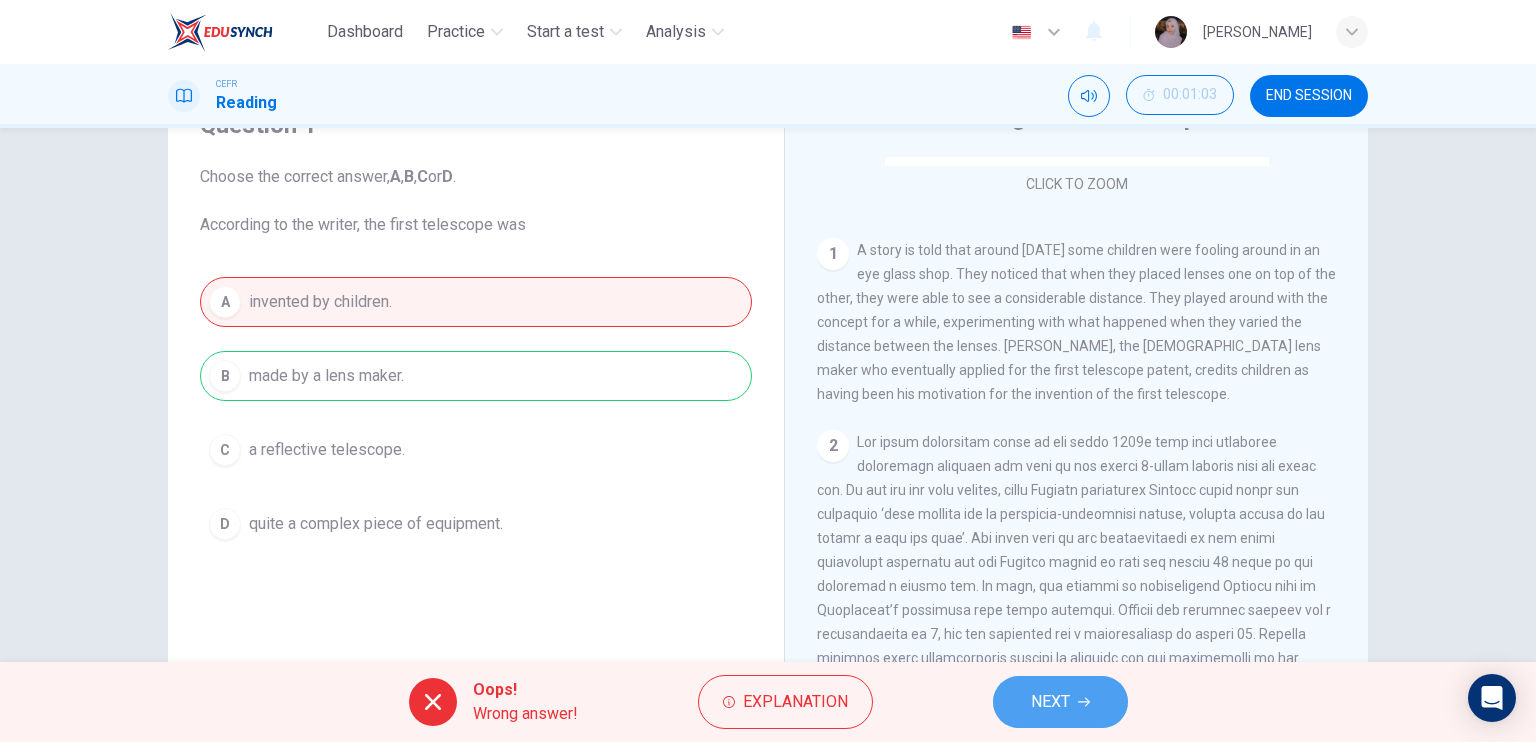 click on "NEXT" at bounding box center [1060, 702] 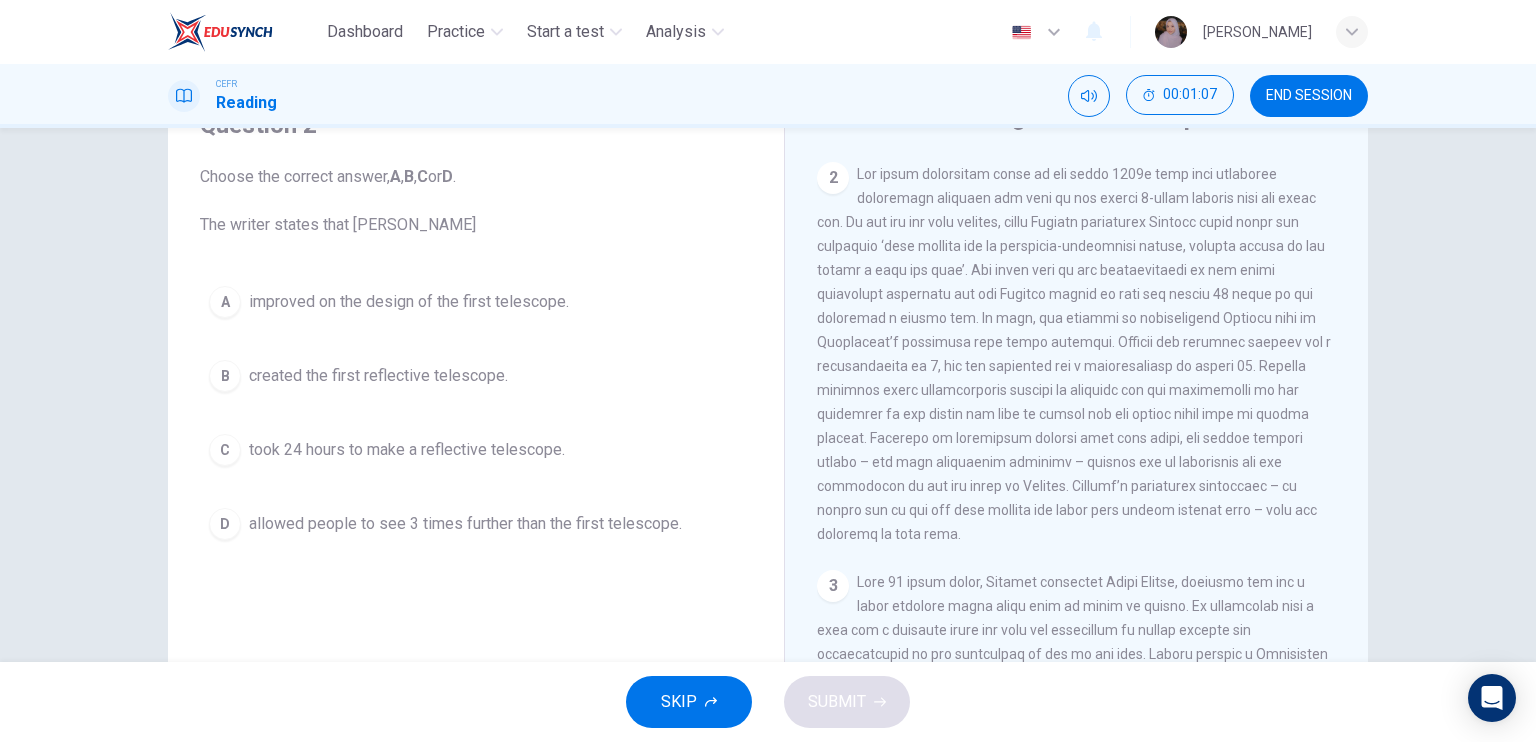 scroll, scrollTop: 611, scrollLeft: 0, axis: vertical 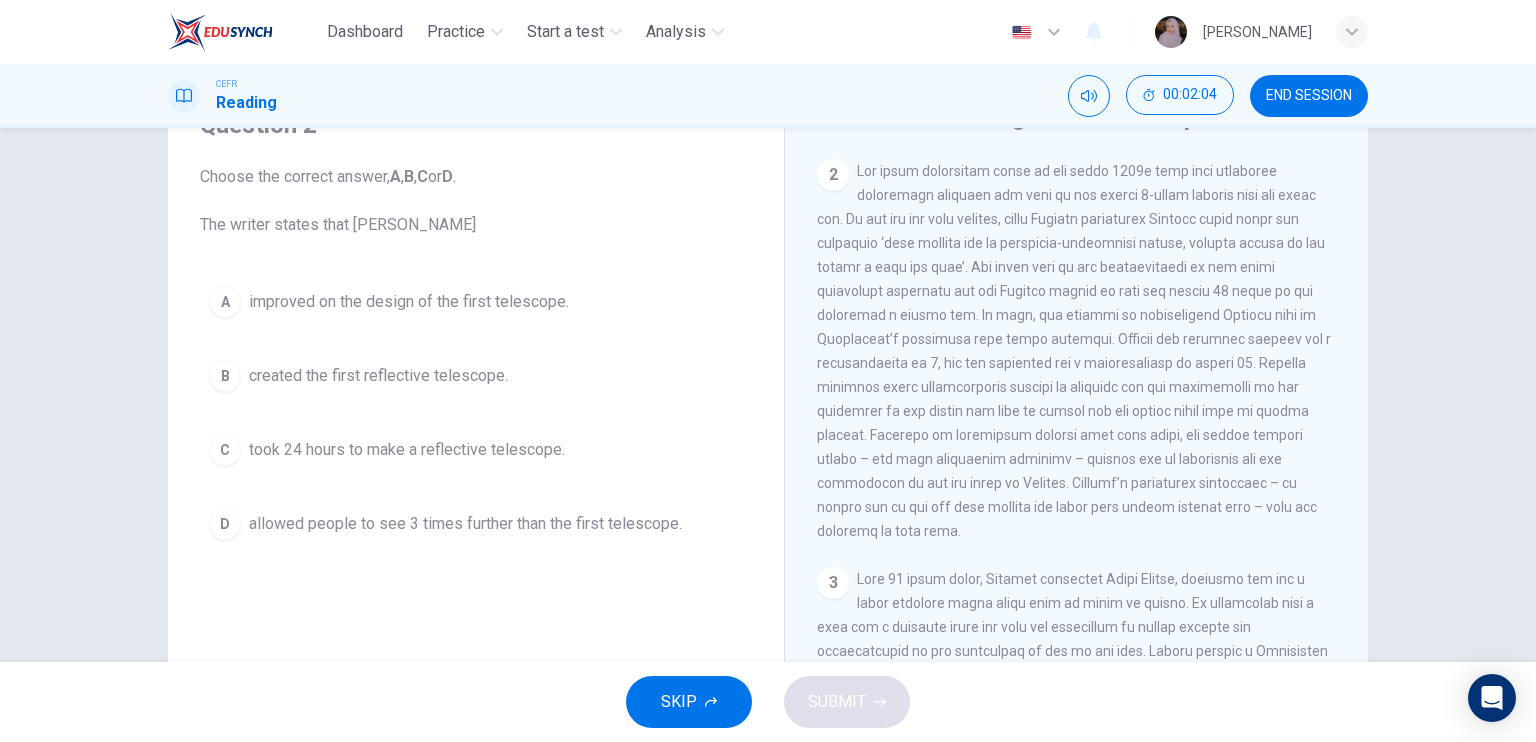 click on "A improved on the design of the first telescope." at bounding box center (476, 302) 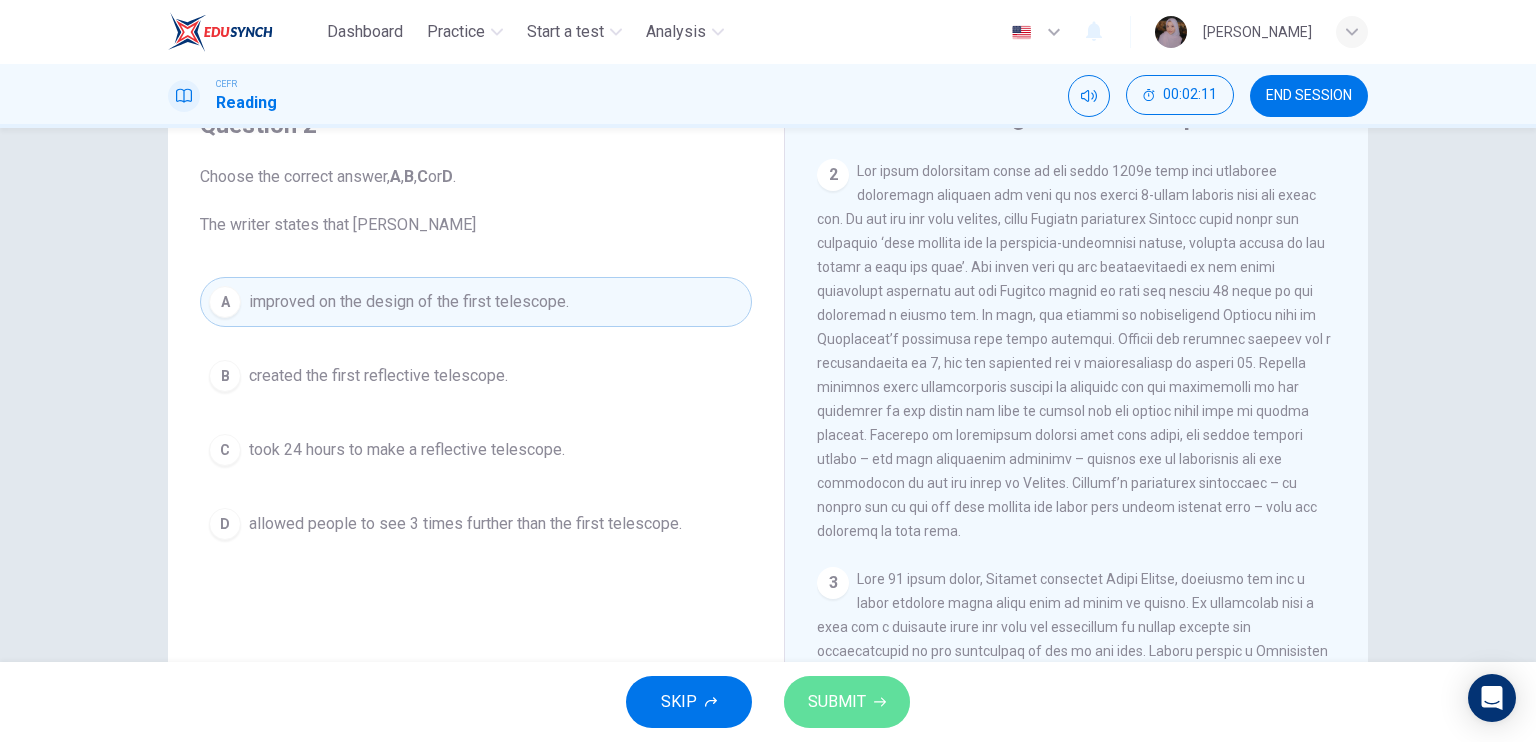 click 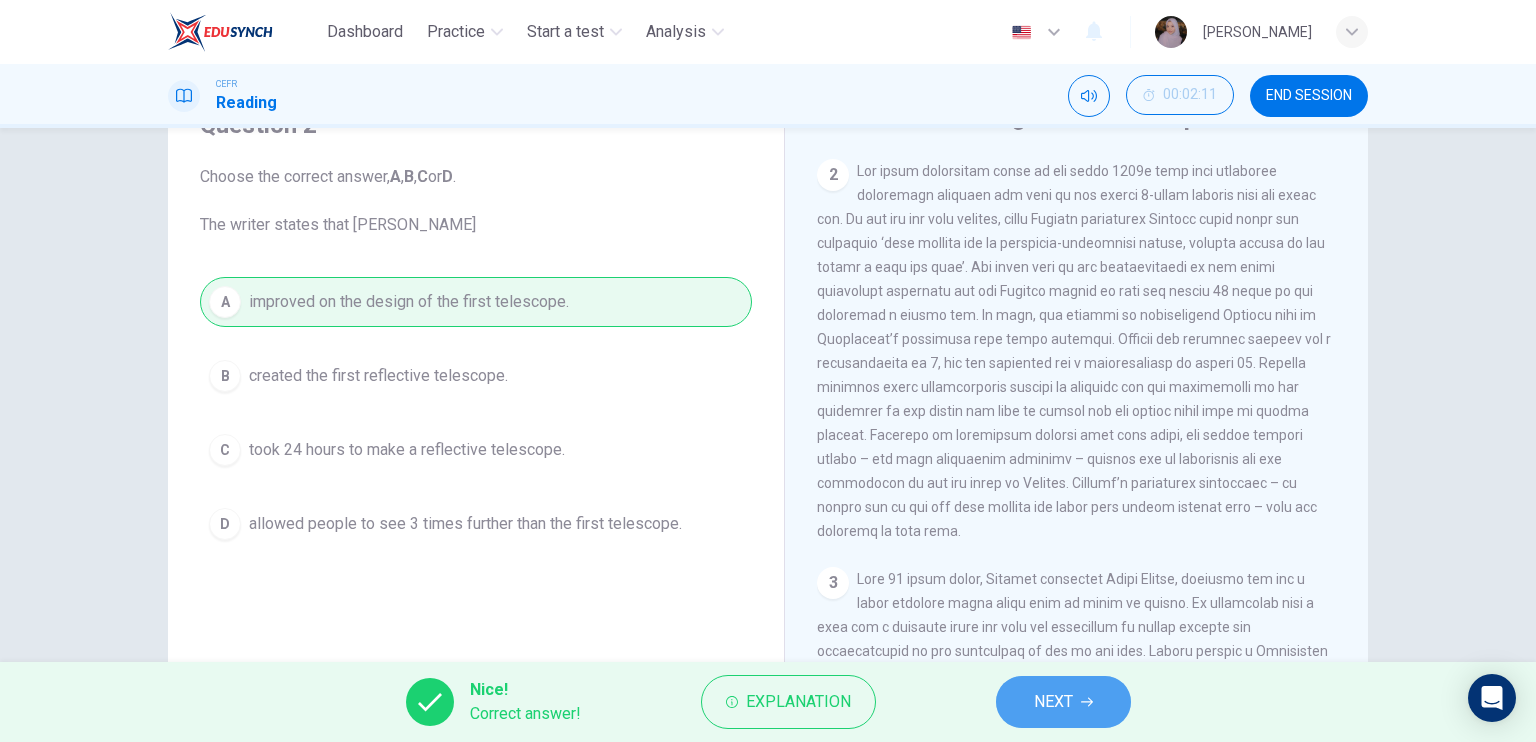 click on "NEXT" at bounding box center [1063, 702] 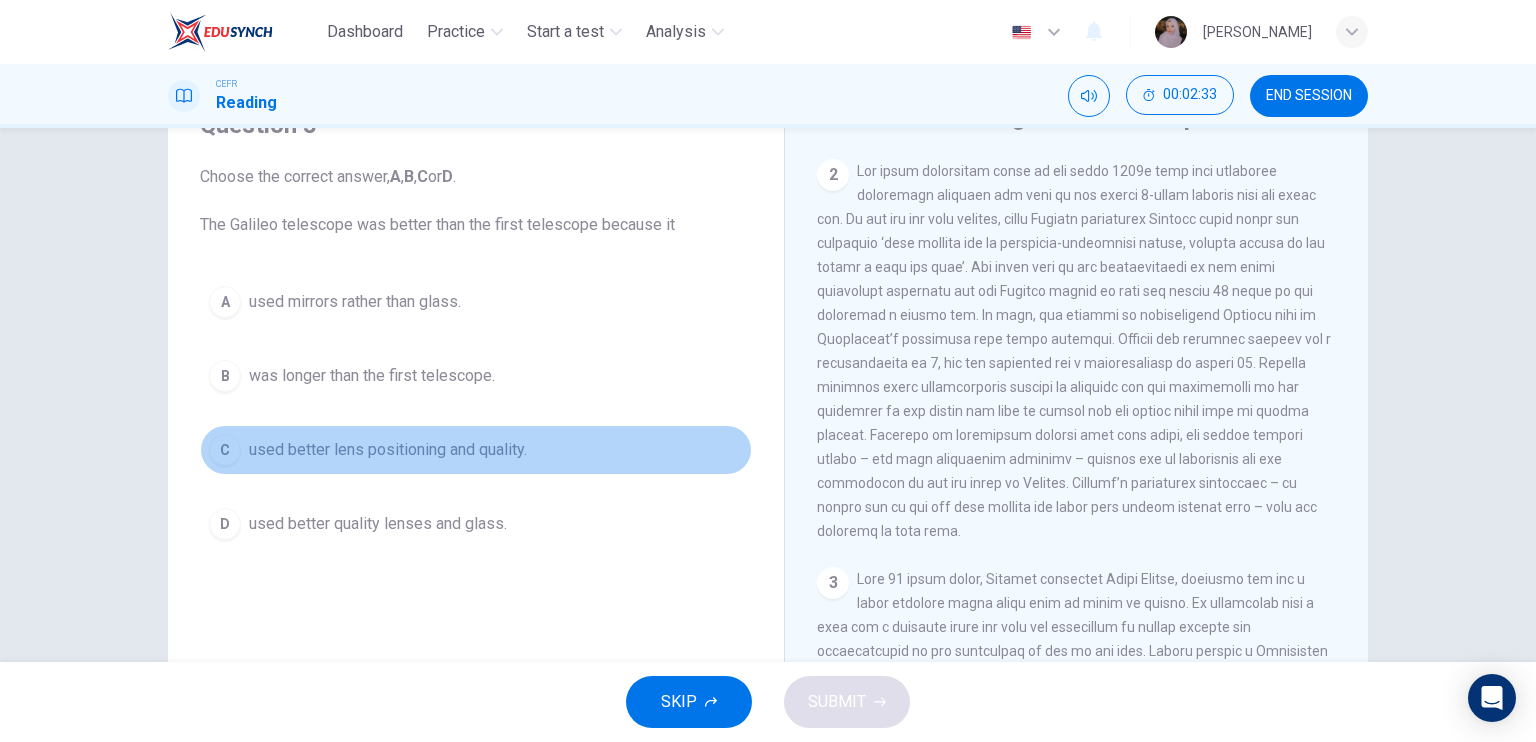 click on "used better lens positioning and quality." at bounding box center (388, 450) 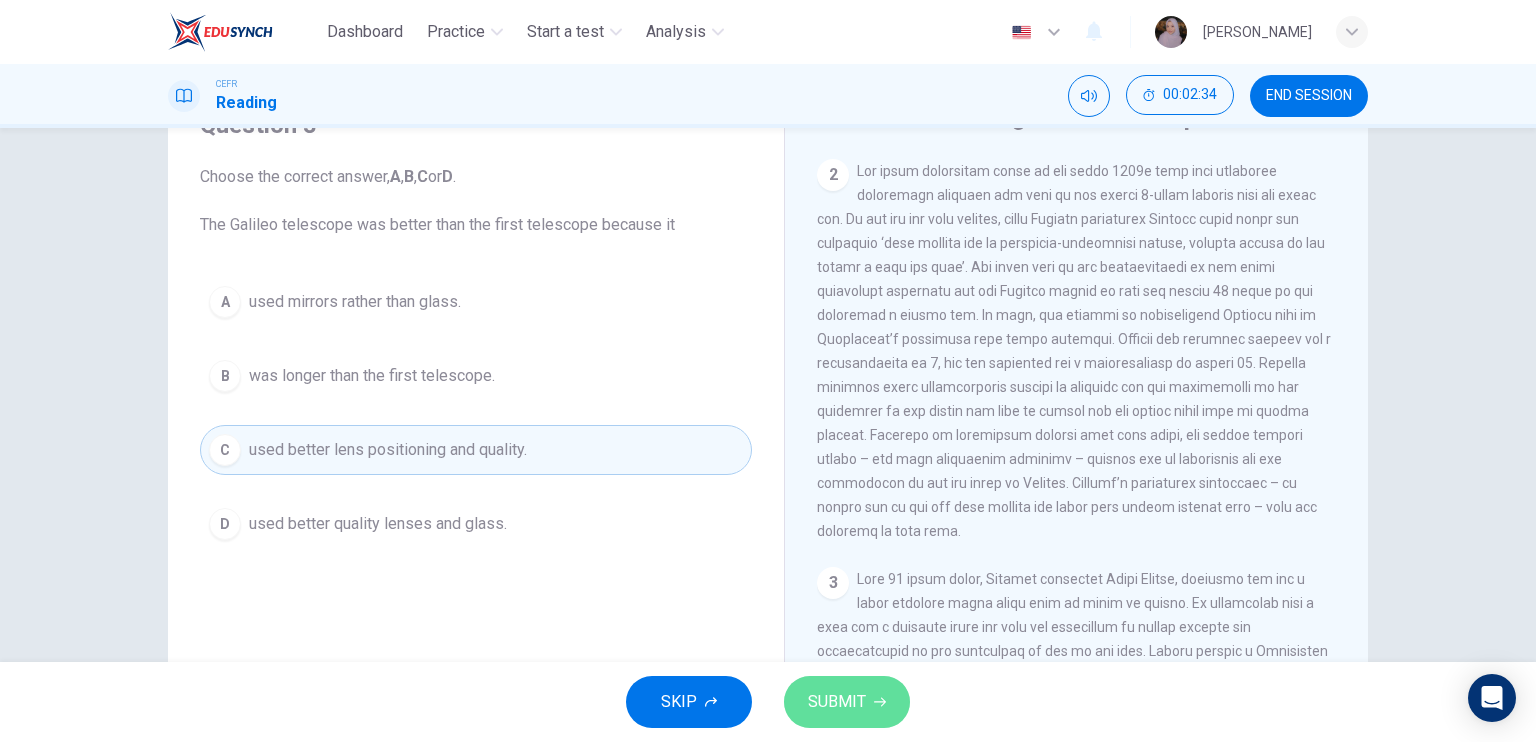 click on "SUBMIT" at bounding box center [837, 702] 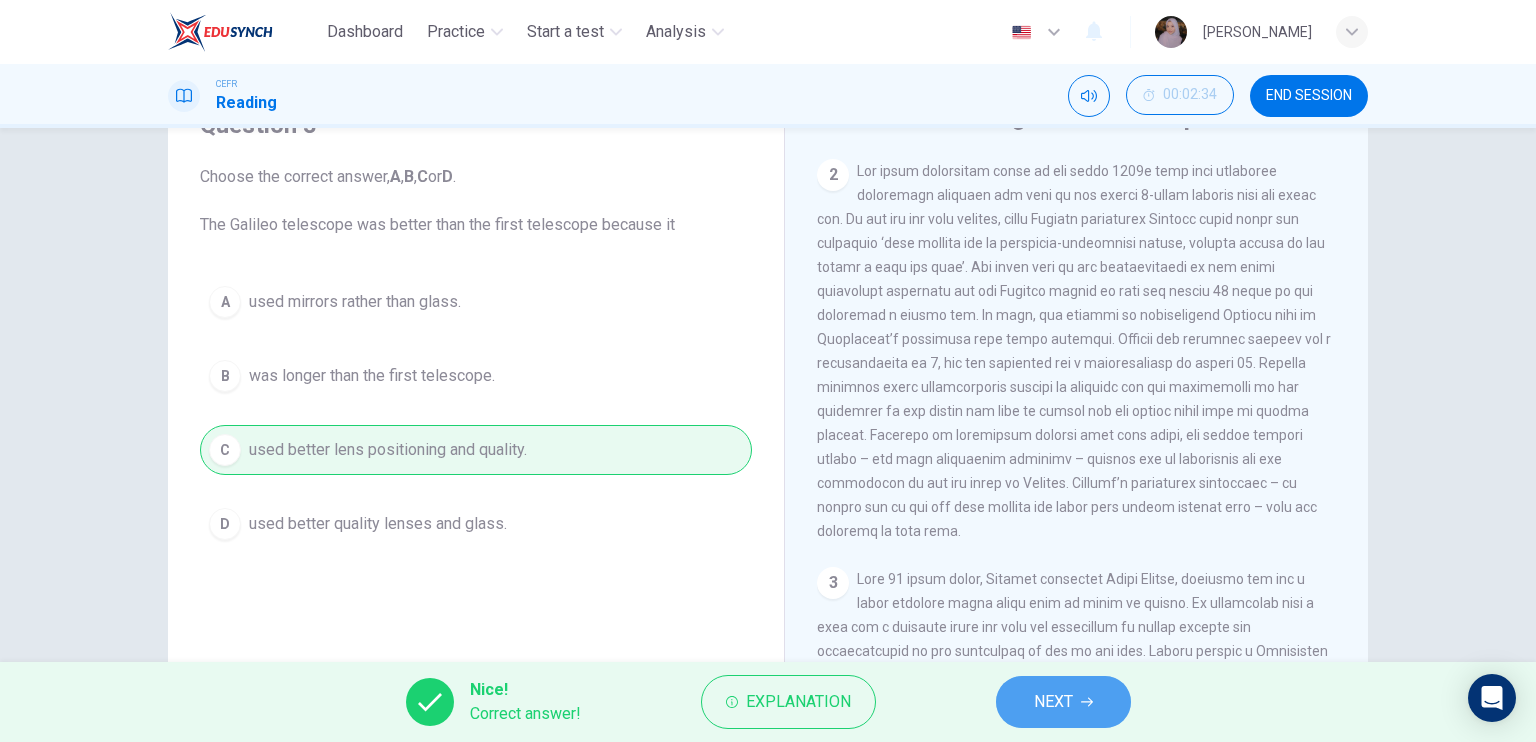 click on "NEXT" at bounding box center [1063, 702] 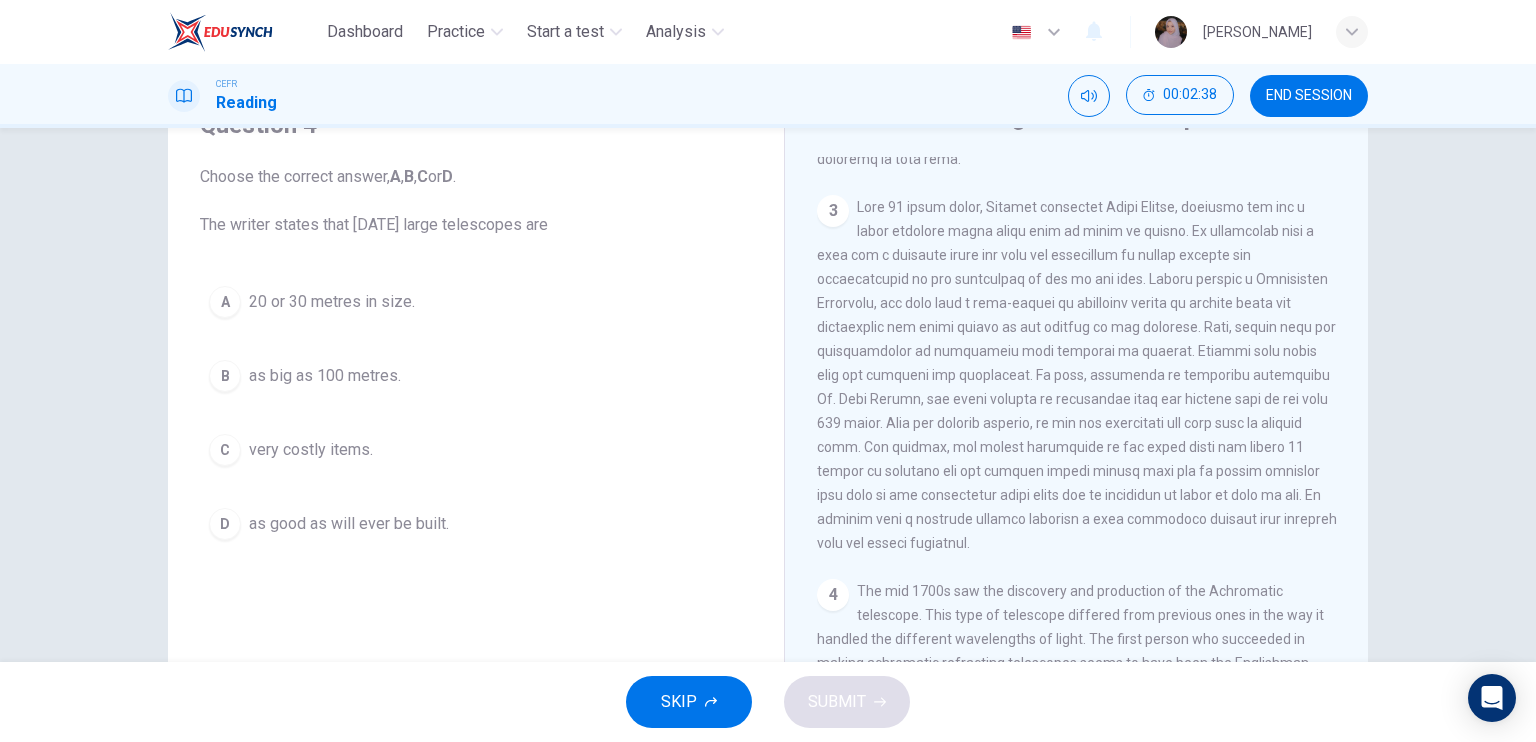 scroll, scrollTop: 982, scrollLeft: 0, axis: vertical 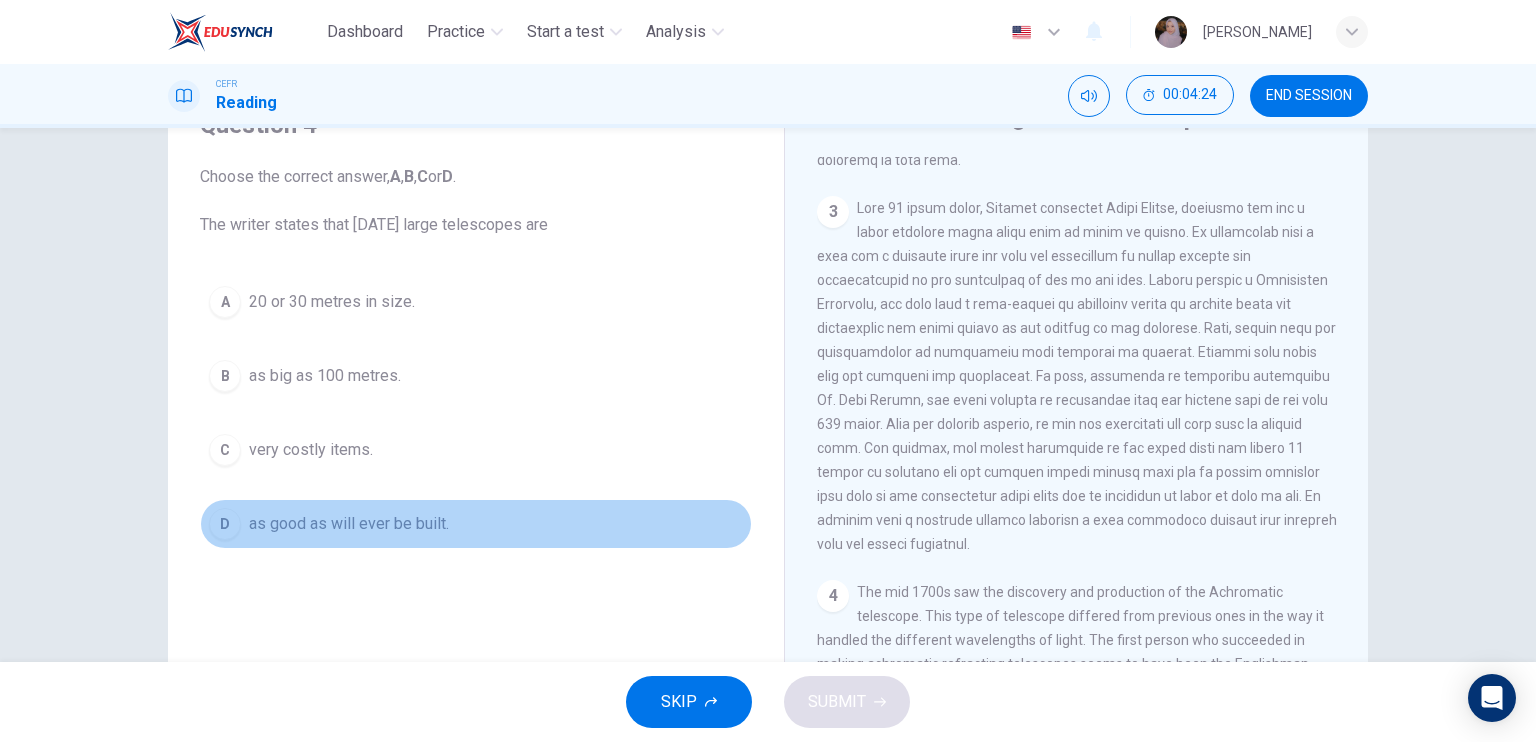 click on "as good as will ever be built." at bounding box center (349, 524) 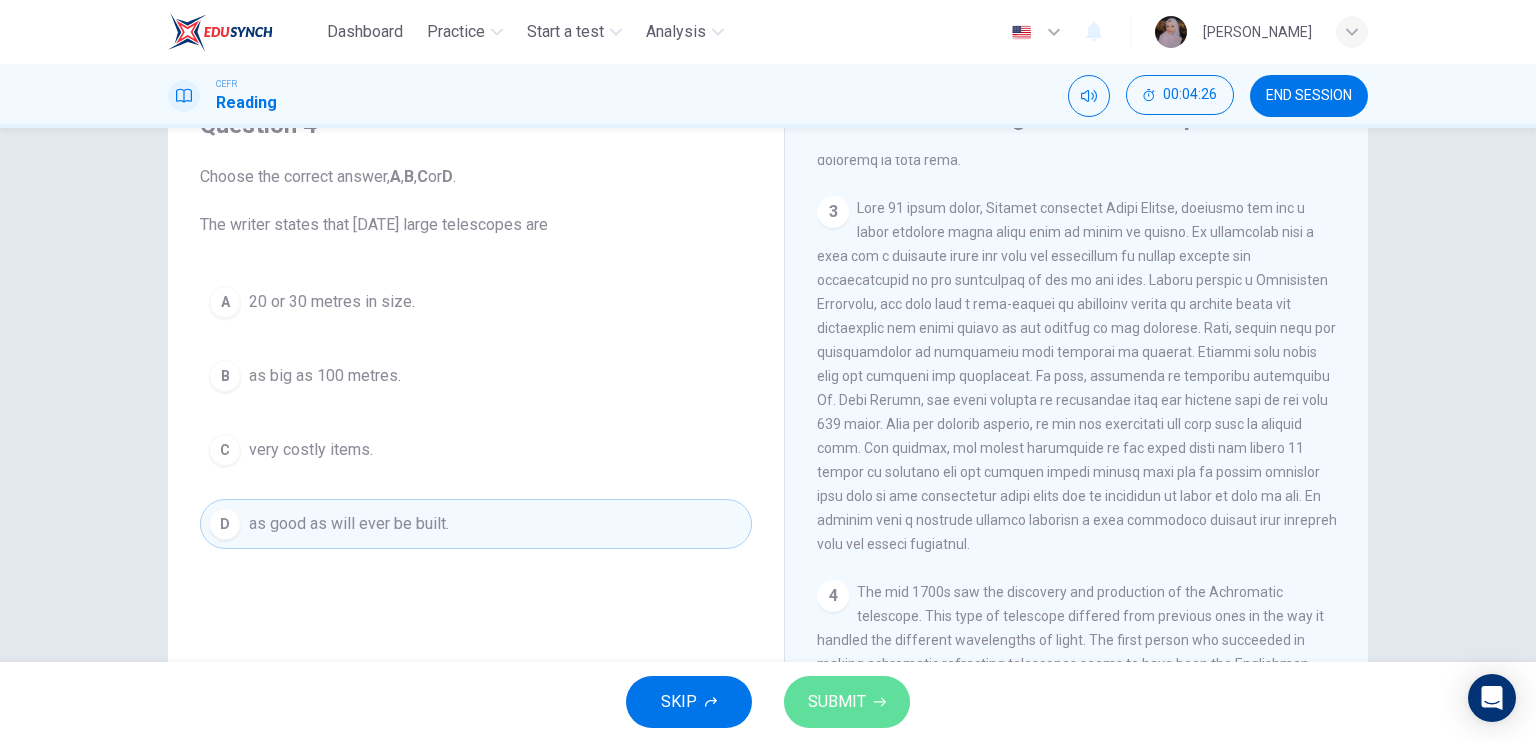 click on "SUBMIT" at bounding box center (837, 702) 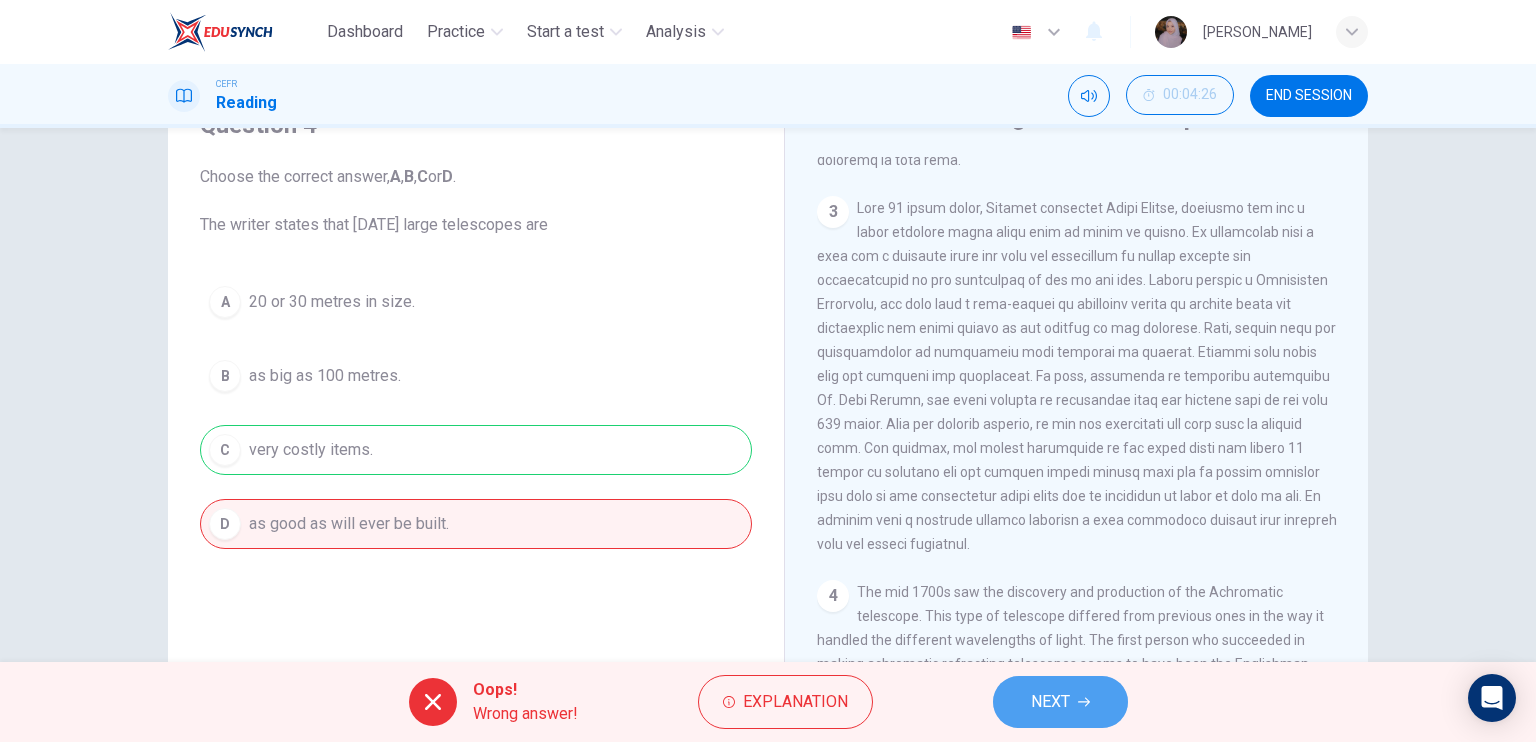 click on "NEXT" at bounding box center (1060, 702) 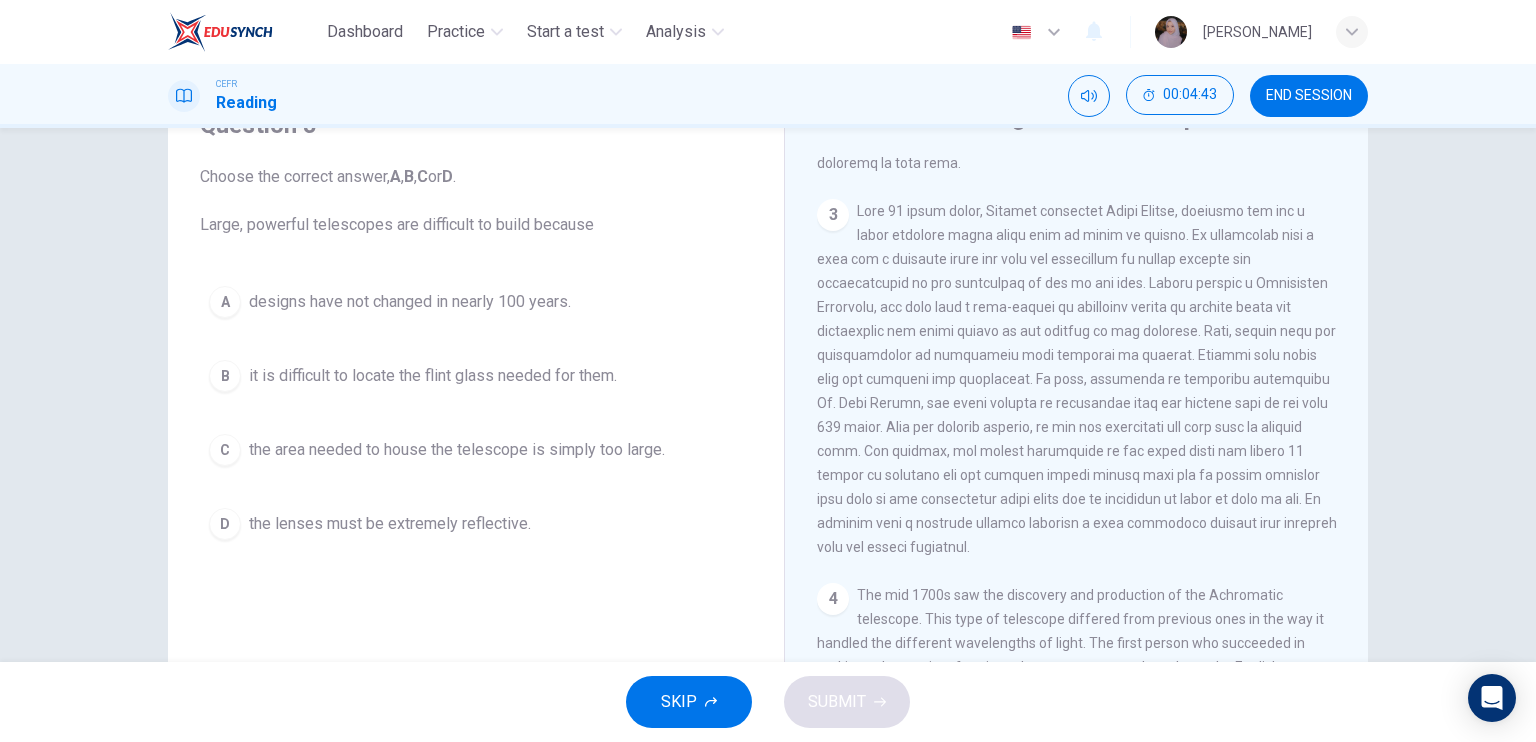 scroll, scrollTop: 978, scrollLeft: 0, axis: vertical 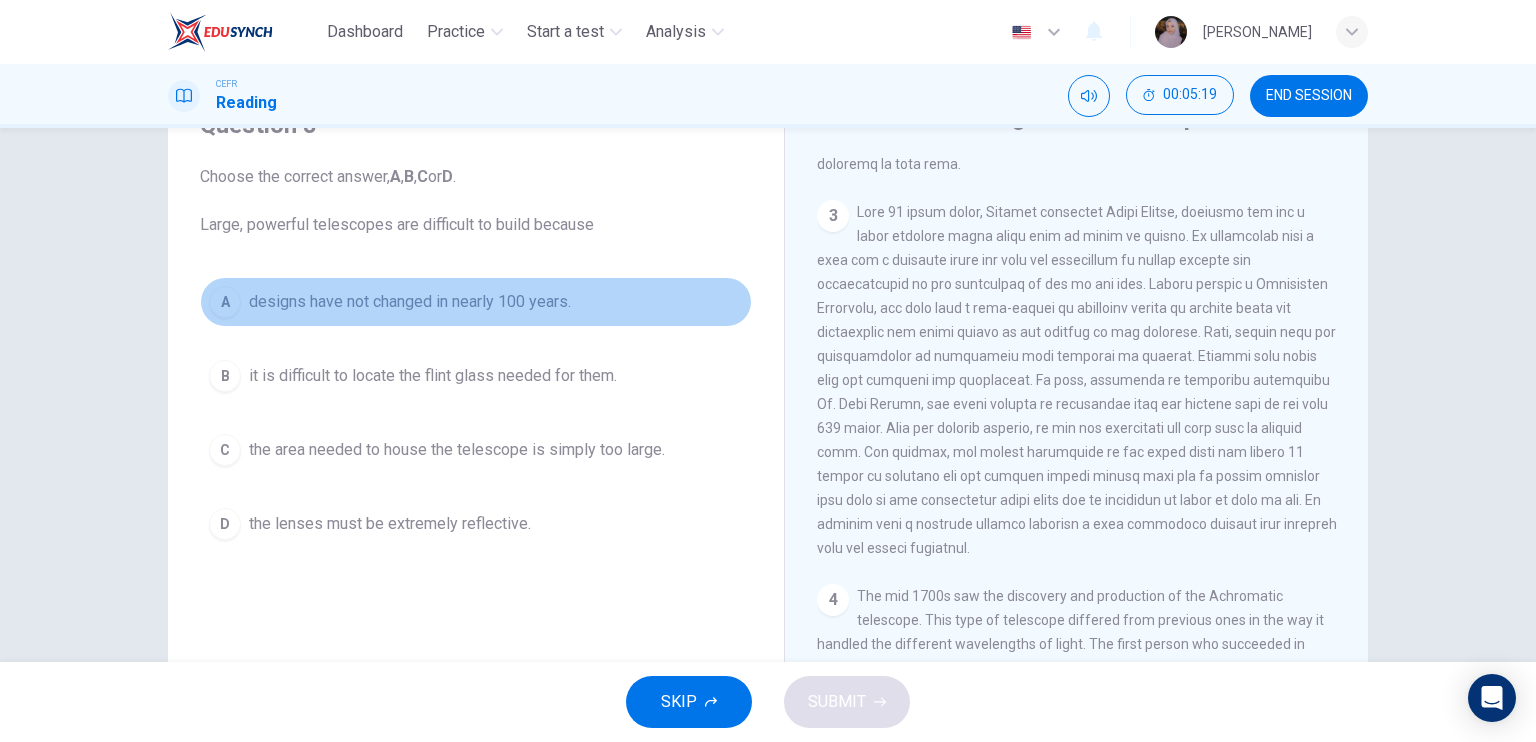 click on "designs have not changed in nearly 100 years." at bounding box center (410, 302) 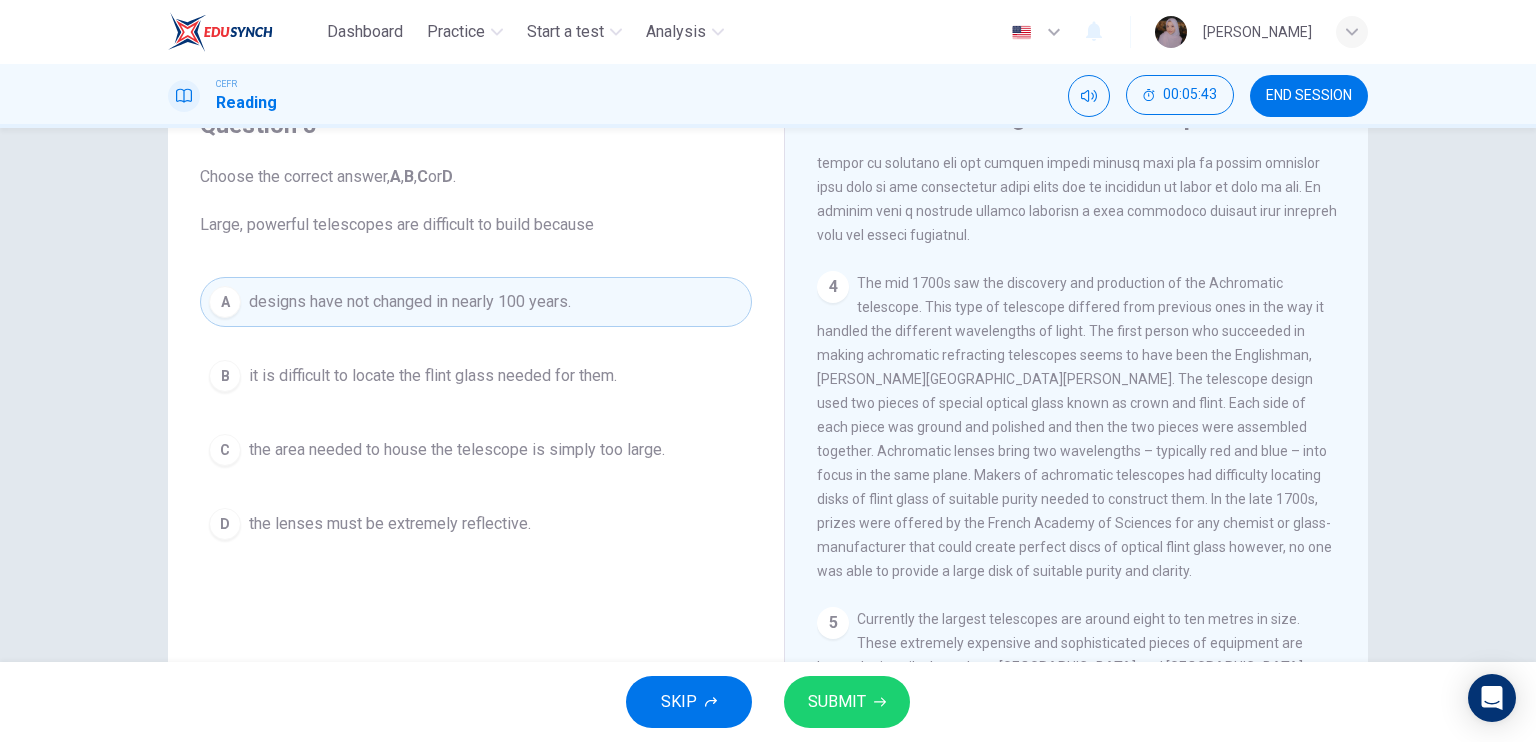 scroll, scrollTop: 1292, scrollLeft: 0, axis: vertical 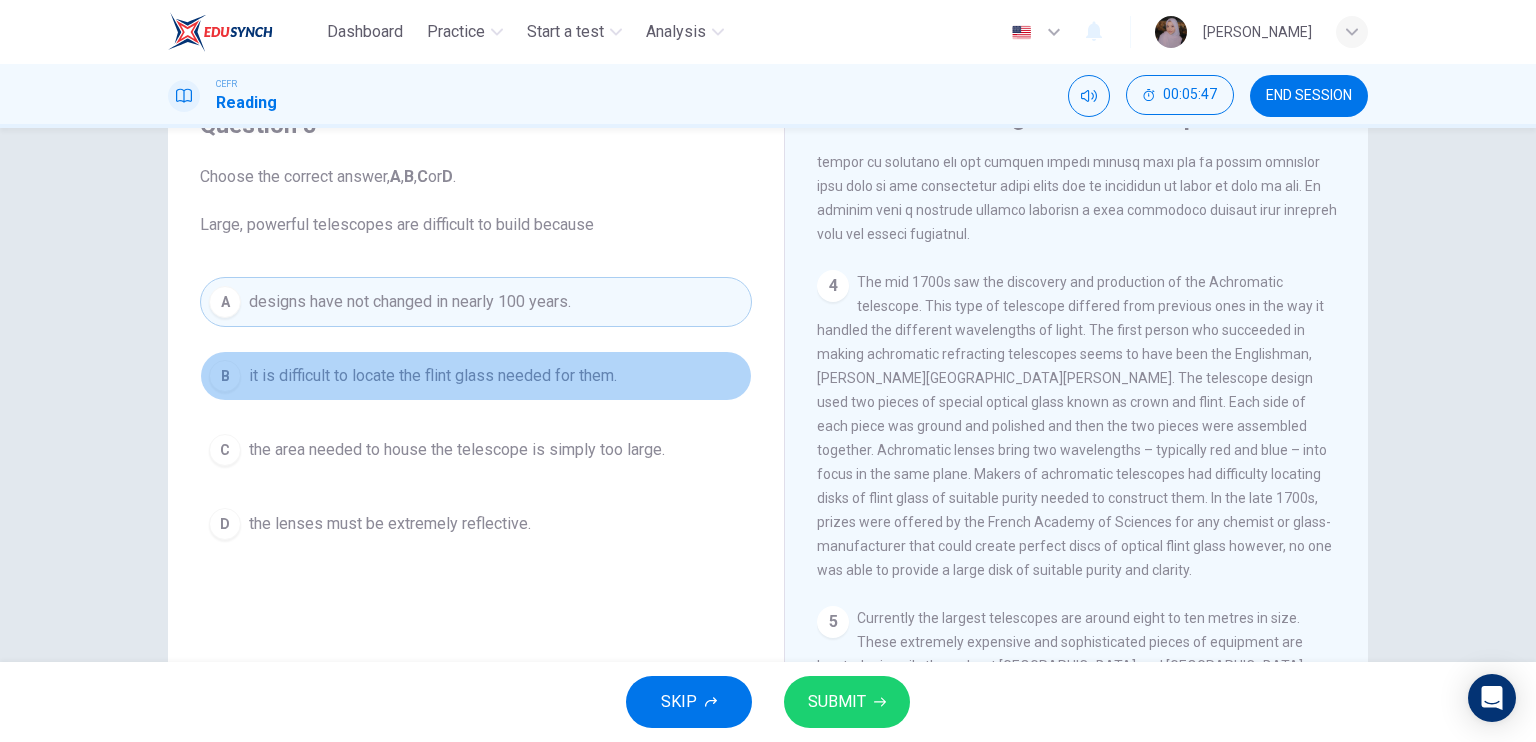 click on "it is difficult to locate the flint glass needed for them." at bounding box center [433, 376] 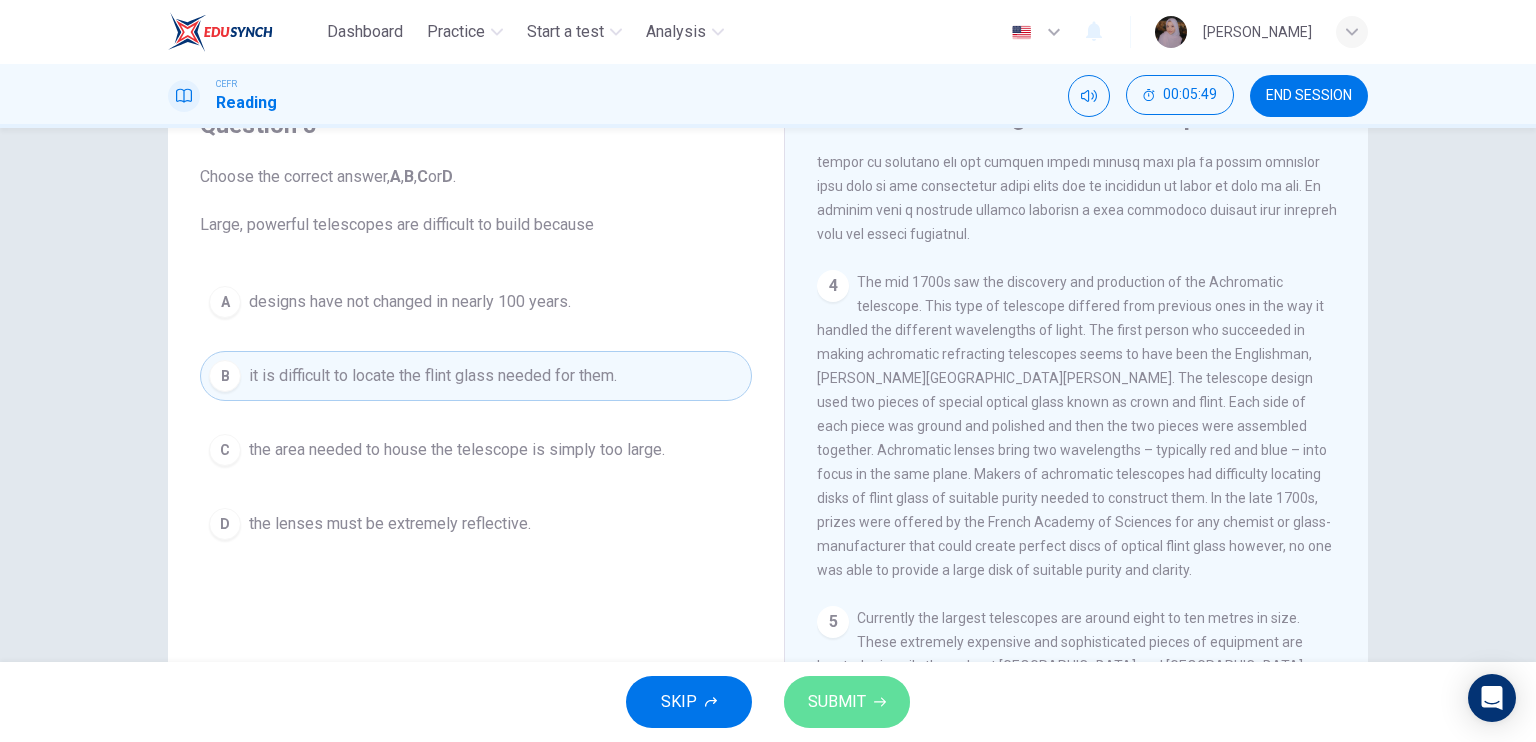 click on "SUBMIT" at bounding box center [847, 702] 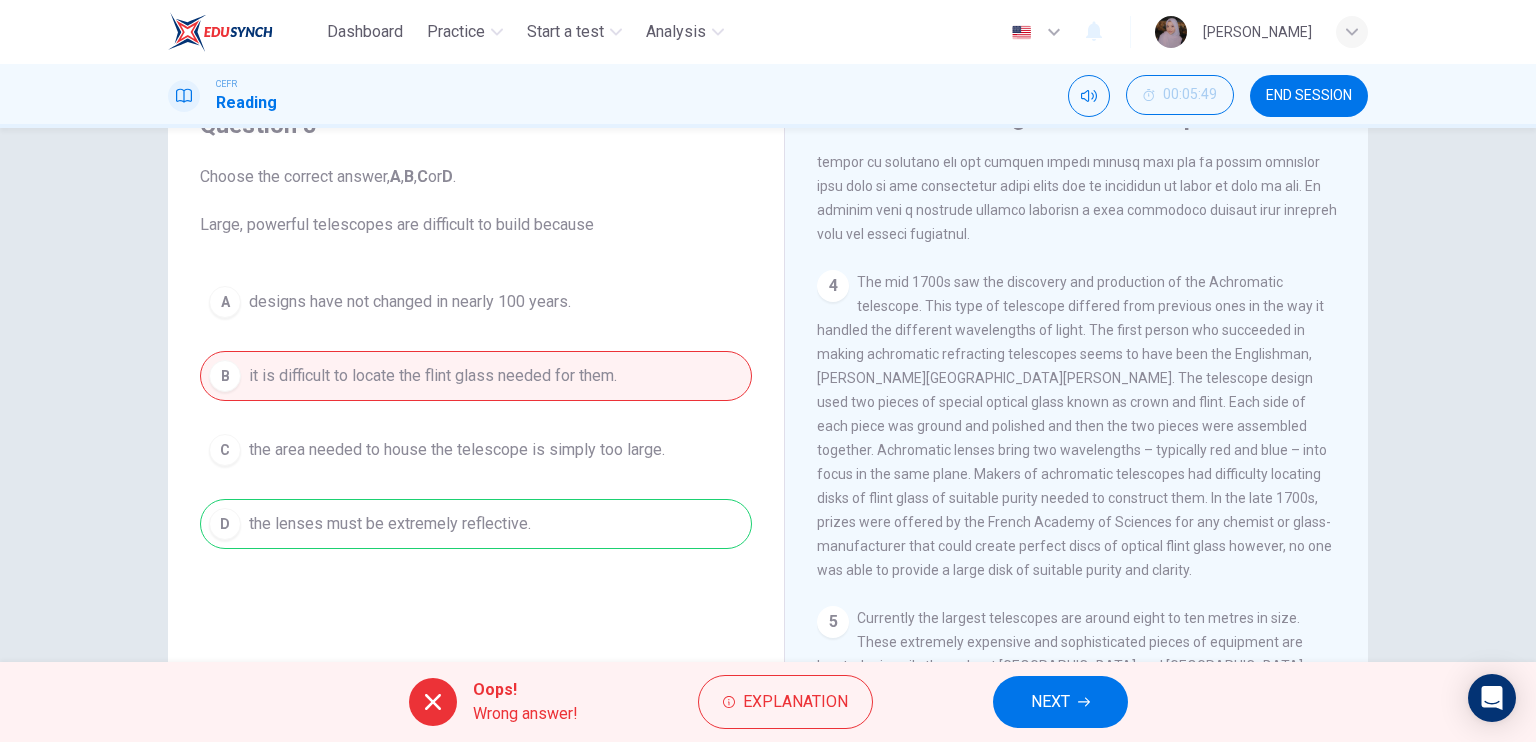 click on "NEXT" at bounding box center [1060, 702] 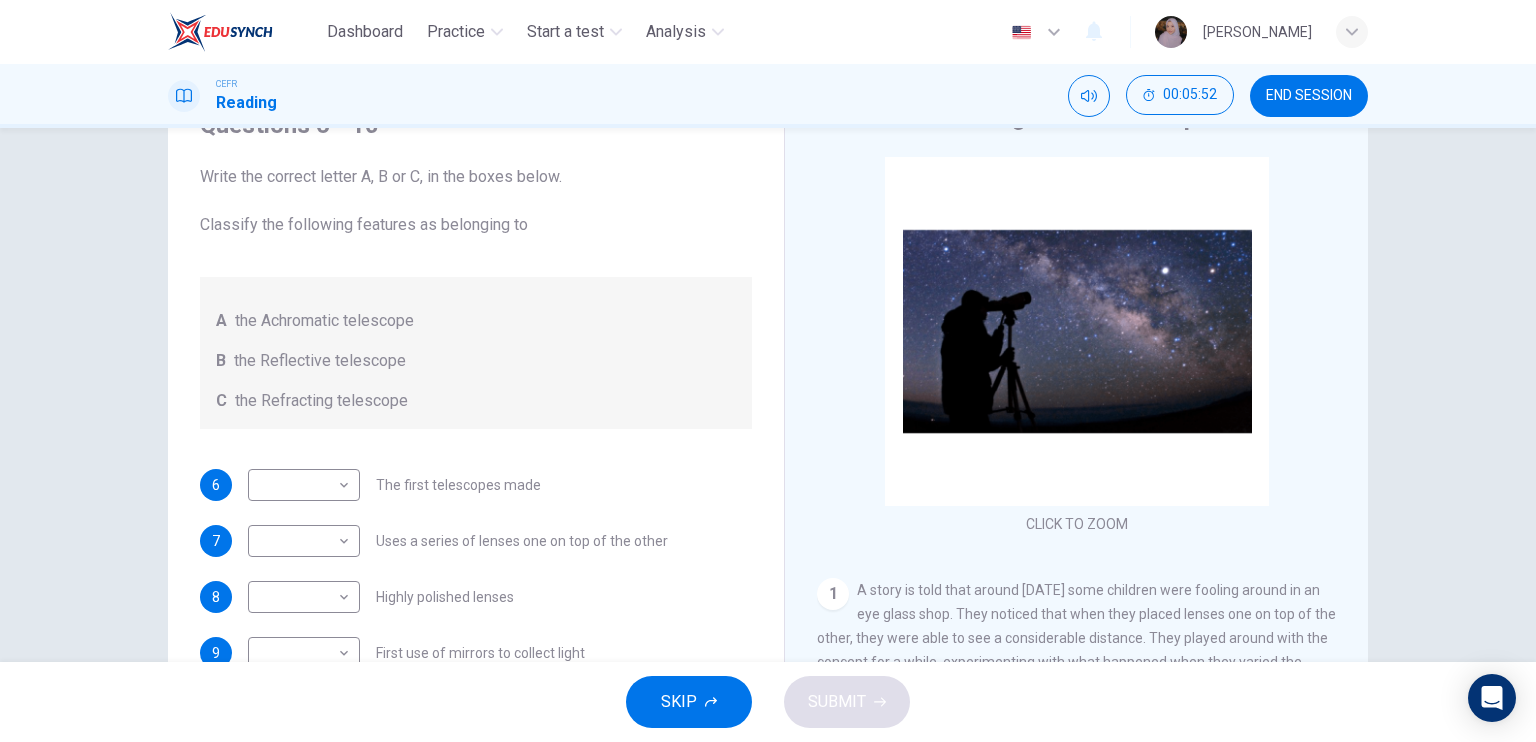 scroll, scrollTop: 0, scrollLeft: 0, axis: both 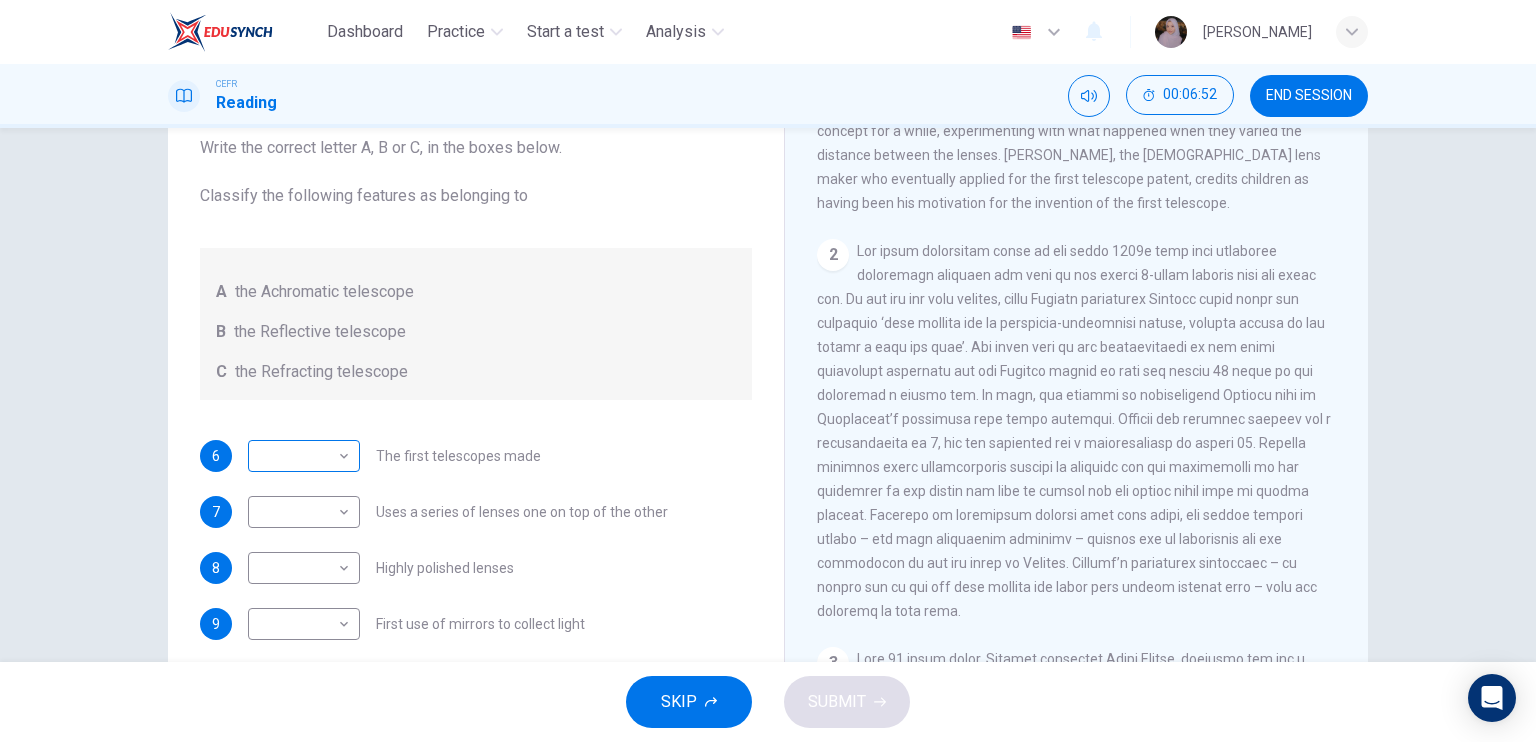 click on "Dashboard Practice Start a test Analysis English en ​ WAN NUR NADHIRAH BINTI WAN RAMELI CEFR Reading 00:06:52 END SESSION Questions 6 - 10 Write the correct letter A, B or C, in the boxes below.
Classify the following features as belonging to A the Achromatic telescope B the Reflective telescope C the Refracting telescope 6 ​ ​ The first telescopes made 7 ​ ​ Uses a series of lenses one on top of the other 8 ​ ​ Highly polished lenses 9 ​ ​ First use of mirrors to collect light 10 ​ ​ Two pieces of glass stuck together Looking in the Telescope CLICK TO ZOOM Click to Zoom 1 2 3 4 5 SKIP SUBMIT EduSynch - Online Language Proficiency Testing
Dashboard Practice Start a test Analysis Notifications © Copyright  2025" at bounding box center (768, 371) 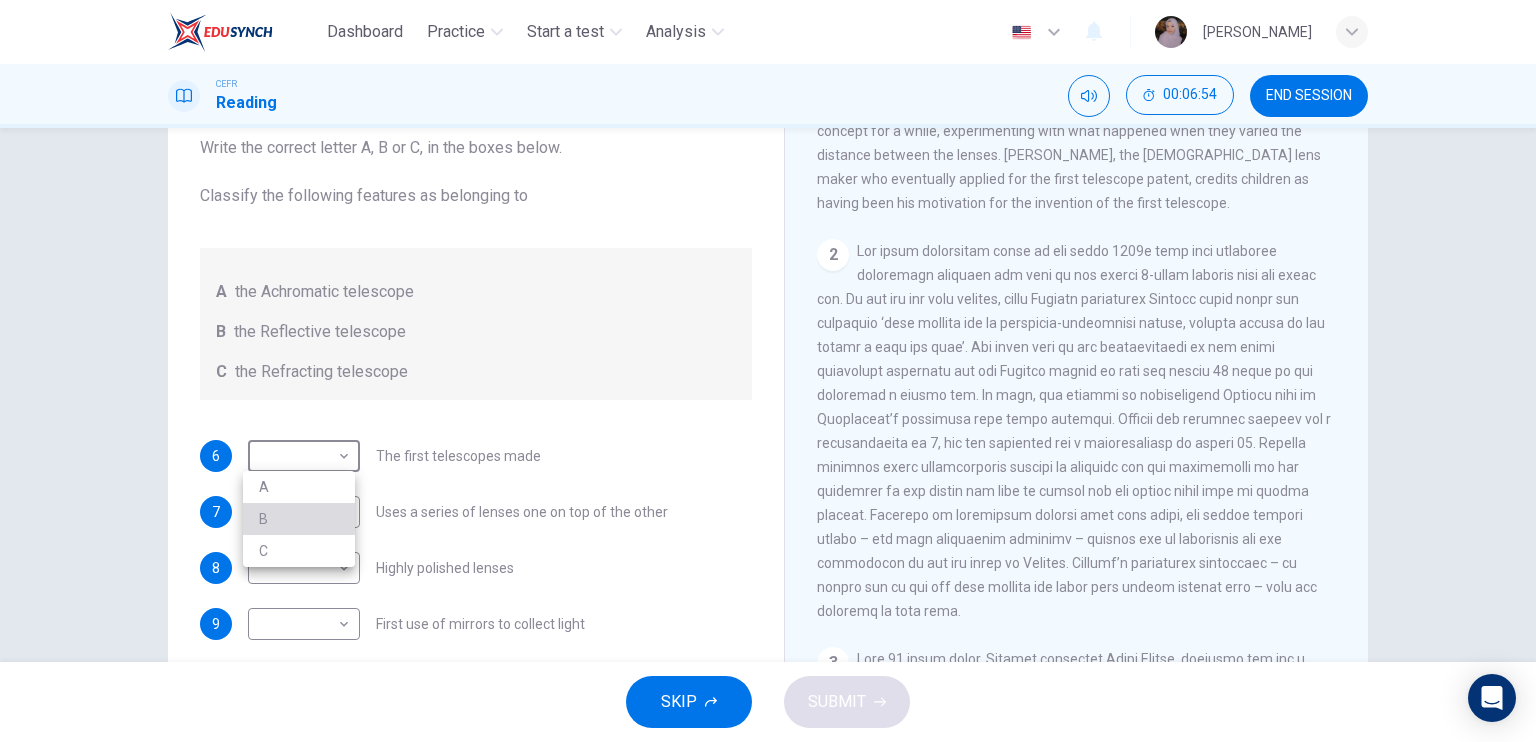click on "B" at bounding box center (299, 519) 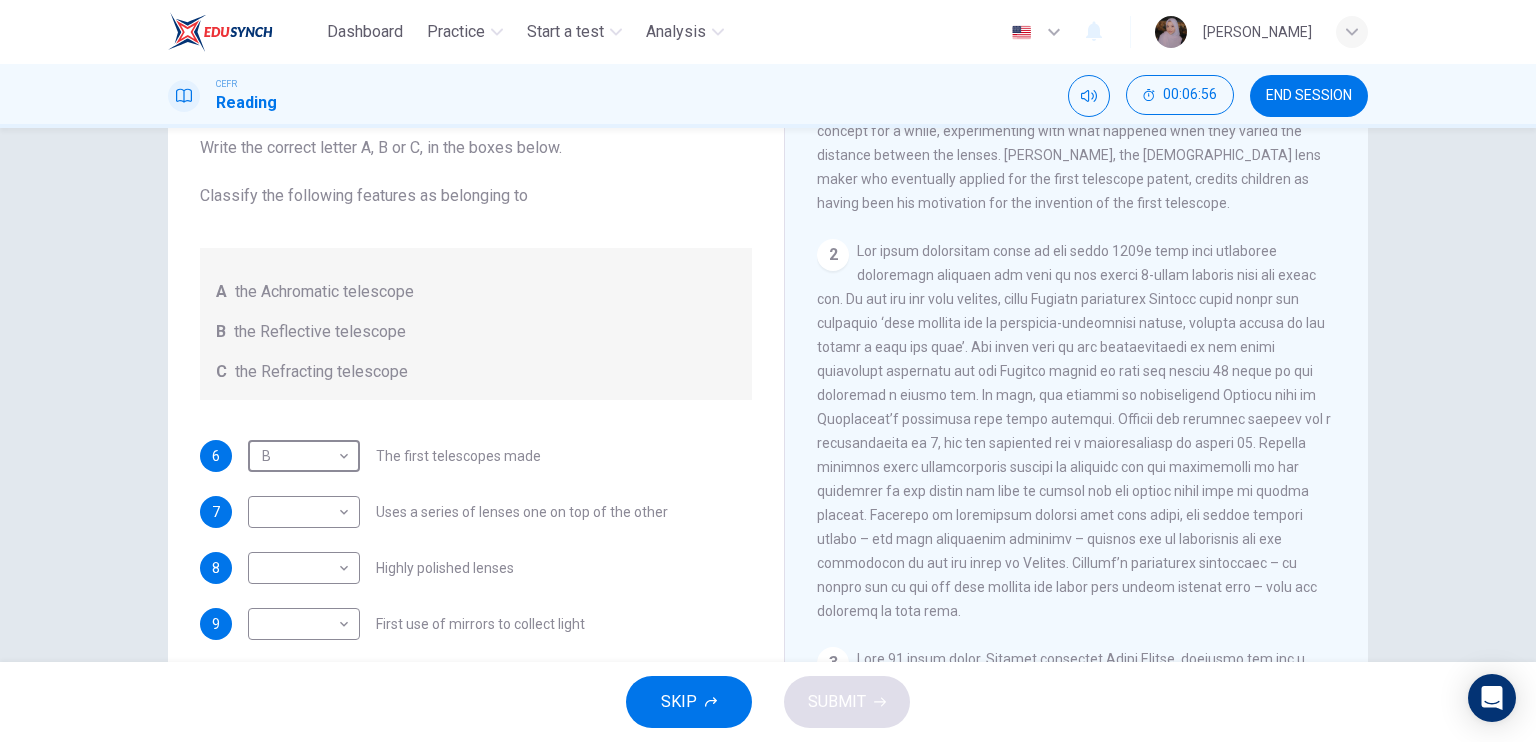 scroll, scrollTop: 0, scrollLeft: 0, axis: both 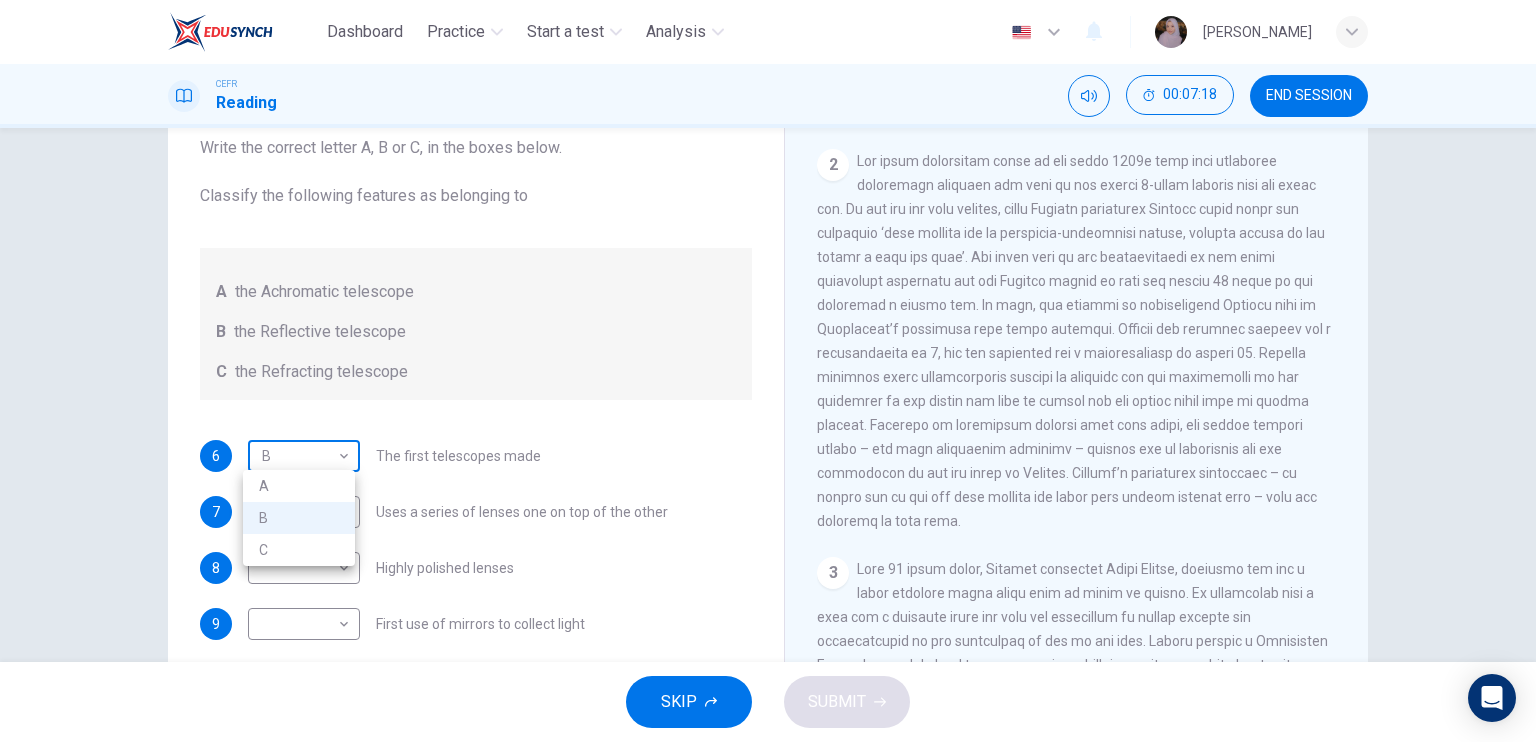 click on "Dashboard Practice Start a test Analysis English en ​ WAN NUR NADHIRAH BINTI WAN RAMELI CEFR Reading 00:07:18 END SESSION Questions 6 - 10 Write the correct letter A, B or C, in the boxes below.
Classify the following features as belonging to A the Achromatic telescope B the Reflective telescope C the Refracting telescope 6 B B ​ The first telescopes made 7 ​ ​ Uses a series of lenses one on top of the other 8 ​ ​ Highly polished lenses 9 ​ ​ First use of mirrors to collect light 10 ​ ​ Two pieces of glass stuck together Looking in the Telescope CLICK TO ZOOM Click to Zoom 1 2 3 4 5 SKIP SUBMIT EduSynch - Online Language Proficiency Testing
Dashboard Practice Start a test Analysis Notifications © Copyright  2025 A B C" at bounding box center (768, 371) 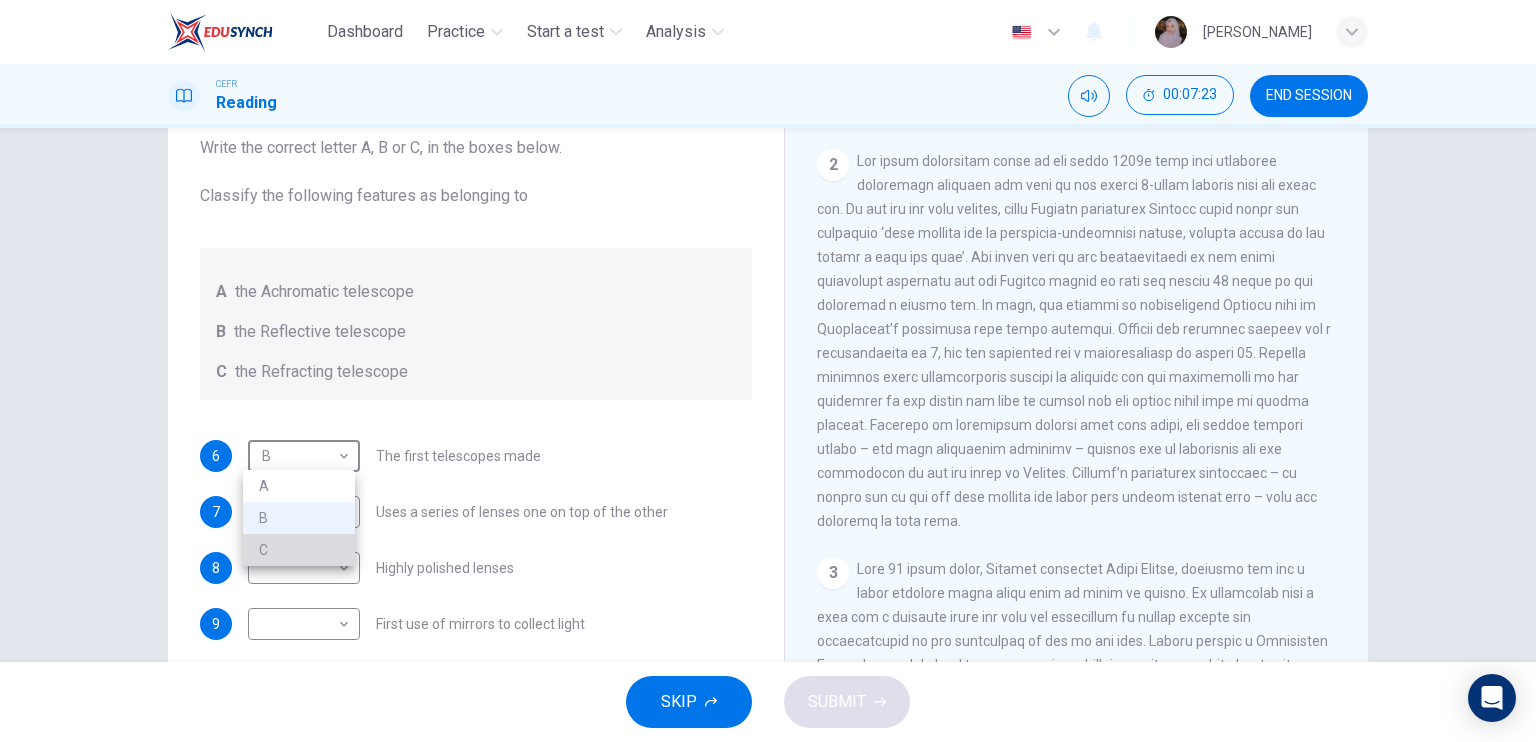 click on "C" at bounding box center [299, 550] 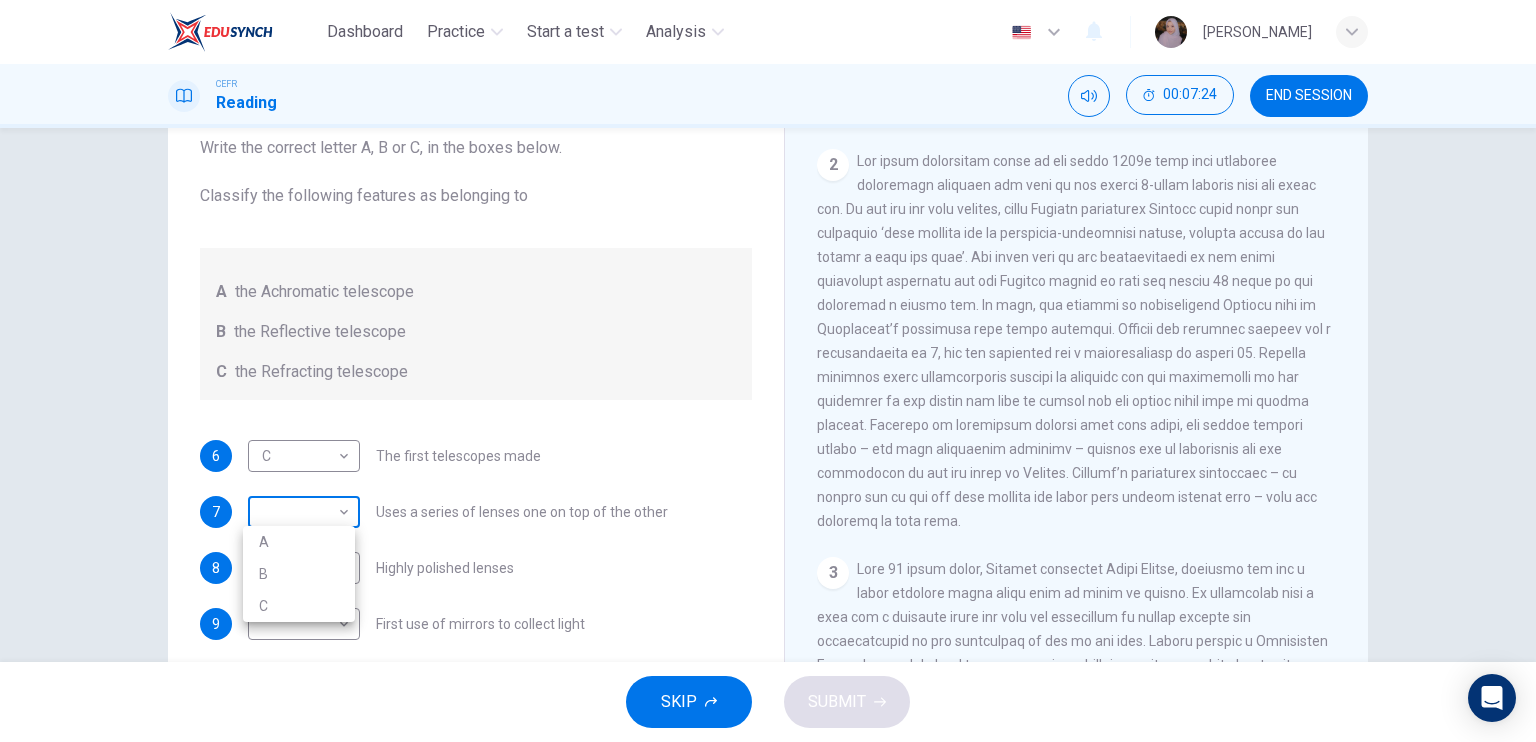 click on "Dashboard Practice Start a test Analysis English en ​ WAN NUR NADHIRAH BINTI WAN RAMELI CEFR Reading 00:07:24 END SESSION Questions 6 - 10 Write the correct letter A, B or C, in the boxes below.
Classify the following features as belonging to A the Achromatic telescope B the Reflective telescope C the Refracting telescope 6 C C ​ The first telescopes made 7 ​ ​ Uses a series of lenses one on top of the other 8 ​ ​ Highly polished lenses 9 ​ ​ First use of mirrors to collect light 10 ​ ​ Two pieces of glass stuck together Looking in the Telescope CLICK TO ZOOM Click to Zoom 1 2 3 4 5 SKIP SUBMIT EduSynch - Online Language Proficiency Testing
Dashboard Practice Start a test Analysis Notifications © Copyright  2025 A B C" at bounding box center [768, 371] 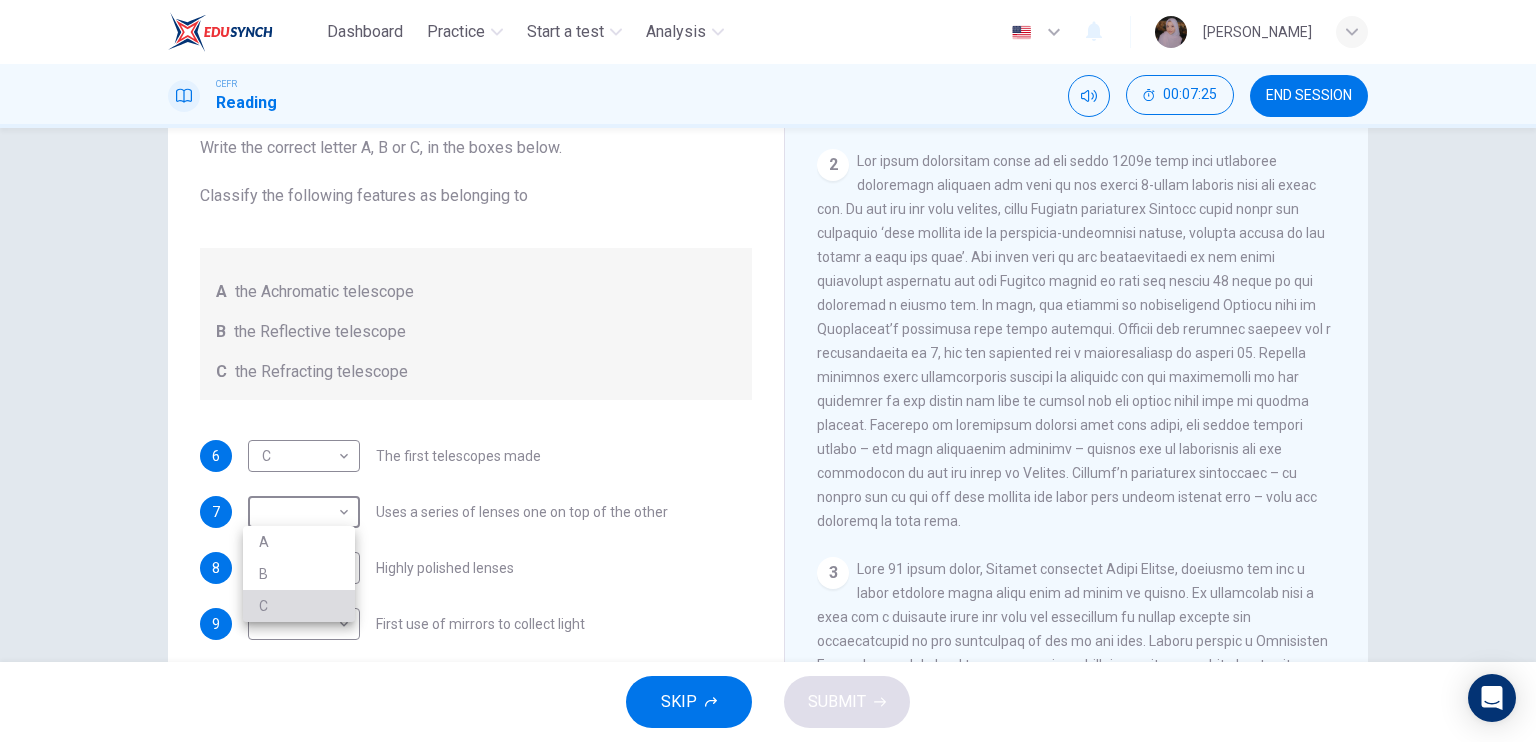 click on "C" at bounding box center [299, 606] 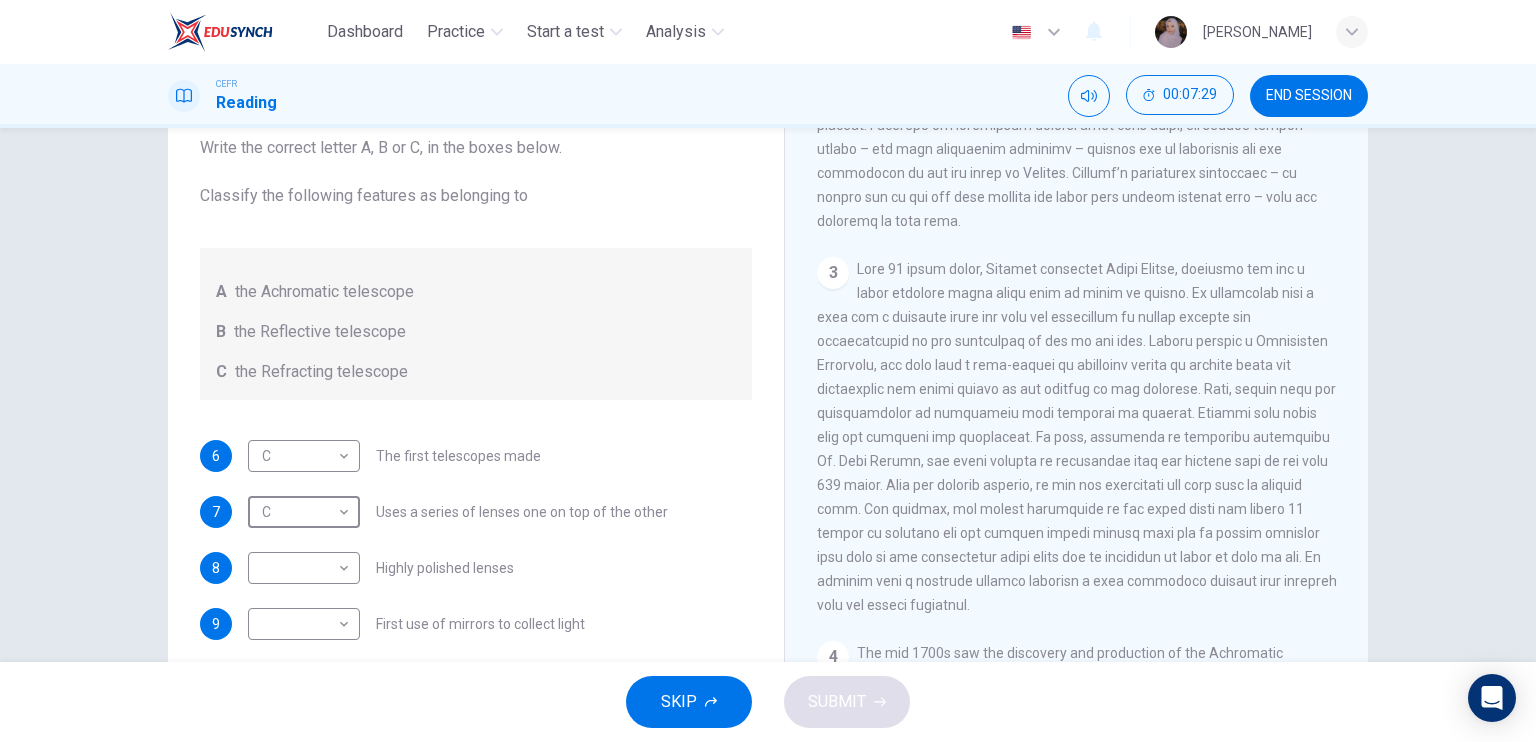 scroll, scrollTop: 892, scrollLeft: 0, axis: vertical 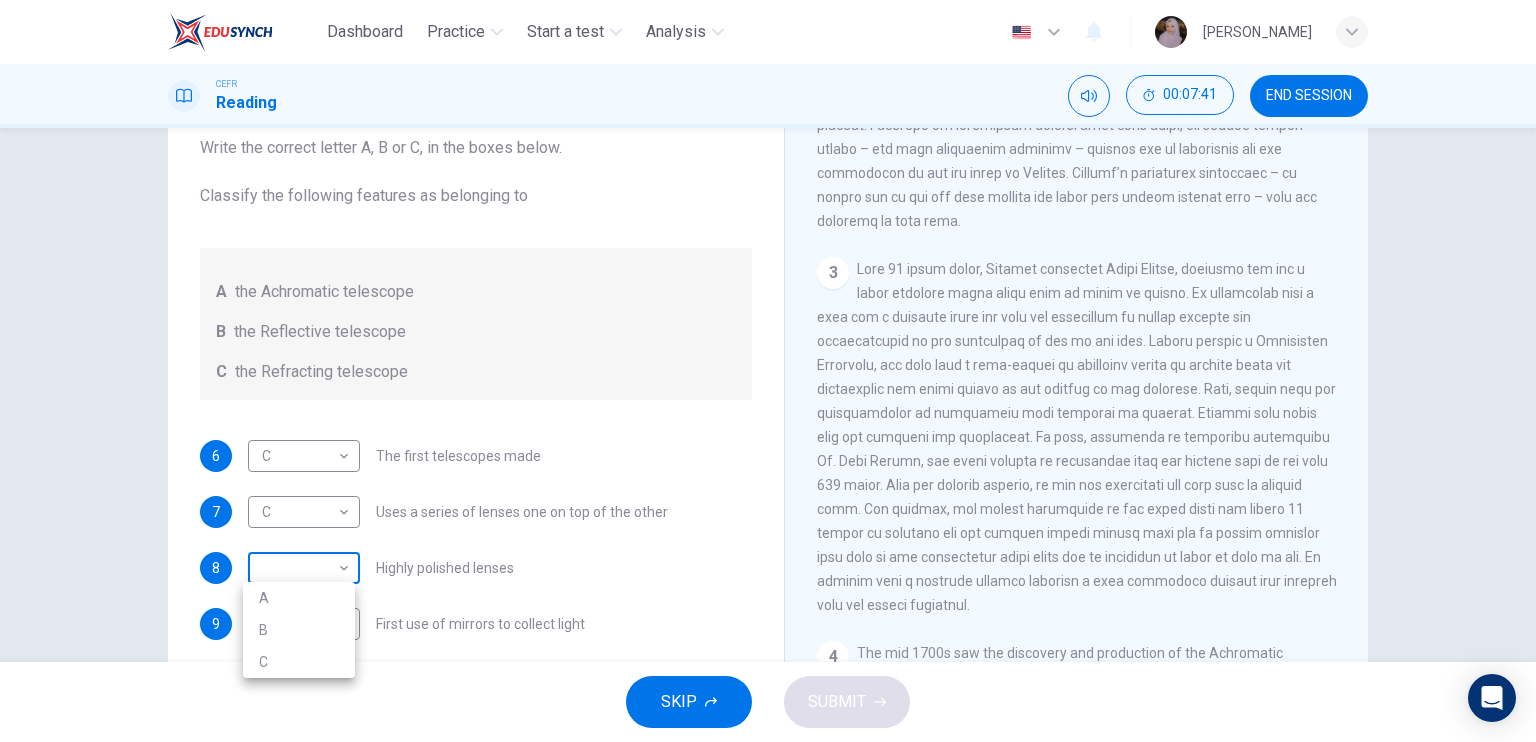 click on "Dashboard Practice Start a test Analysis English en ​ WAN NUR NADHIRAH BINTI WAN RAMELI CEFR Reading 00:07:41 END SESSION Questions 6 - 10 Write the correct letter A, B or C, in the boxes below.
Classify the following features as belonging to A the Achromatic telescope B the Reflective telescope C the Refracting telescope 6 C C ​ The first telescopes made 7 C C ​ Uses a series of lenses one on top of the other 8 ​ ​ Highly polished lenses 9 ​ ​ First use of mirrors to collect light 10 ​ ​ Two pieces of glass stuck together Looking in the Telescope CLICK TO ZOOM Click to Zoom 1 2 3 4 5 SKIP SUBMIT EduSynch - Online Language Proficiency Testing
Dashboard Practice Start a test Analysis Notifications © Copyright  2025 A B C" at bounding box center [768, 371] 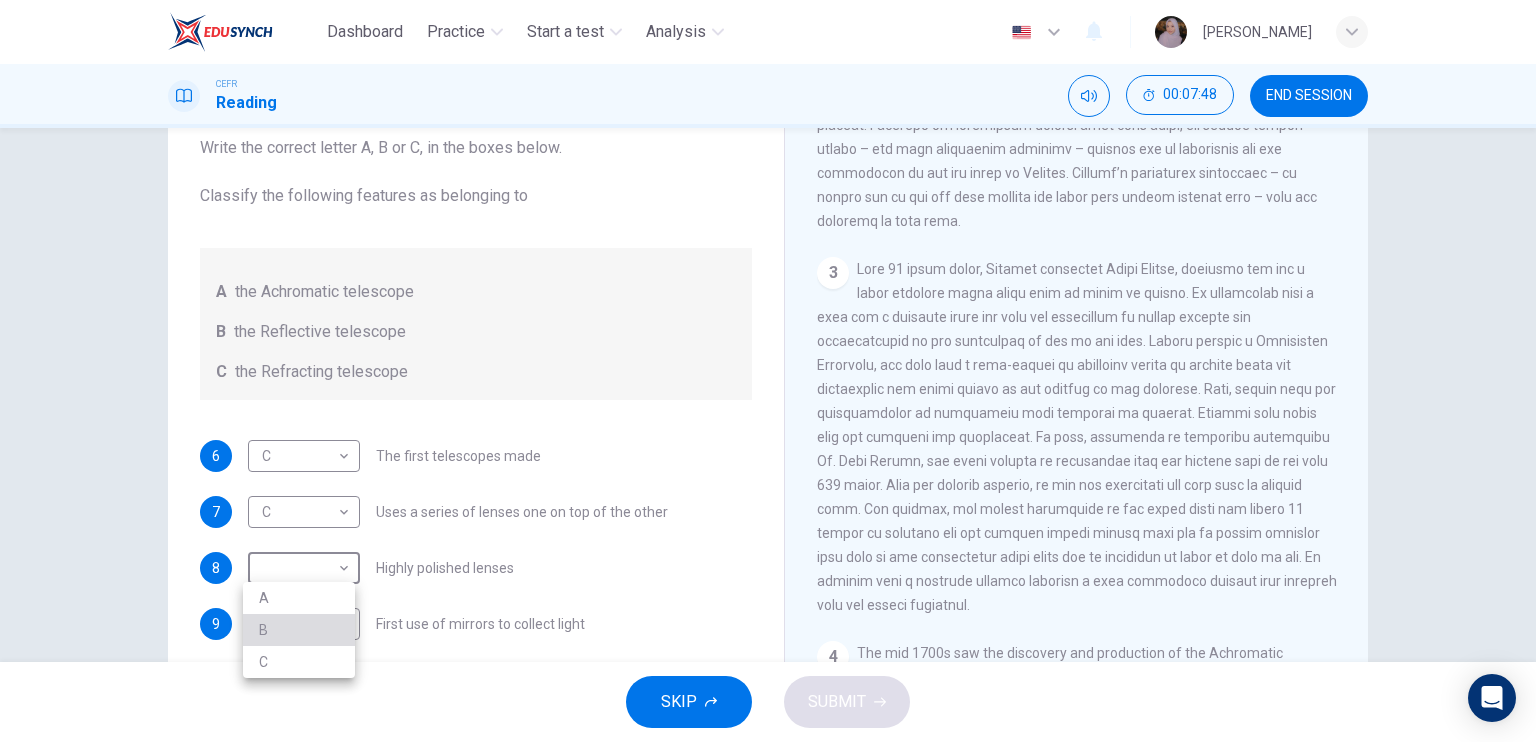 click on "B" at bounding box center (299, 630) 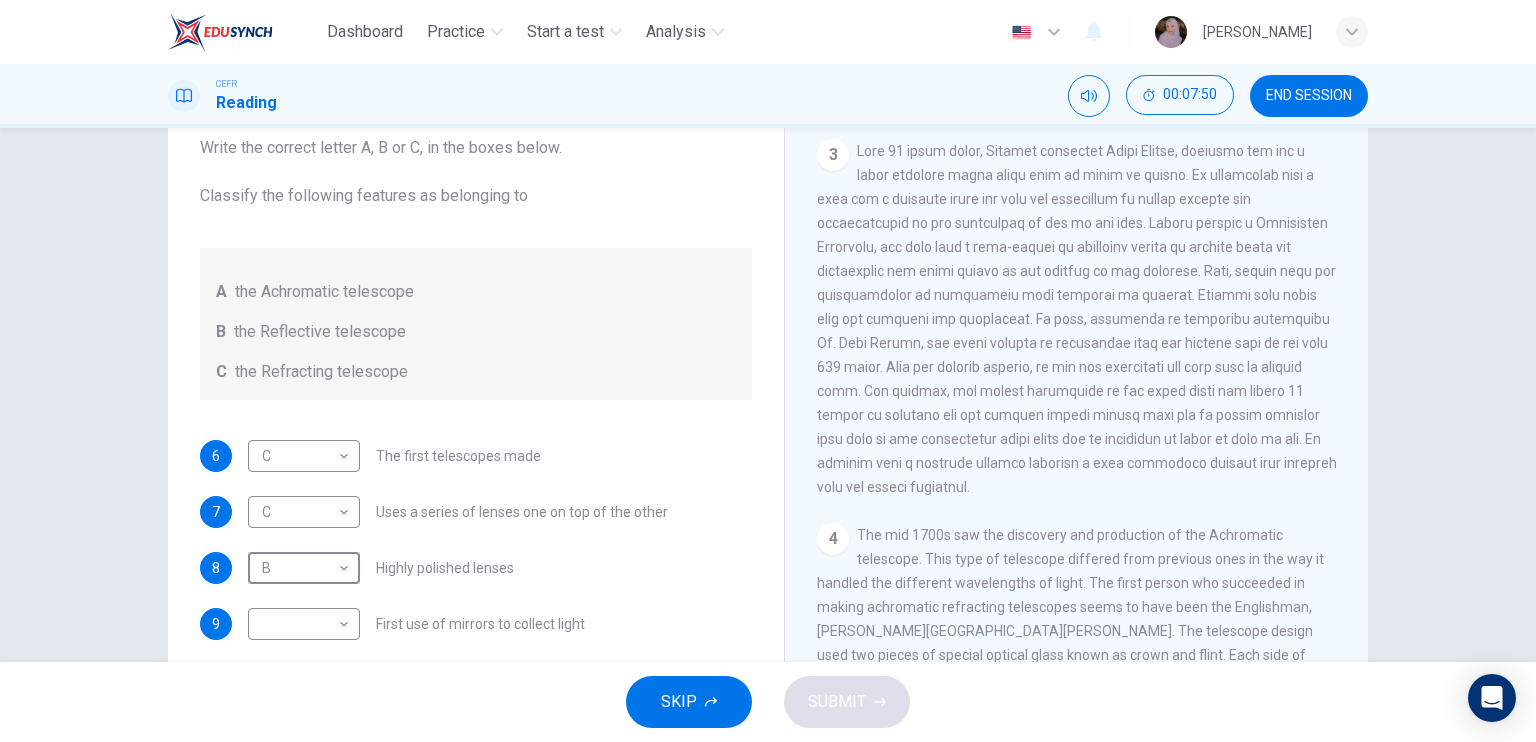 scroll, scrollTop: 1019, scrollLeft: 0, axis: vertical 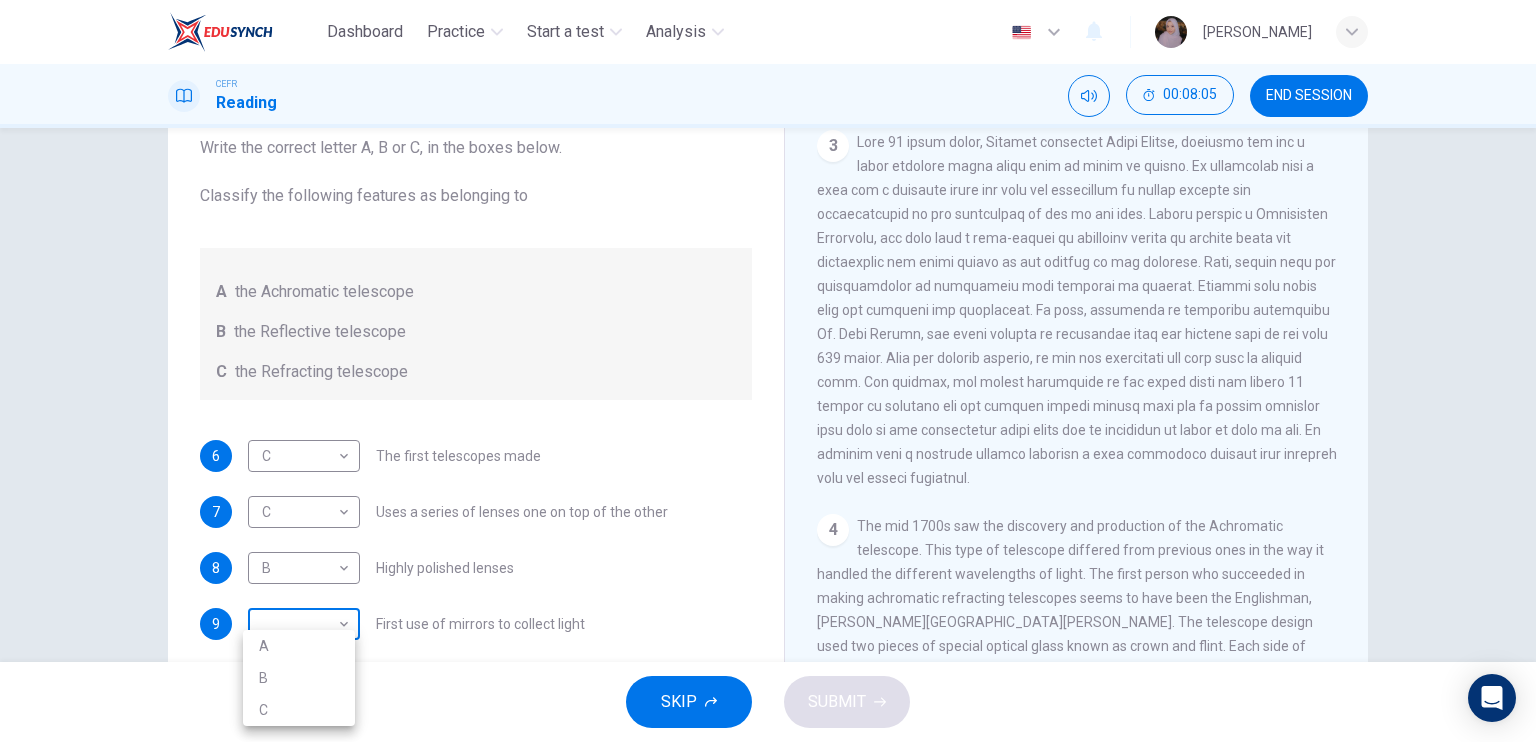 click on "Dashboard Practice Start a test Analysis English en ​ WAN NUR NADHIRAH BINTI WAN RAMELI CEFR Reading 00:08:05 END SESSION Questions 6 - 10 Write the correct letter A, B or C, in the boxes below.
Classify the following features as belonging to A the Achromatic telescope B the Reflective telescope C the Refracting telescope 6 C C ​ The first telescopes made 7 C C ​ Uses a series of lenses one on top of the other 8 B B ​ Highly polished lenses 9 ​ ​ First use of mirrors to collect light 10 ​ ​ Two pieces of glass stuck together Looking in the Telescope CLICK TO ZOOM Click to Zoom 1 2 3 4 5 SKIP SUBMIT EduSynch - Online Language Proficiency Testing
Dashboard Practice Start a test Analysis Notifications © Copyright  2025 A B C" at bounding box center [768, 371] 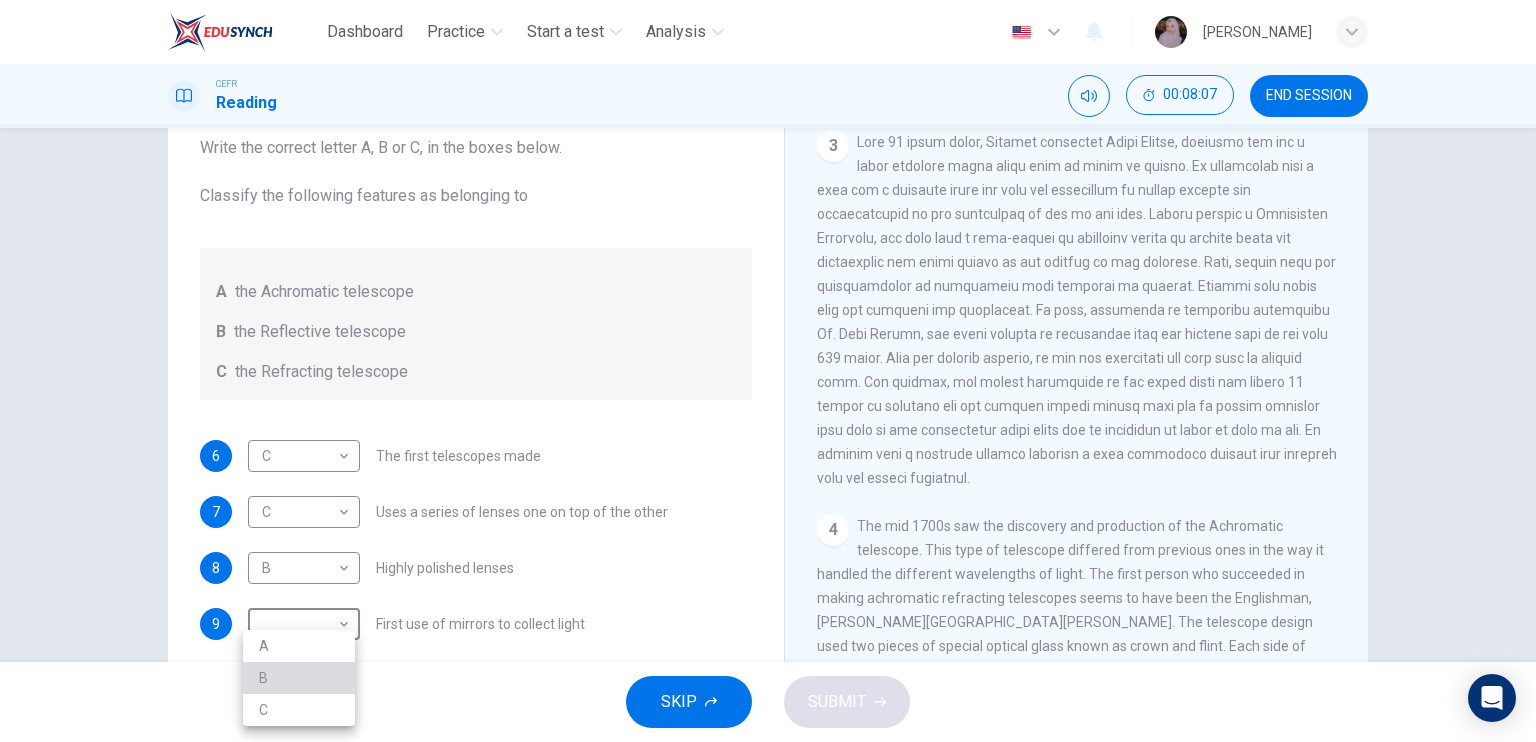 click on "B" at bounding box center (299, 678) 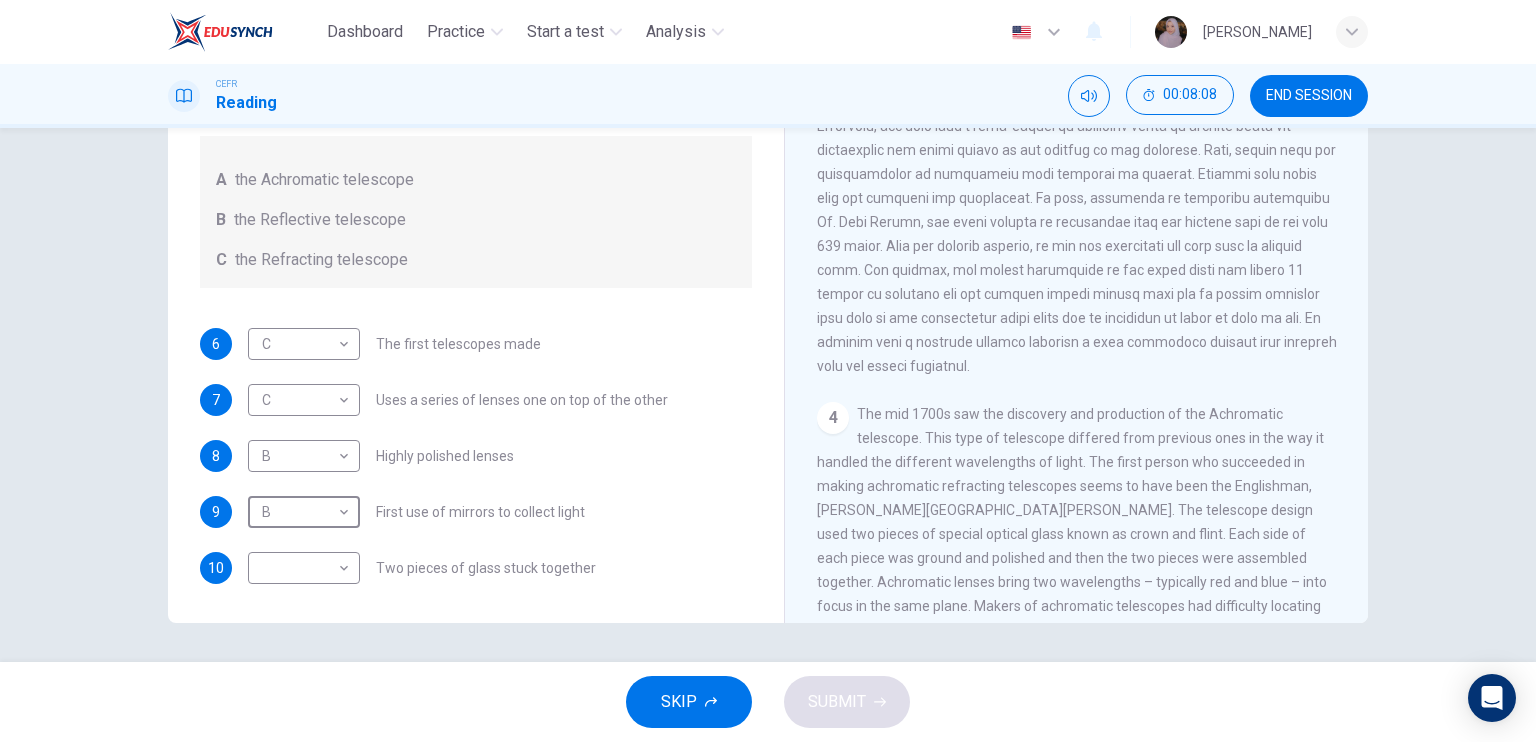 scroll, scrollTop: 240, scrollLeft: 0, axis: vertical 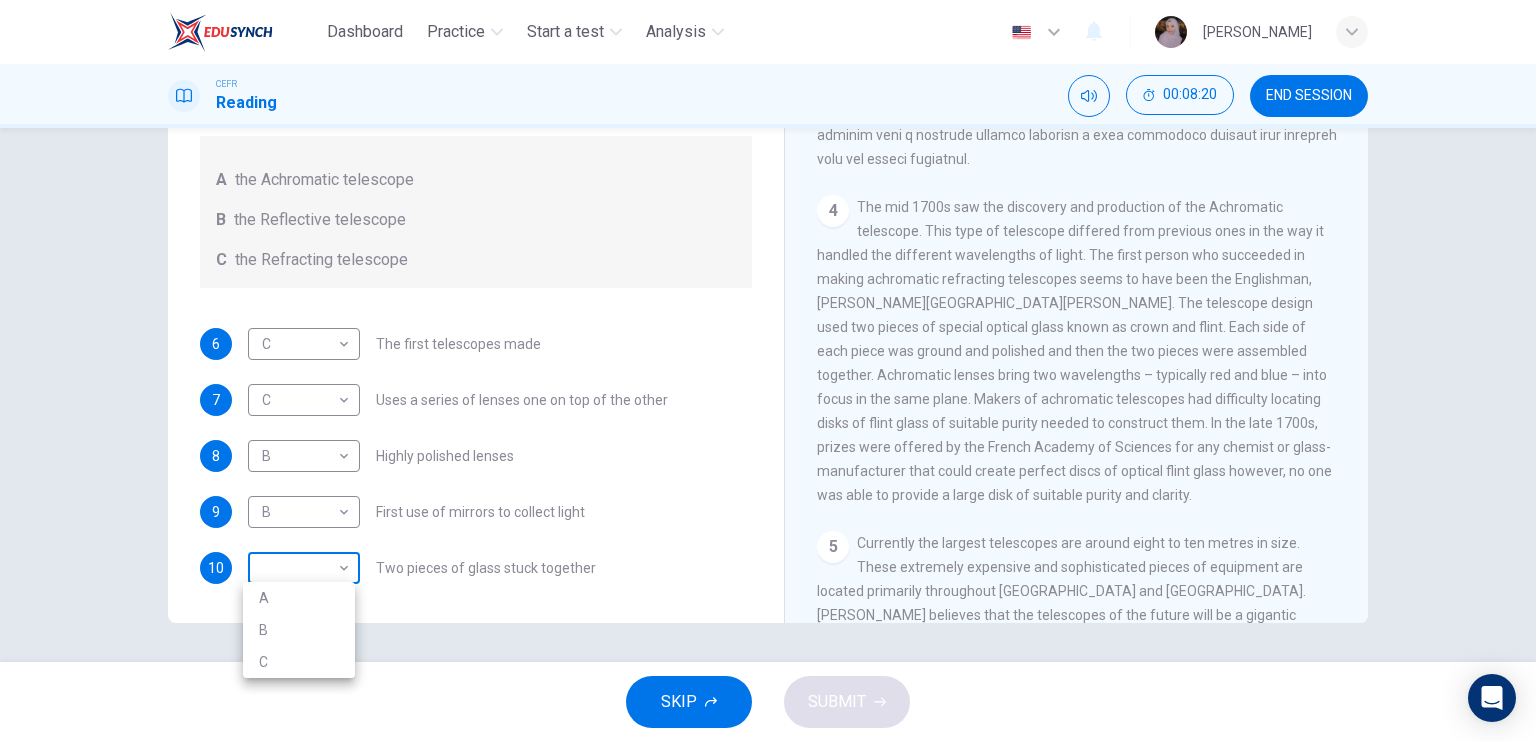 click on "Dashboard Practice Start a test Analysis English en ​ WAN NUR NADHIRAH BINTI WAN RAMELI CEFR Reading 00:08:20 END SESSION Questions 6 - 10 Write the correct letter A, B or C, in the boxes below.
Classify the following features as belonging to A the Achromatic telescope B the Reflective telescope C the Refracting telescope 6 C C ​ The first telescopes made 7 C C ​ Uses a series of lenses one on top of the other 8 B B ​ Highly polished lenses 9 B B ​ First use of mirrors to collect light 10 ​ ​ Two pieces of glass stuck together Looking in the Telescope CLICK TO ZOOM Click to Zoom 1 2 3 4 5 SKIP SUBMIT EduSynch - Online Language Proficiency Testing
Dashboard Practice Start a test Analysis Notifications © Copyright  2025 A B C" at bounding box center (768, 371) 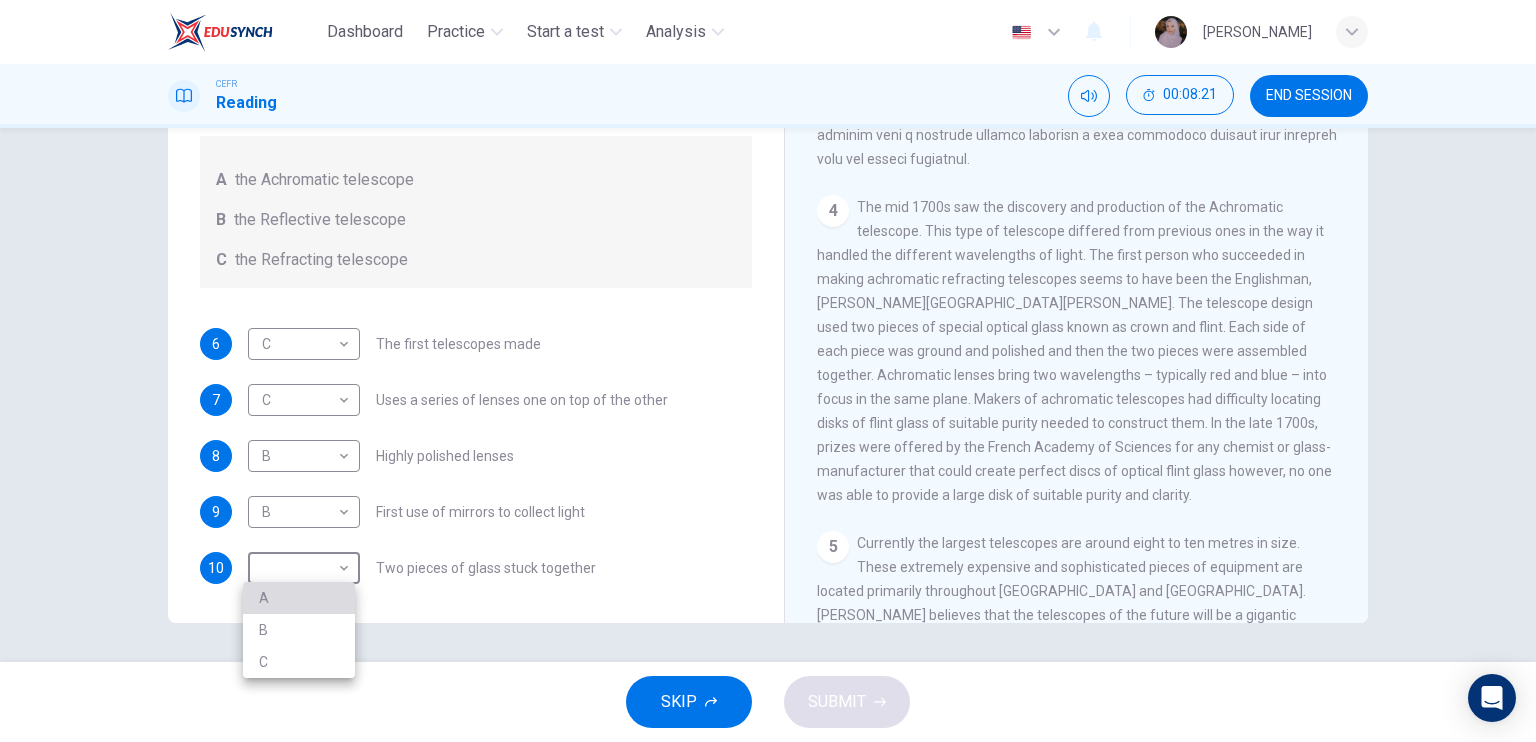 click on "A" at bounding box center (299, 598) 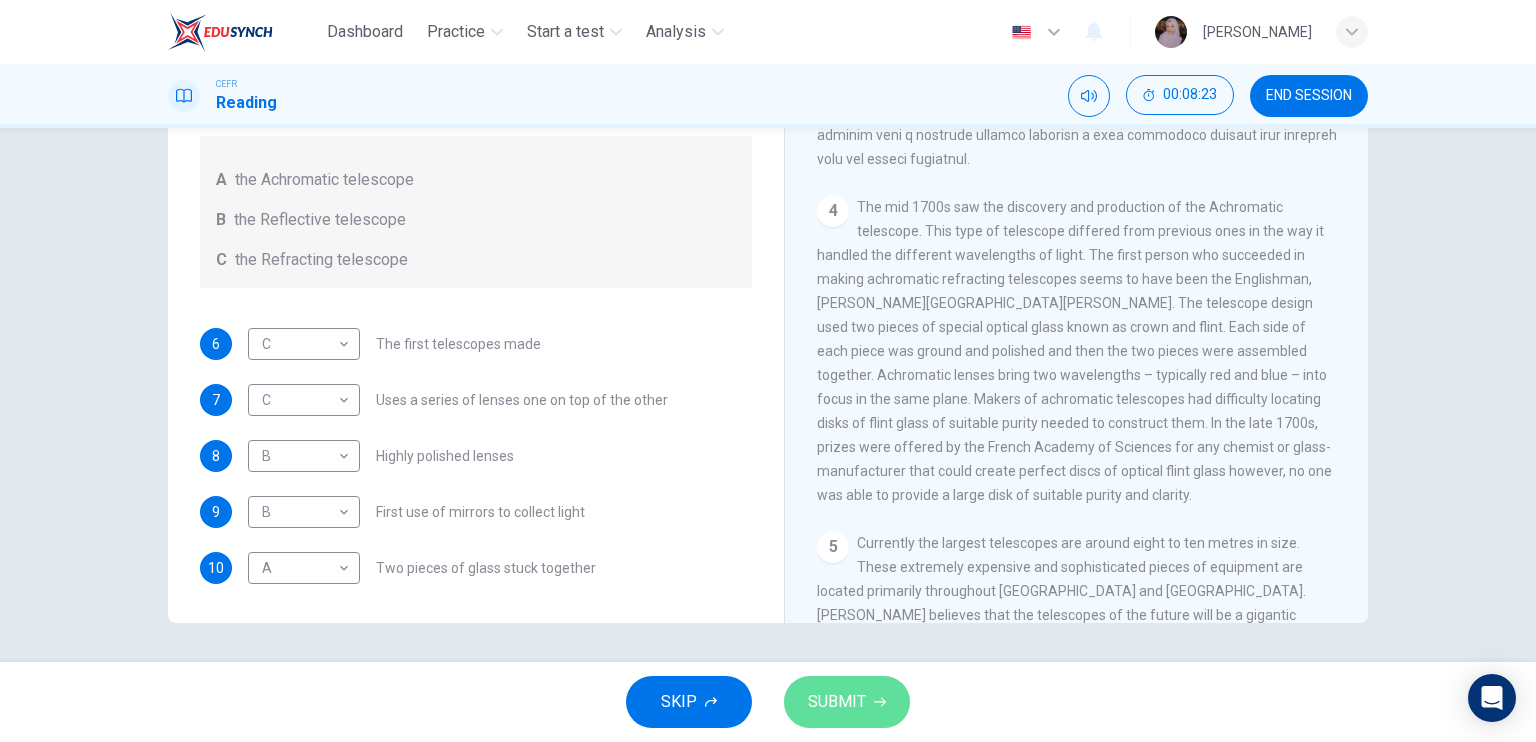 click on "SUBMIT" at bounding box center (837, 702) 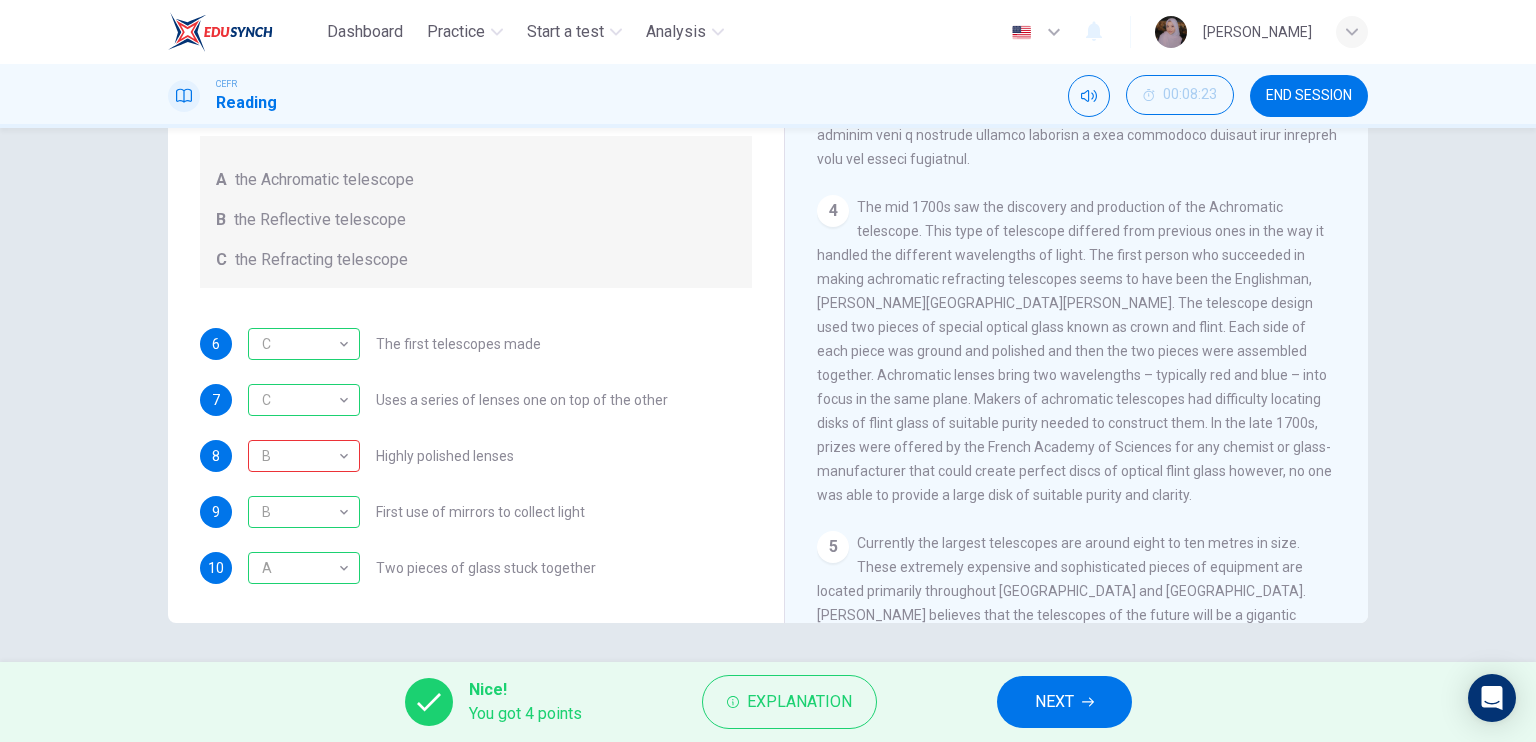 scroll, scrollTop: 1446, scrollLeft: 0, axis: vertical 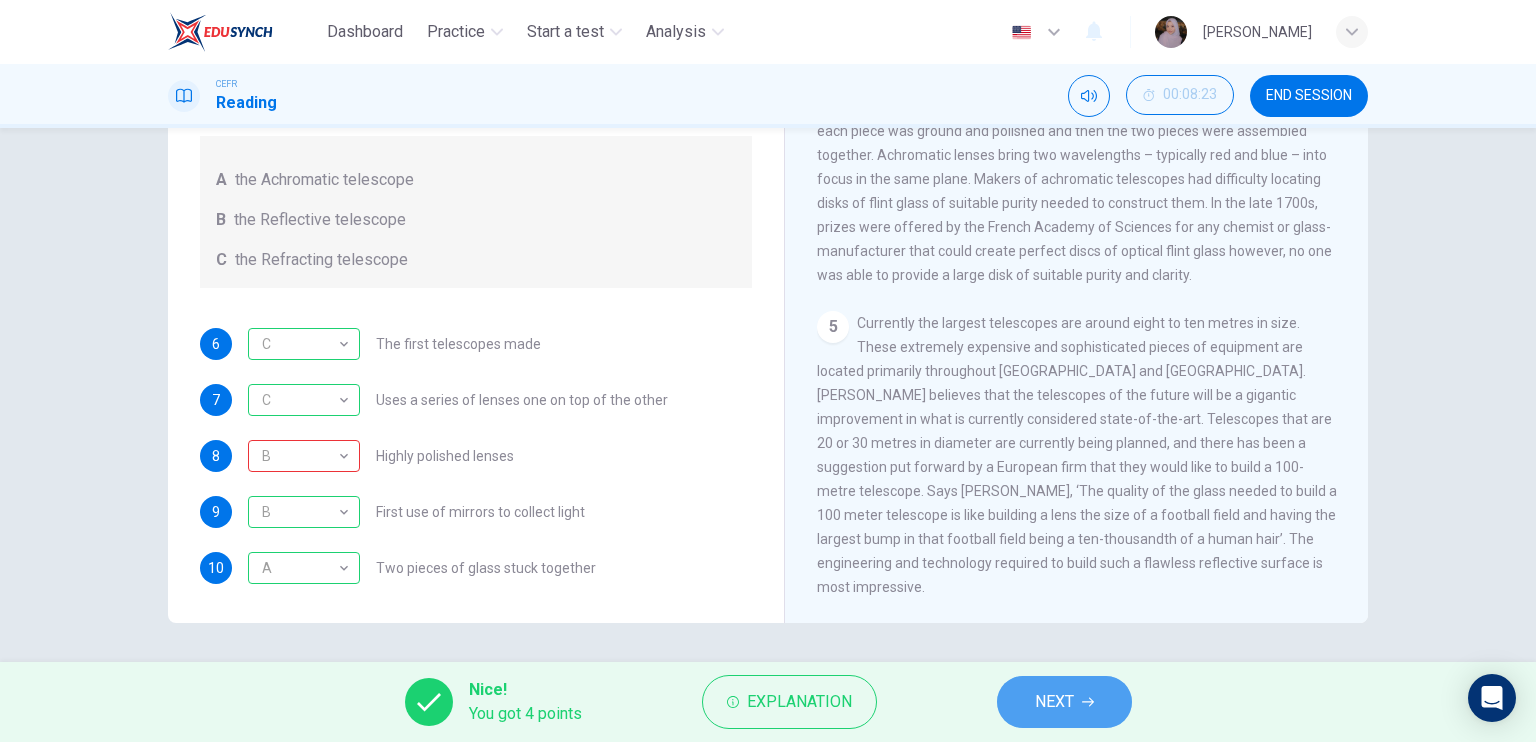 click on "NEXT" at bounding box center (1064, 702) 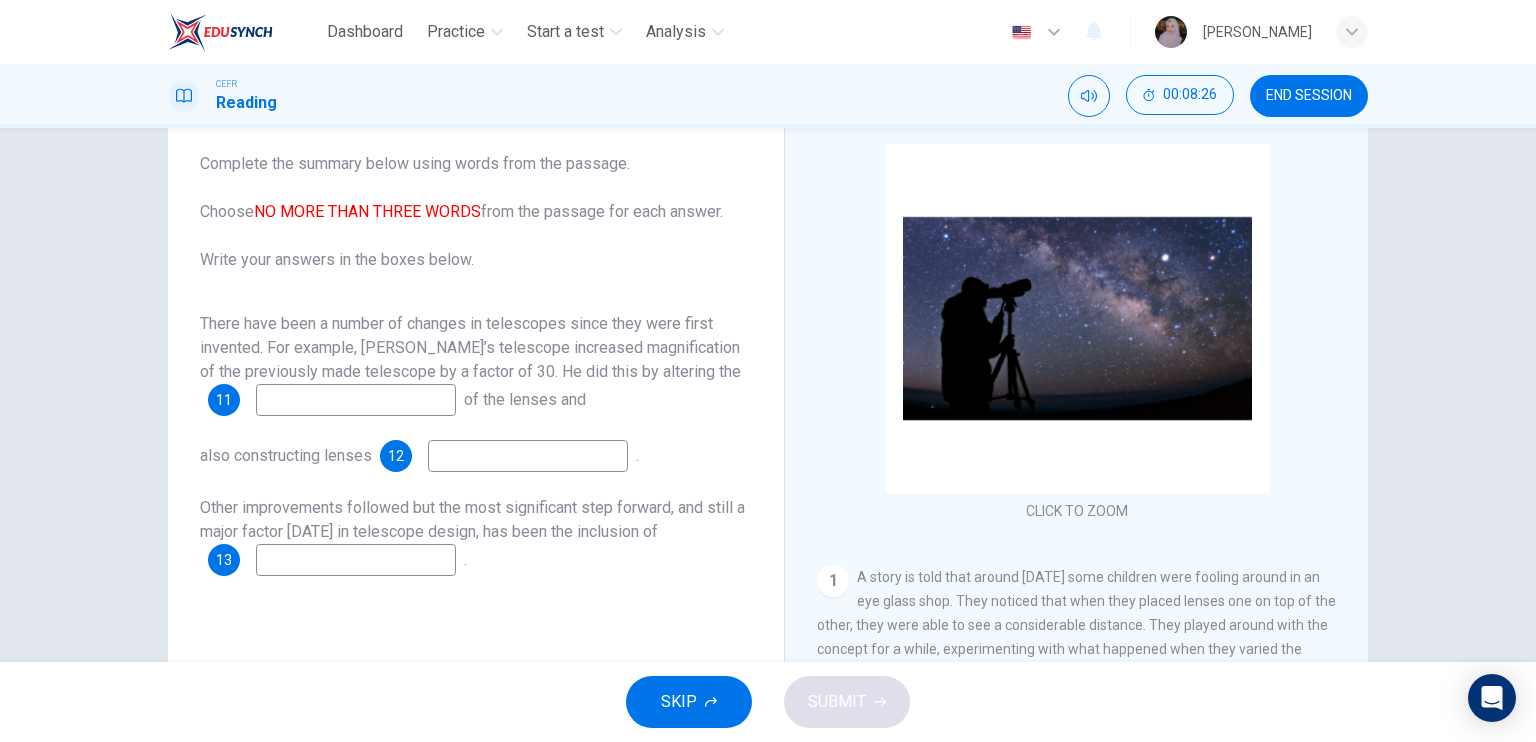 scroll, scrollTop: 120, scrollLeft: 0, axis: vertical 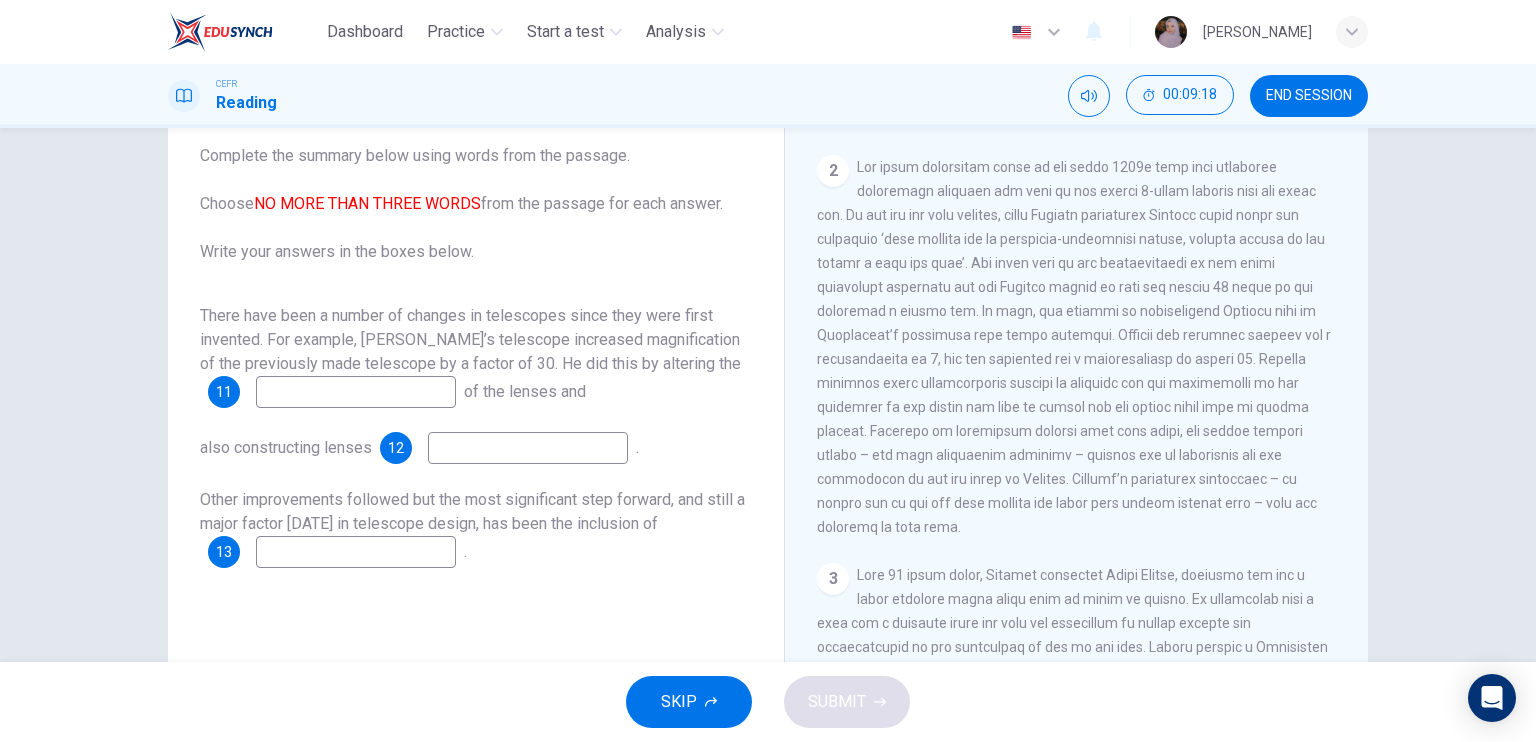 click at bounding box center [356, 392] 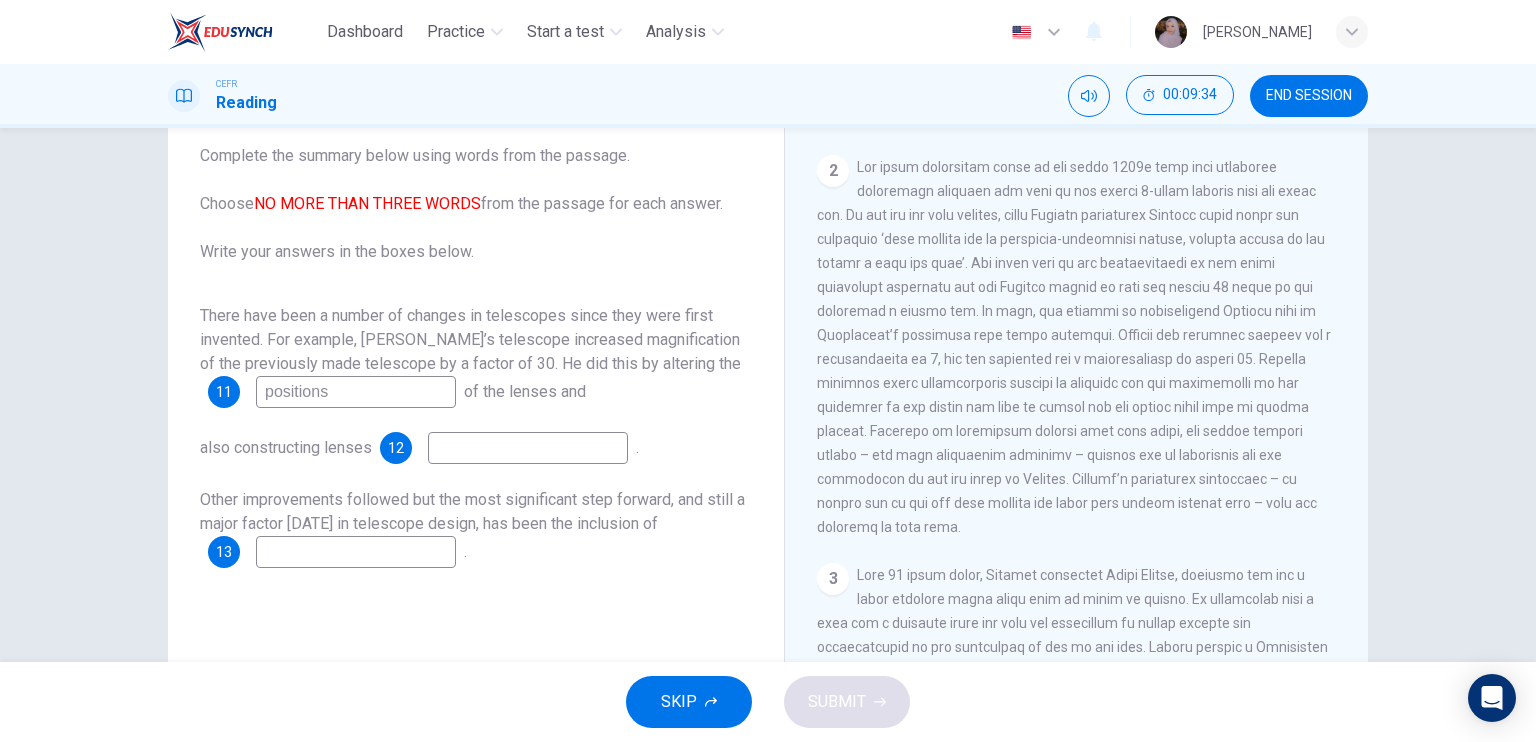 type on "positions" 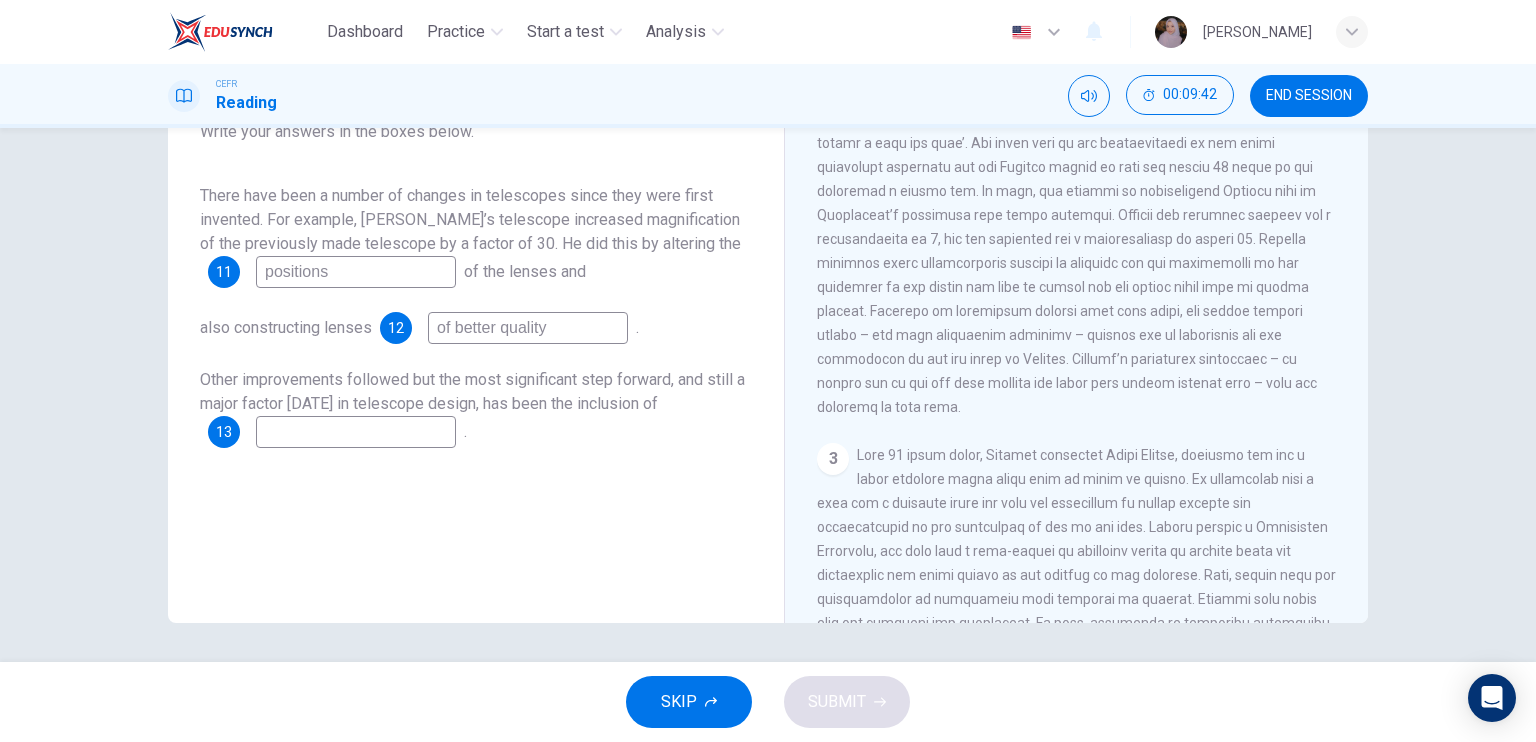 scroll, scrollTop: 240, scrollLeft: 0, axis: vertical 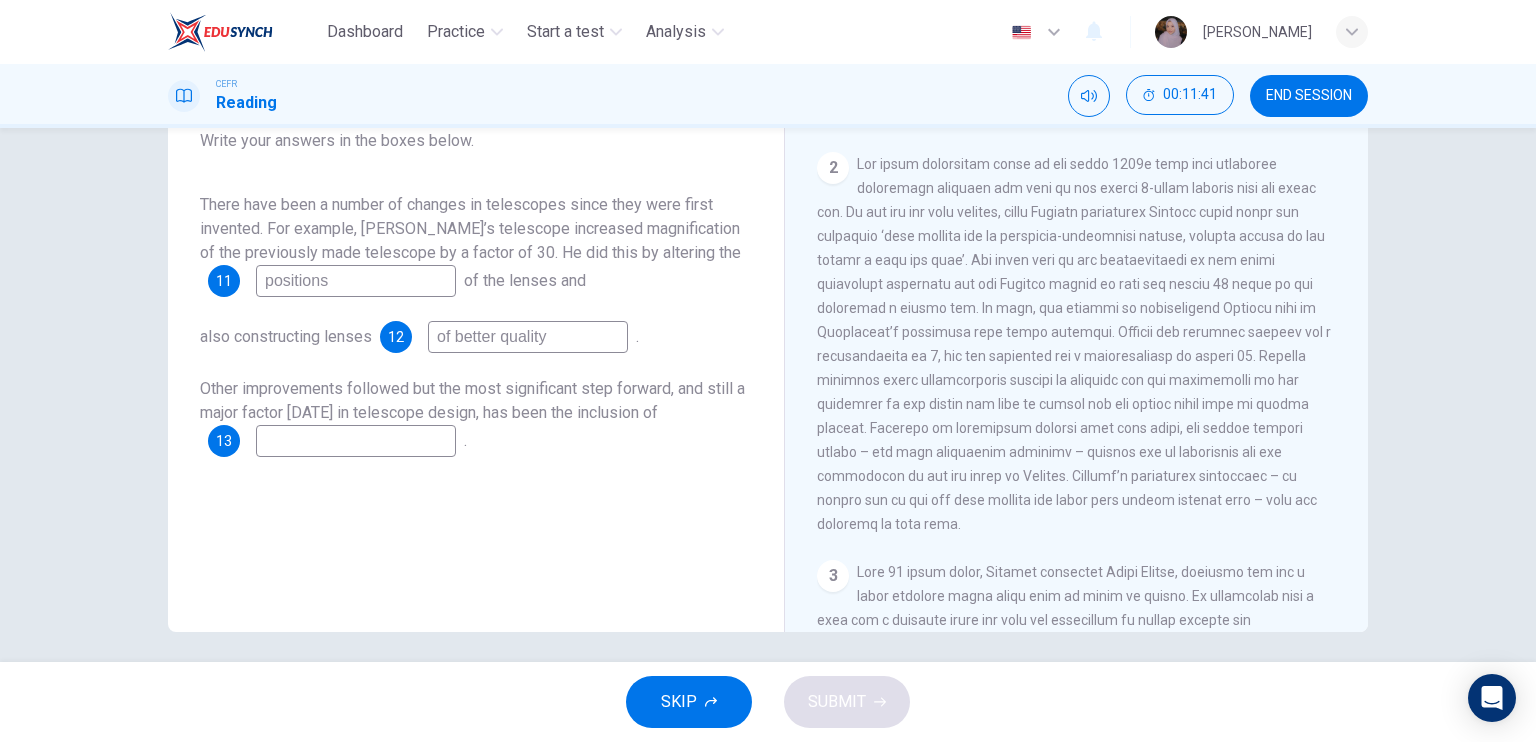 type on "of better quality" 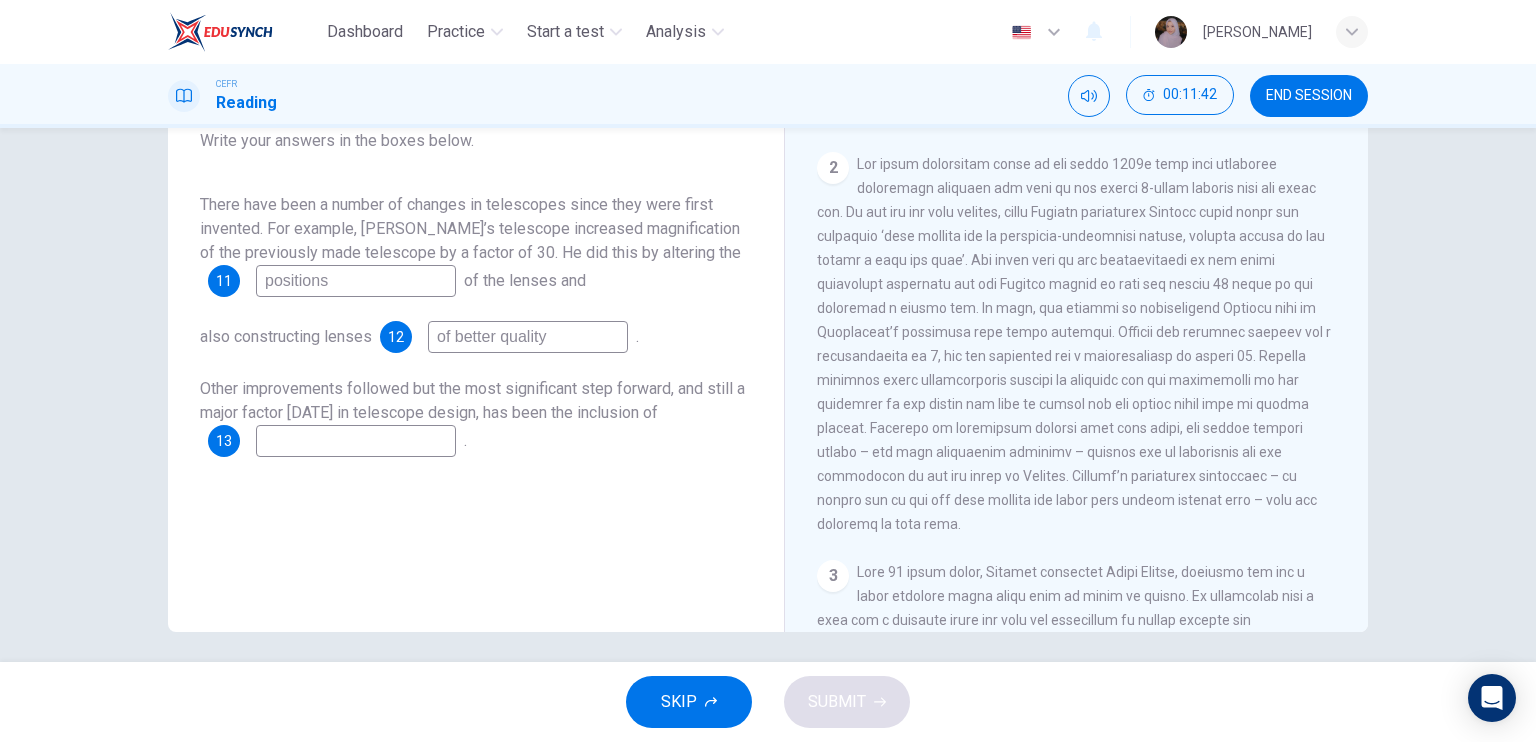 click at bounding box center (356, 441) 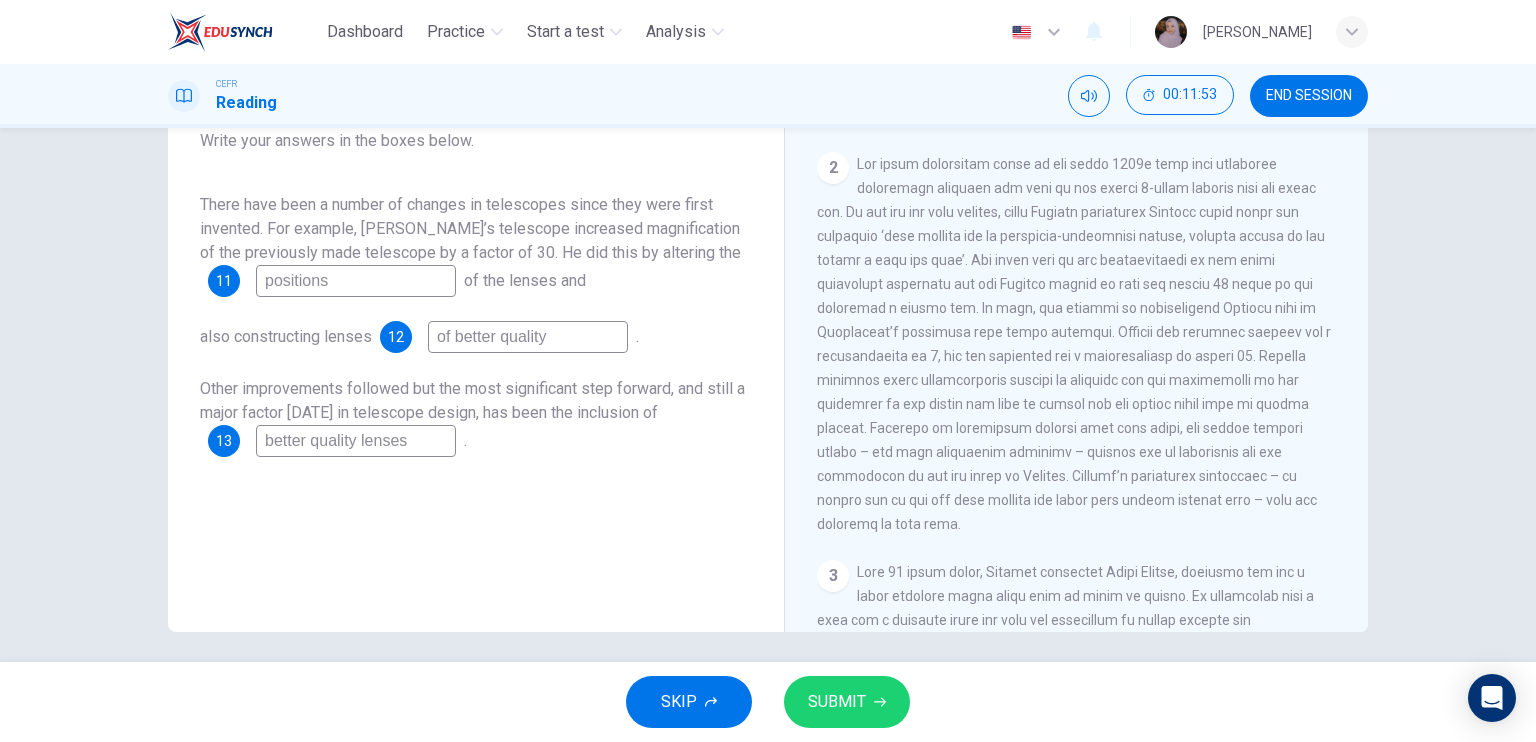 type on "better quality lenses" 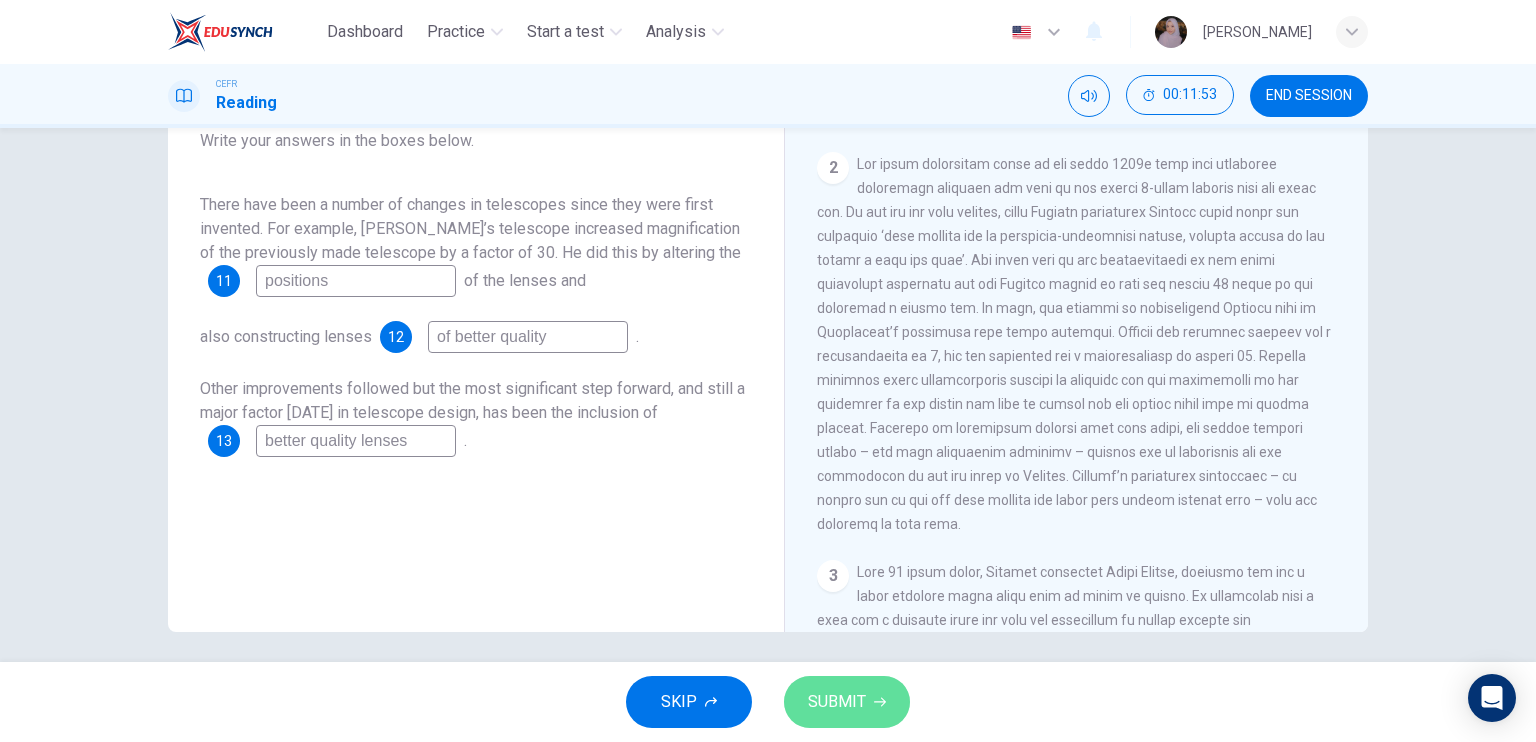 click on "SUBMIT" at bounding box center [837, 702] 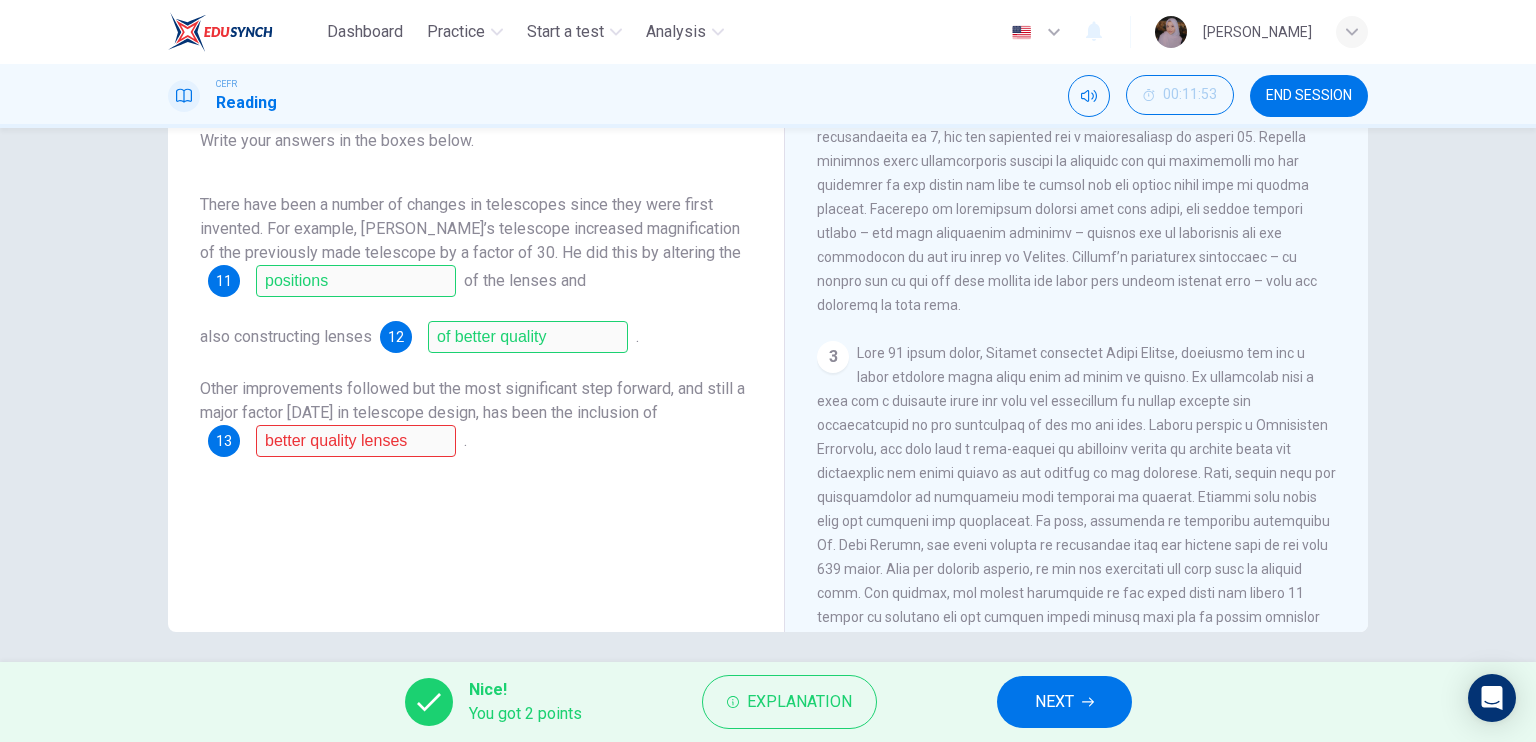 scroll, scrollTop: 708, scrollLeft: 0, axis: vertical 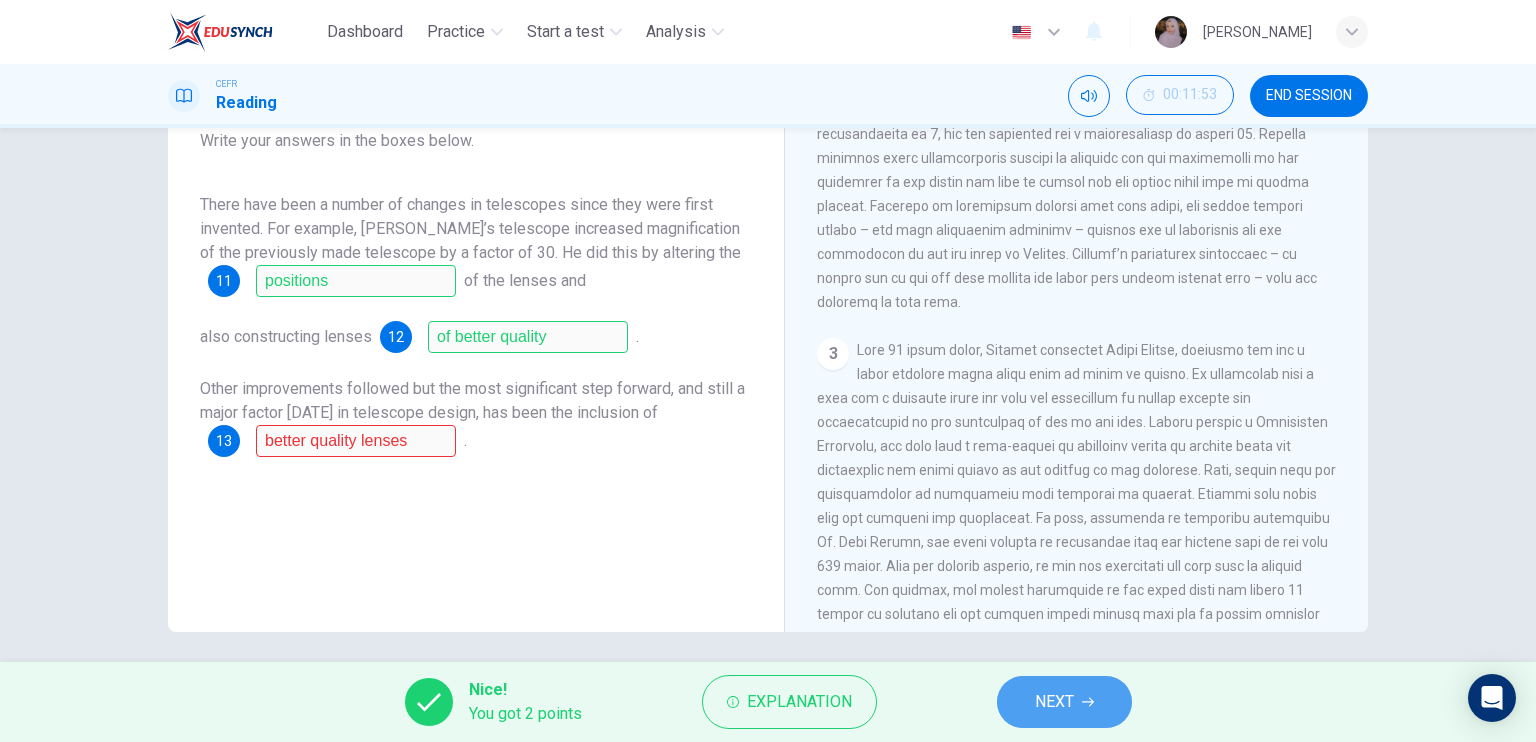 click on "NEXT" at bounding box center [1054, 702] 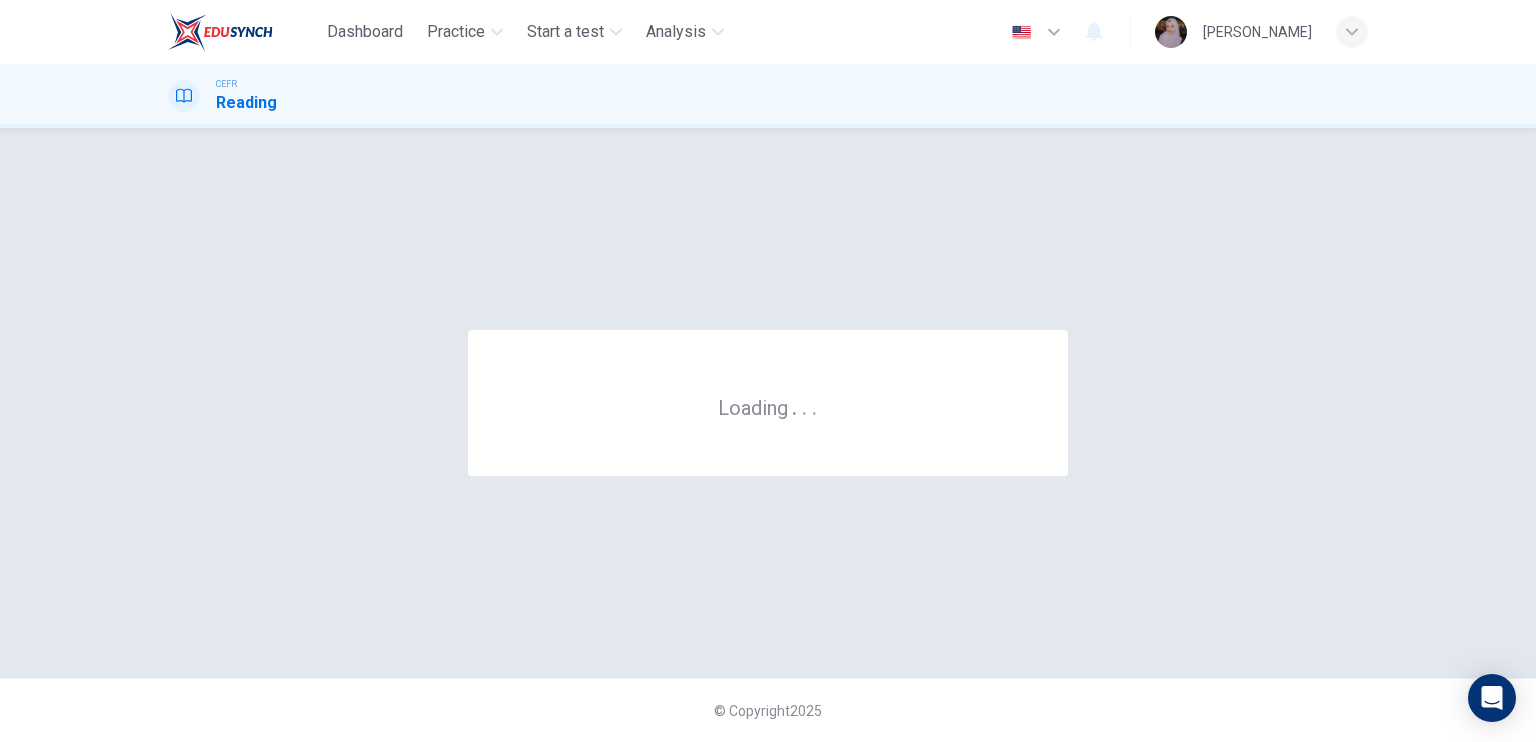 scroll, scrollTop: 0, scrollLeft: 0, axis: both 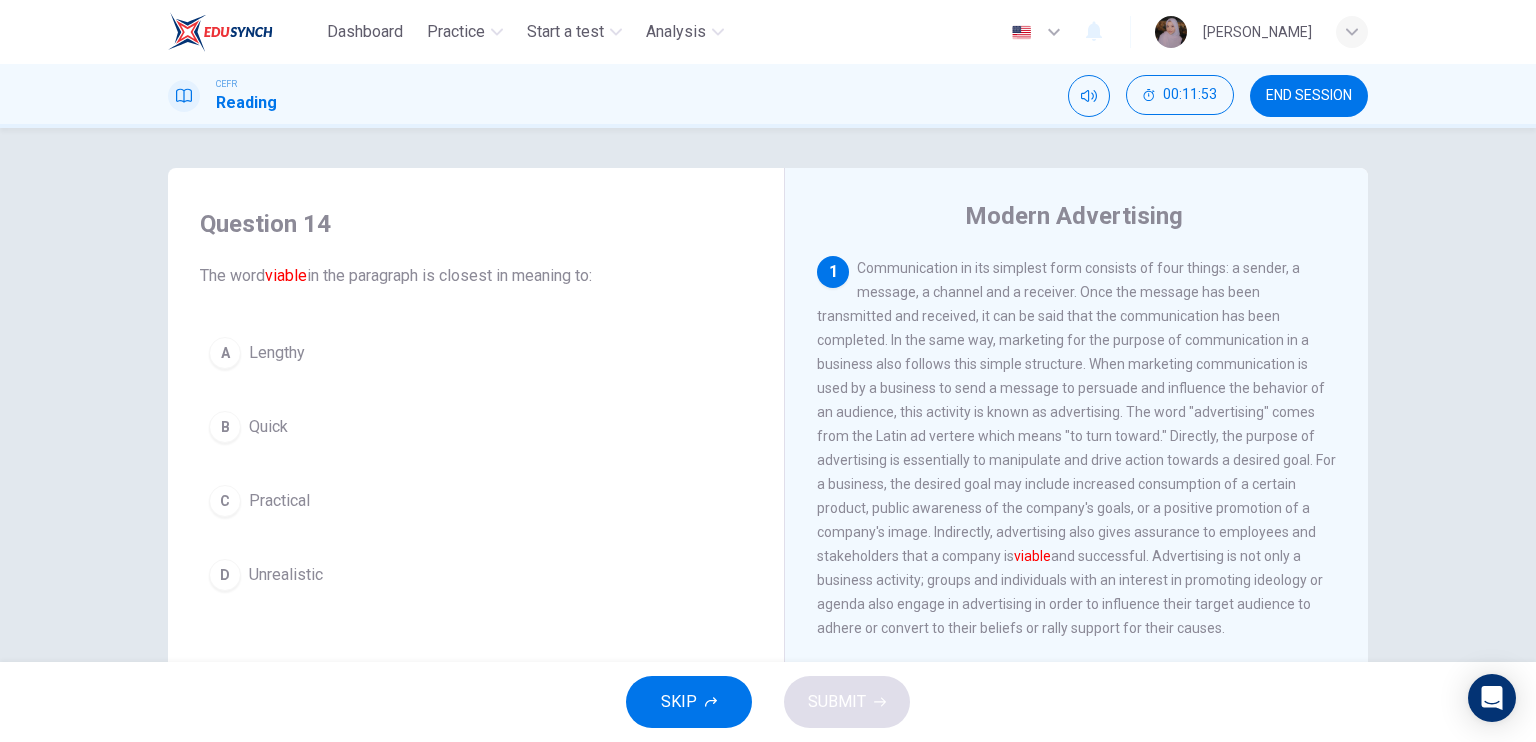 click on "END SESSION" at bounding box center (1309, 96) 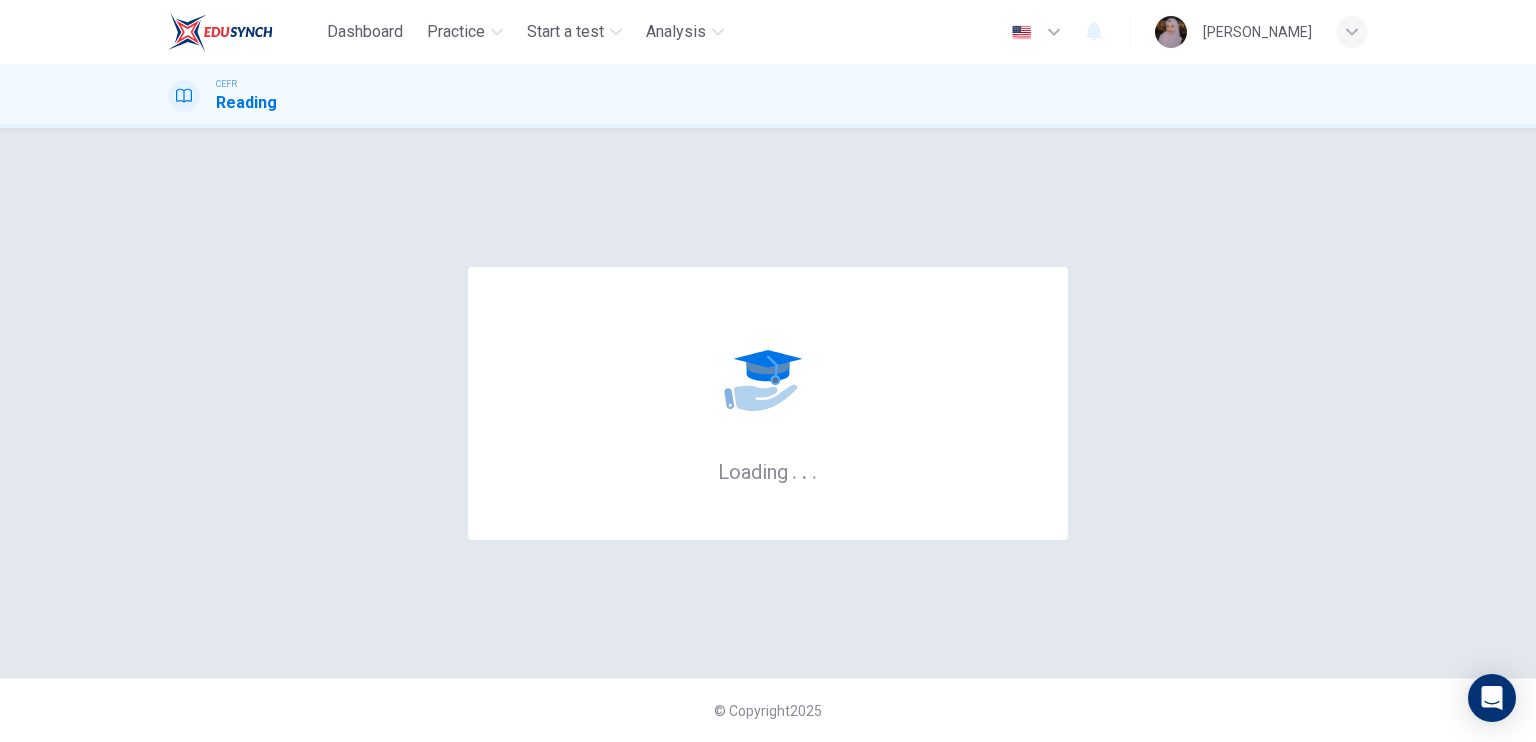 scroll, scrollTop: 0, scrollLeft: 0, axis: both 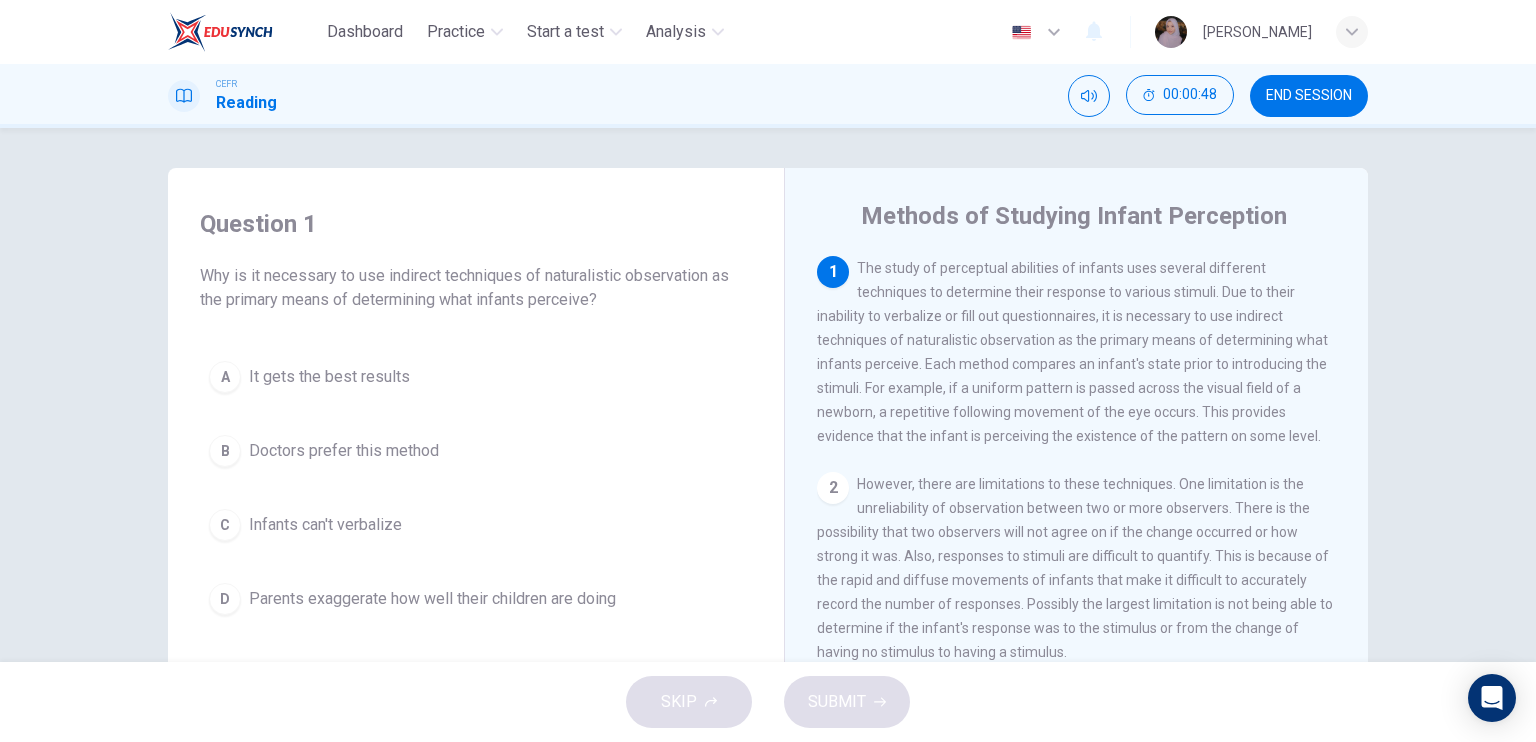 click on "Infants can't verbalize" at bounding box center [325, 525] 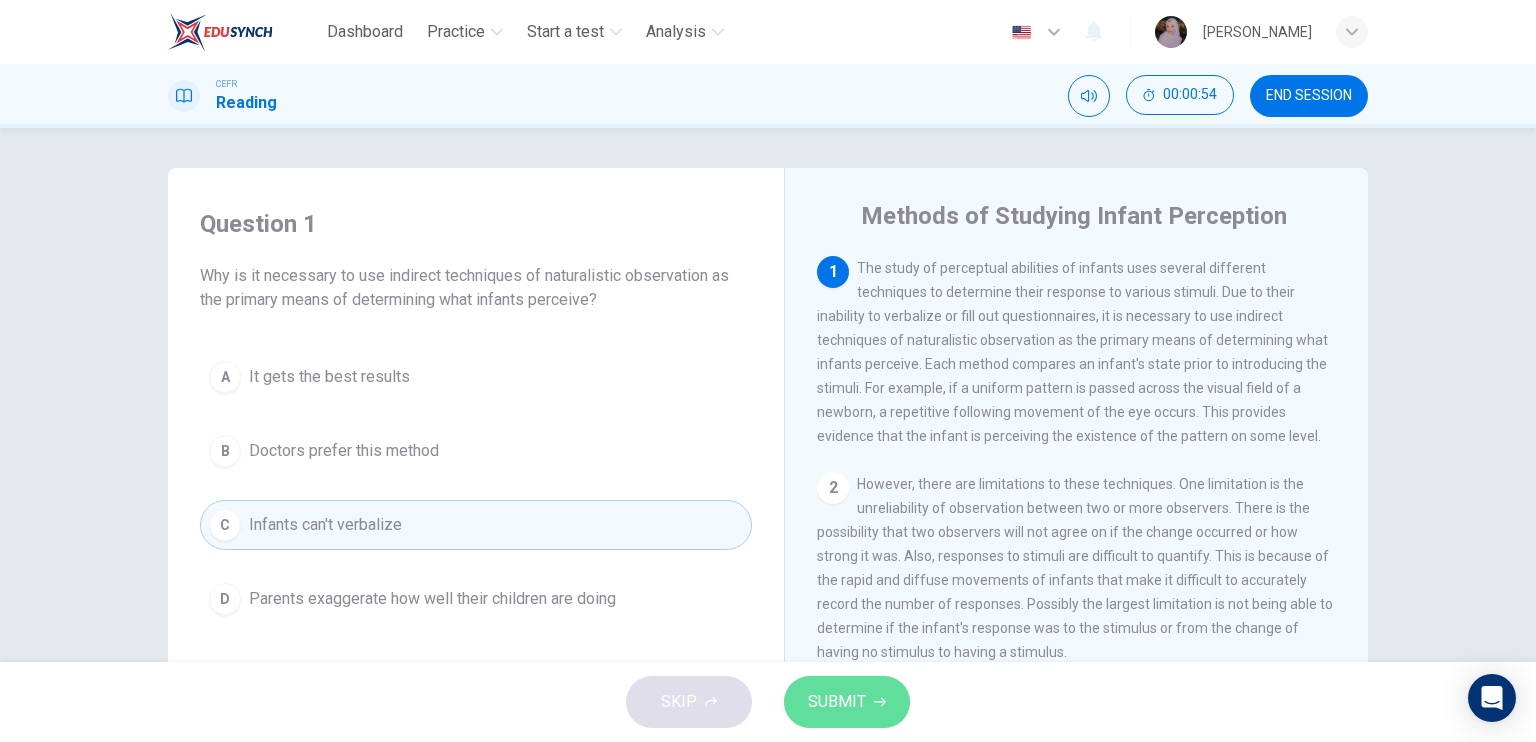click on "SUBMIT" at bounding box center [847, 702] 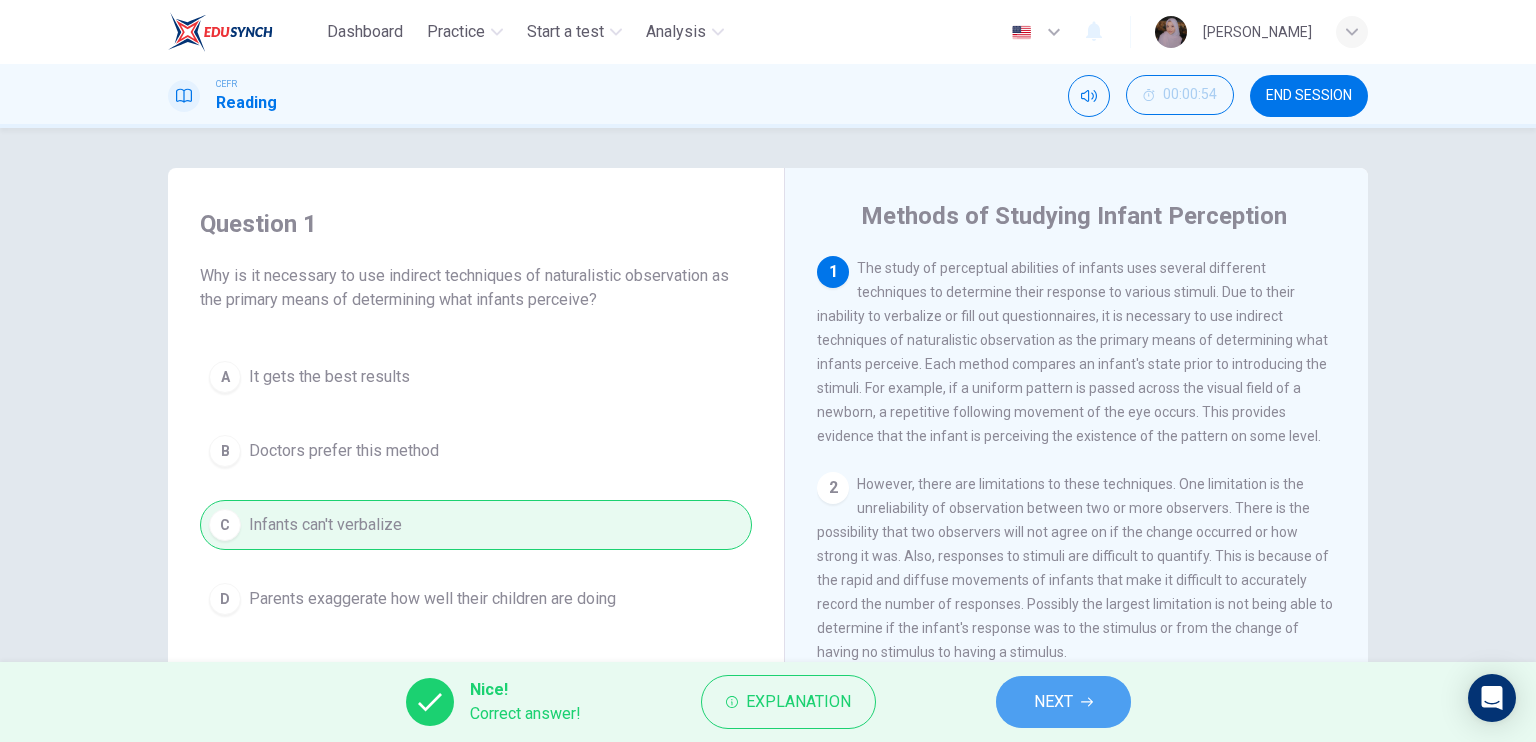 click on "NEXT" at bounding box center (1053, 702) 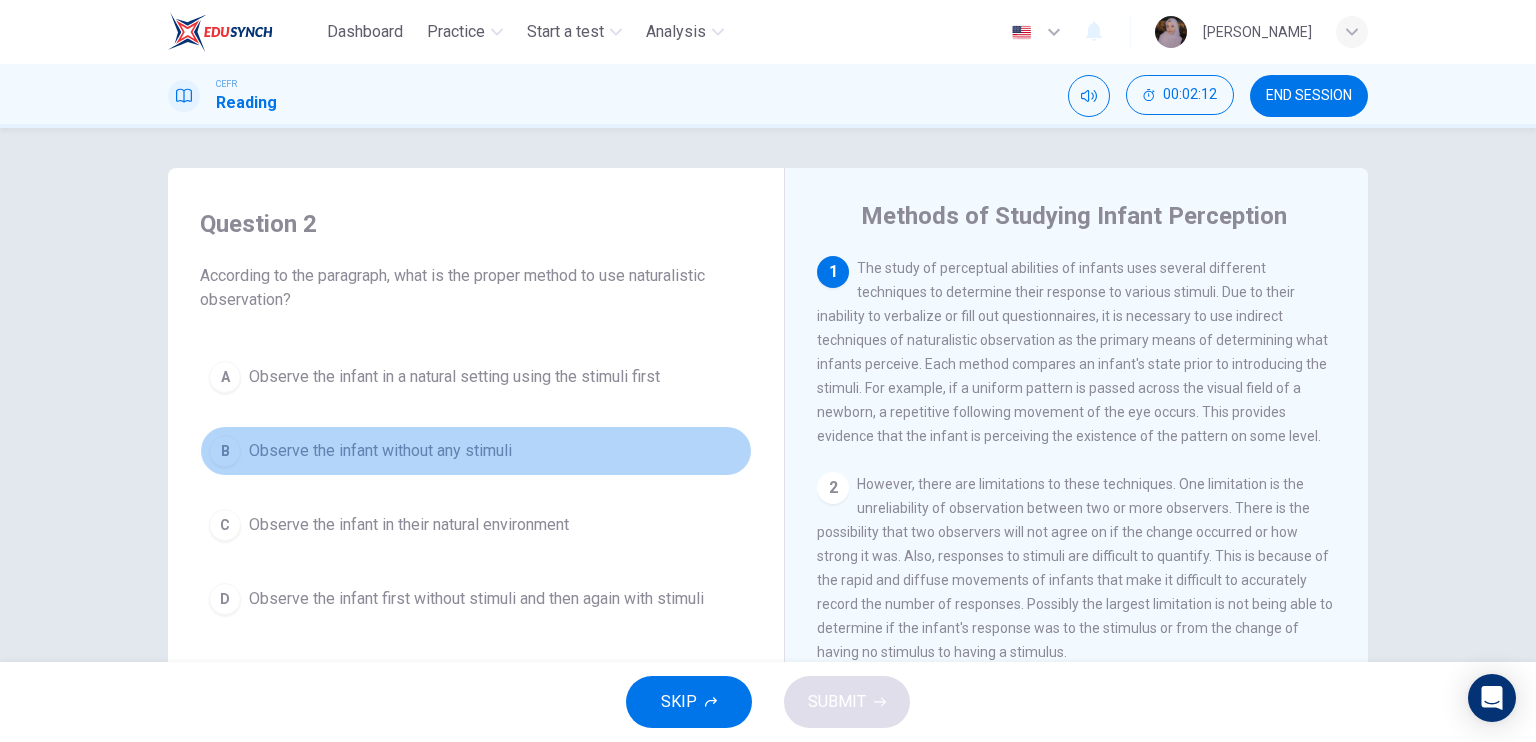 click on "Observe the infant without any stimuli" at bounding box center [380, 451] 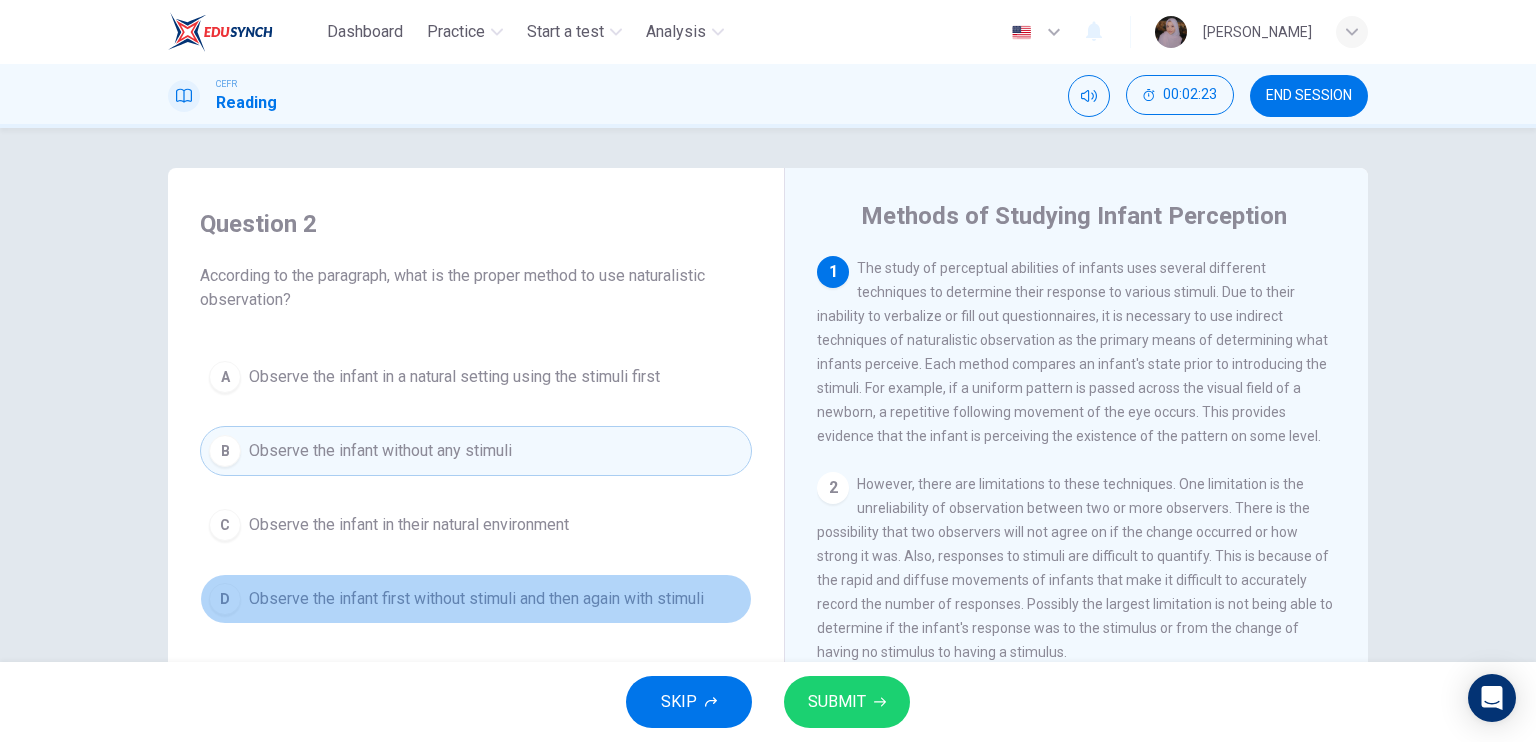 click on "D Observe the infant first without stimuli and then again with stimuli" at bounding box center (476, 599) 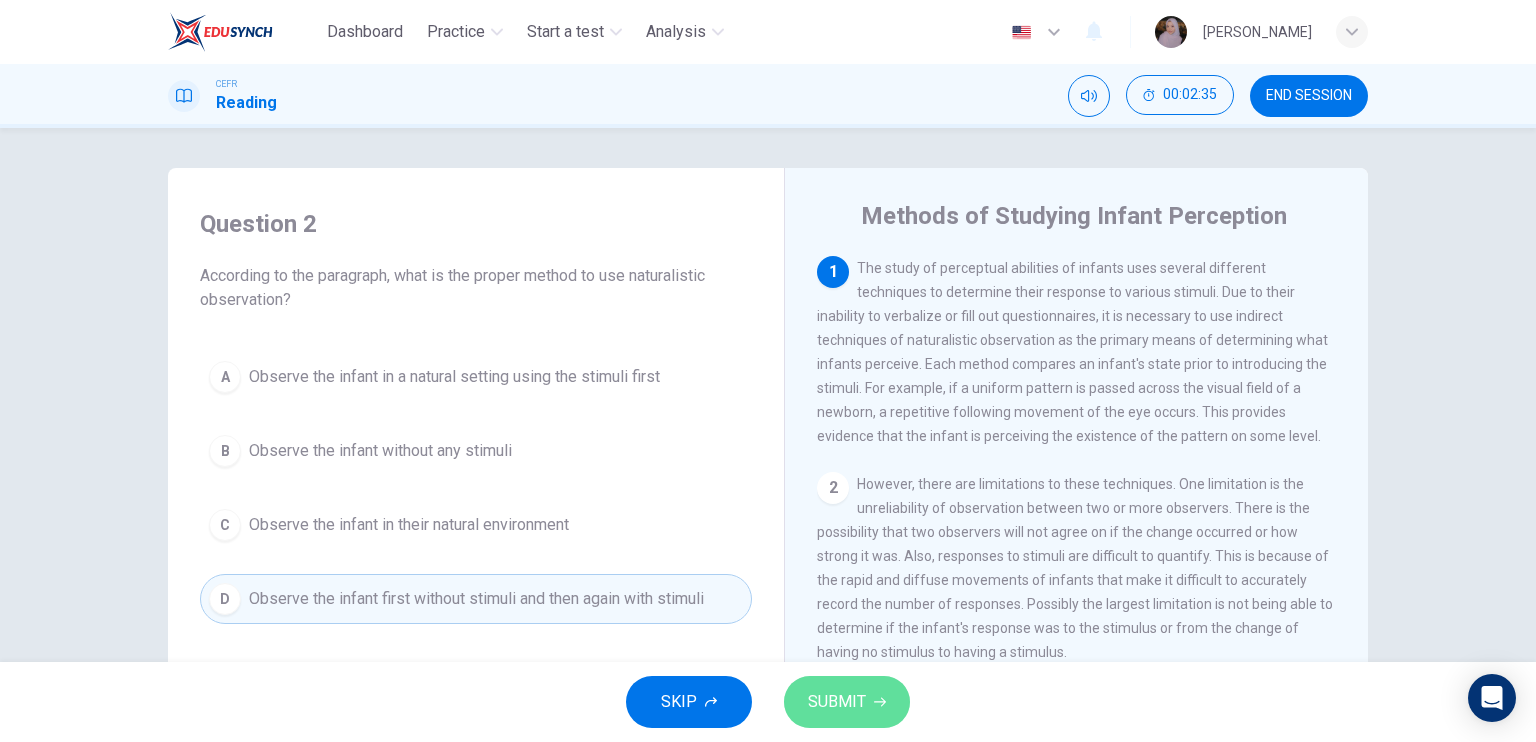 click on "SUBMIT" at bounding box center [837, 702] 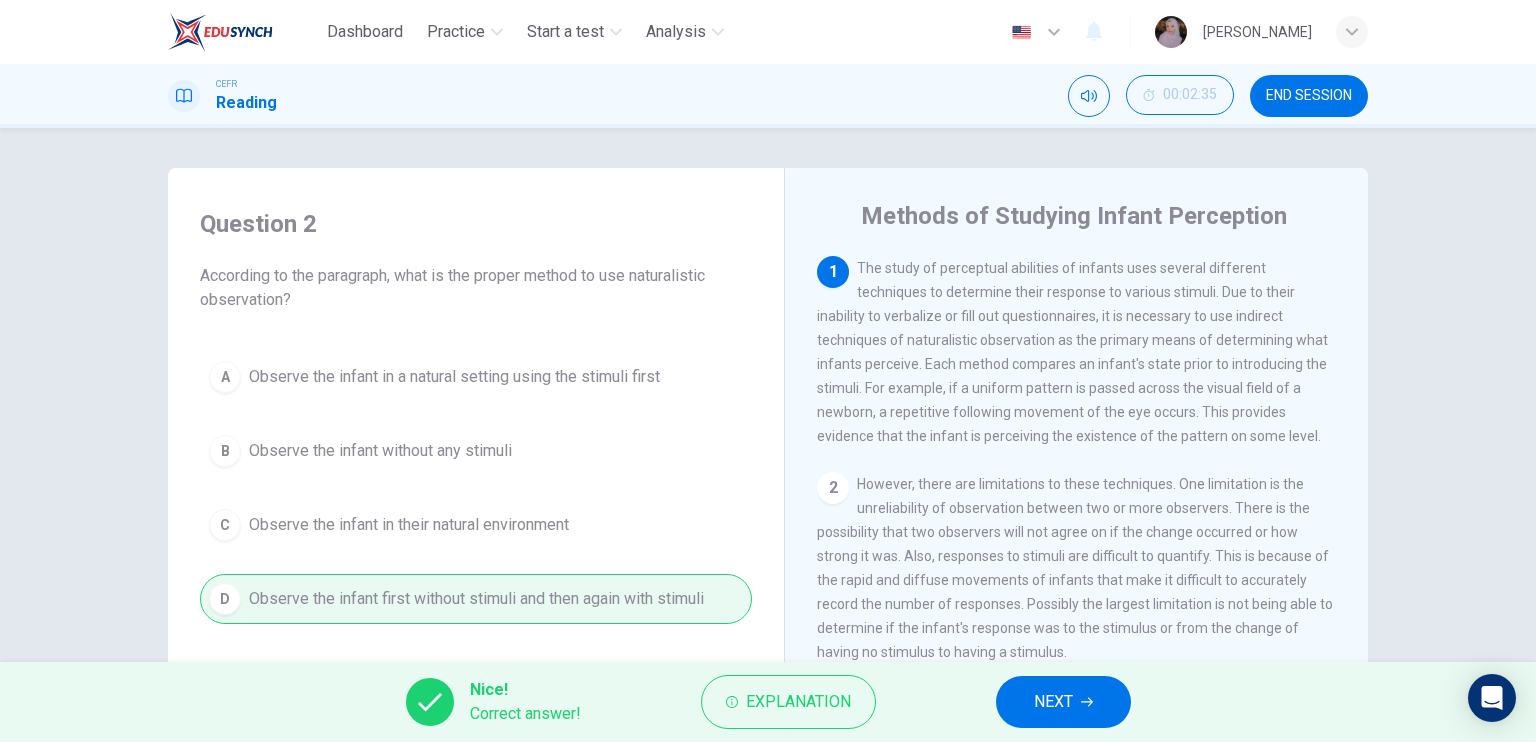 click on "NEXT" at bounding box center (1063, 702) 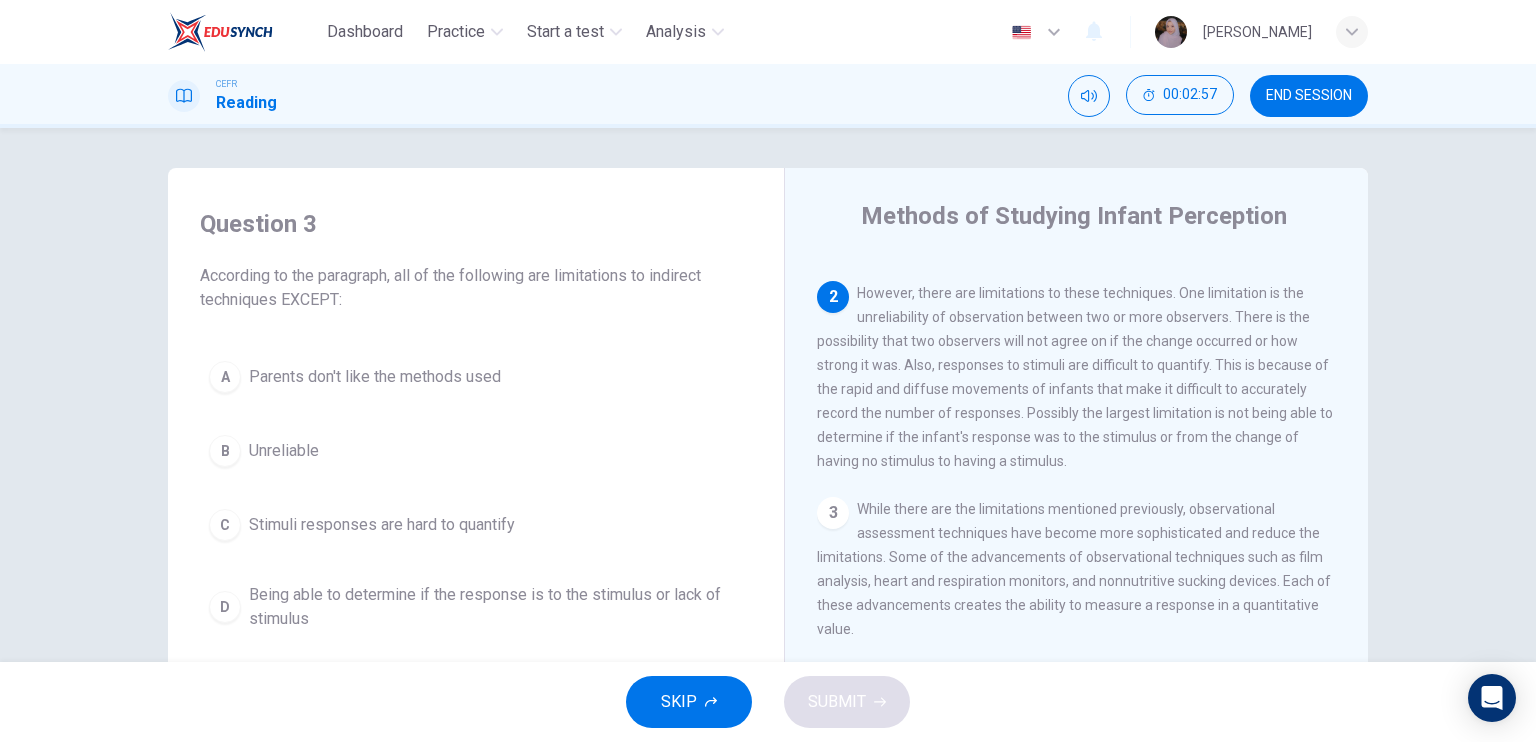 scroll, scrollTop: 192, scrollLeft: 0, axis: vertical 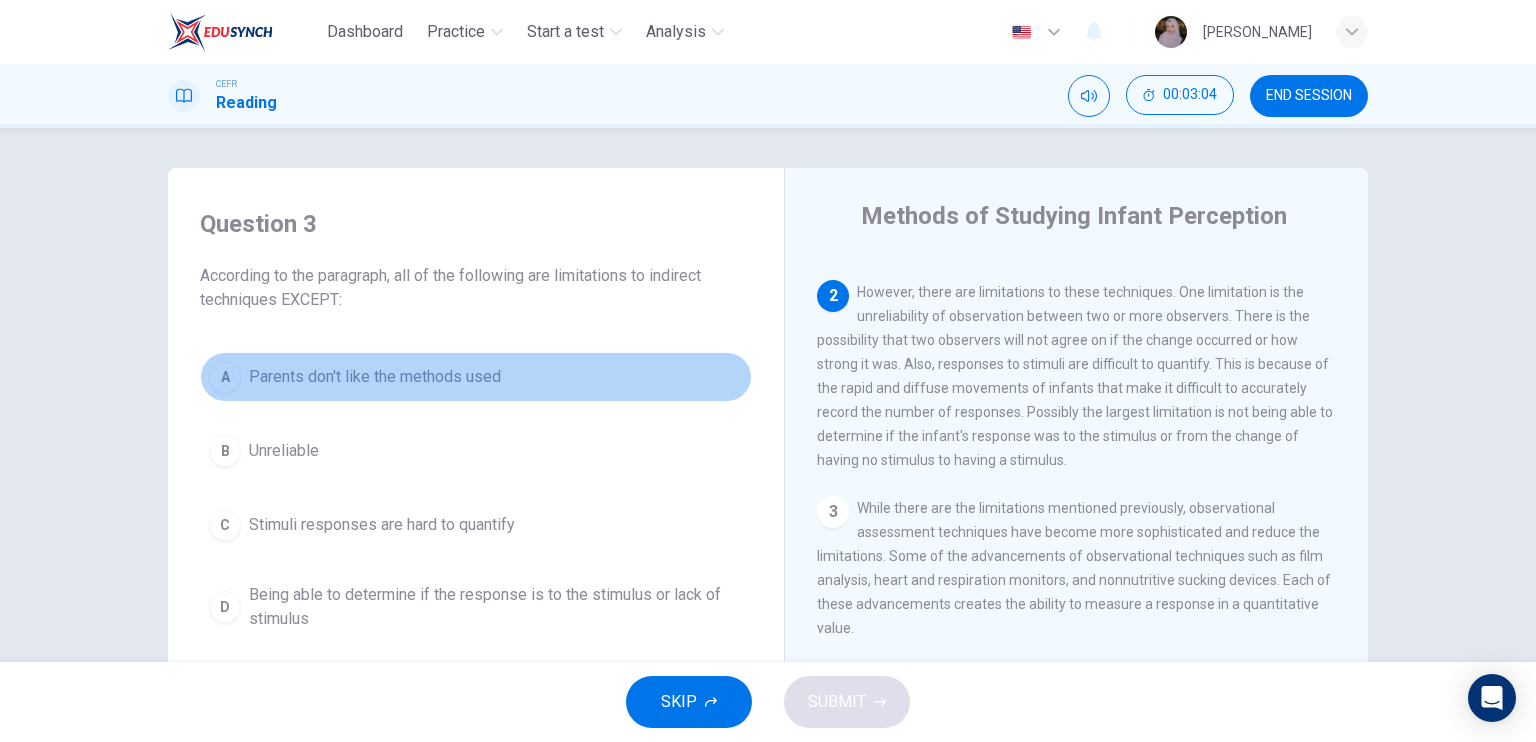 click on "Parents don't like the methods used" at bounding box center (375, 377) 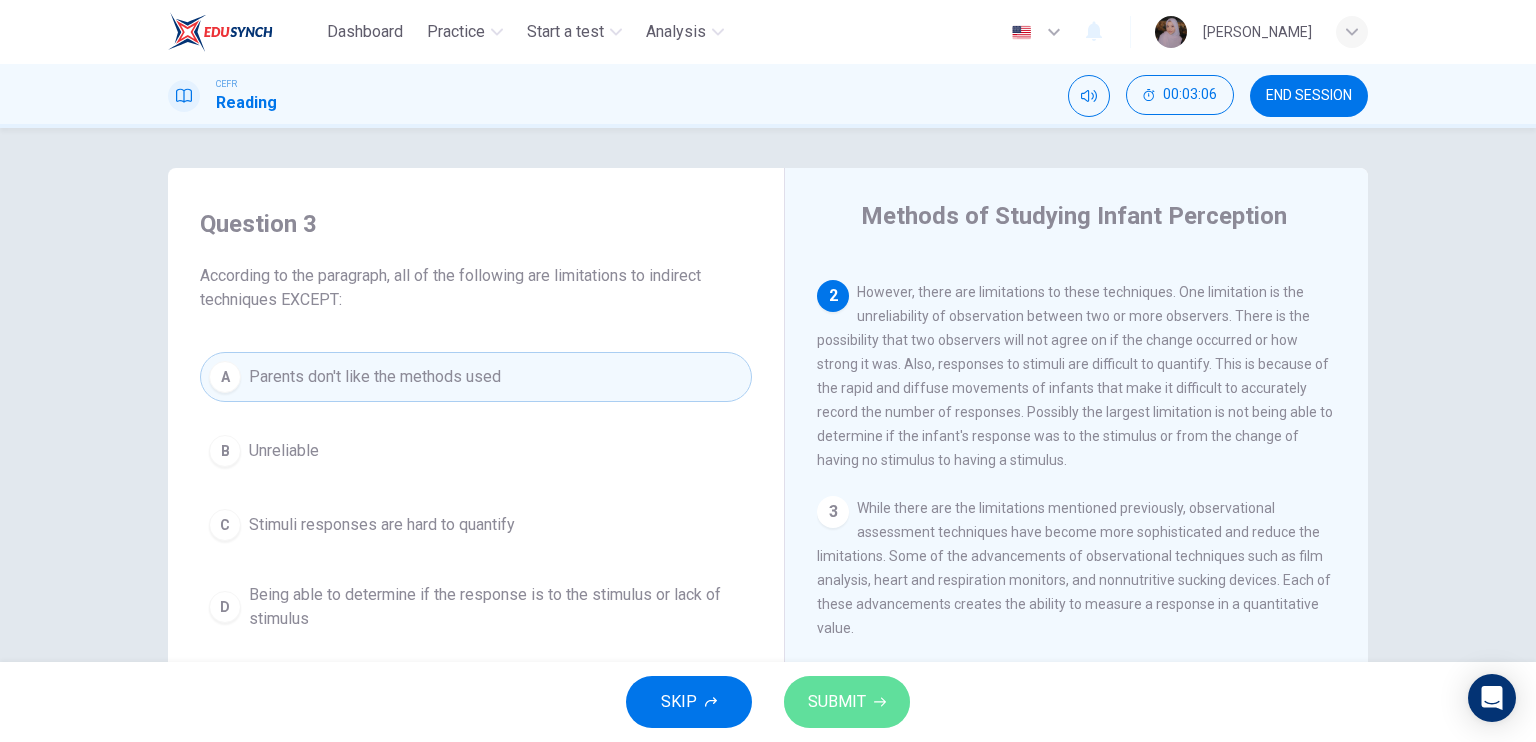 click on "SUBMIT" at bounding box center [837, 702] 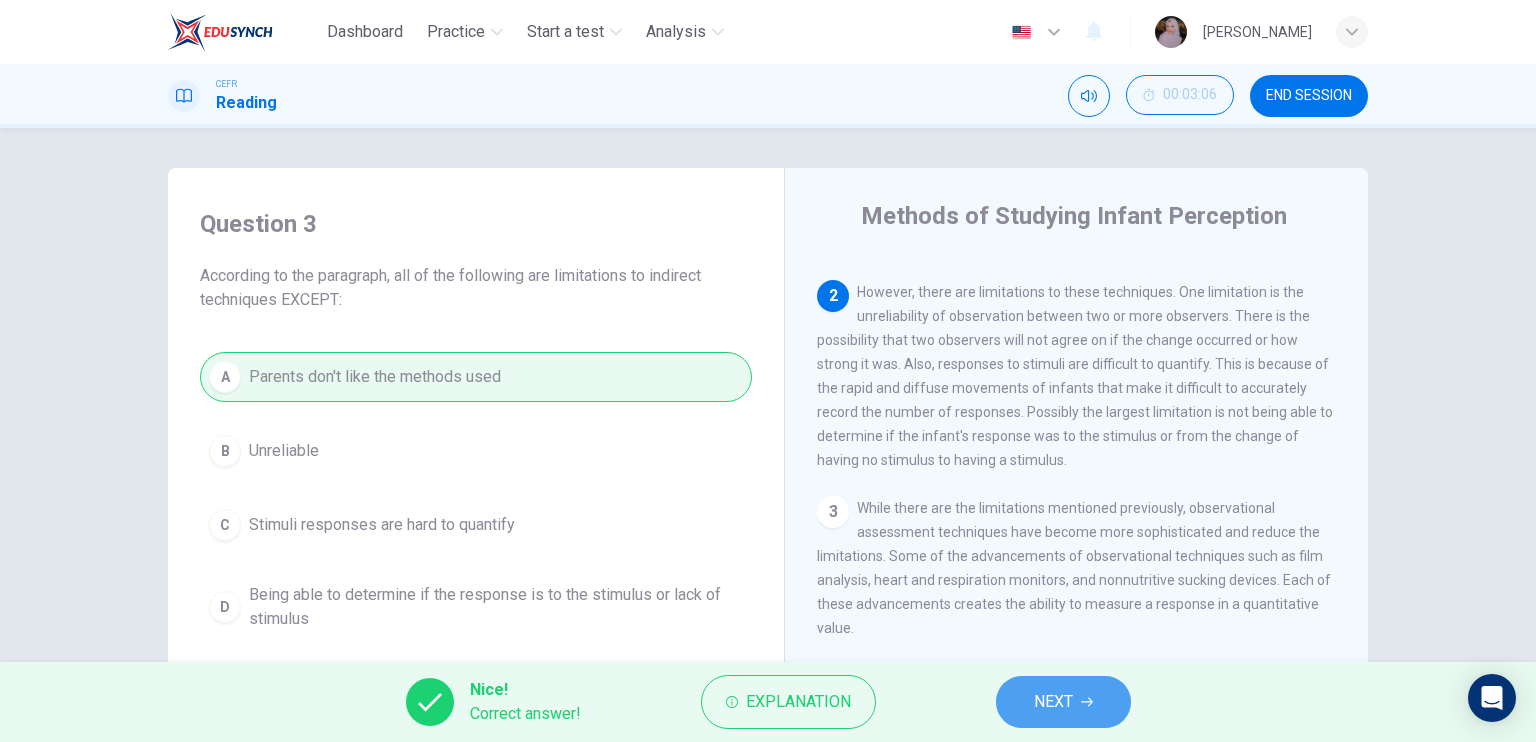 click on "NEXT" at bounding box center (1053, 702) 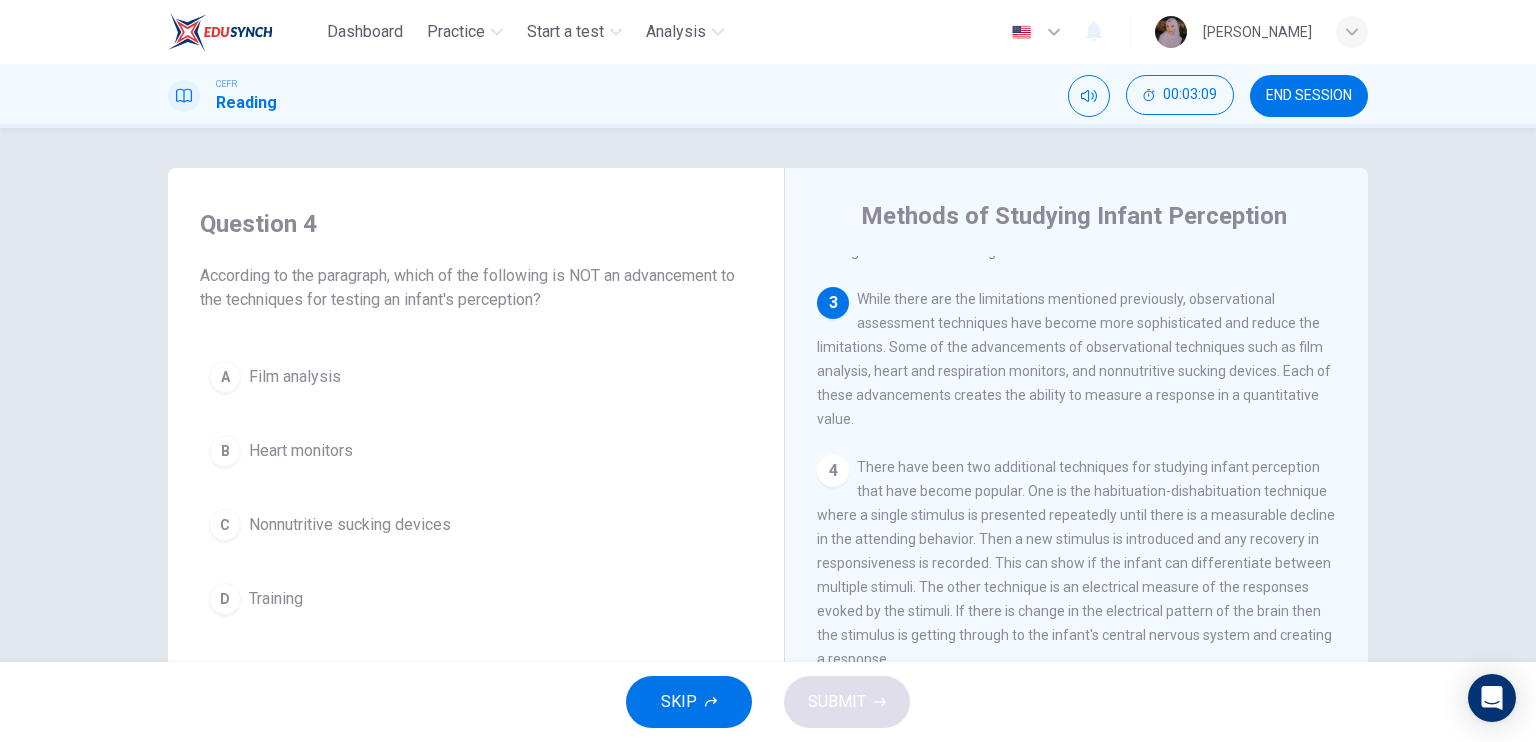 scroll, scrollTop: 430, scrollLeft: 0, axis: vertical 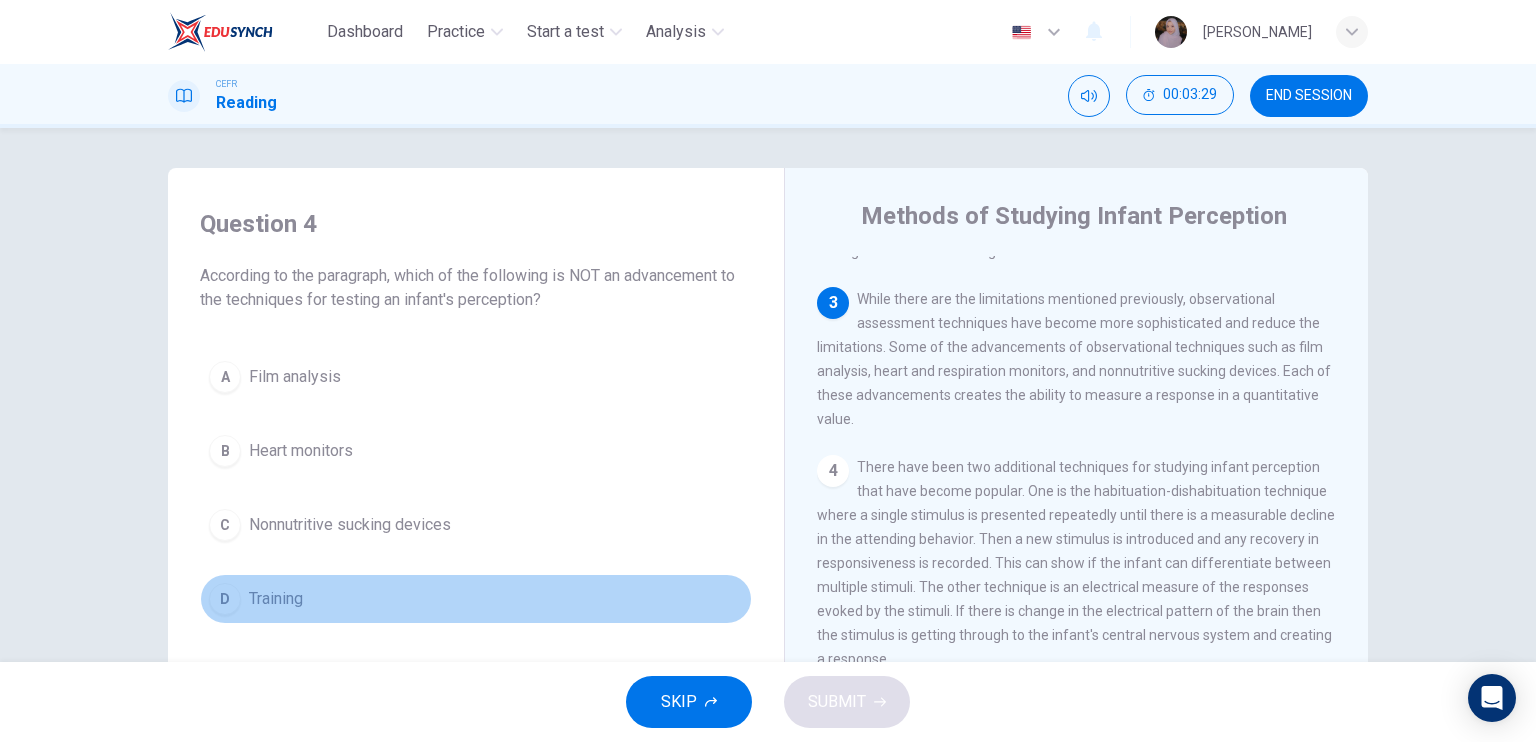 click on "D Training" at bounding box center (476, 599) 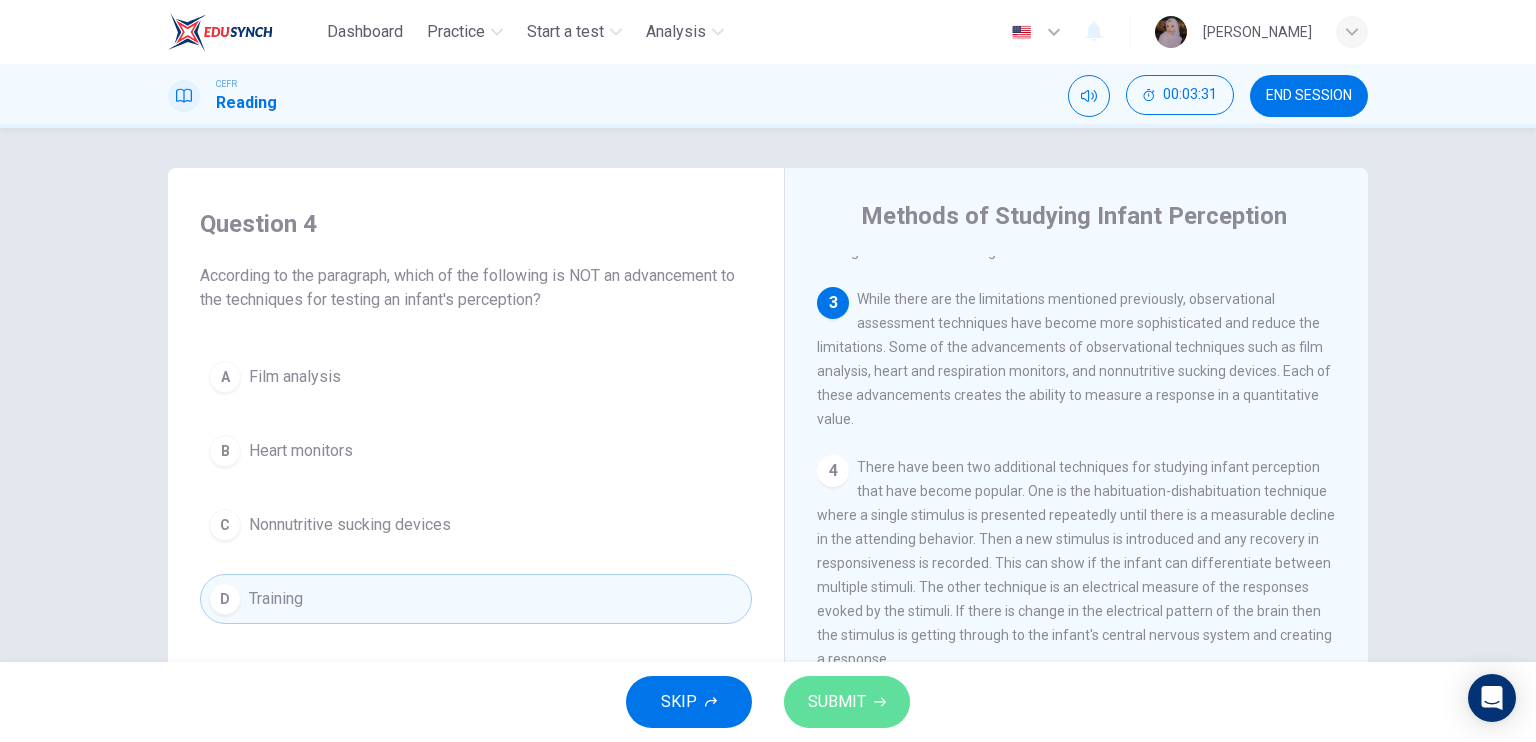 click on "SUBMIT" at bounding box center (847, 702) 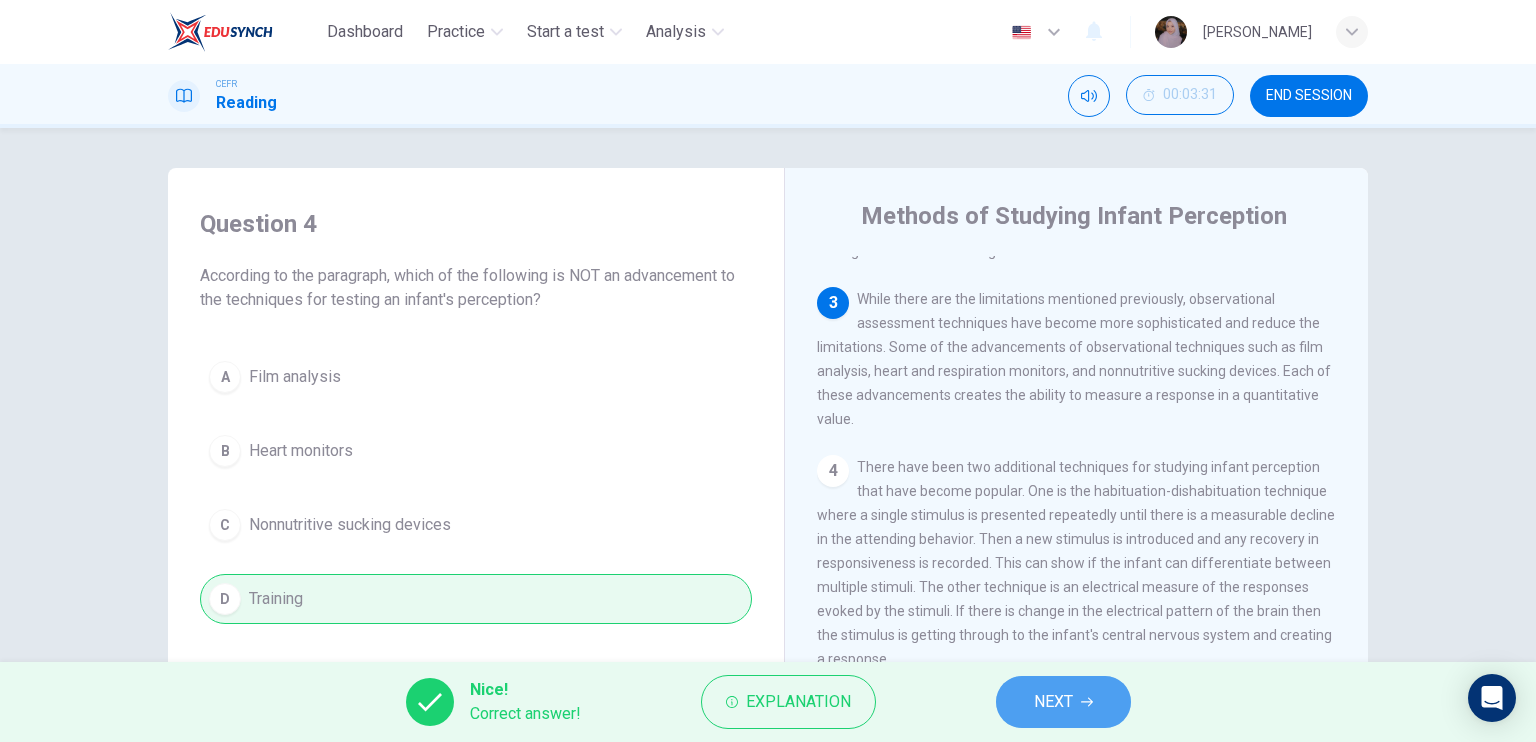 click on "NEXT" at bounding box center [1053, 702] 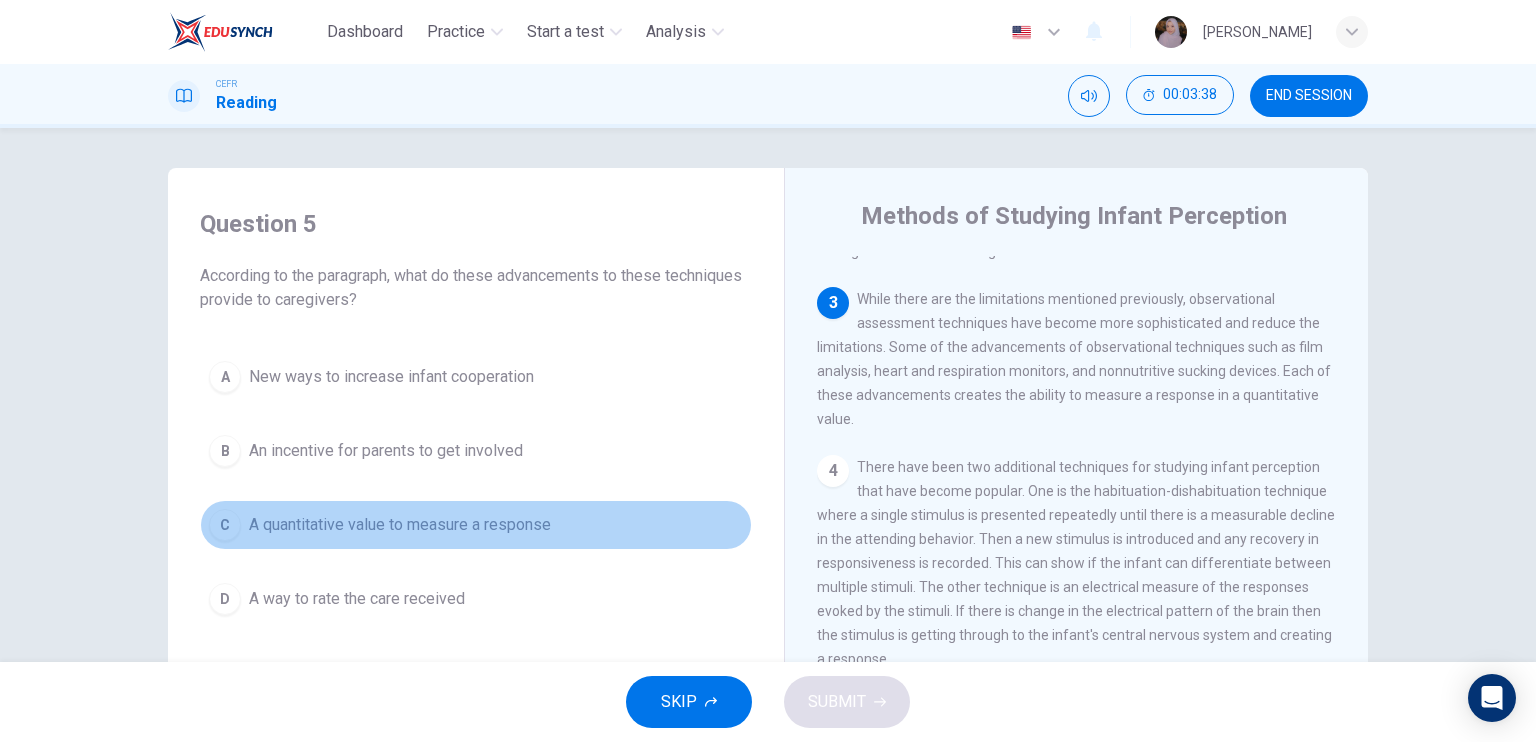 click on "A quantitative value to measure a response" at bounding box center [400, 525] 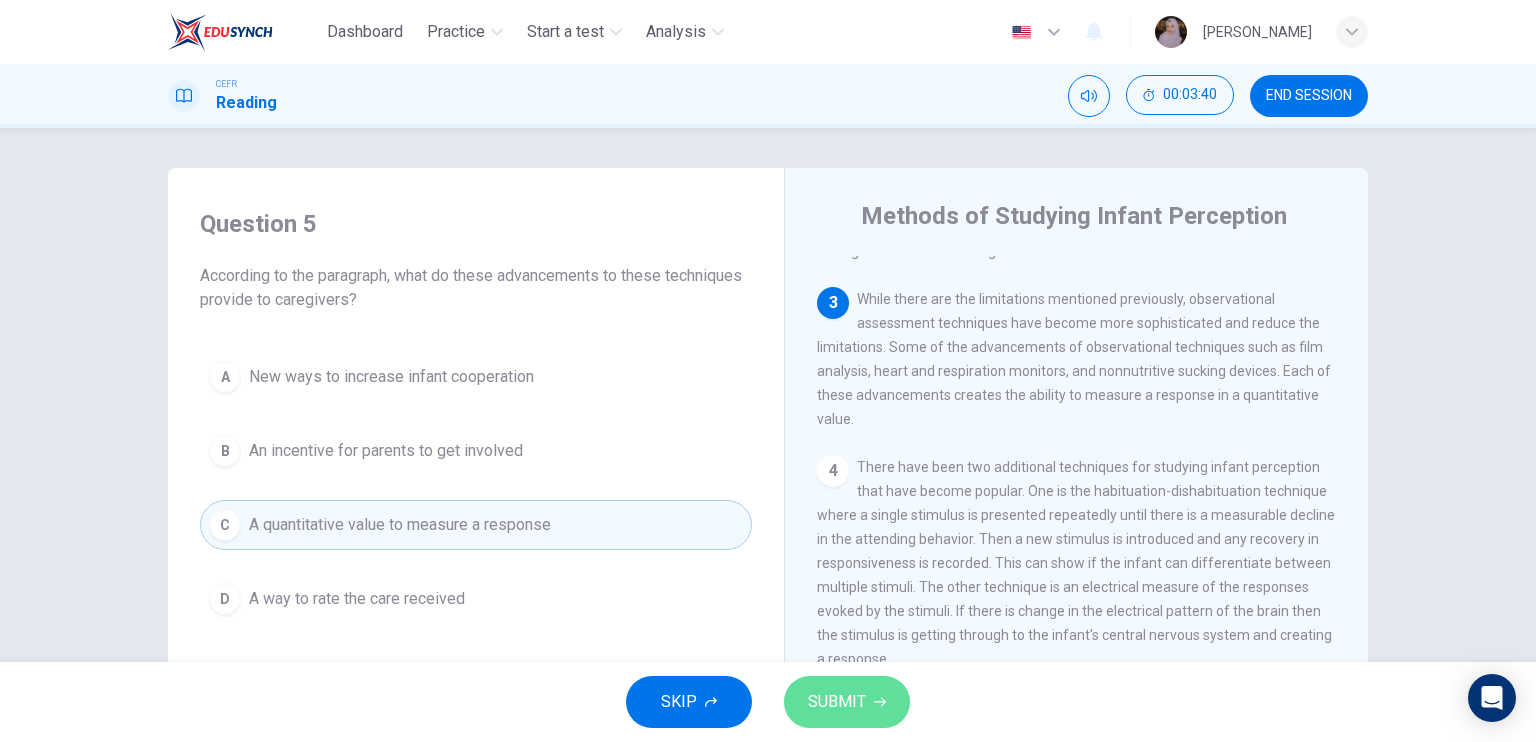 click on "SUBMIT" at bounding box center [847, 702] 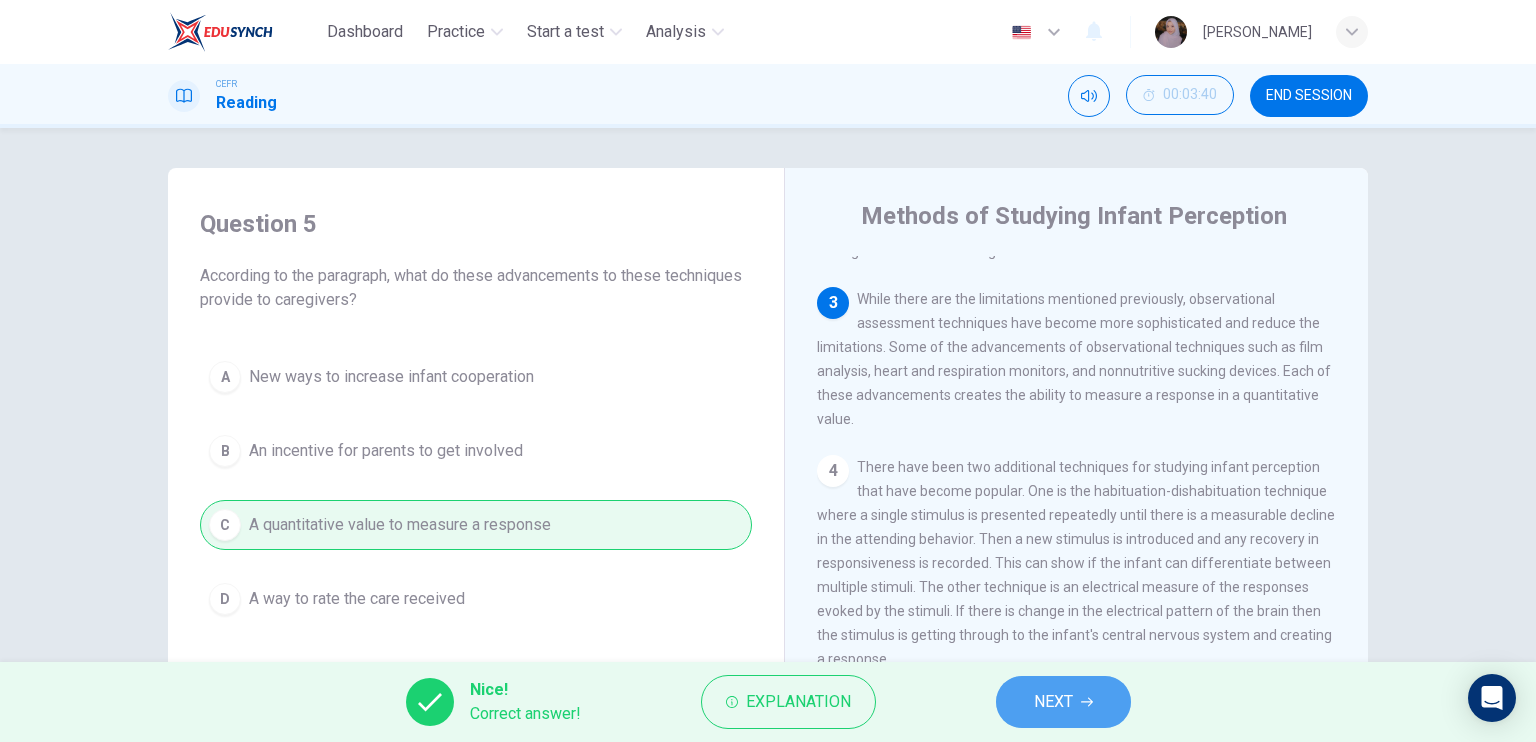 click on "NEXT" at bounding box center [1053, 702] 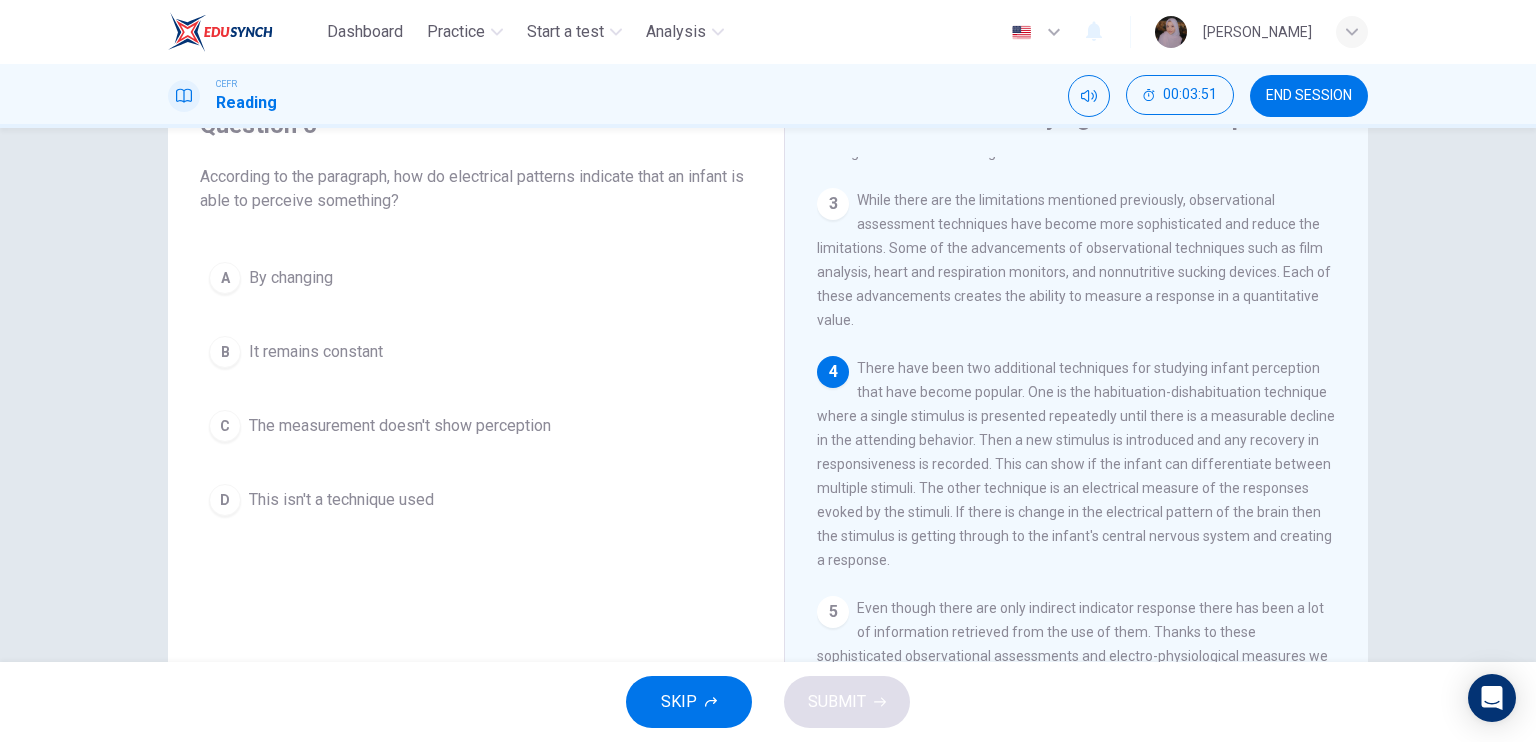 scroll, scrollTop: 96, scrollLeft: 0, axis: vertical 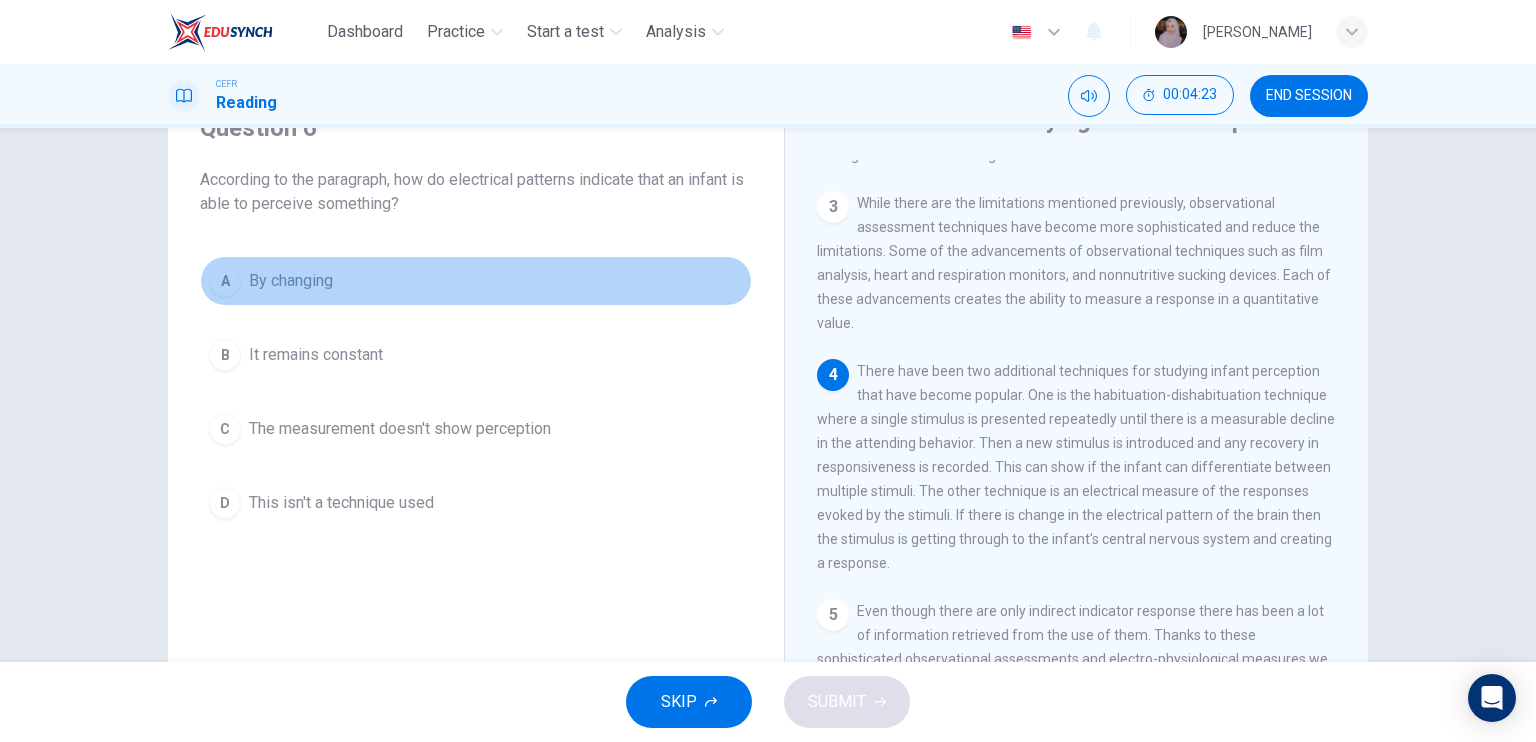 click on "By changing" at bounding box center (291, 281) 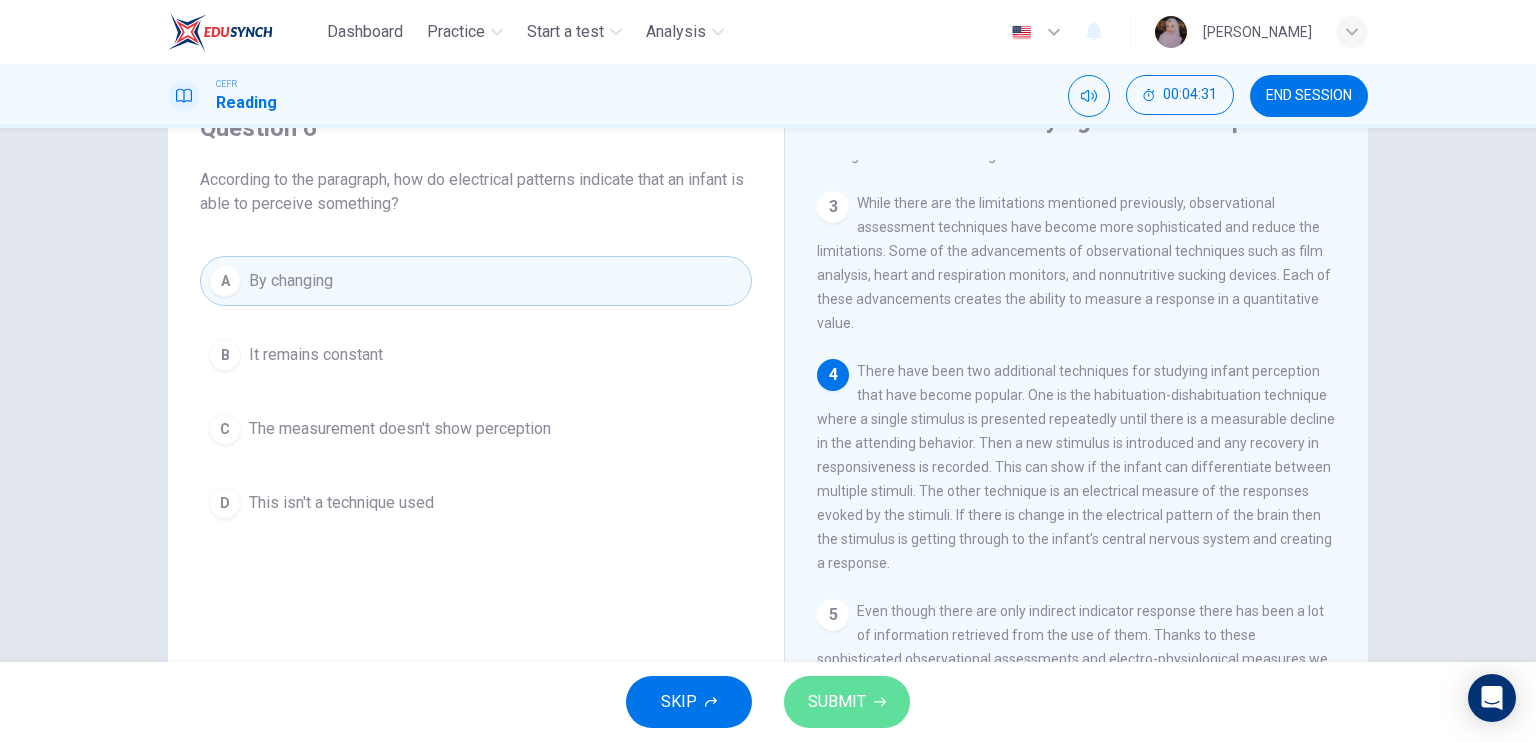 click on "SUBMIT" at bounding box center [847, 702] 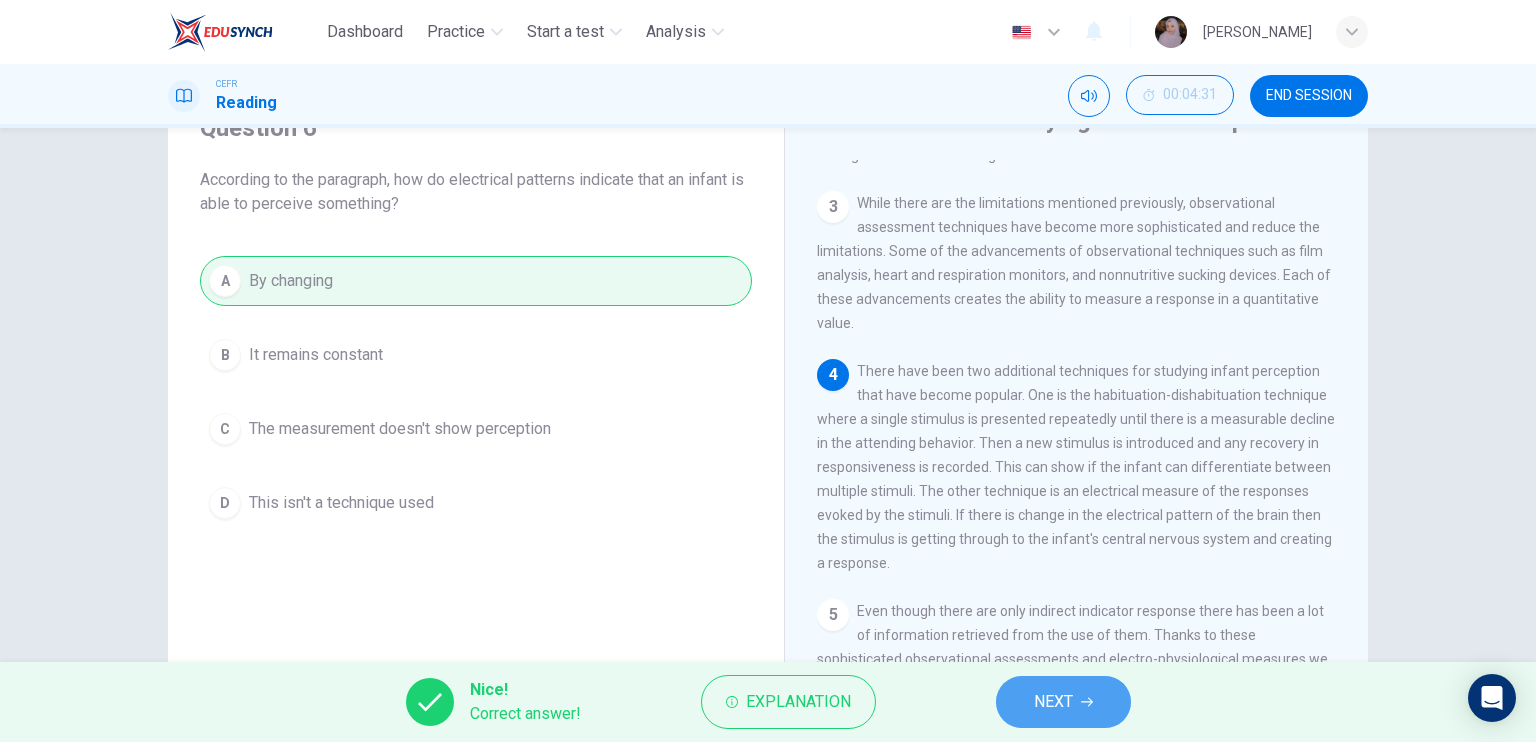 click on "NEXT" at bounding box center (1063, 702) 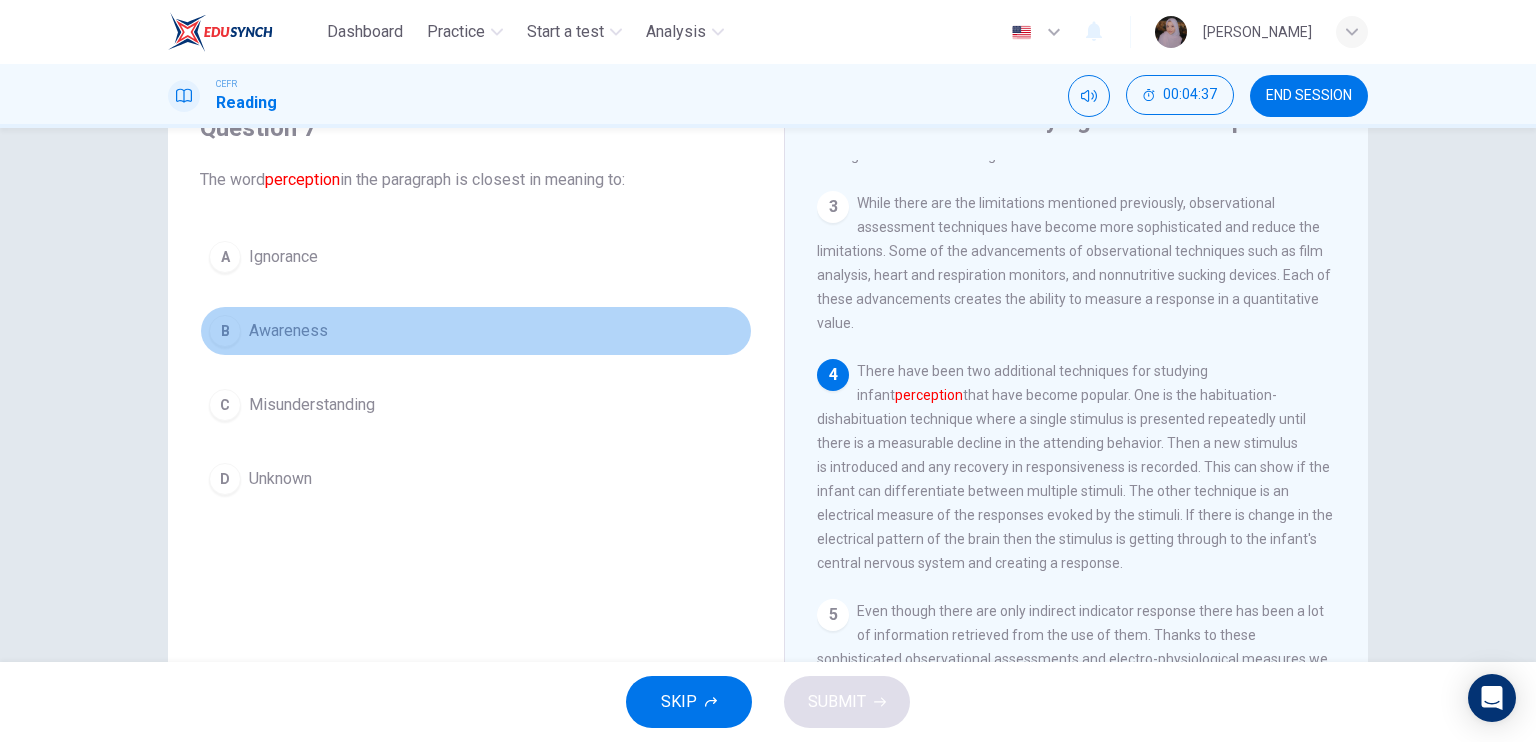 click on "Awareness" at bounding box center [288, 331] 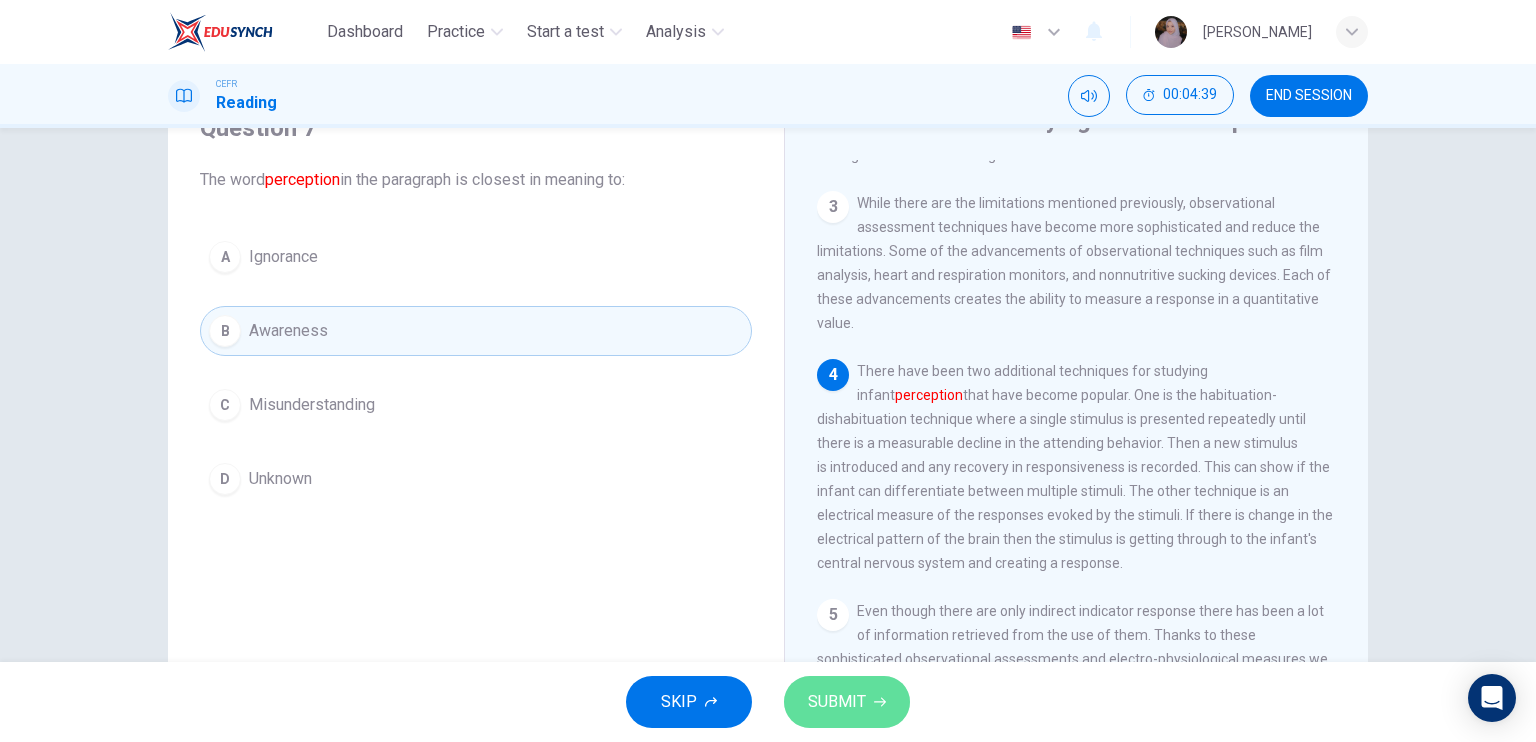 click on "SUBMIT" at bounding box center (837, 702) 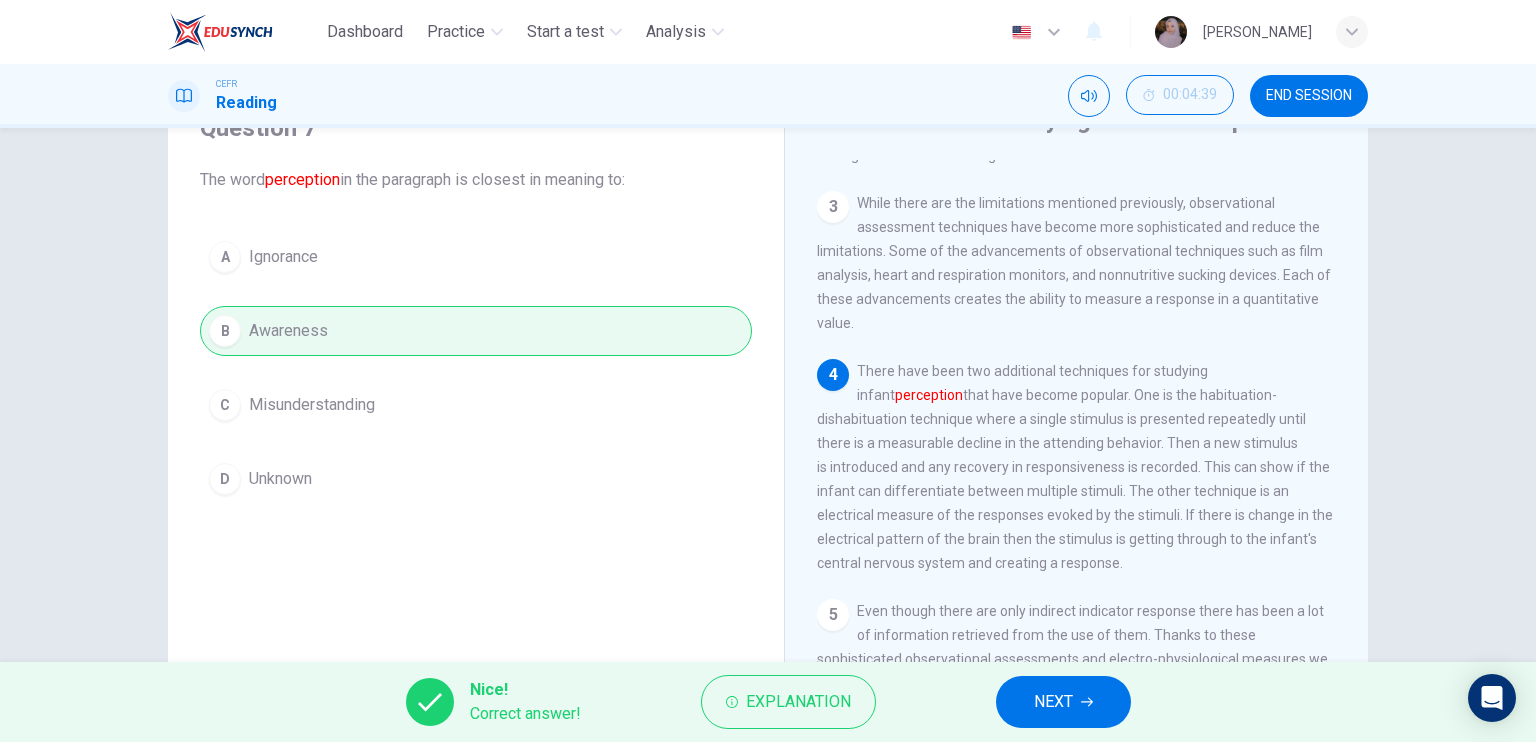 click on "NEXT" at bounding box center [1063, 702] 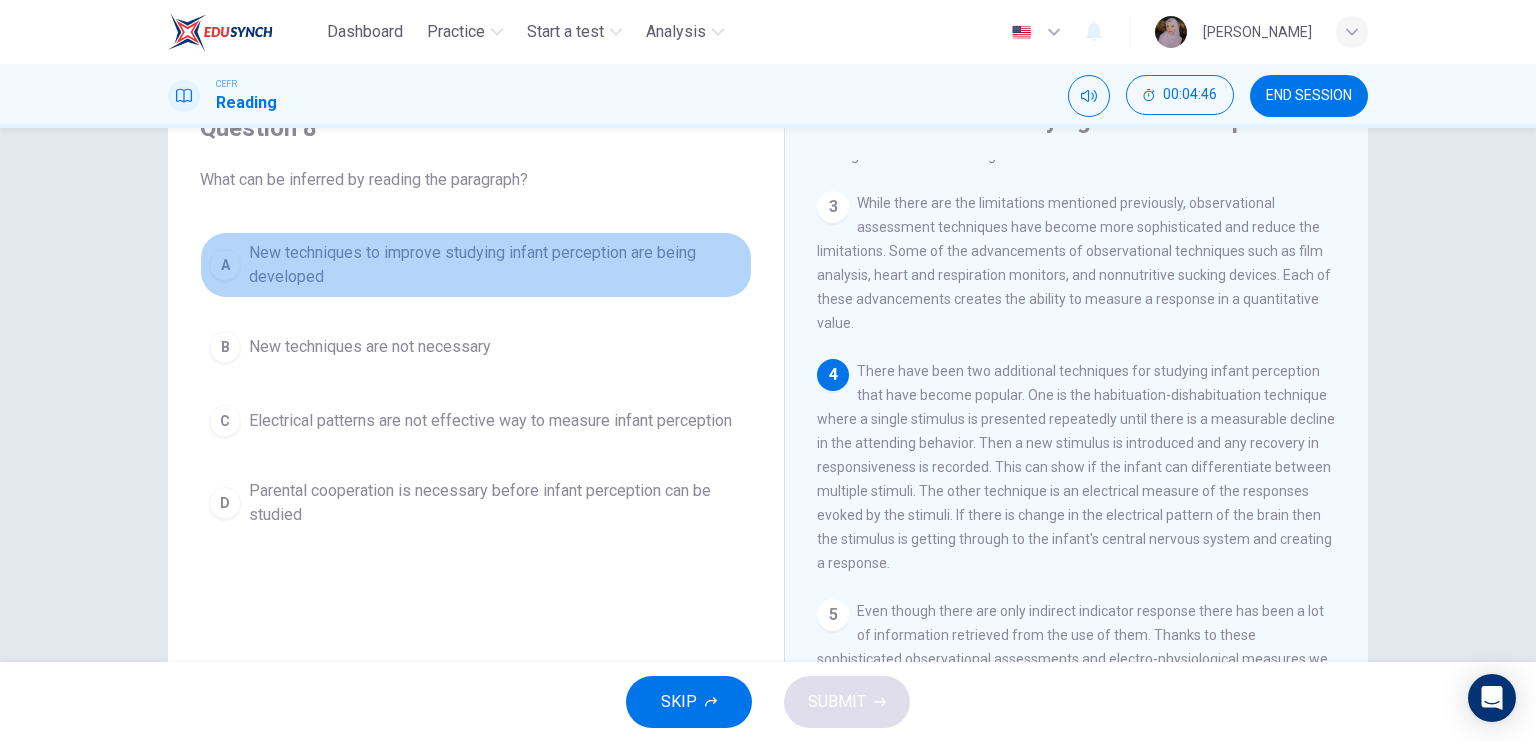 click on "New techniques to improve studying infant perception are being developed" at bounding box center (496, 265) 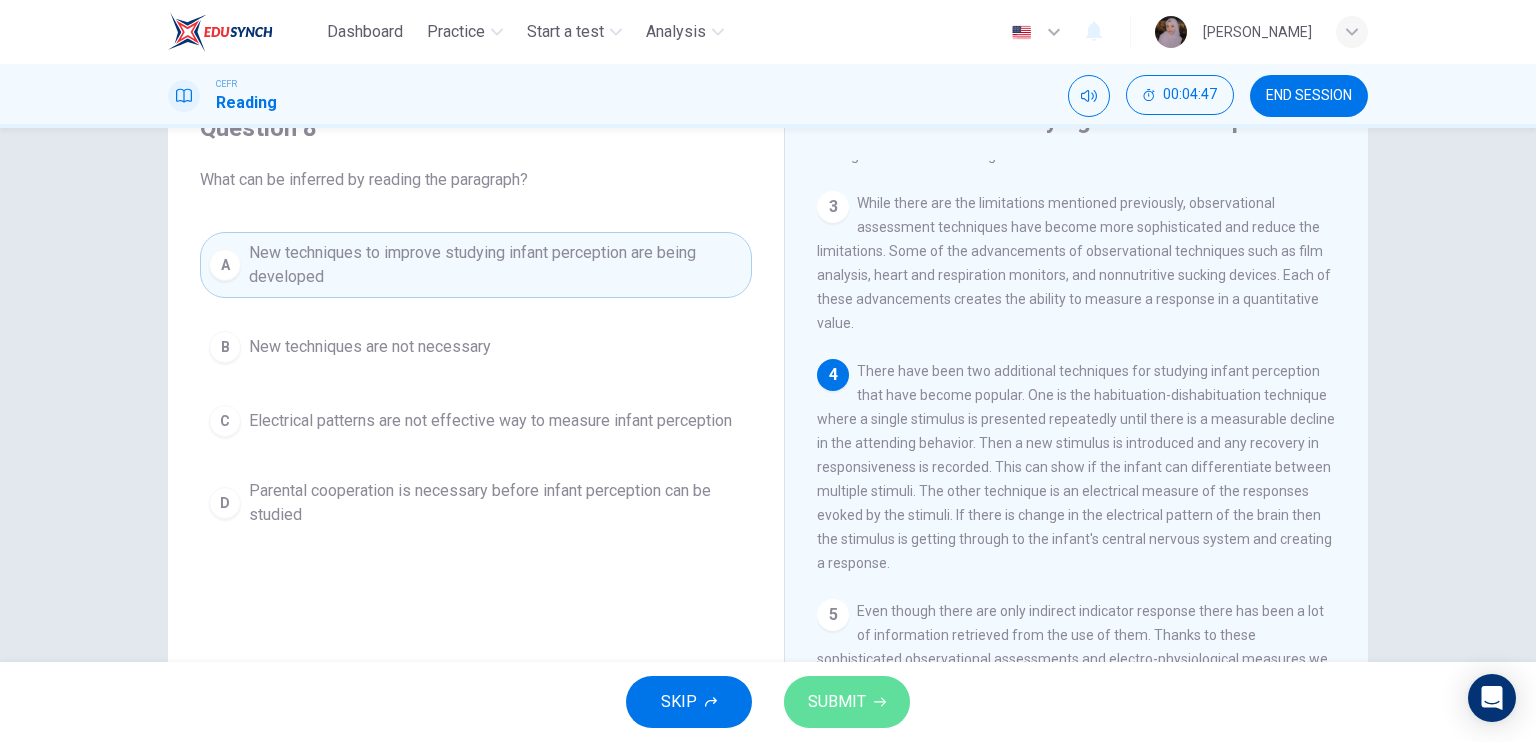 click on "SUBMIT" at bounding box center (847, 702) 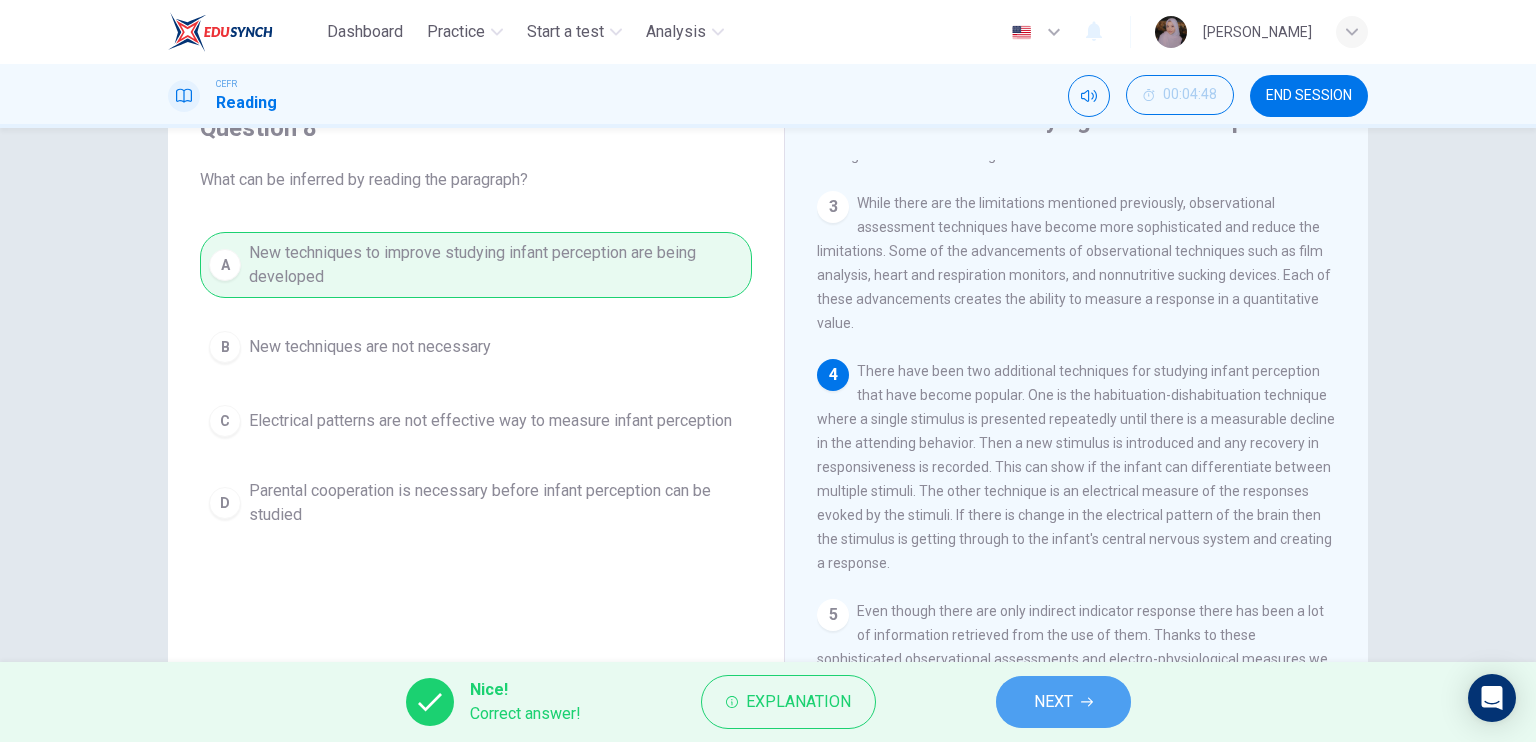 click on "NEXT" at bounding box center [1063, 702] 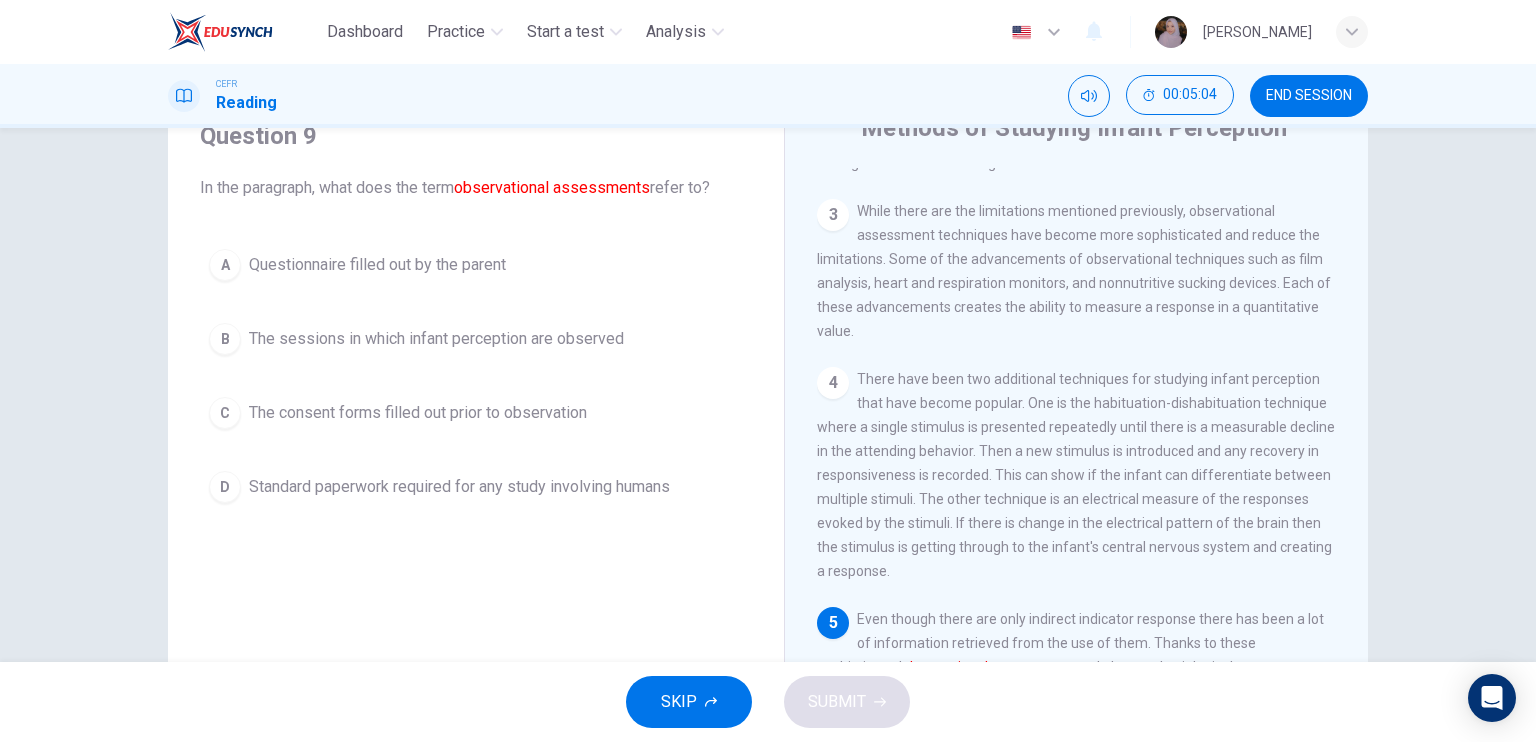scroll, scrollTop: 81, scrollLeft: 0, axis: vertical 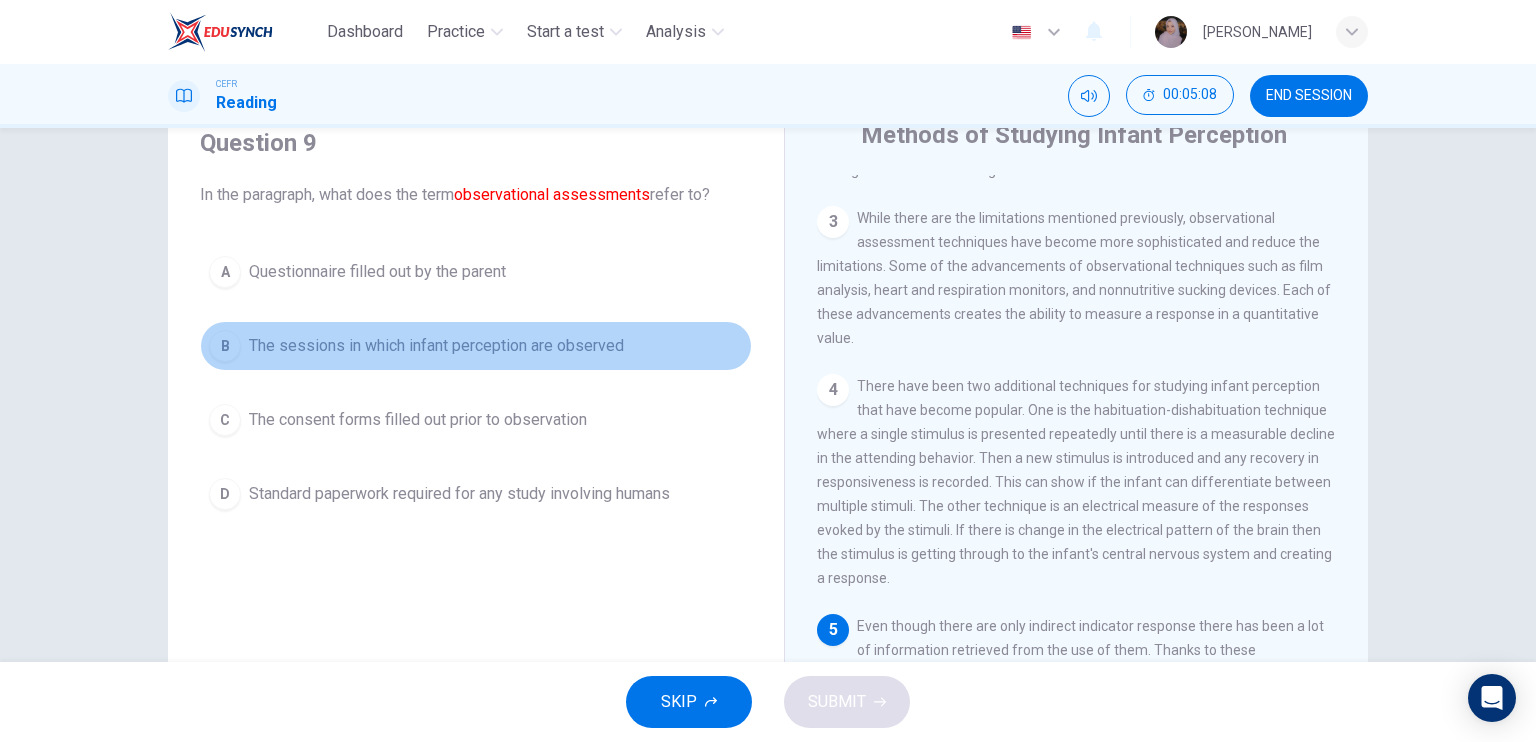 click on "The sessions in which infant perception are observed" at bounding box center (436, 346) 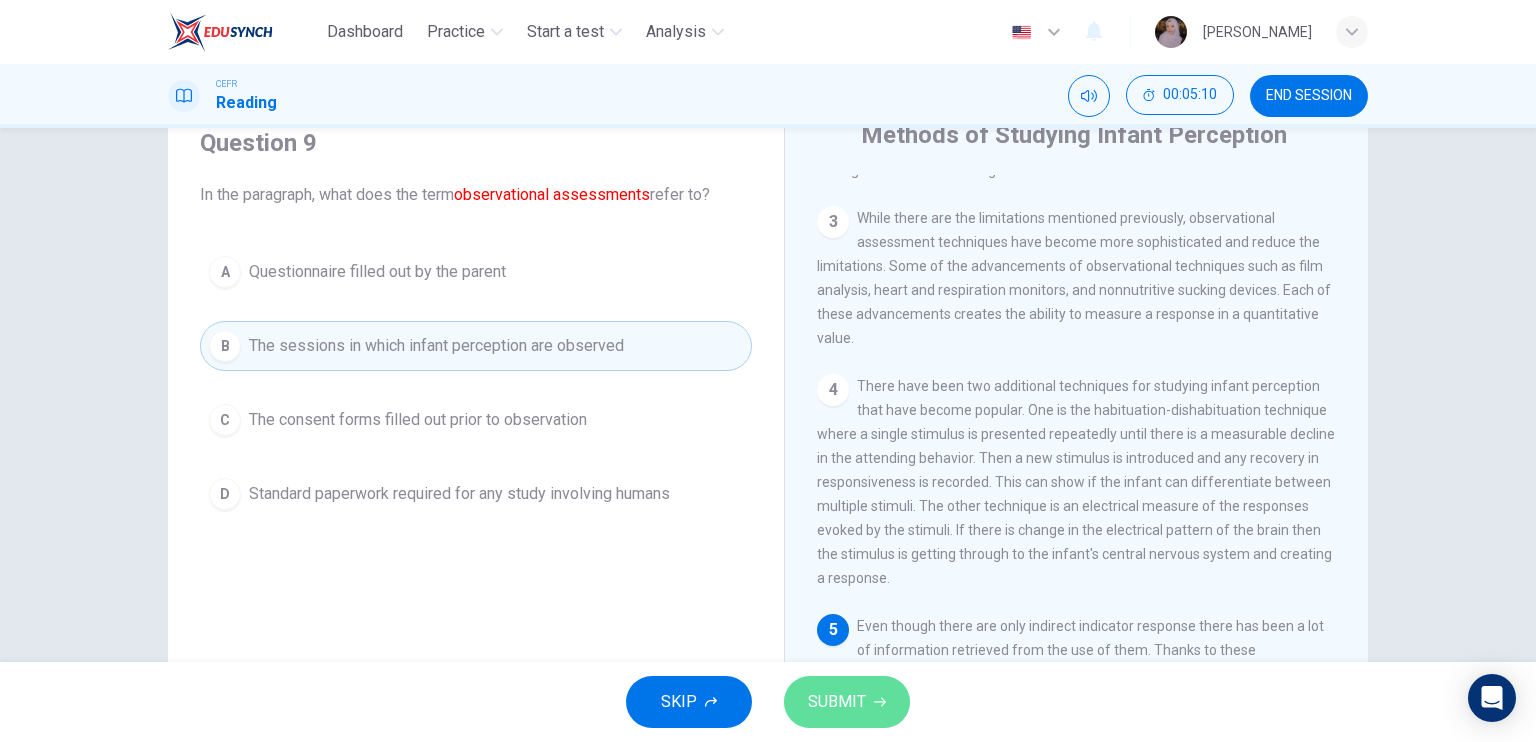 click on "SUBMIT" at bounding box center [847, 702] 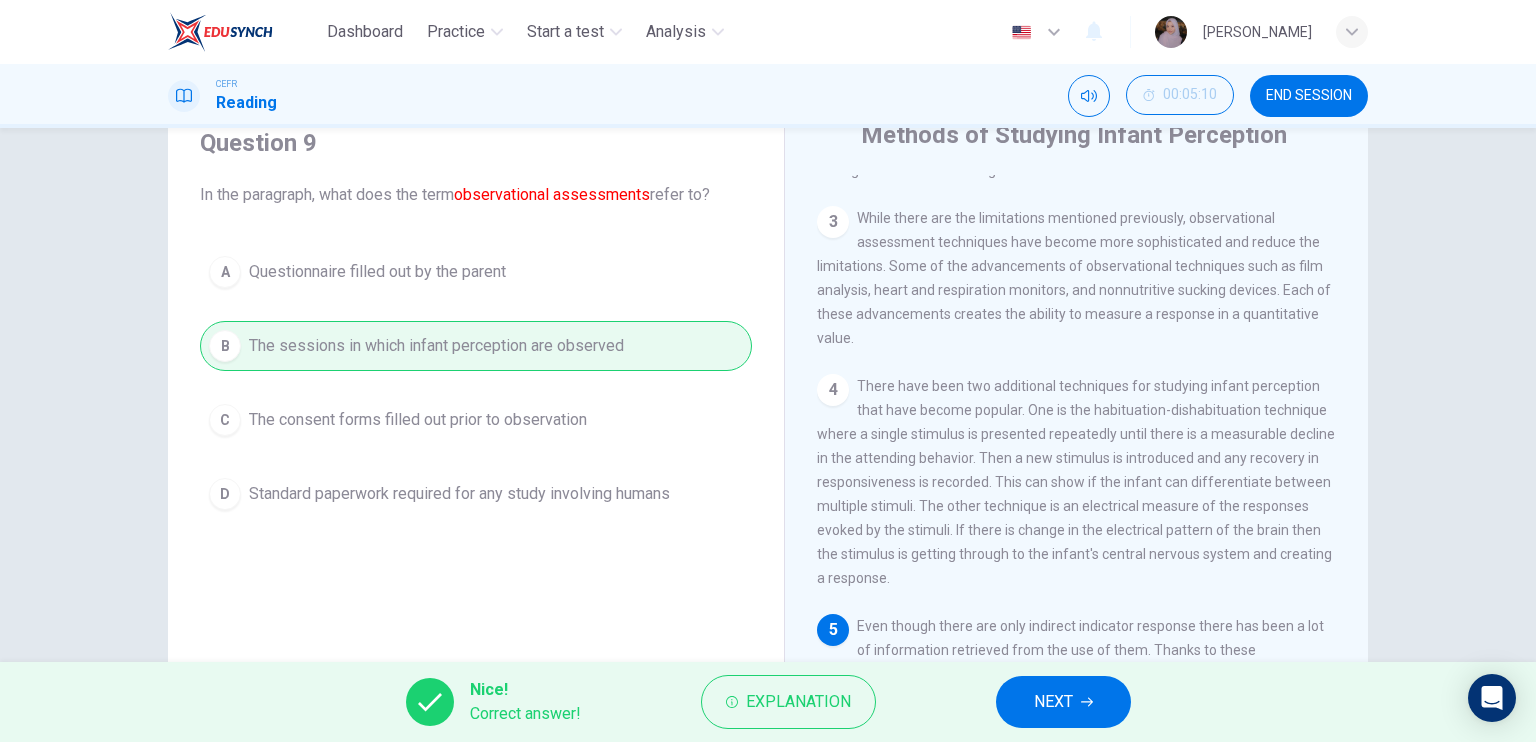 click on "NEXT" at bounding box center (1053, 702) 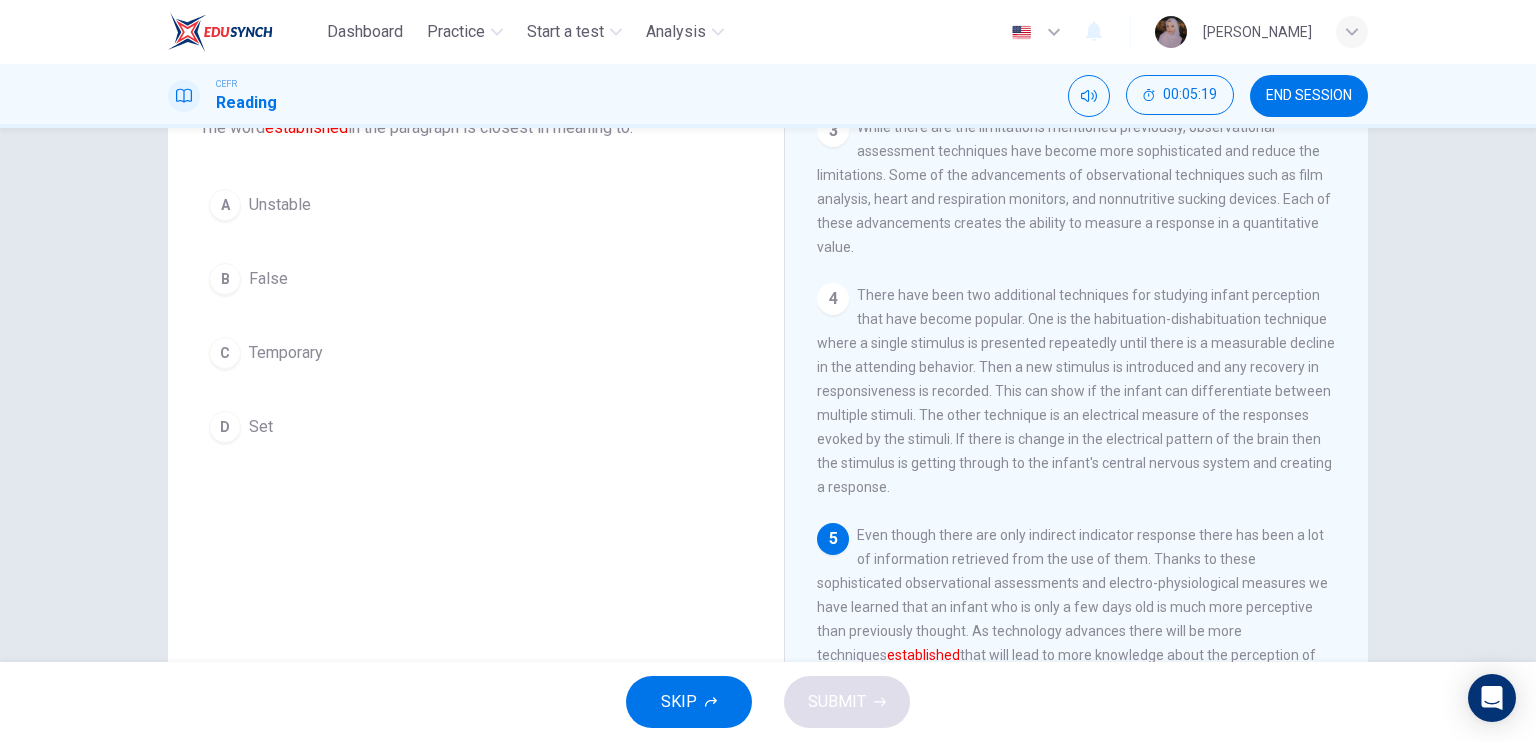 scroll, scrollTop: 137, scrollLeft: 0, axis: vertical 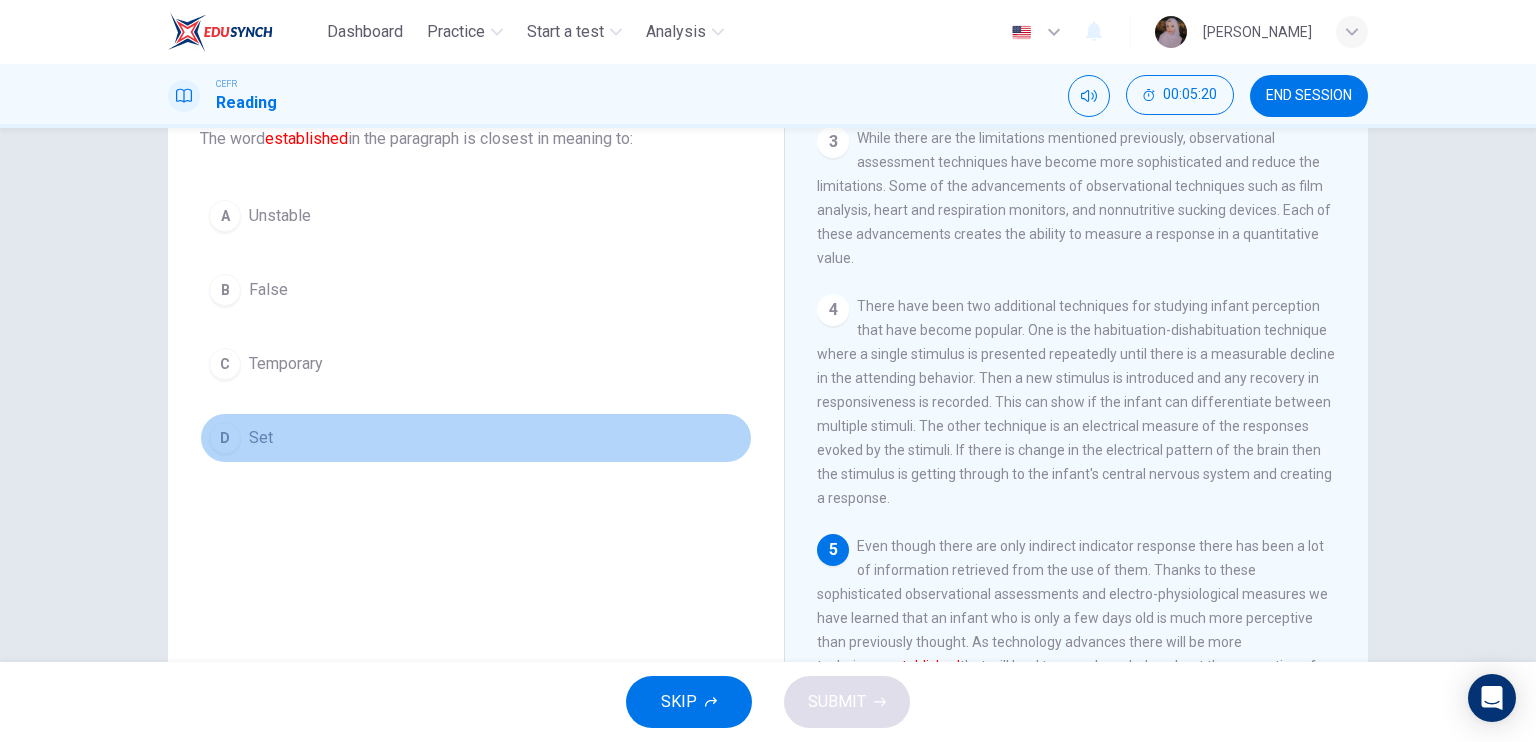 click on "D Set" at bounding box center [476, 438] 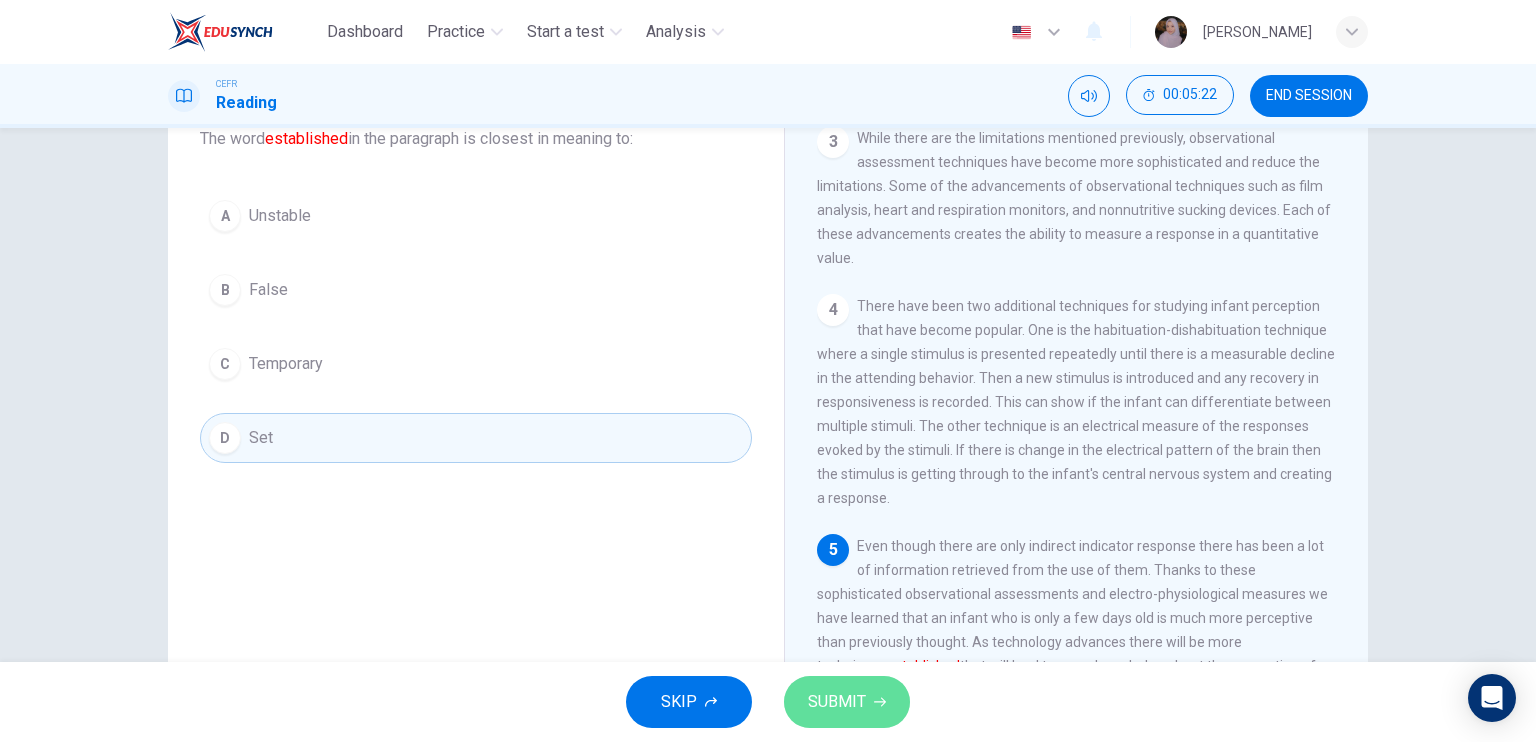 click on "SUBMIT" at bounding box center (847, 702) 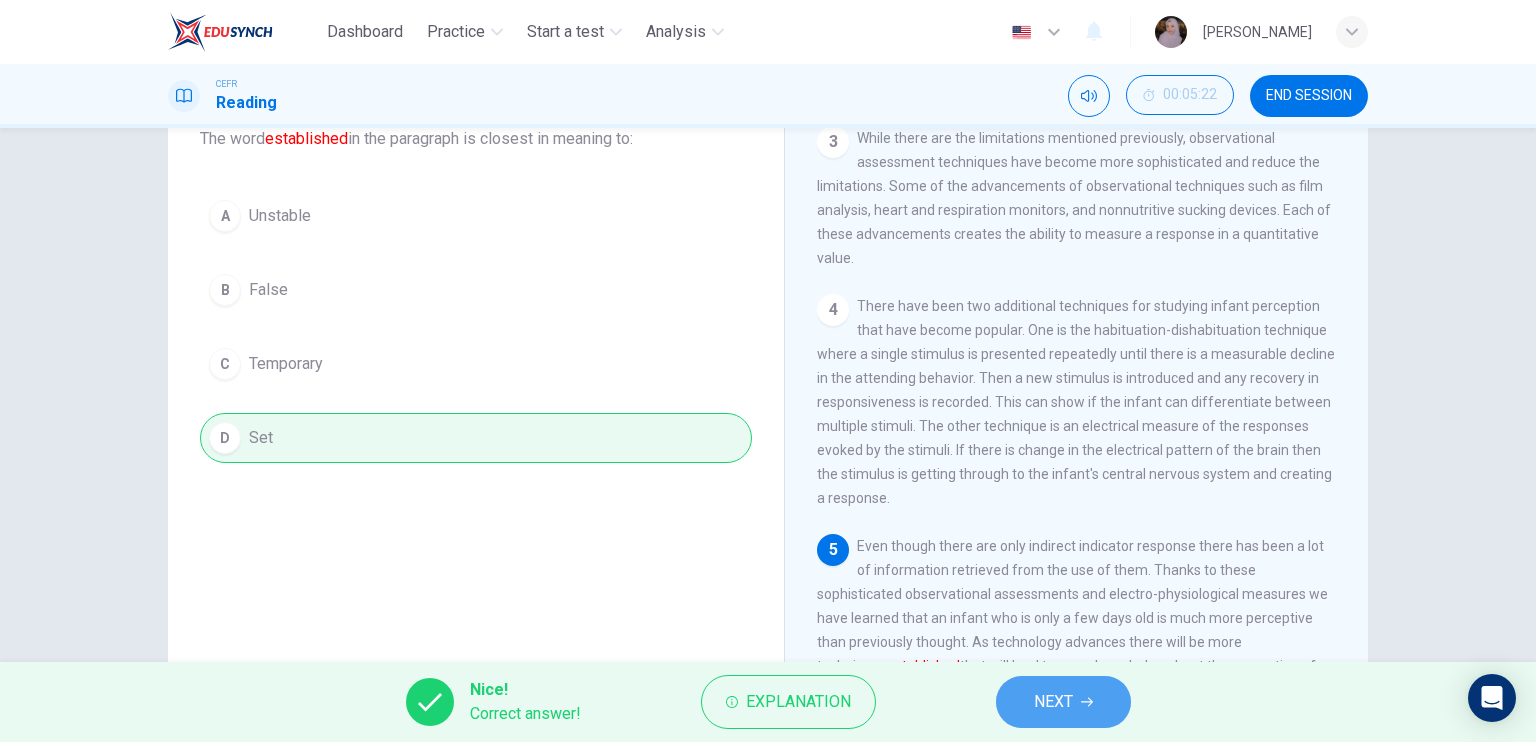 click on "NEXT" at bounding box center [1053, 702] 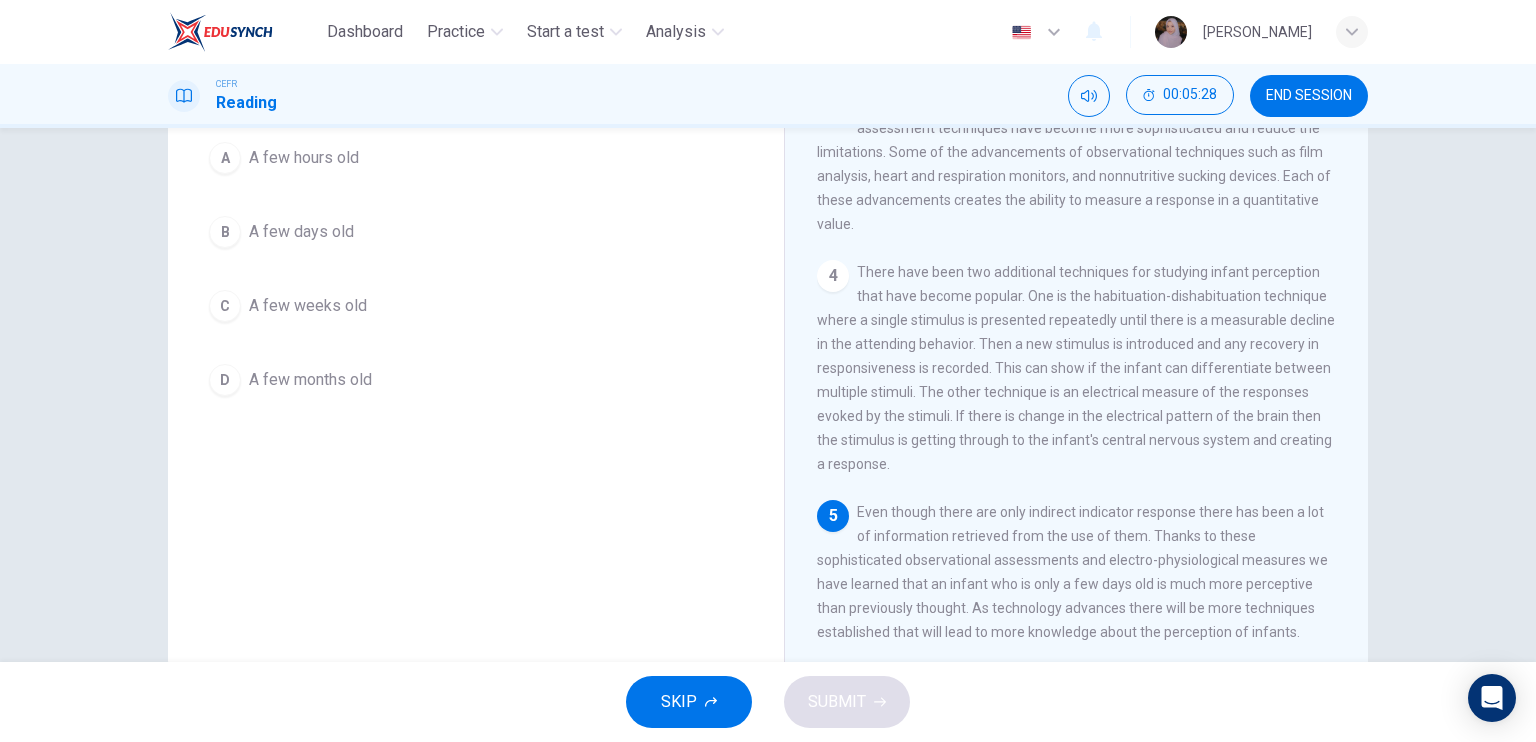 scroll, scrollTop: 193, scrollLeft: 0, axis: vertical 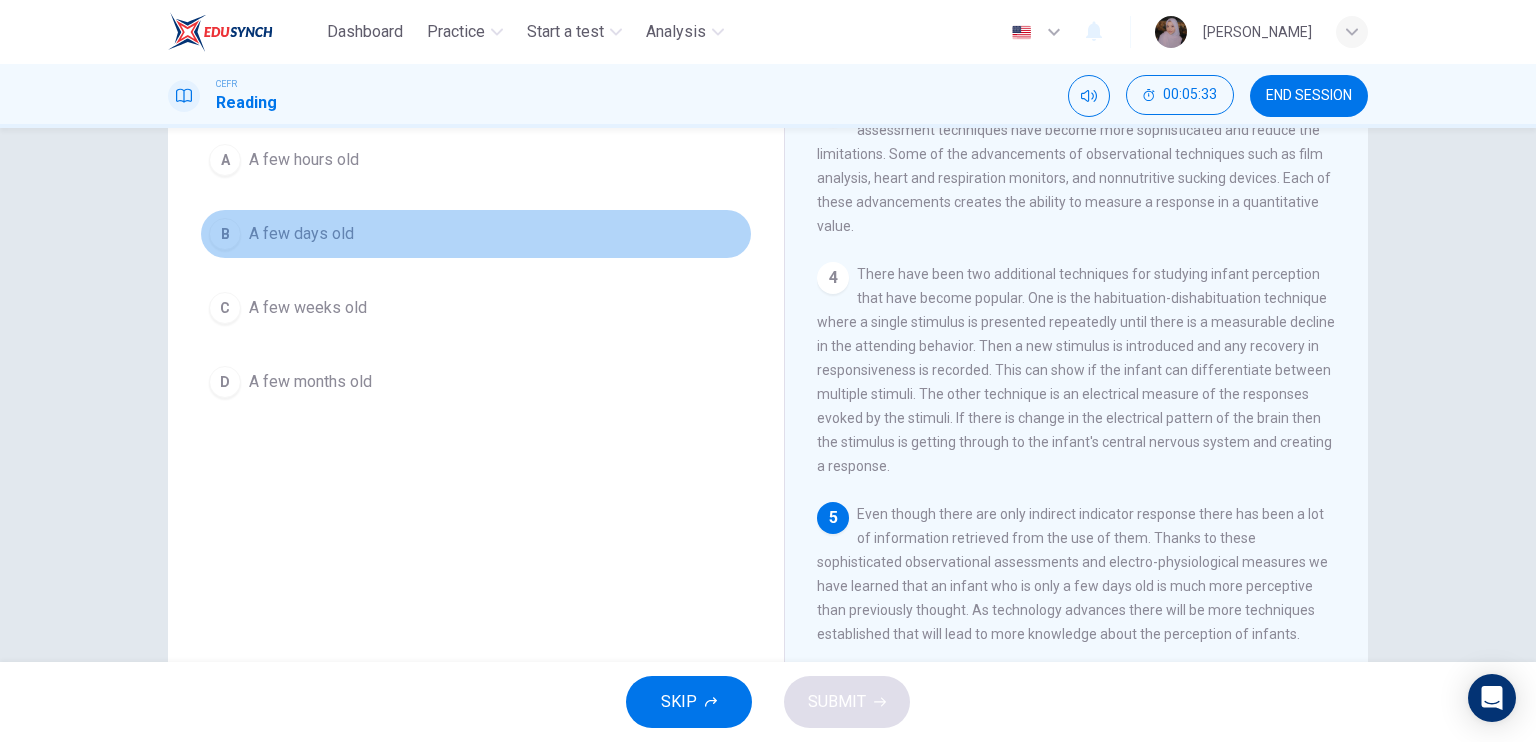 click on "A few days old" at bounding box center [301, 234] 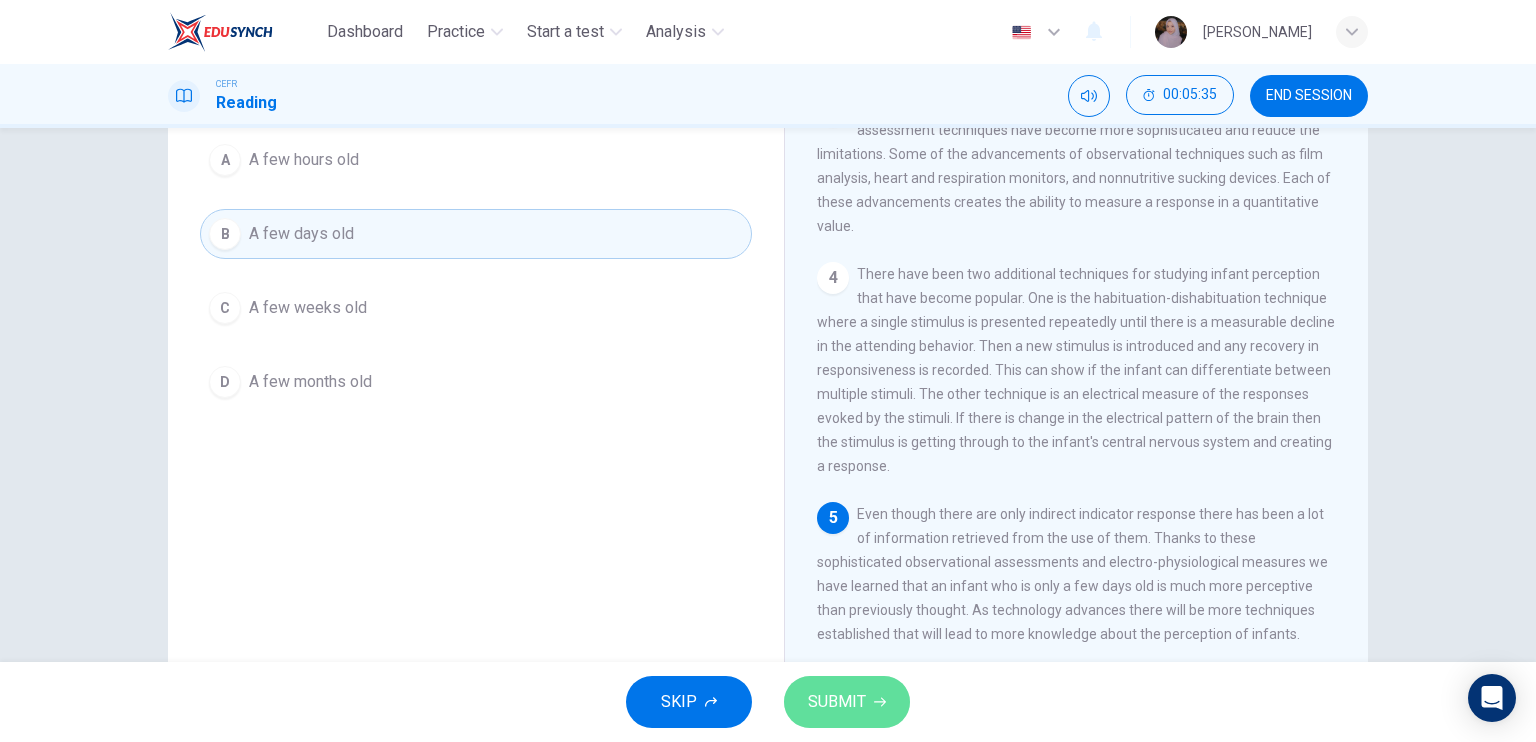 click on "SUBMIT" at bounding box center [837, 702] 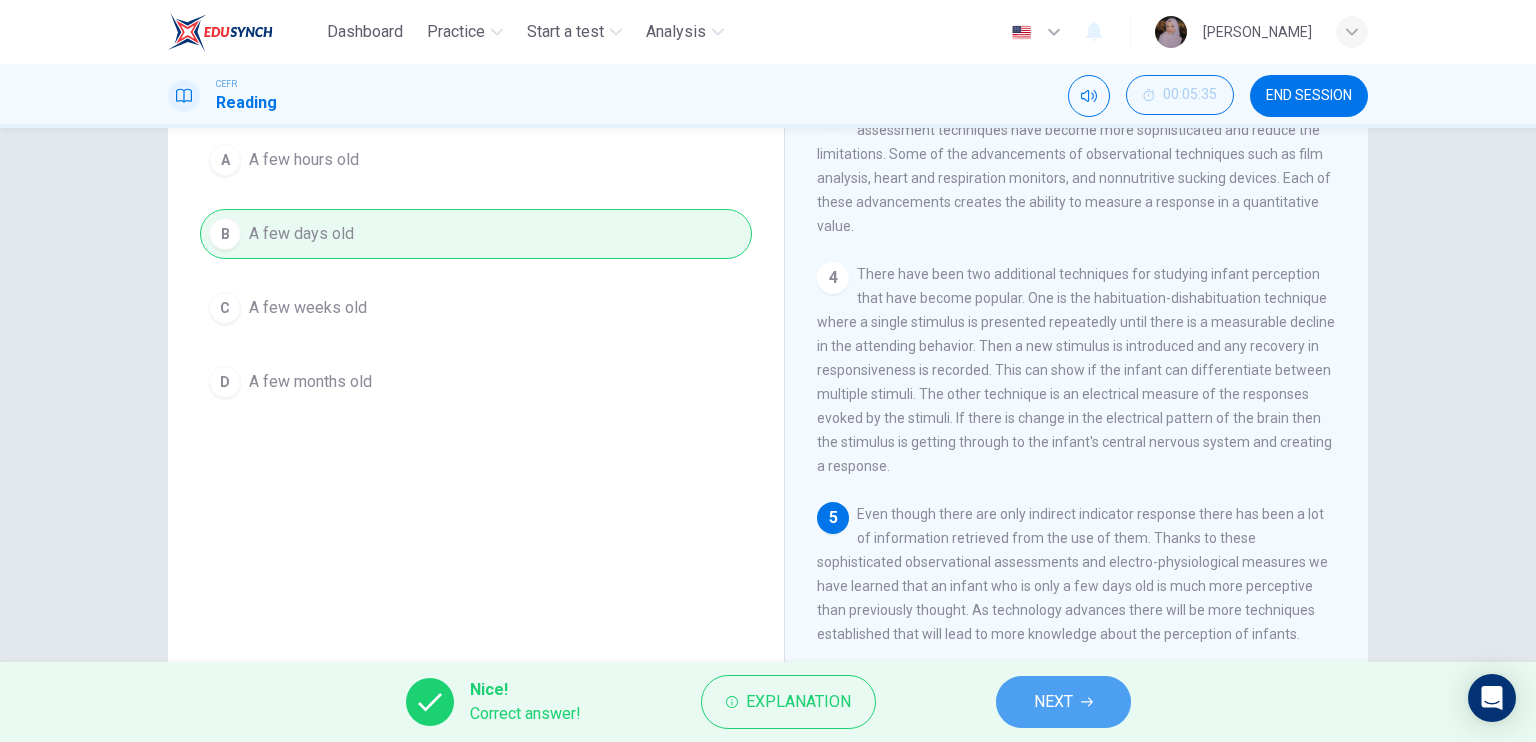 click on "NEXT" at bounding box center (1053, 702) 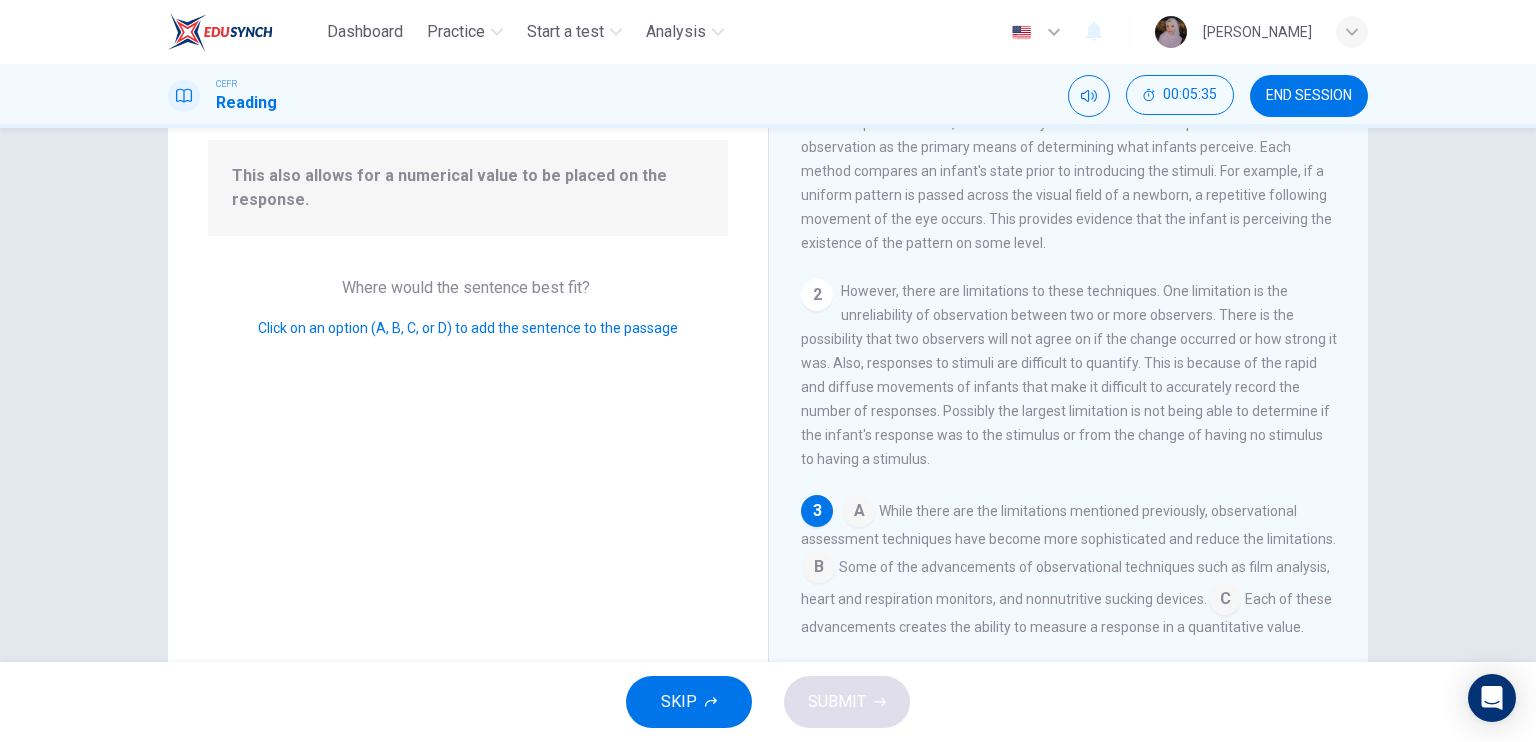 scroll, scrollTop: 245, scrollLeft: 0, axis: vertical 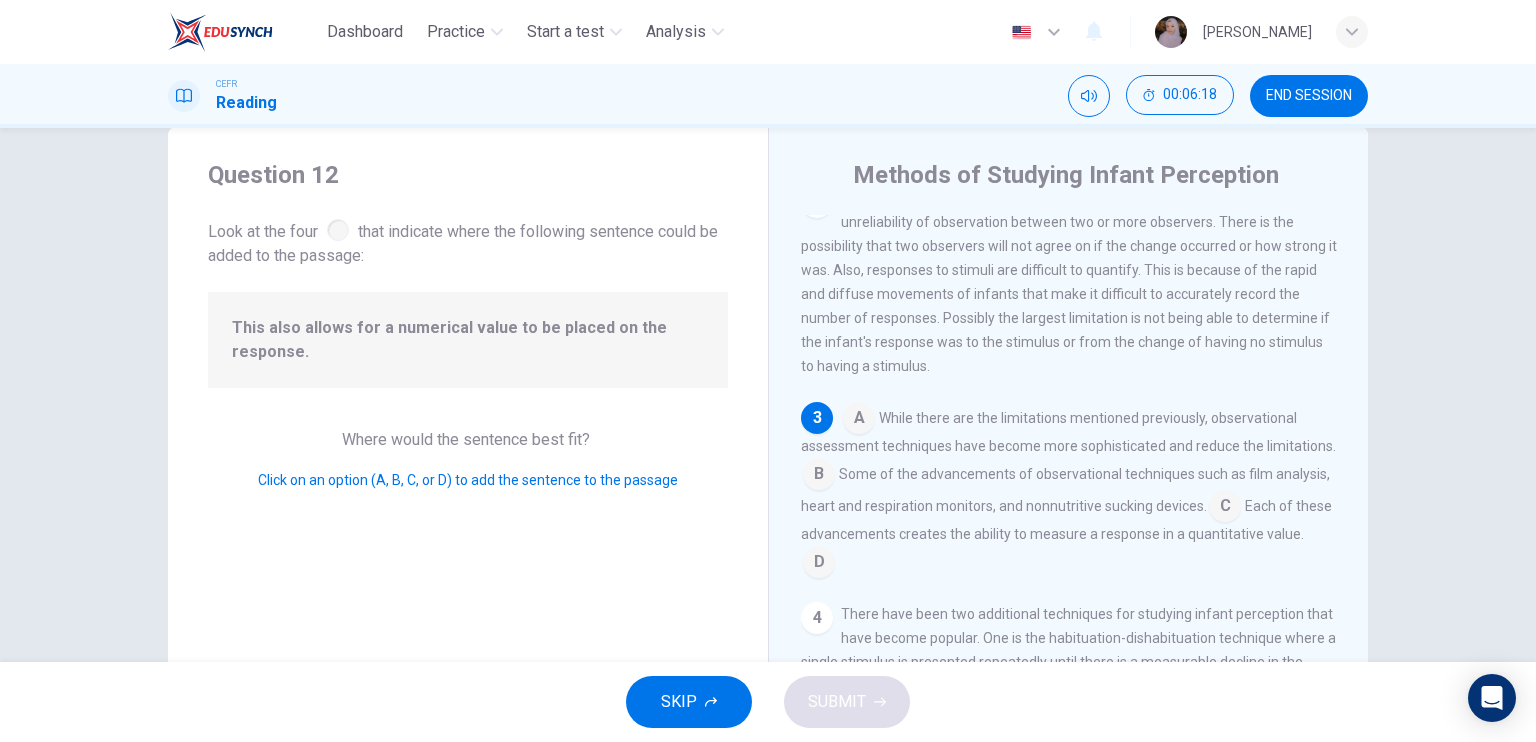 click at bounding box center [819, 564] 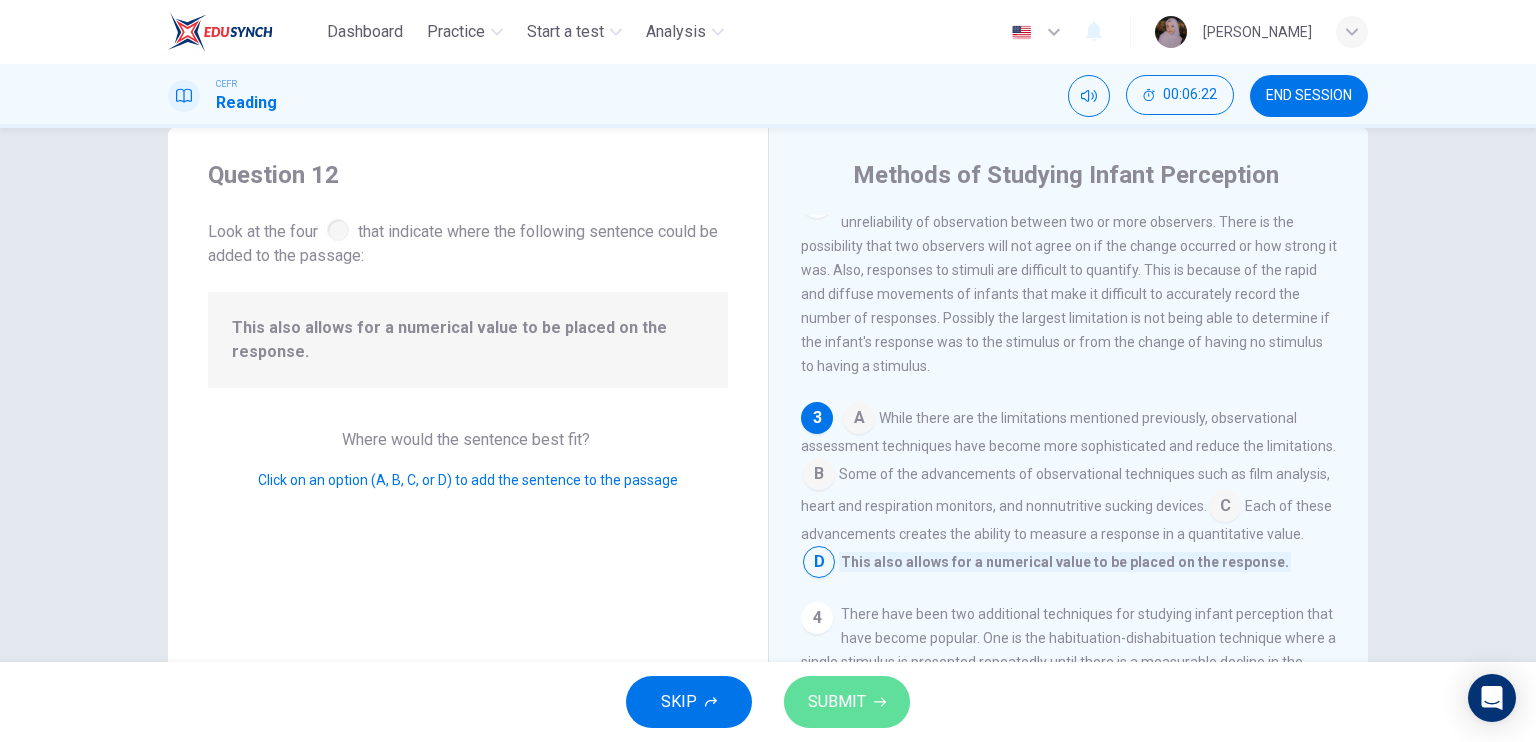 click on "SUBMIT" at bounding box center [837, 702] 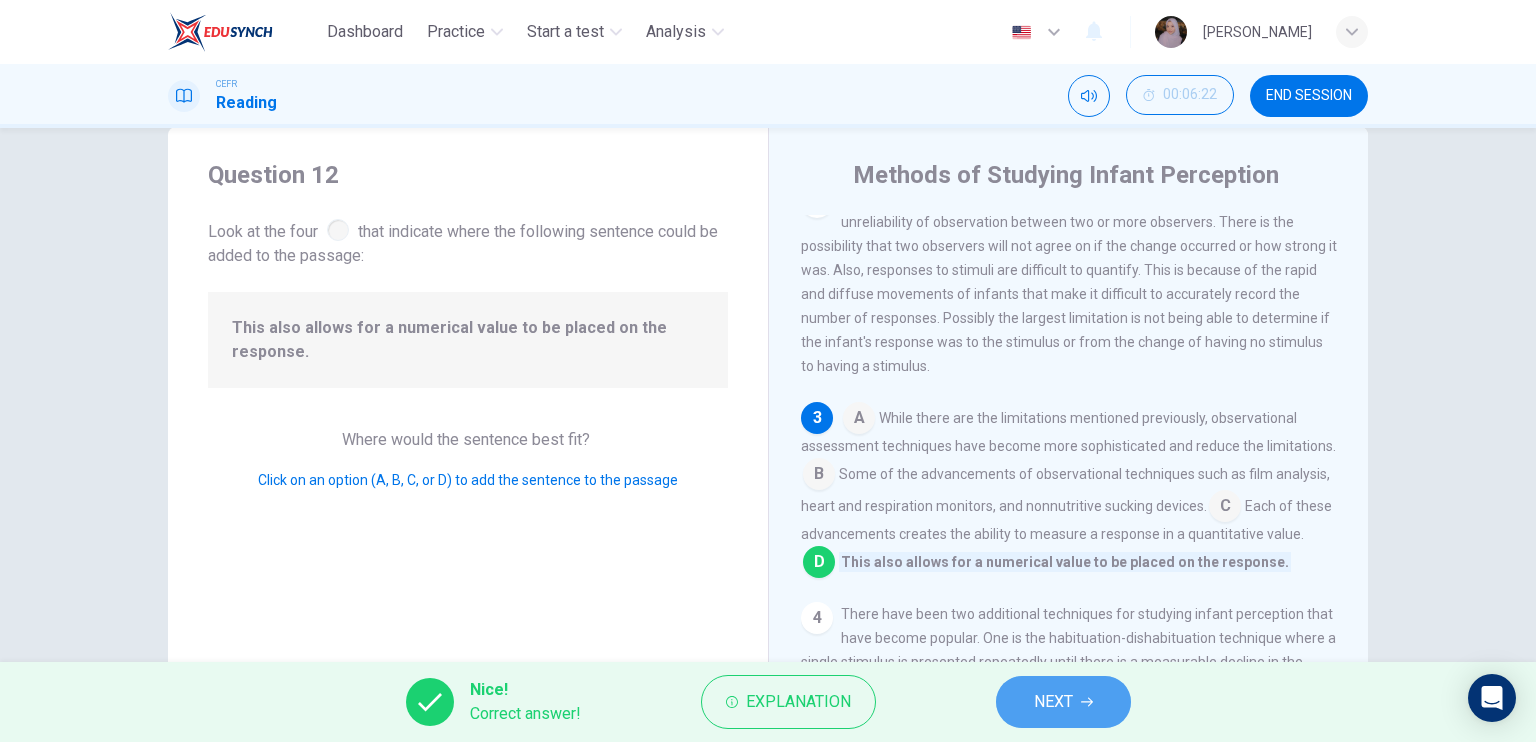 click on "NEXT" at bounding box center (1053, 702) 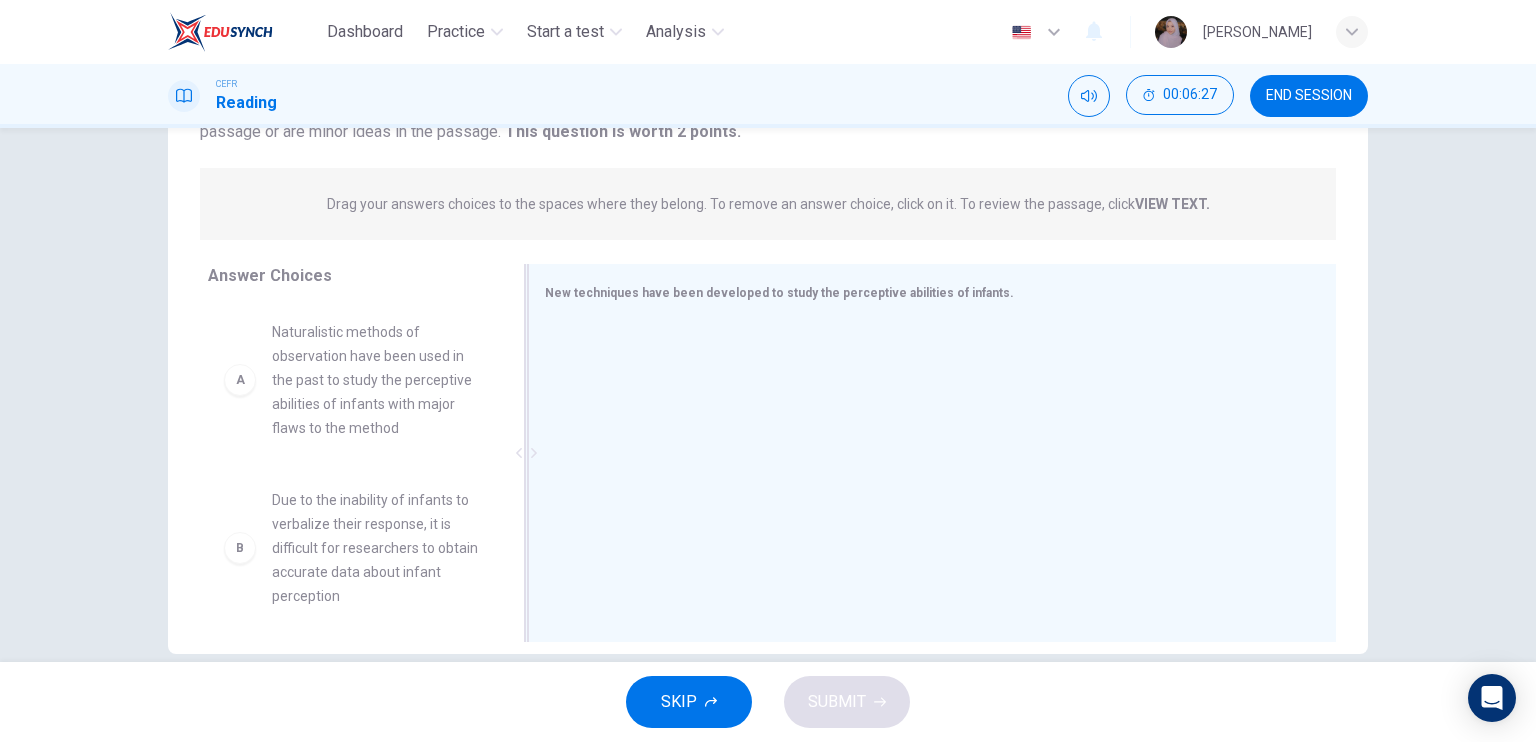 scroll, scrollTop: 211, scrollLeft: 0, axis: vertical 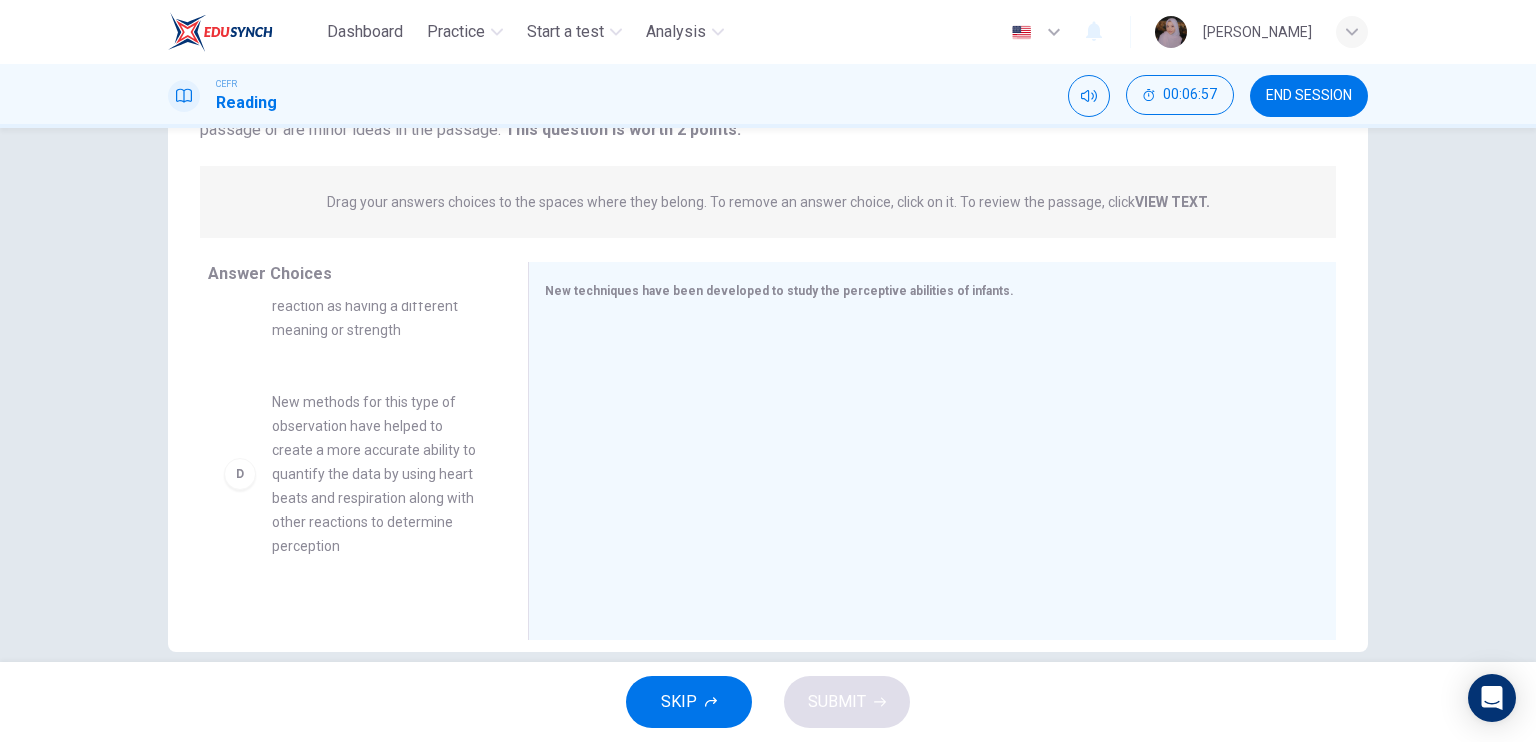 click on "New methods for this type of observation have helped to create a more accurate ability to quantify the data by using heart beats and respiration along with other reactions to determine perception" at bounding box center [376, 474] 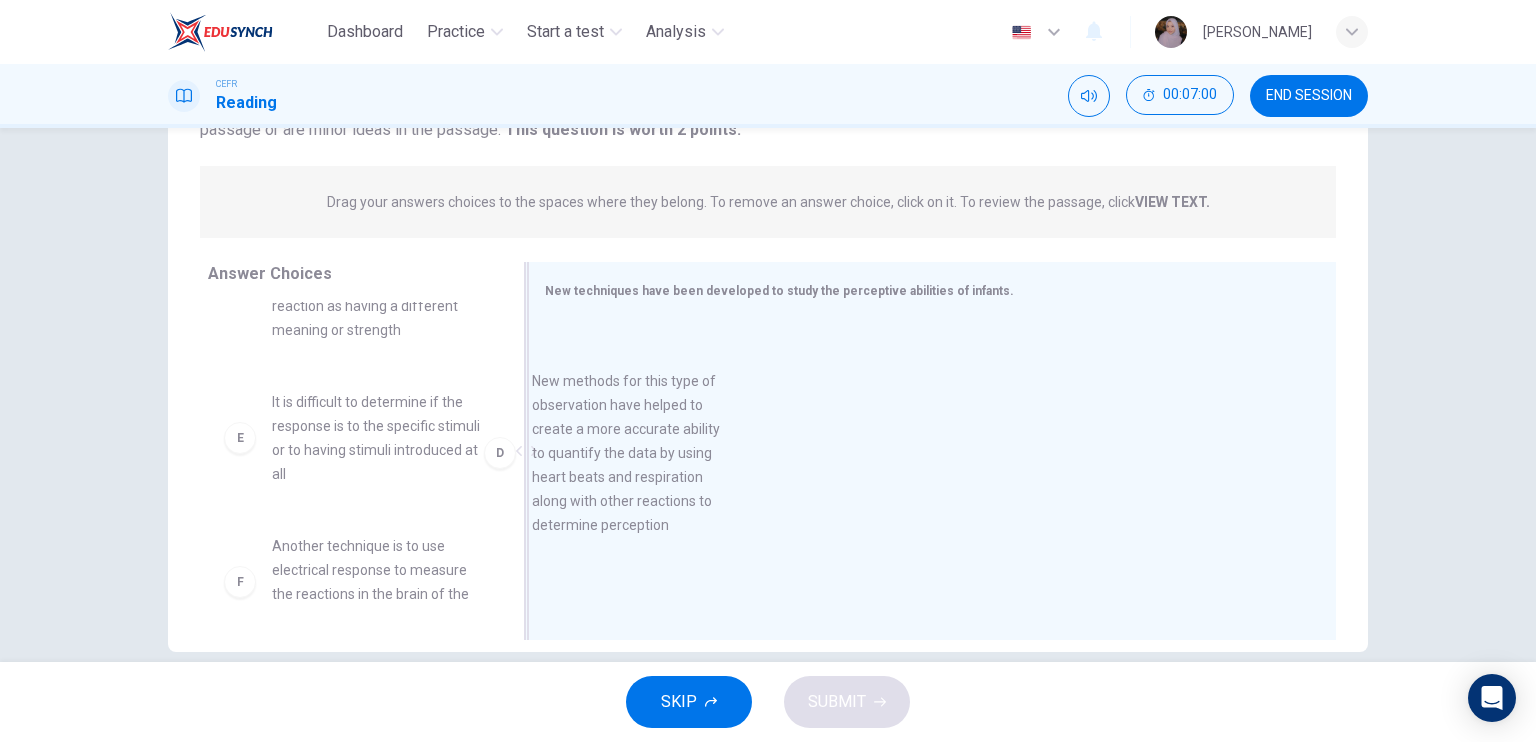 drag, startPoint x: 397, startPoint y: 503, endPoint x: 715, endPoint y: 482, distance: 318.69263 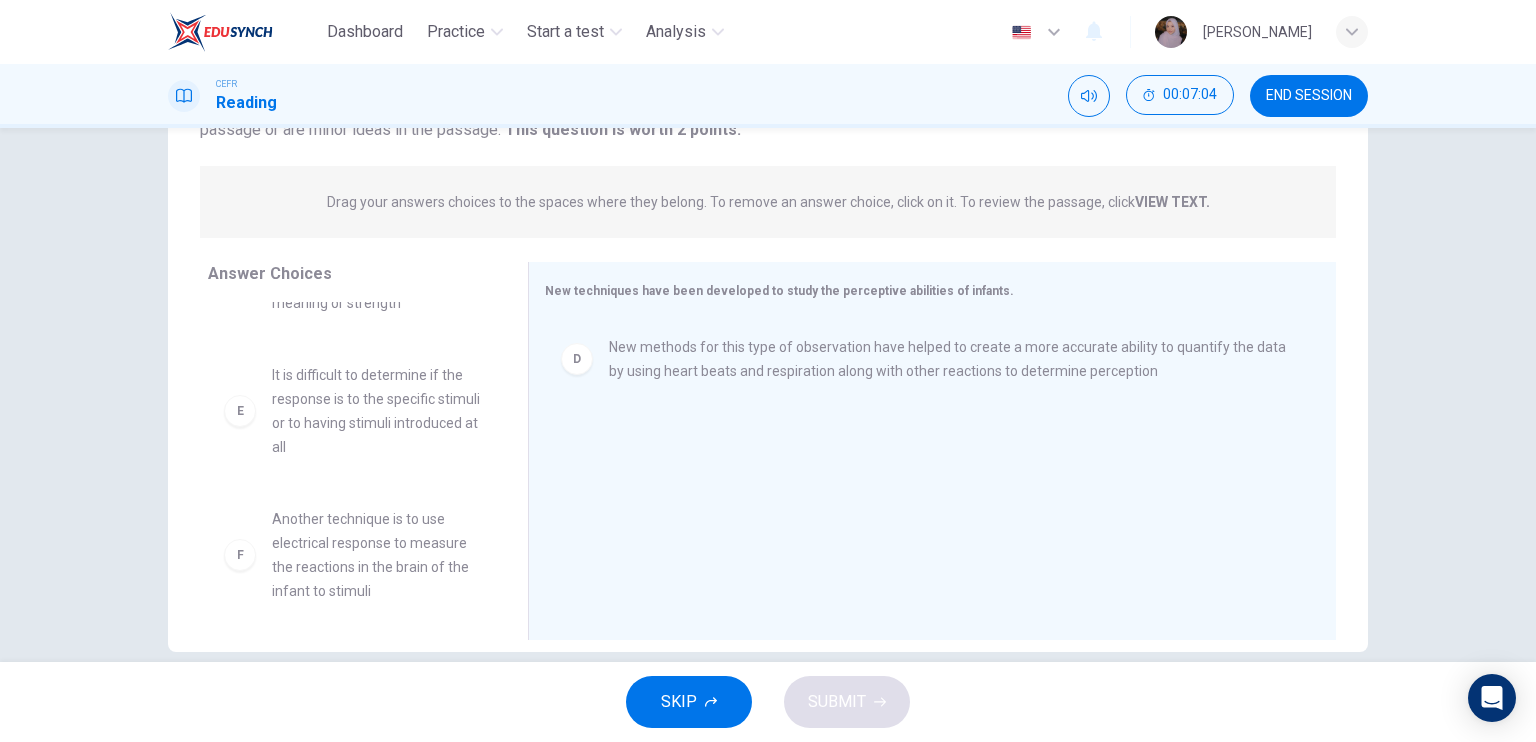 scroll, scrollTop: 492, scrollLeft: 0, axis: vertical 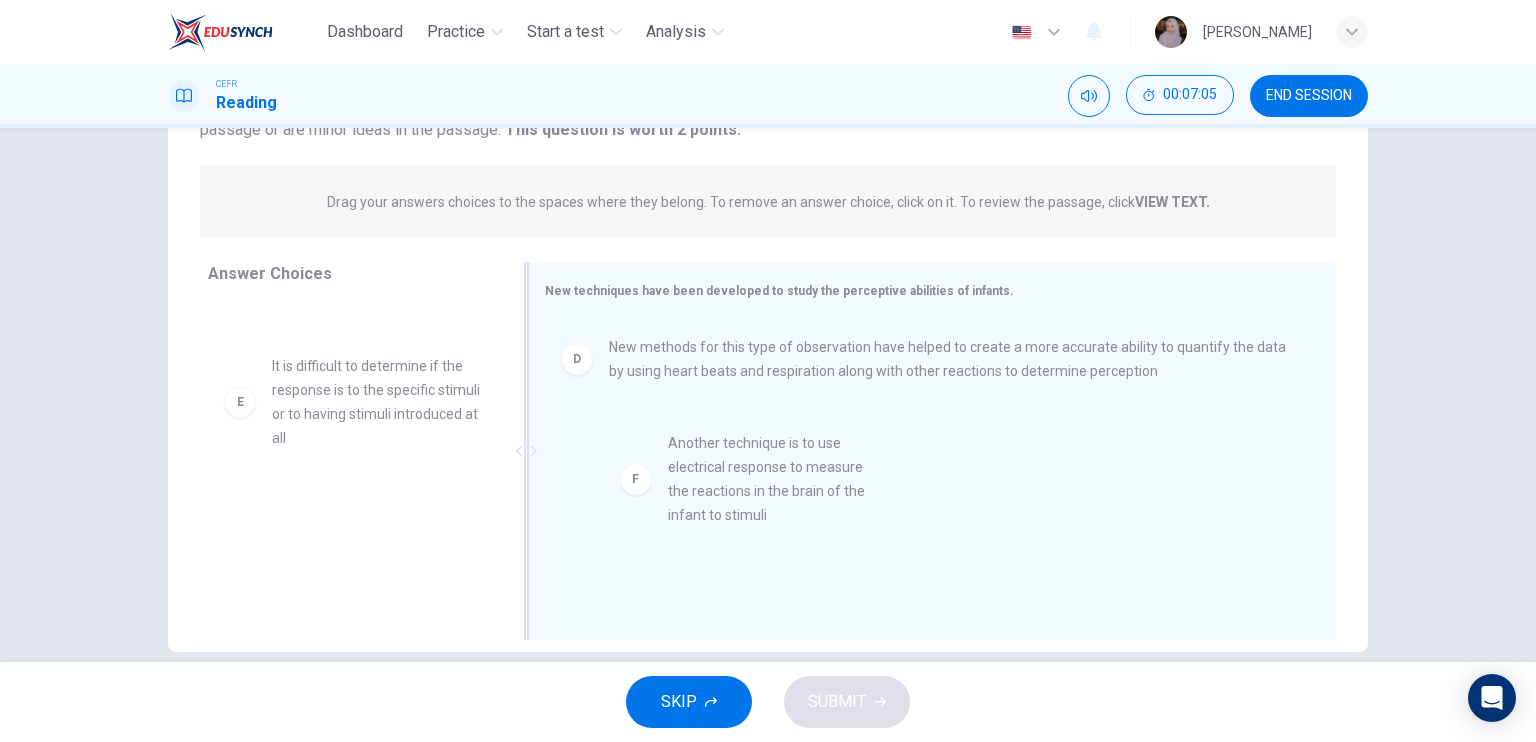 drag, startPoint x: 395, startPoint y: 523, endPoint x: 835, endPoint y: 457, distance: 444.92245 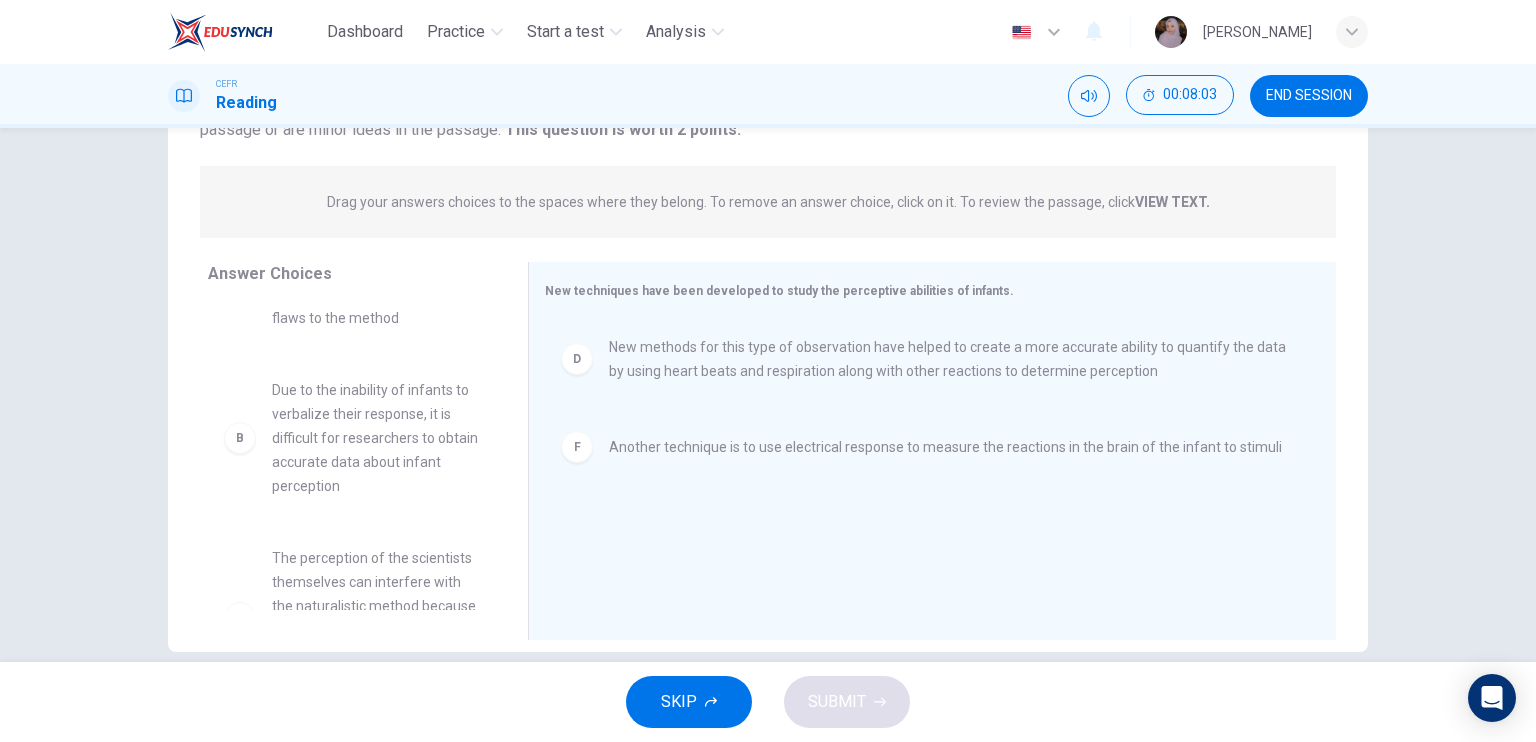 scroll, scrollTop: 0, scrollLeft: 0, axis: both 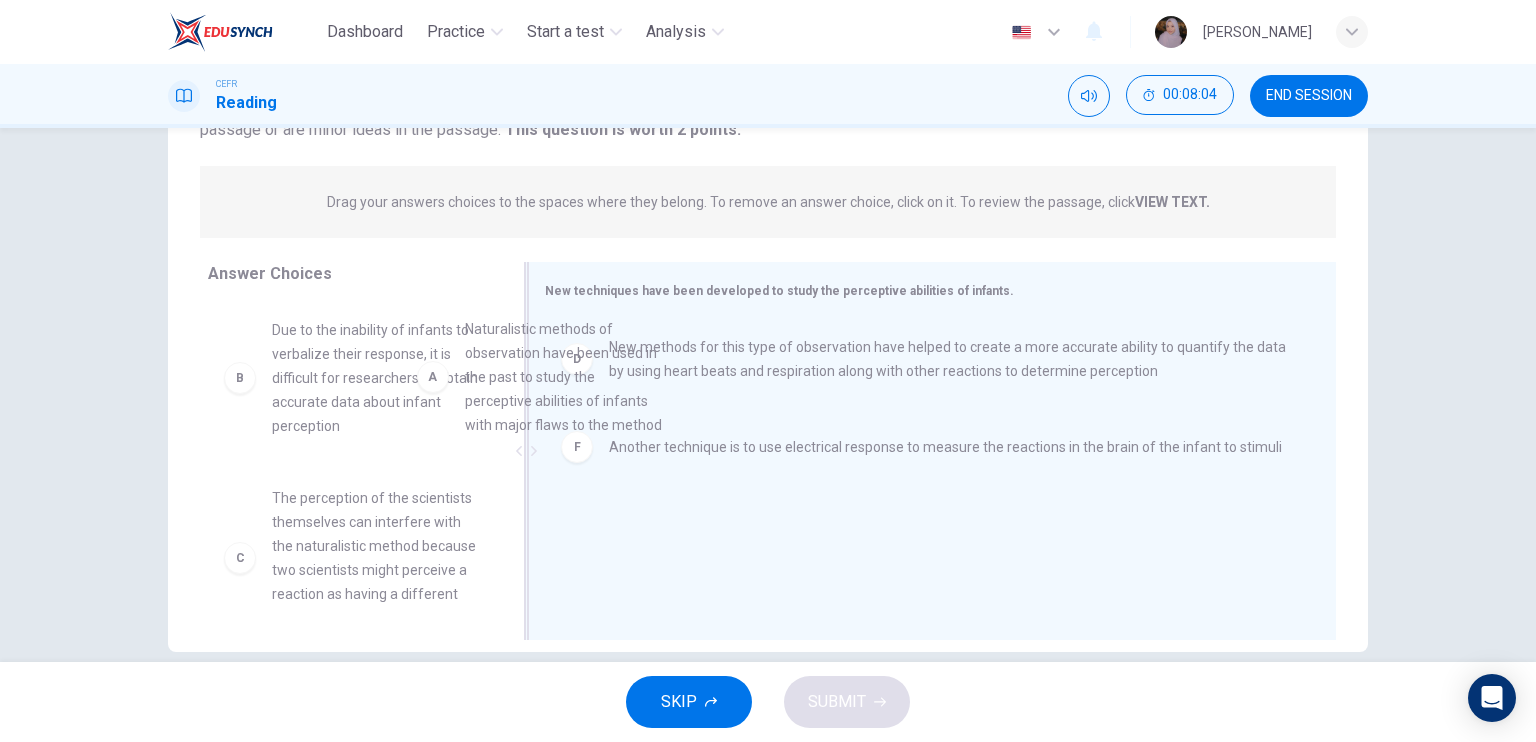 drag, startPoint x: 385, startPoint y: 398, endPoint x: 768, endPoint y: 424, distance: 383.8815 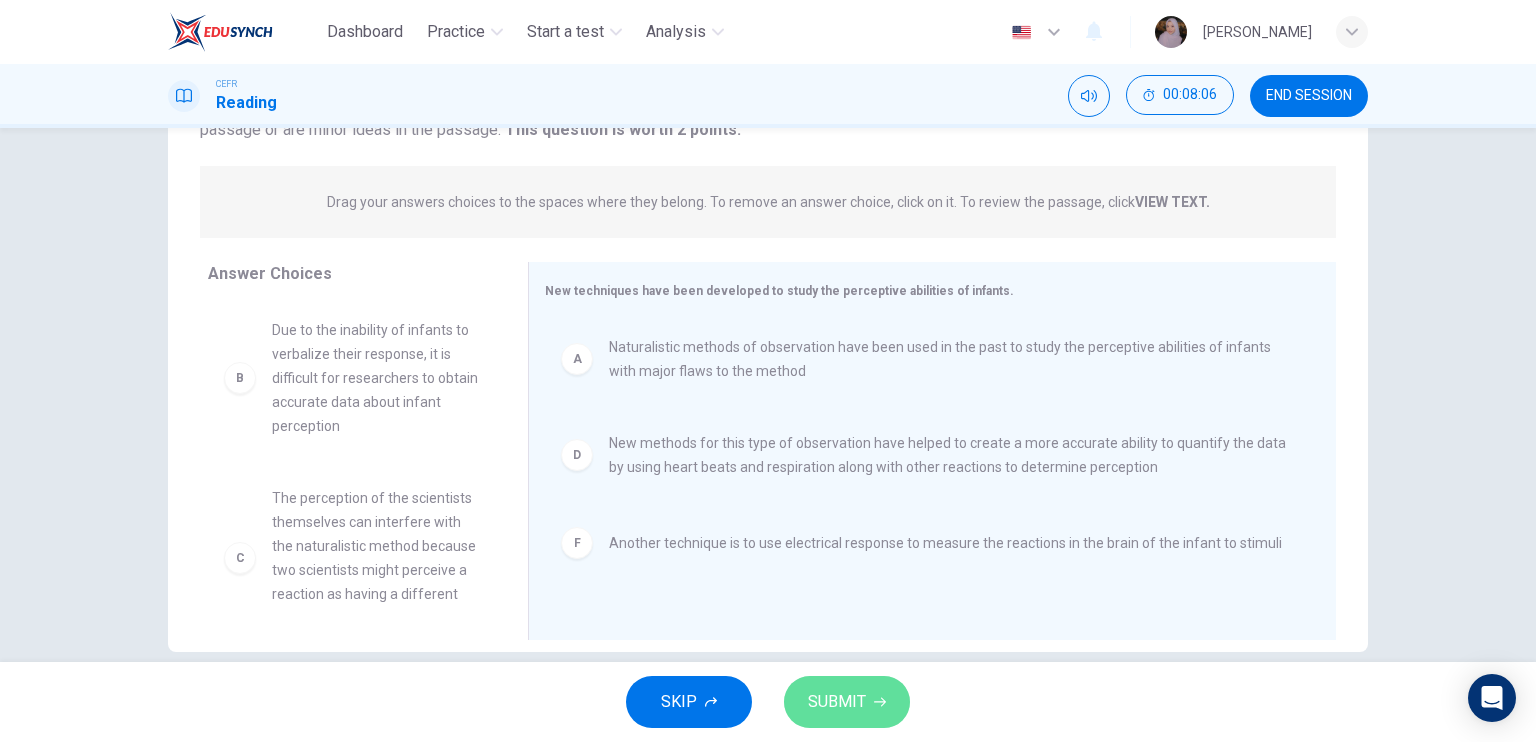 click on "SUBMIT" at bounding box center [847, 702] 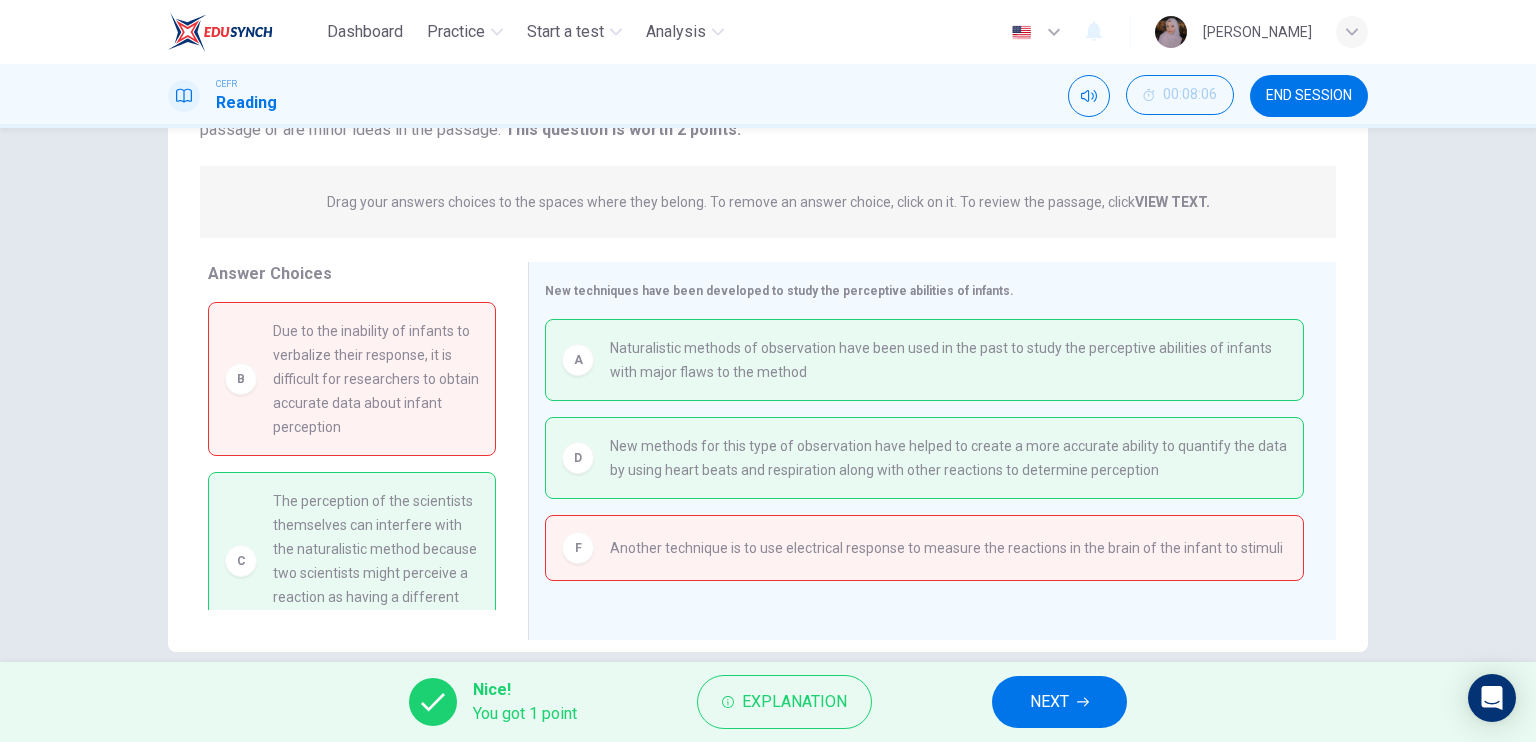 click on "NEXT" at bounding box center [1059, 702] 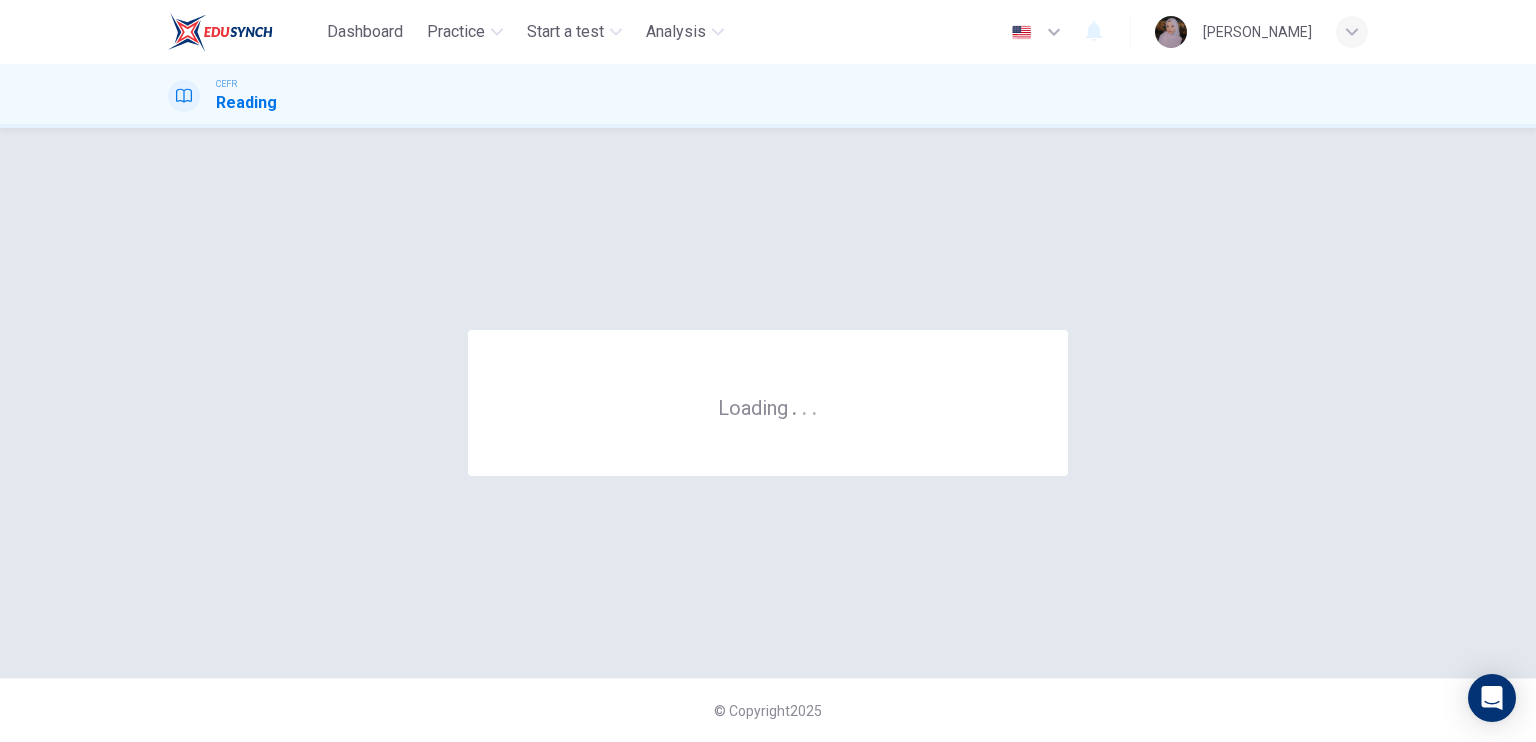 scroll, scrollTop: 0, scrollLeft: 0, axis: both 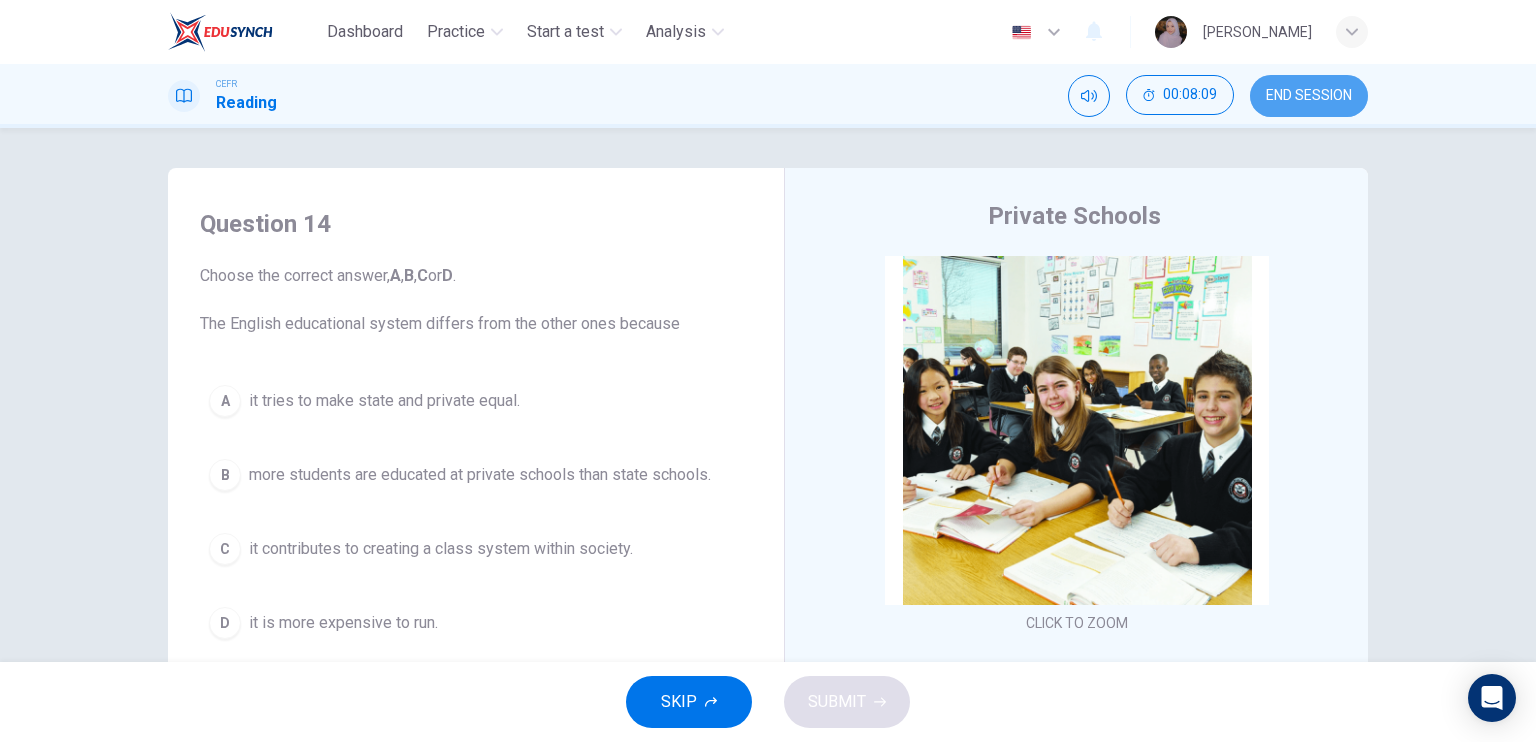 click on "END SESSION" at bounding box center [1309, 96] 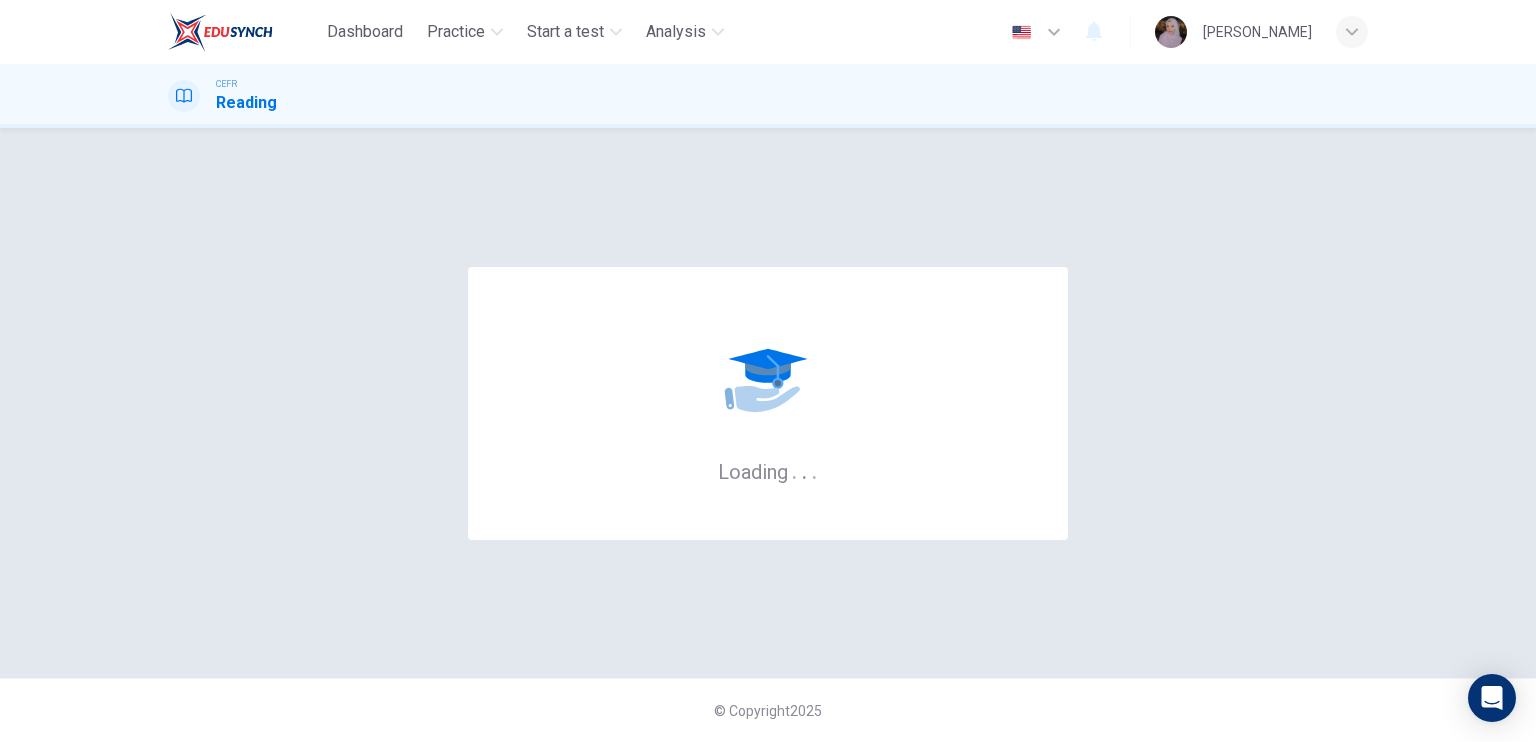 scroll, scrollTop: 0, scrollLeft: 0, axis: both 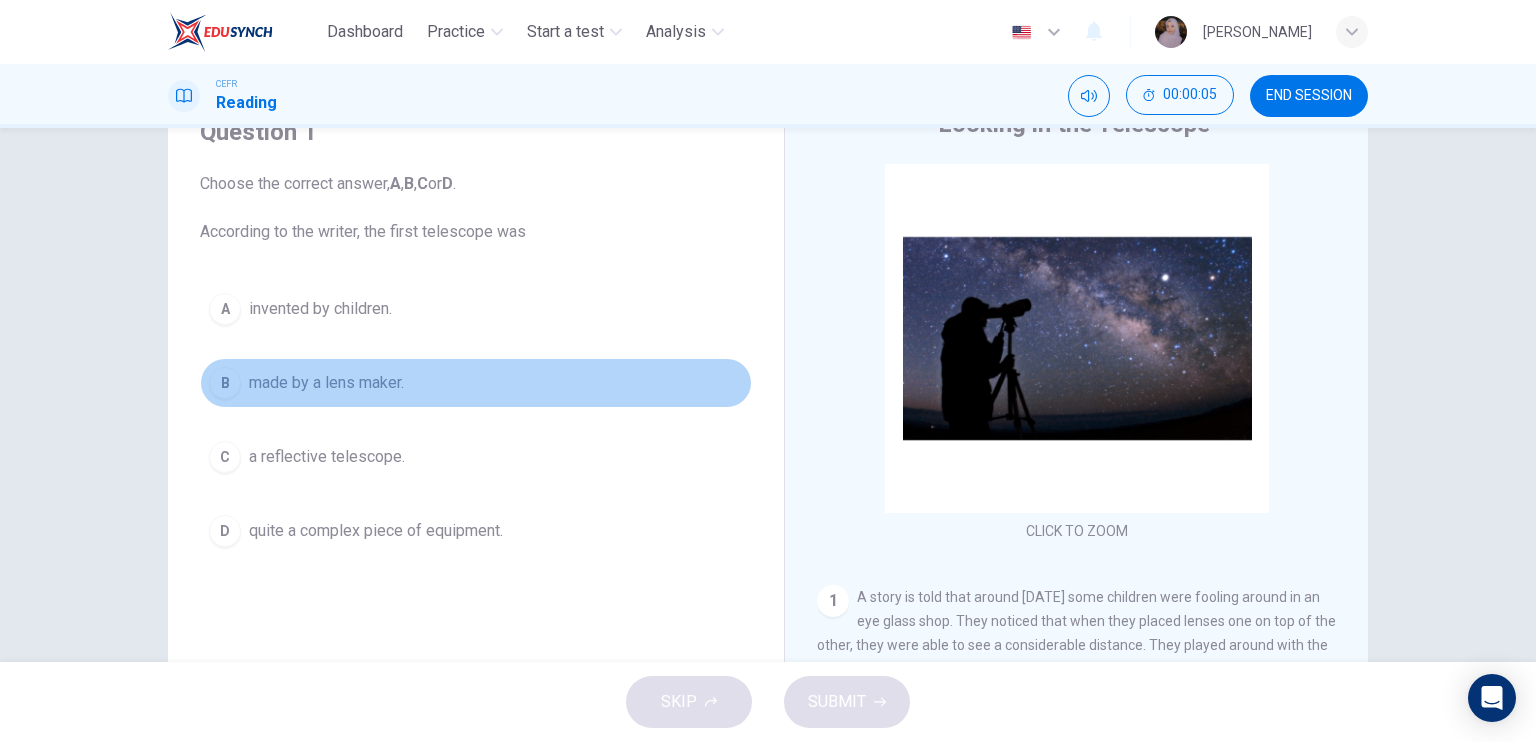 click on "made by a lens maker." at bounding box center (326, 383) 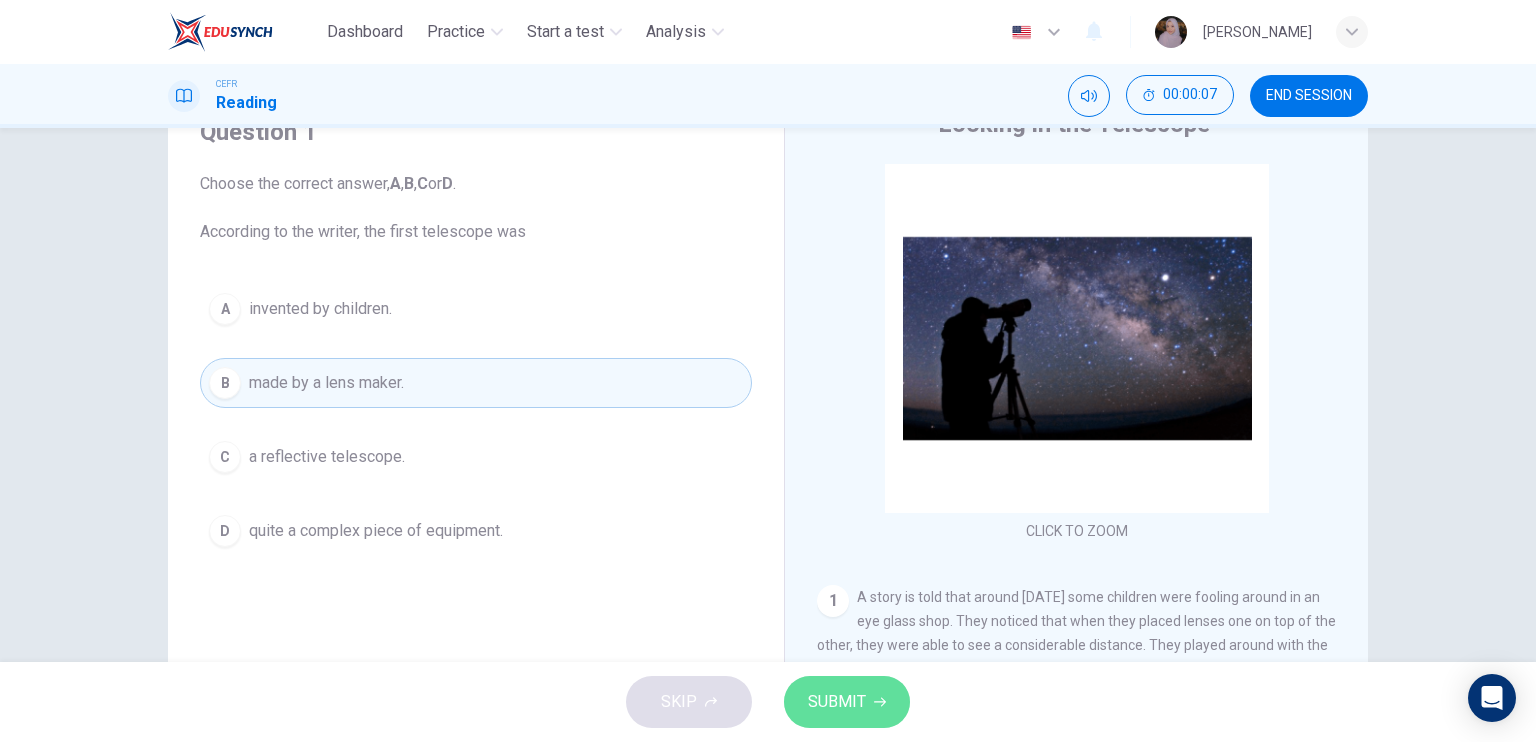 click on "SUBMIT" at bounding box center (847, 702) 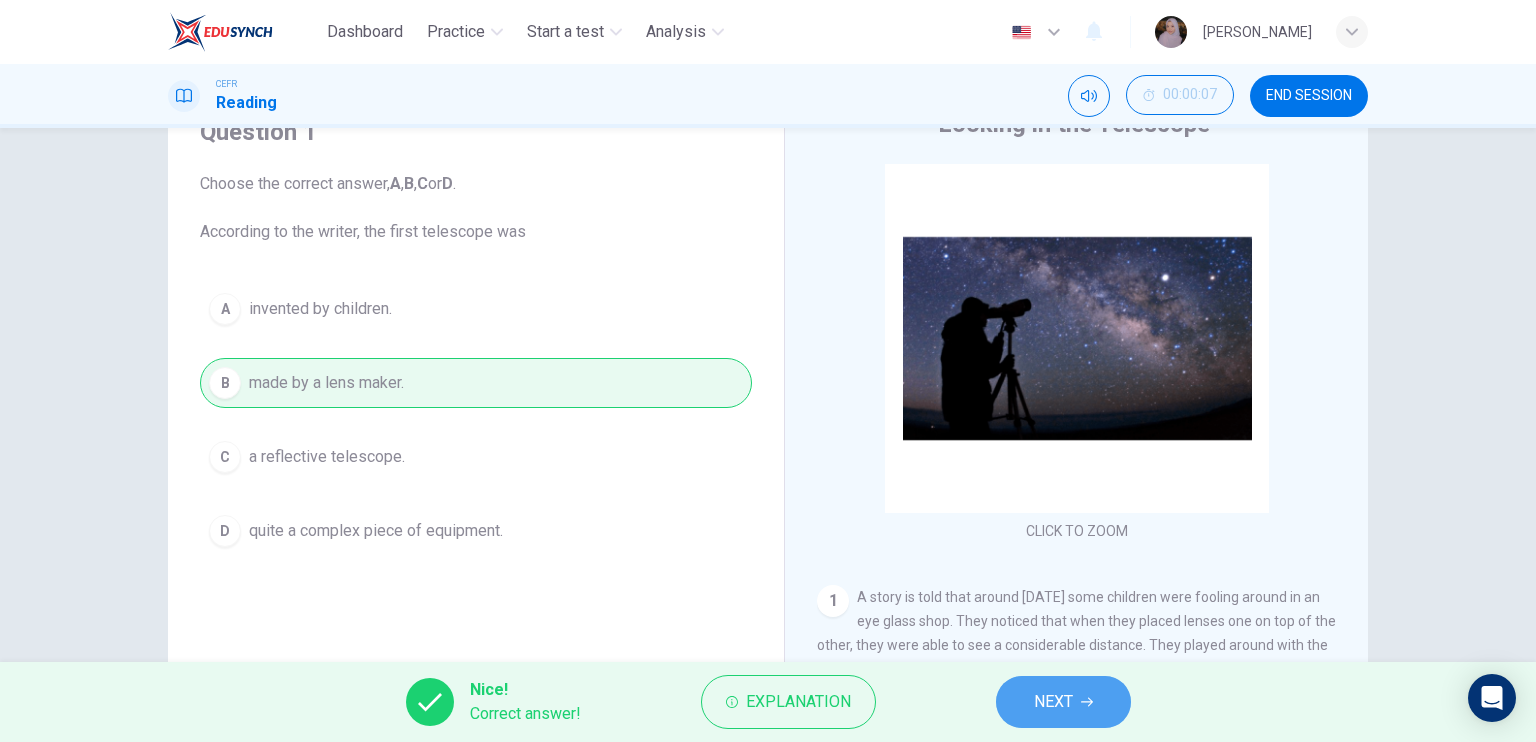 click on "NEXT" at bounding box center [1053, 702] 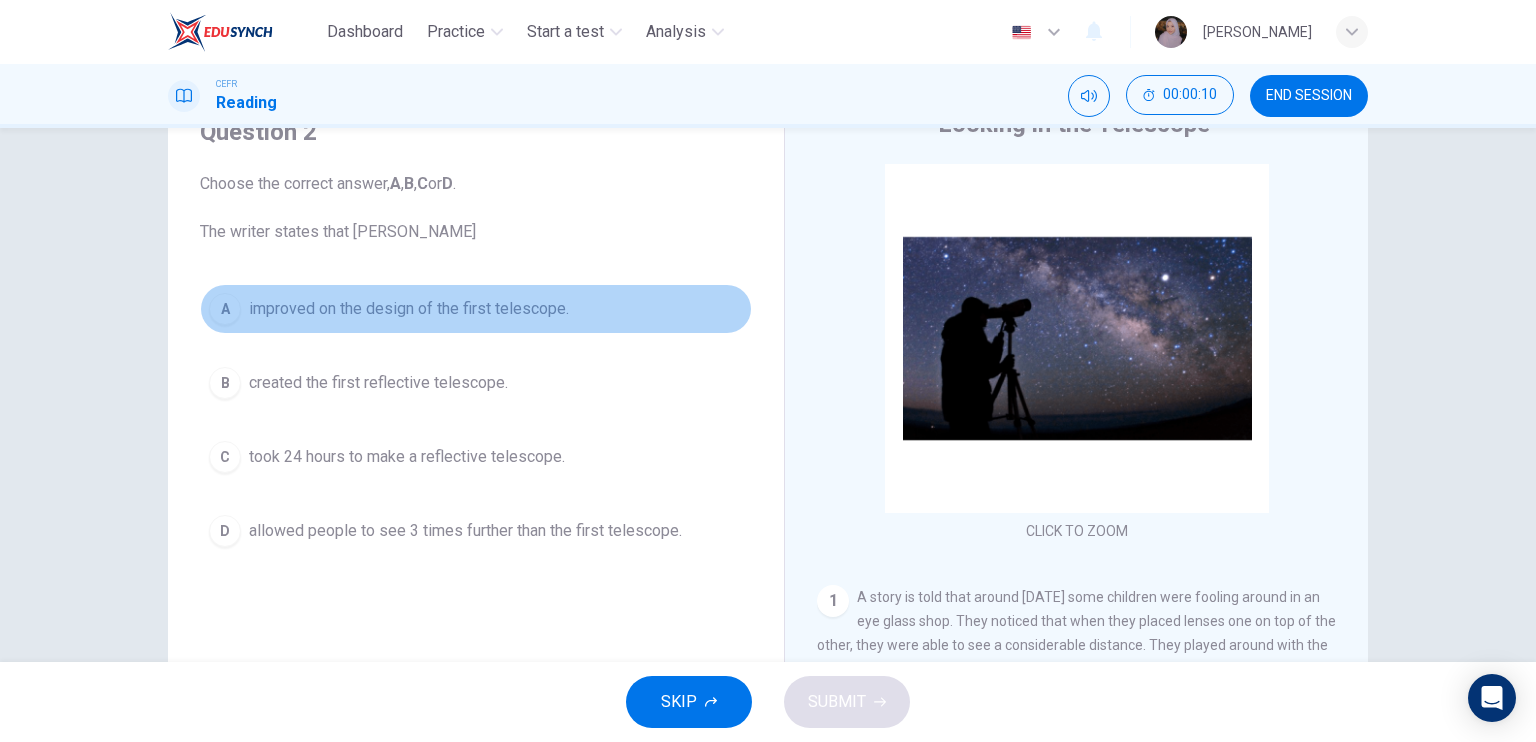 click on "improved on the design of the first telescope." at bounding box center (409, 309) 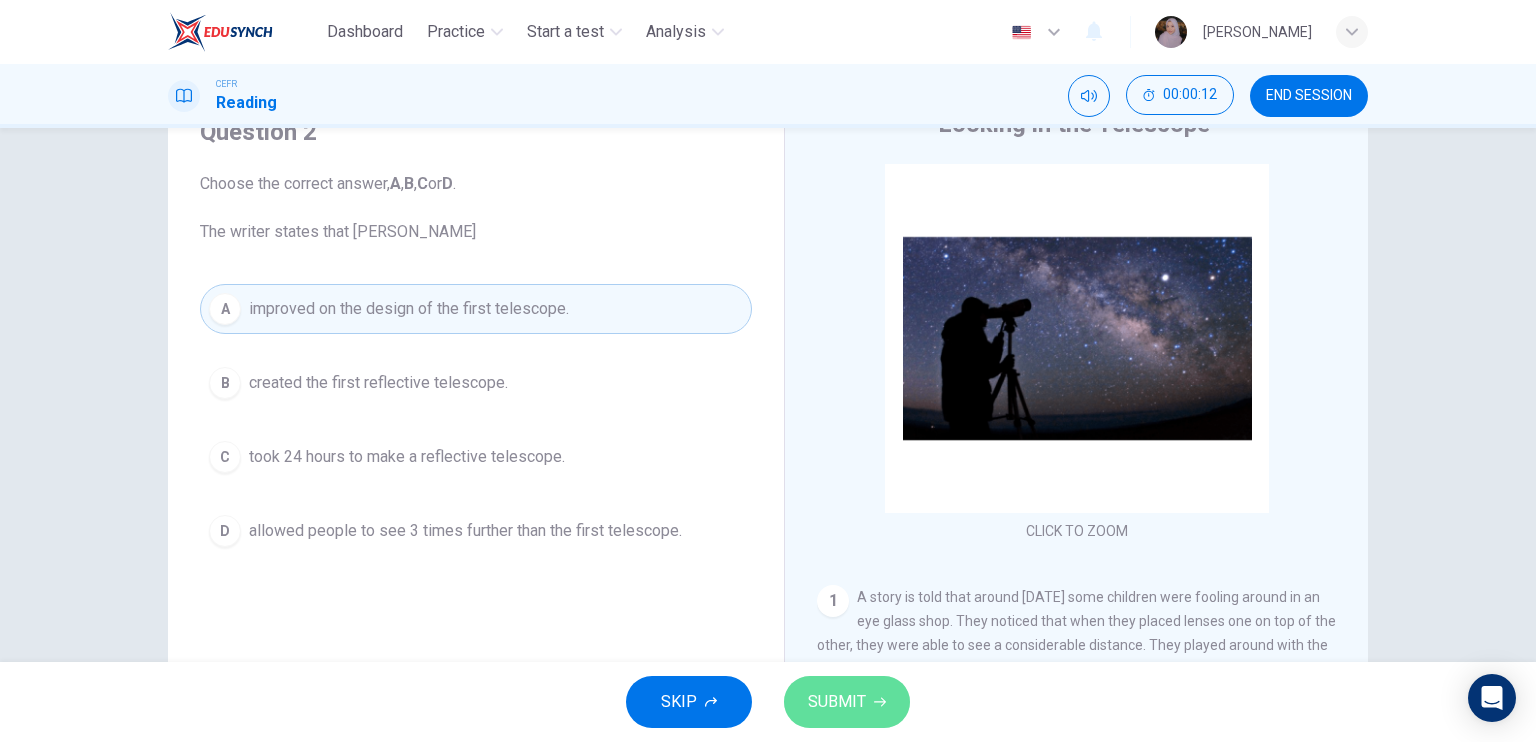 click on "SUBMIT" at bounding box center (847, 702) 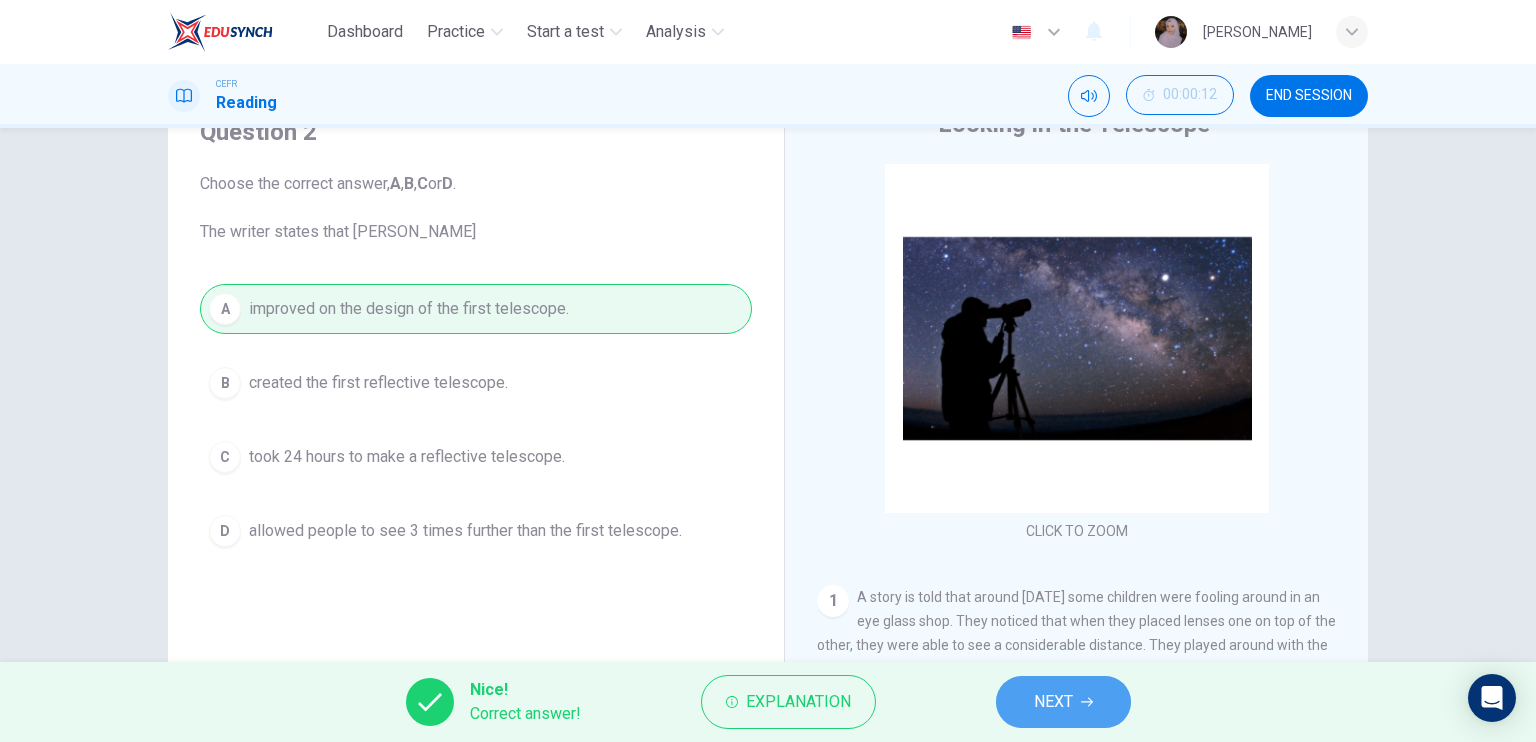 click on "NEXT" at bounding box center (1053, 702) 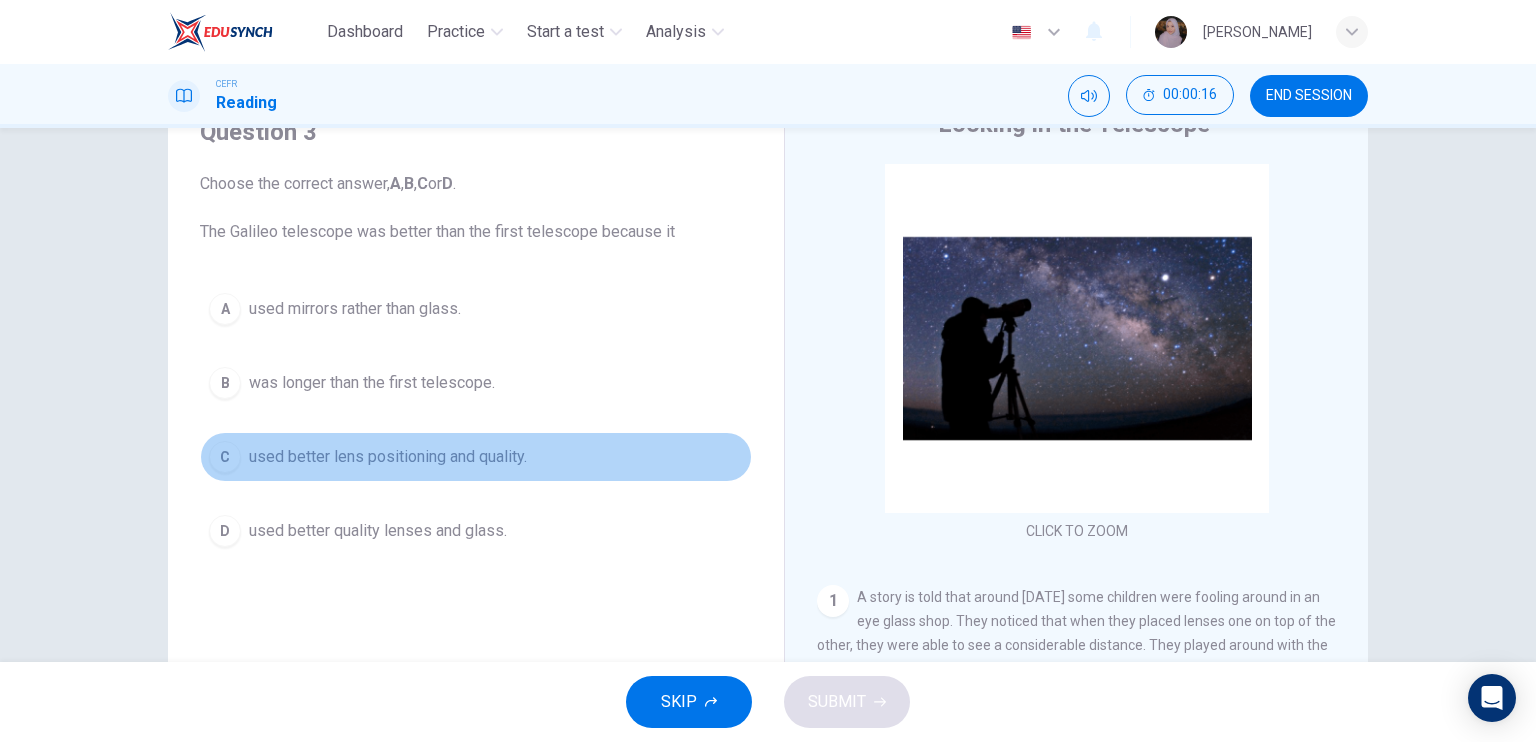 click on "used better lens positioning and quality." at bounding box center [388, 457] 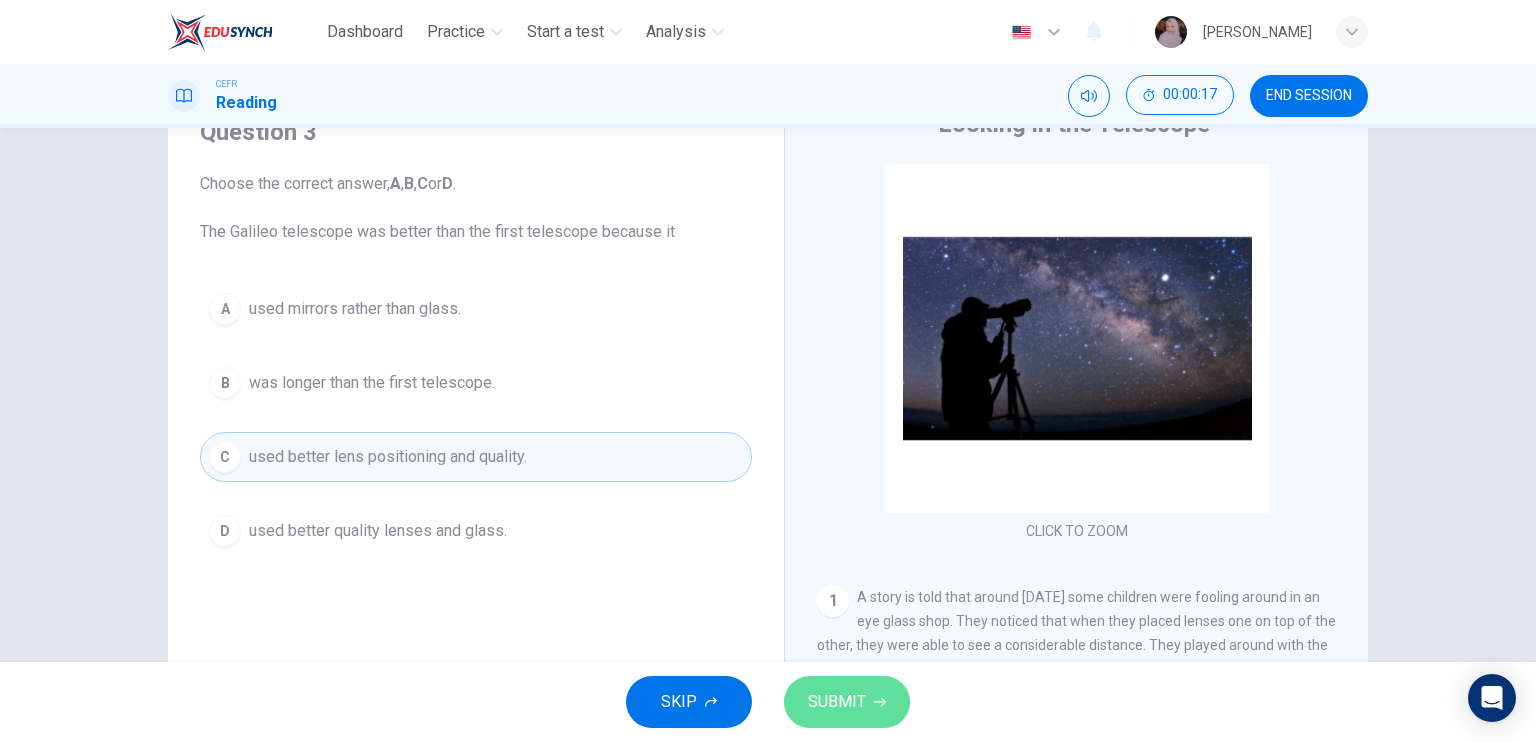 click on "SUBMIT" at bounding box center (847, 702) 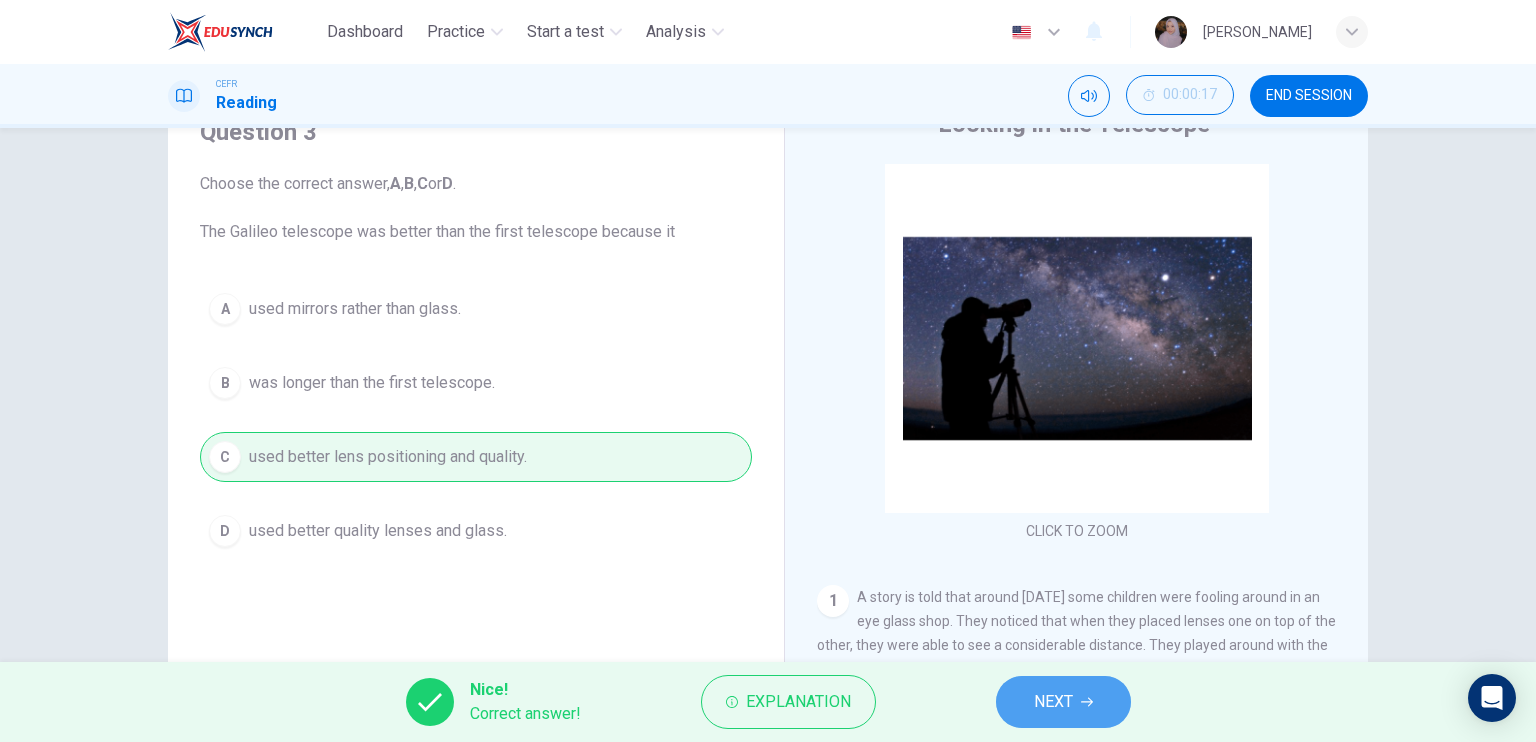 click on "NEXT" at bounding box center (1063, 702) 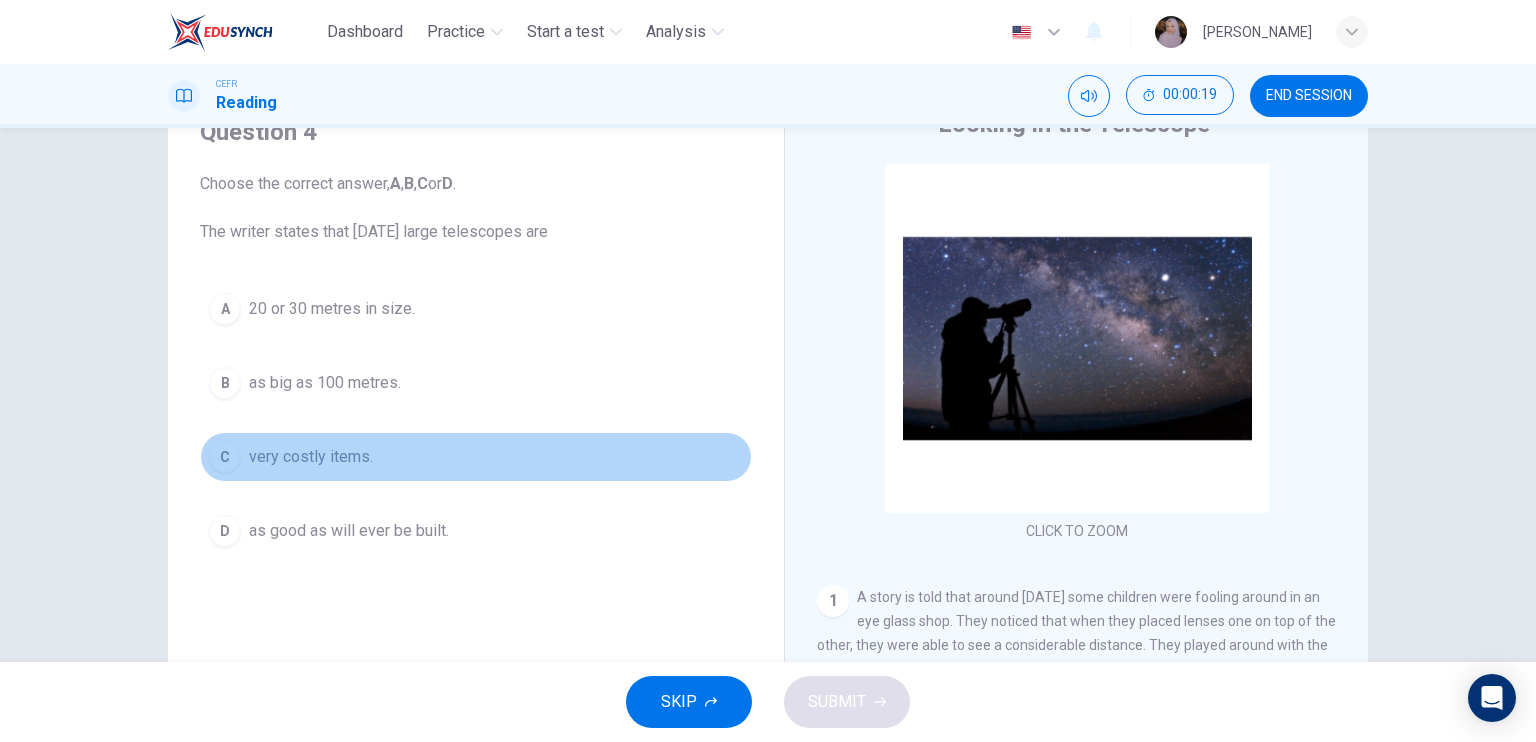 click on "C very costly items." at bounding box center (476, 457) 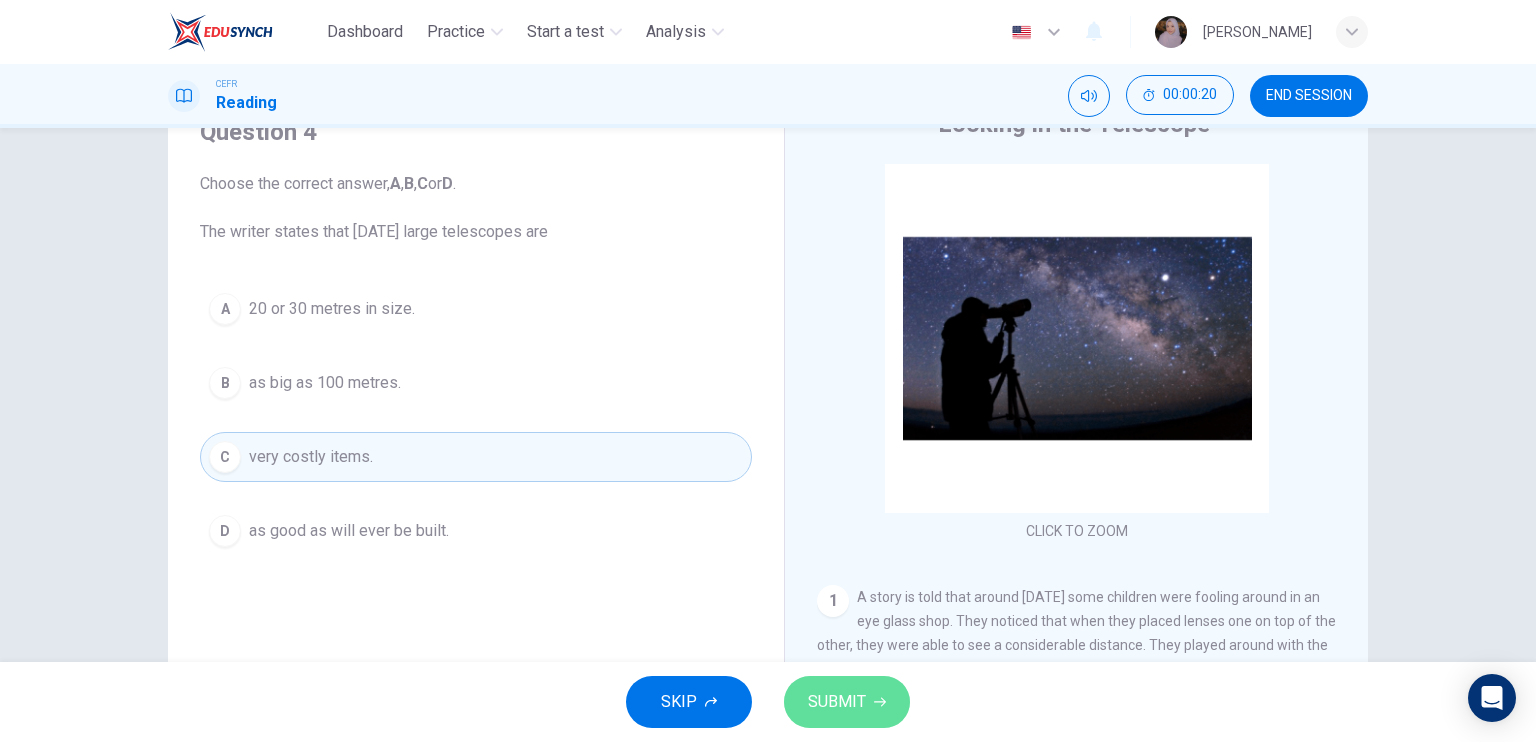 click on "SUBMIT" at bounding box center [837, 702] 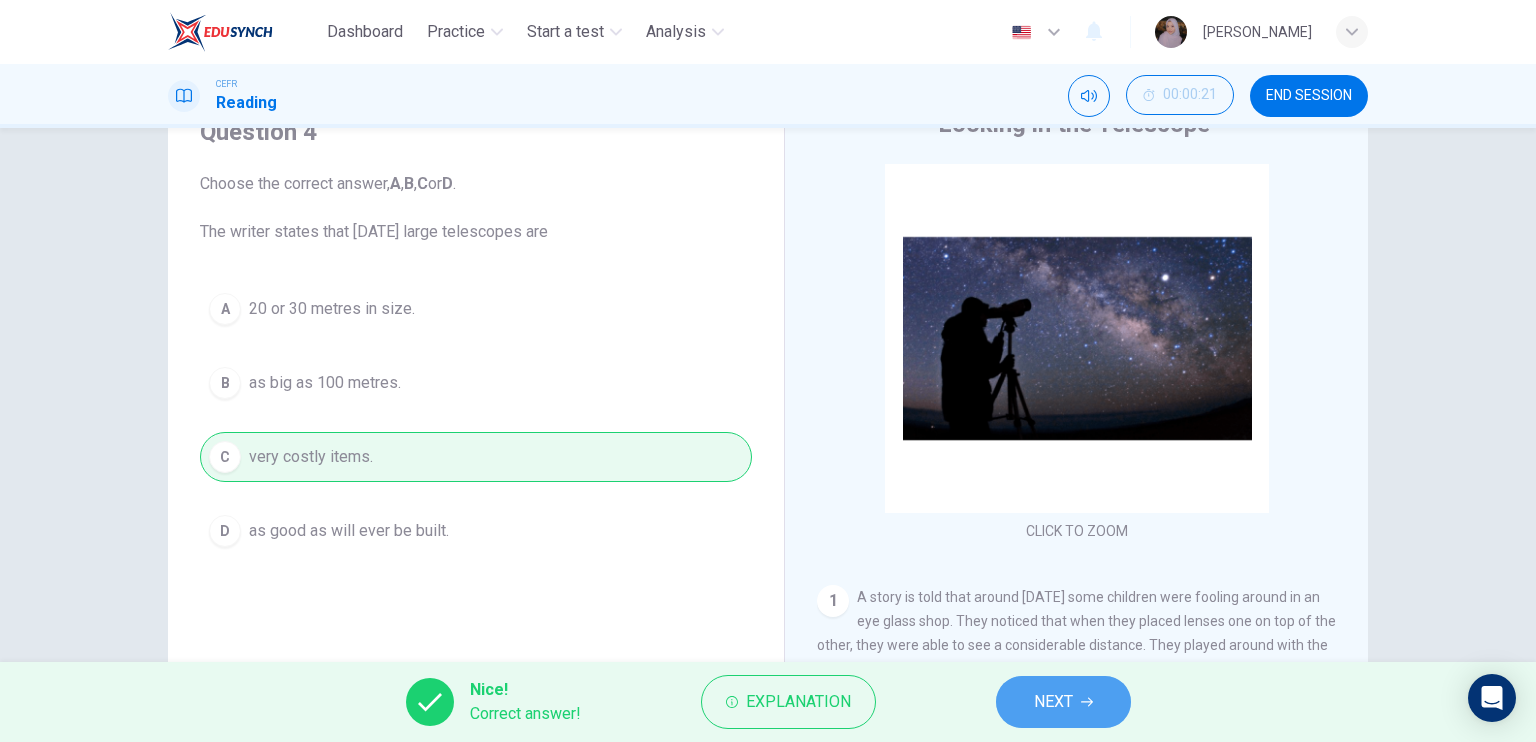 click on "NEXT" at bounding box center (1063, 702) 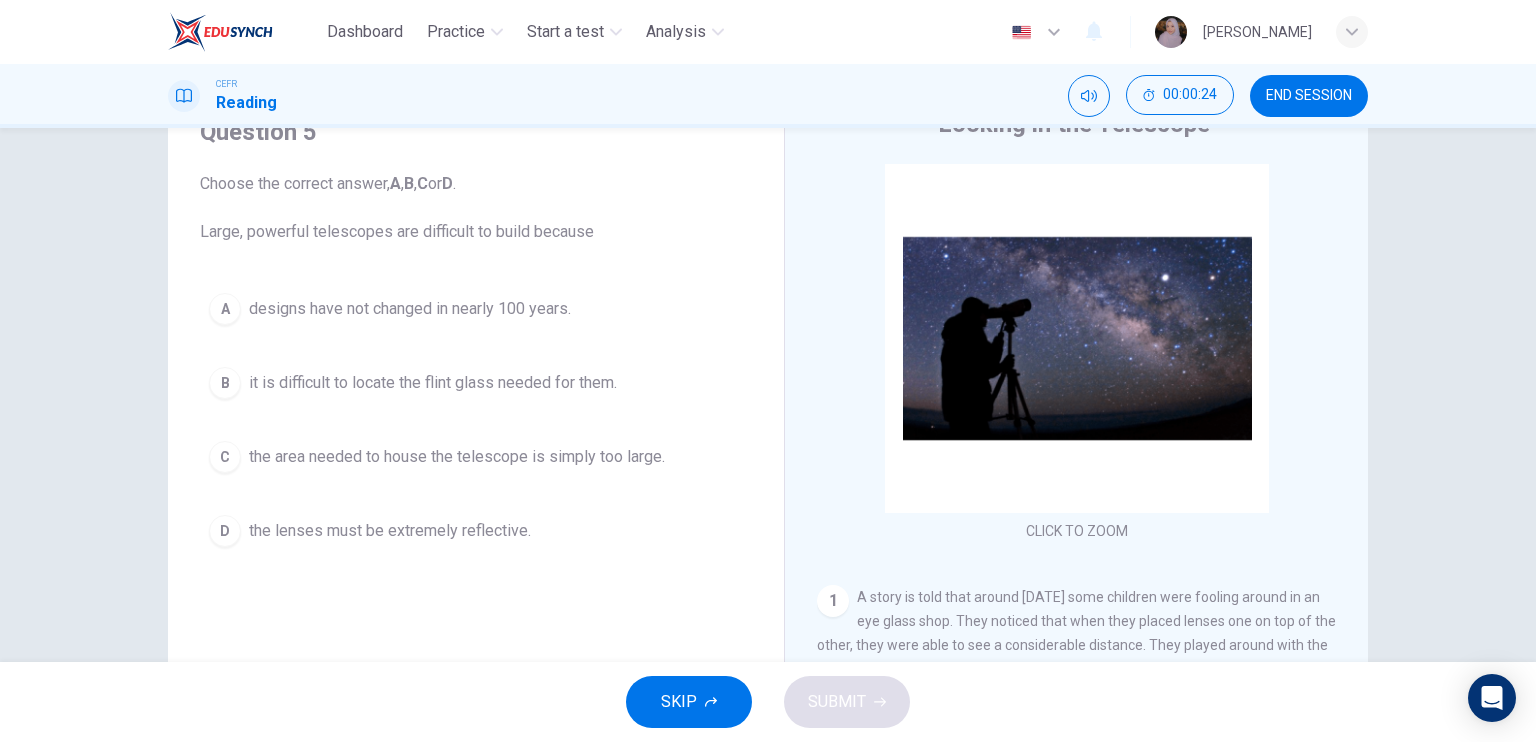click on "the lenses must be extremely reflective." at bounding box center (390, 531) 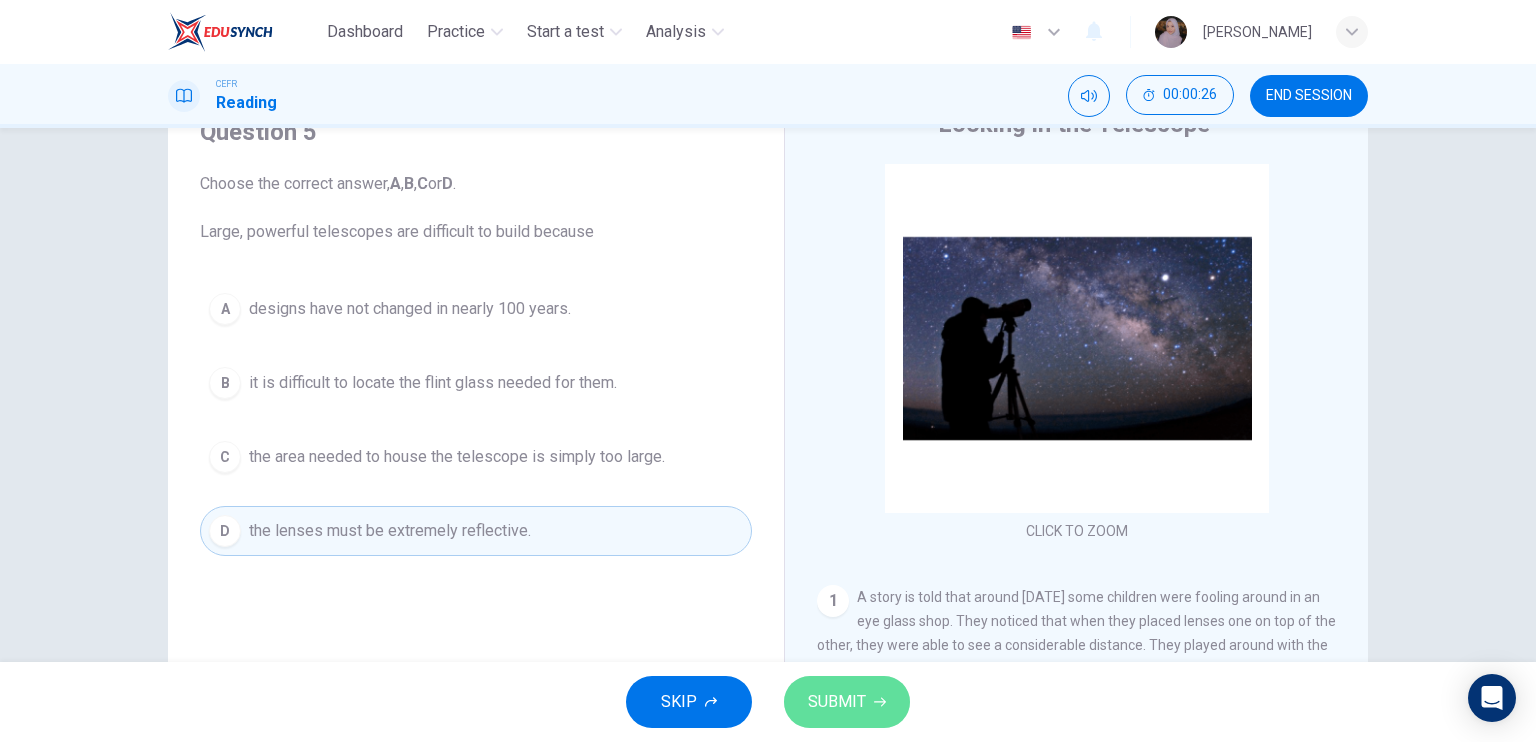click on "SUBMIT" at bounding box center (837, 702) 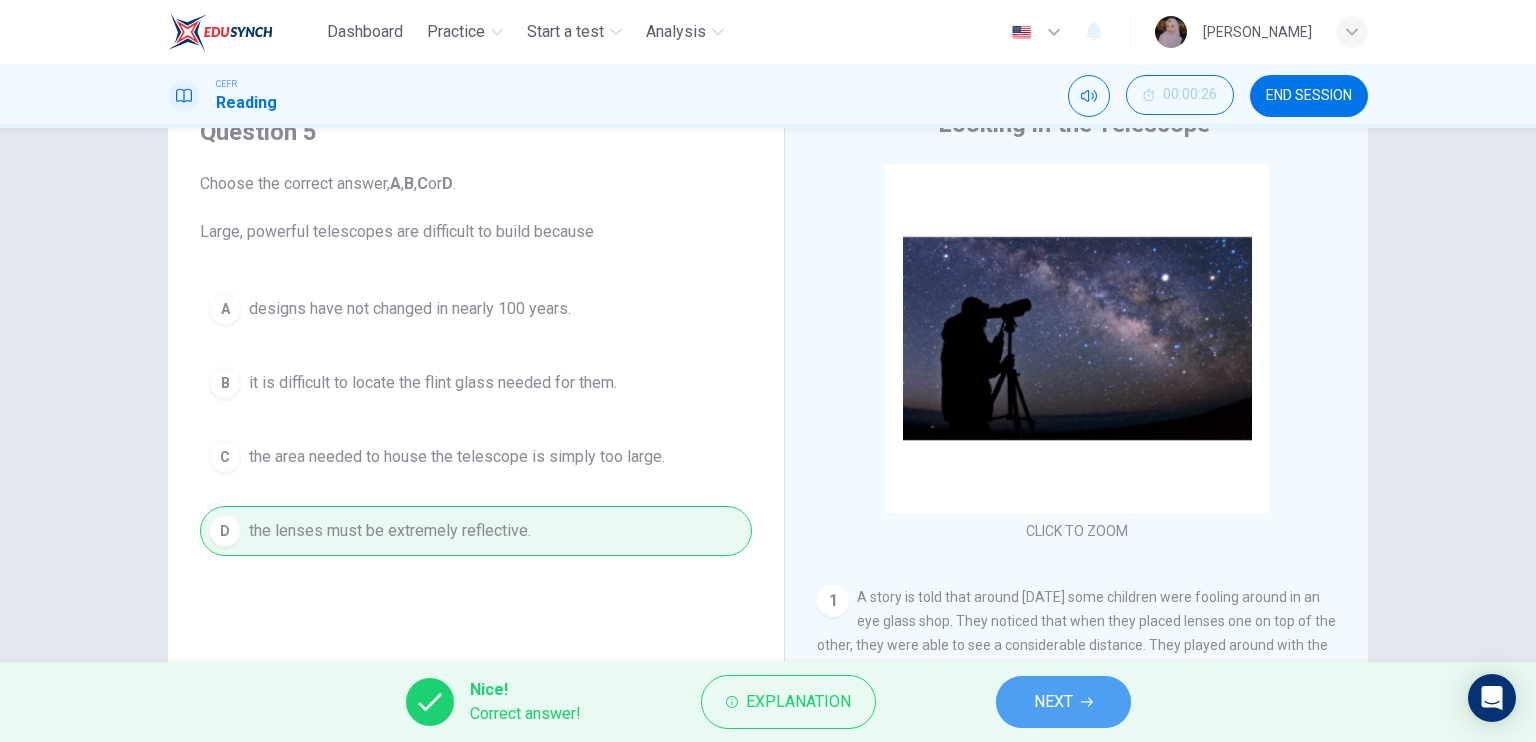click on "NEXT" at bounding box center (1053, 702) 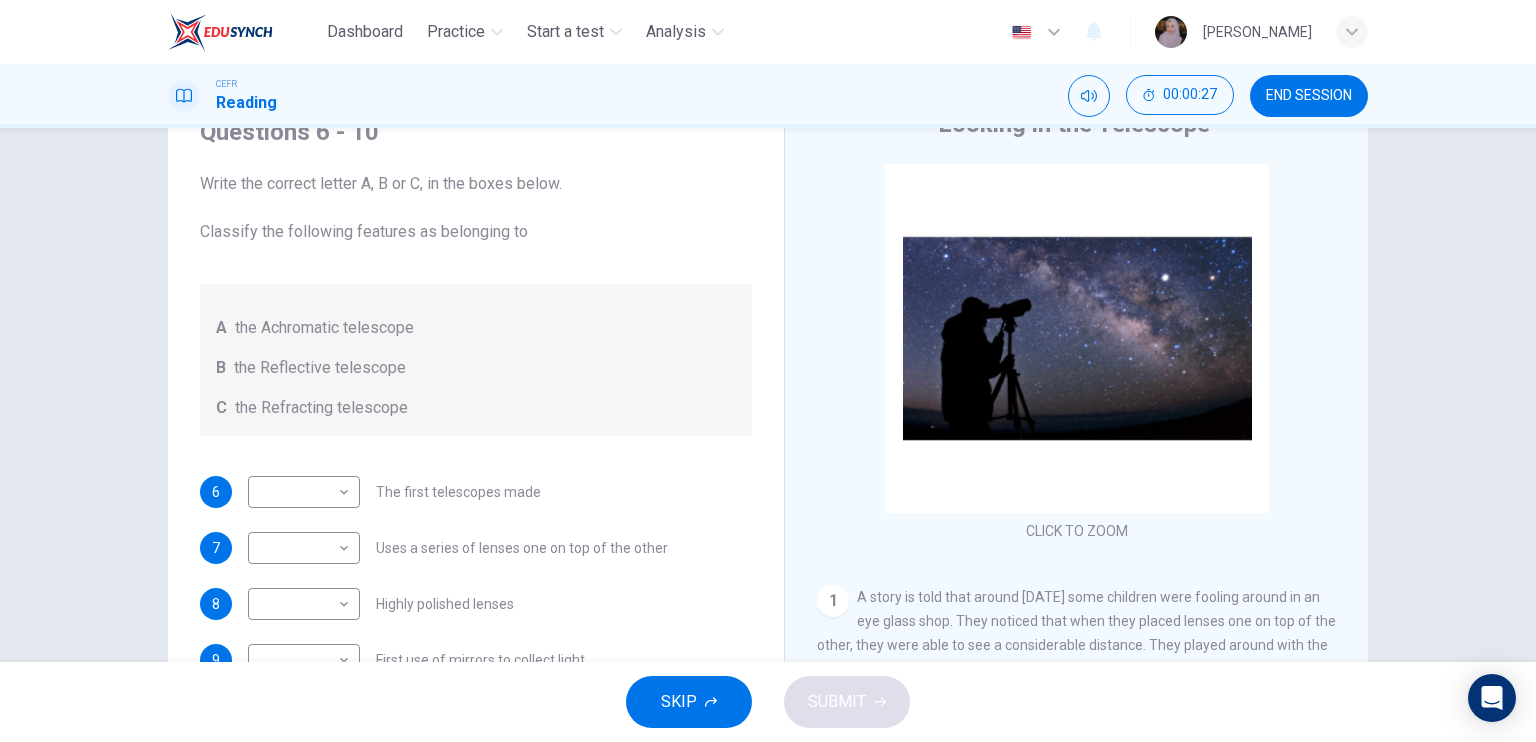 scroll, scrollTop: 0, scrollLeft: 0, axis: both 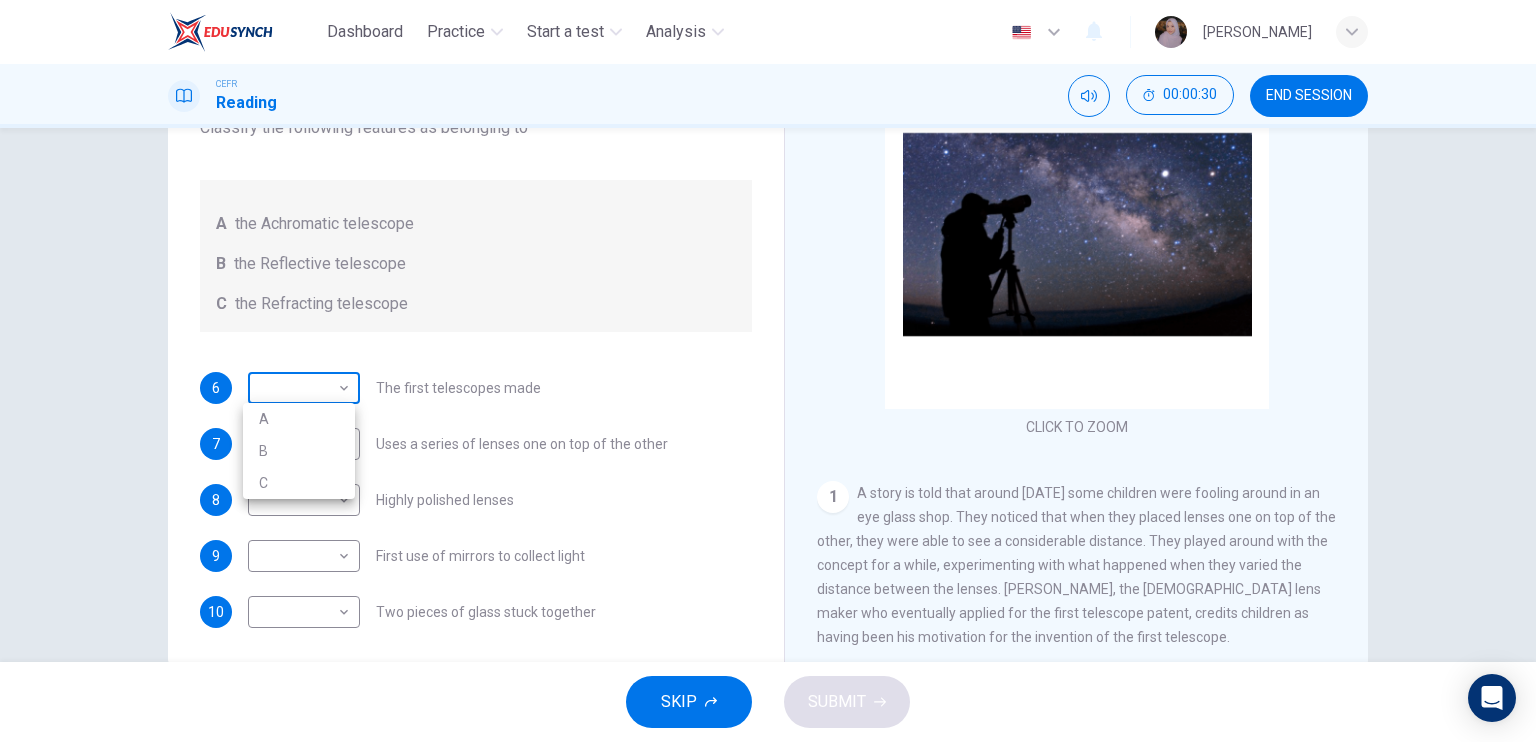 click on "Dashboard Practice Start a test Analysis English en ​ WAN NUR NADHIRAH BINTI WAN RAMELI CEFR Reading 00:00:30 END SESSION Questions 6 - 10 Write the correct letter A, B or C, in the boxes below.
Classify the following features as belonging to A the Achromatic telescope B the Reflective telescope C the Refracting telescope 6 ​ ​ The first telescopes made 7 ​ ​ Uses a series of lenses one on top of the other 8 ​ ​ Highly polished lenses 9 ​ ​ First use of mirrors to collect light 10 ​ ​ Two pieces of glass stuck together Looking in the Telescope CLICK TO ZOOM Click to Zoom 1 2 3 4 5 SKIP SUBMIT EduSynch - Online Language Proficiency Testing
Dashboard Practice Start a test Analysis Notifications © Copyright  2025 A B C" at bounding box center [768, 371] 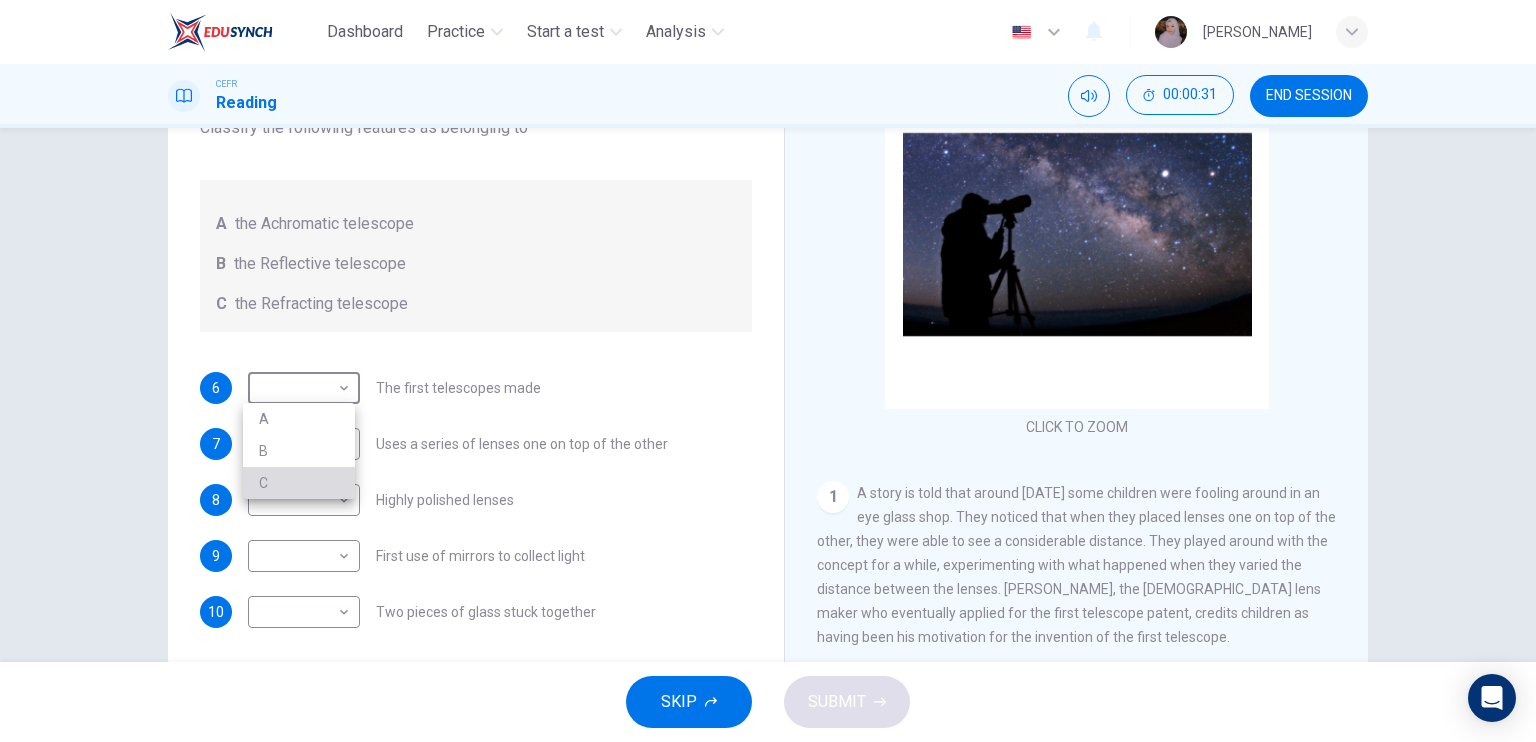click on "C" at bounding box center (299, 483) 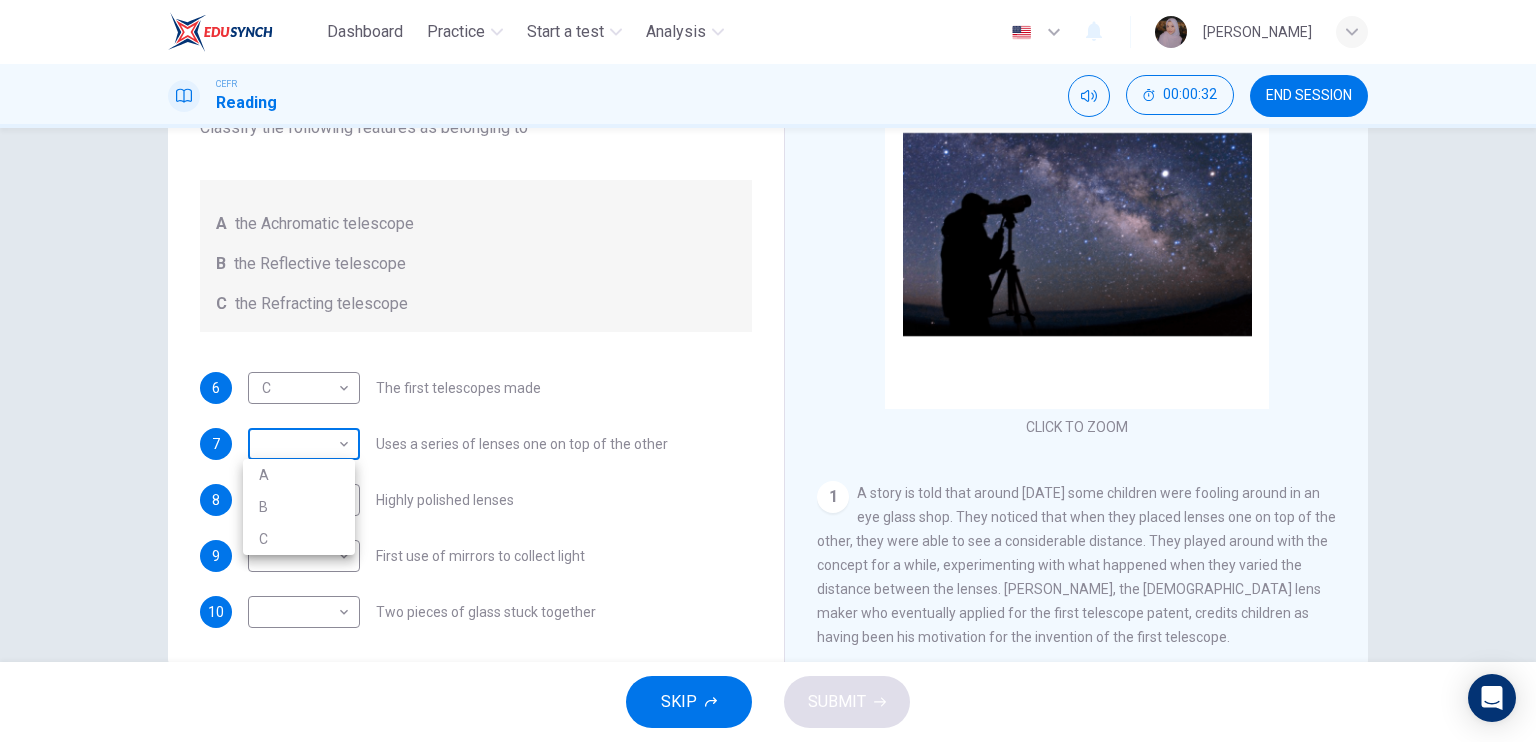 click on "Dashboard Practice Start a test Analysis English en ​ WAN NUR NADHIRAH BINTI WAN RAMELI CEFR Reading 00:00:32 END SESSION Questions 6 - 10 Write the correct letter A, B or C, in the boxes below.
Classify the following features as belonging to A the Achromatic telescope B the Reflective telescope C the Refracting telescope 6 C C ​ The first telescopes made 7 ​ ​ Uses a series of lenses one on top of the other 8 ​ ​ Highly polished lenses 9 ​ ​ First use of mirrors to collect light 10 ​ ​ Two pieces of glass stuck together Looking in the Telescope CLICK TO ZOOM Click to Zoom 1 2 3 4 5 SKIP SUBMIT EduSynch - Online Language Proficiency Testing
Dashboard Practice Start a test Analysis Notifications © Copyright  2025 A B C" at bounding box center (768, 371) 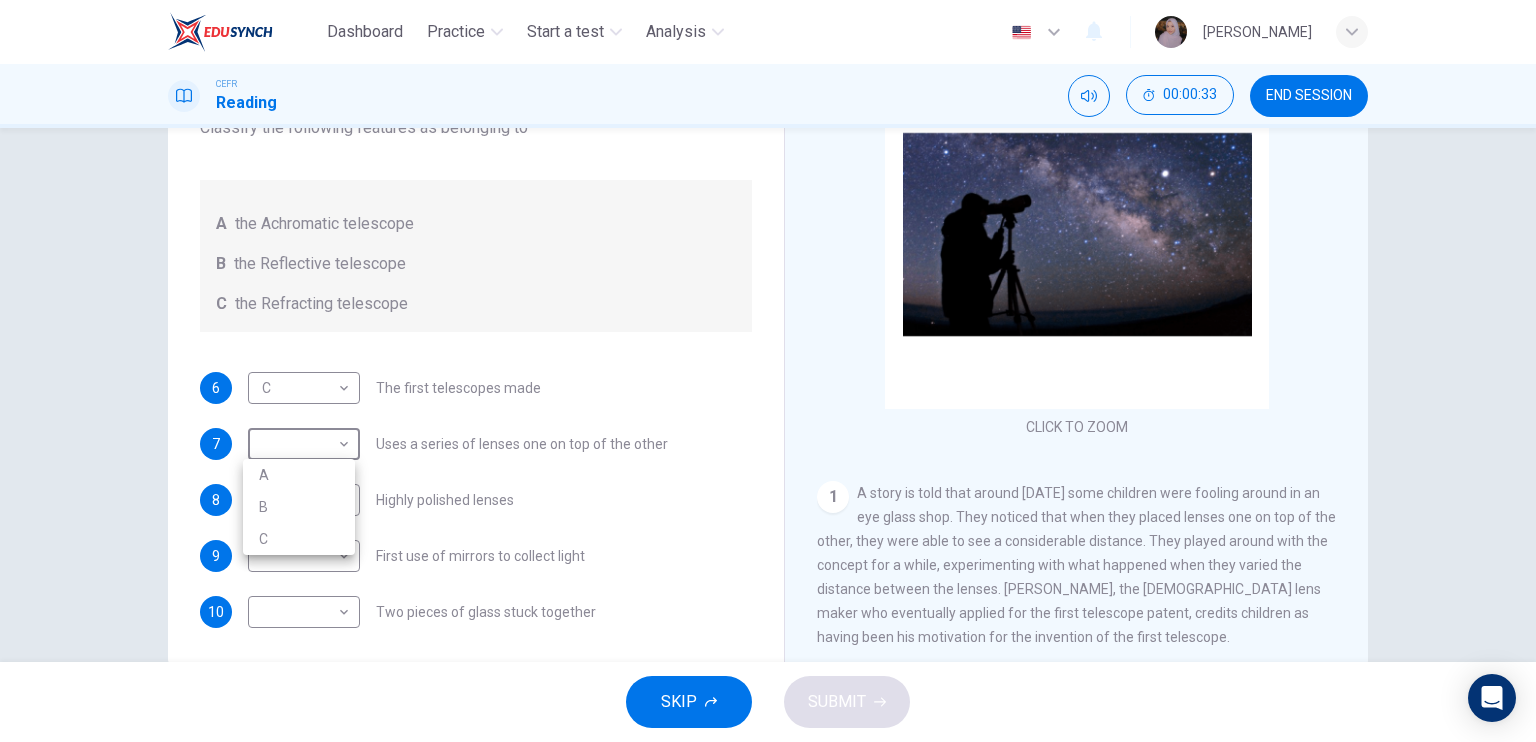 click on "C" at bounding box center (299, 539) 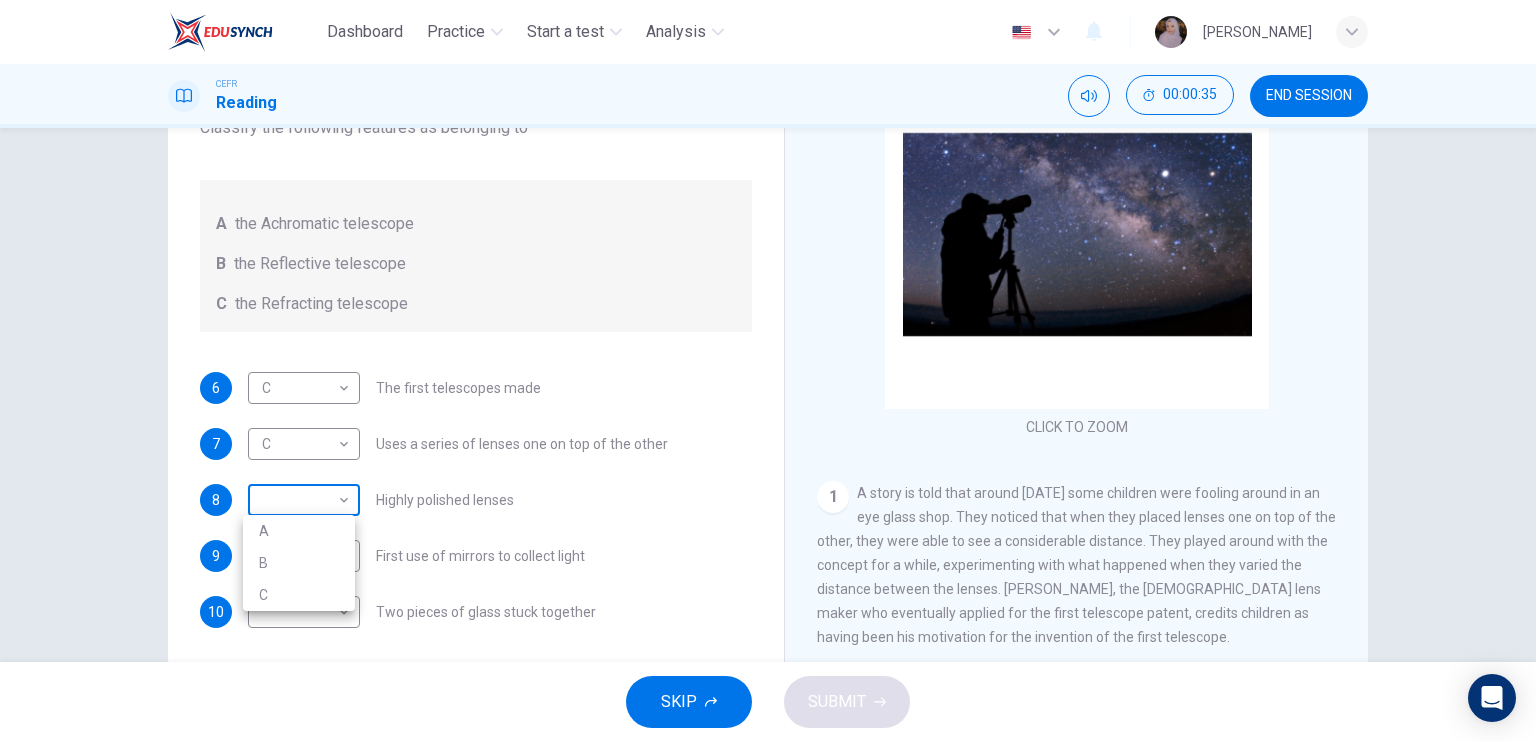 click on "Dashboard Practice Start a test Analysis English en ​ WAN NUR NADHIRAH BINTI WAN RAMELI CEFR Reading 00:00:35 END SESSION Questions 6 - 10 Write the correct letter A, B or C, in the boxes below.
Classify the following features as belonging to A the Achromatic telescope B the Reflective telescope C the Refracting telescope 6 C C ​ The first telescopes made 7 C C ​ Uses a series of lenses one on top of the other 8 ​ ​ Highly polished lenses 9 ​ ​ First use of mirrors to collect light 10 ​ ​ Two pieces of glass stuck together Looking in the Telescope CLICK TO ZOOM Click to Zoom 1 2 3 4 5 SKIP SUBMIT EduSynch - Online Language Proficiency Testing
Dashboard Practice Start a test Analysis Notifications © Copyright  2025 A B C" at bounding box center (768, 371) 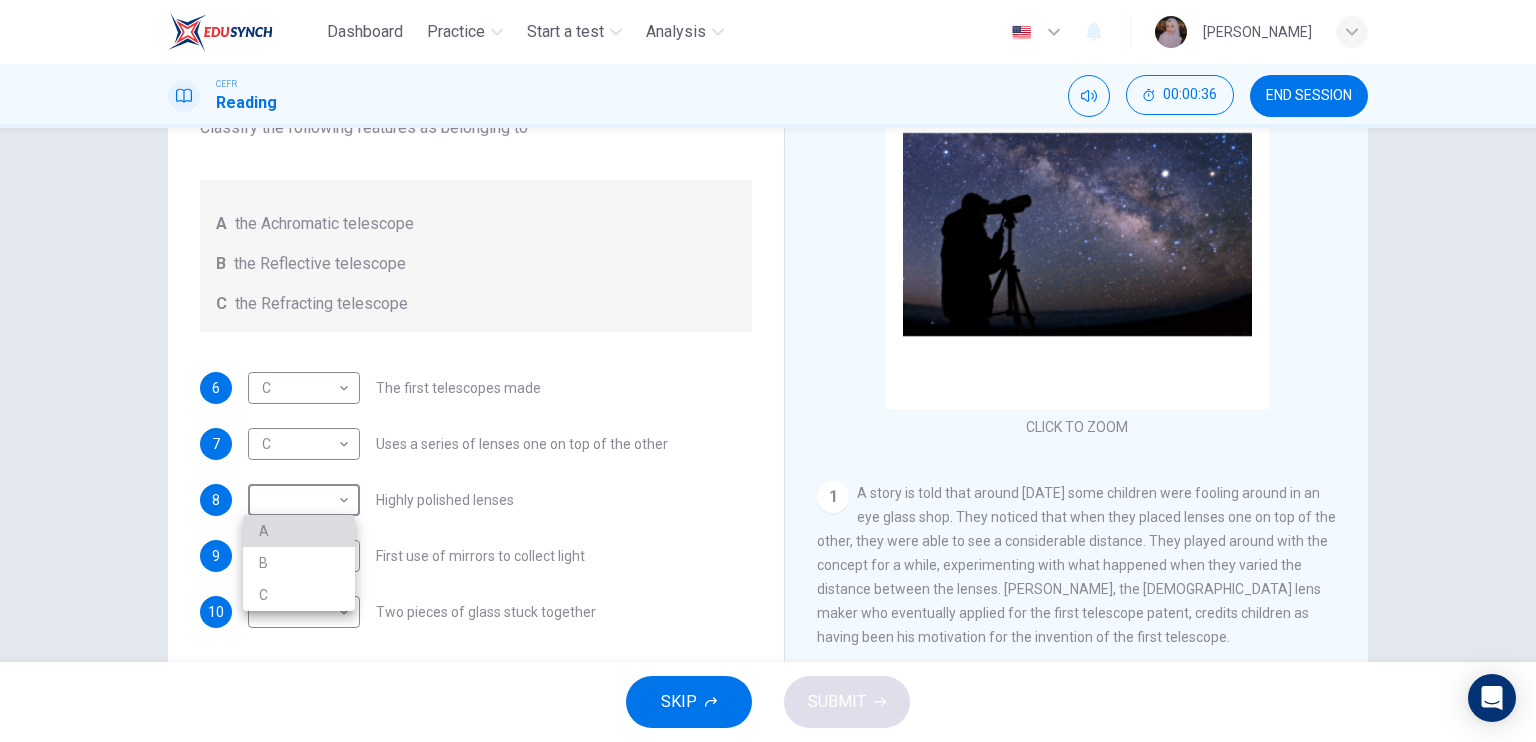click on "A" at bounding box center [299, 531] 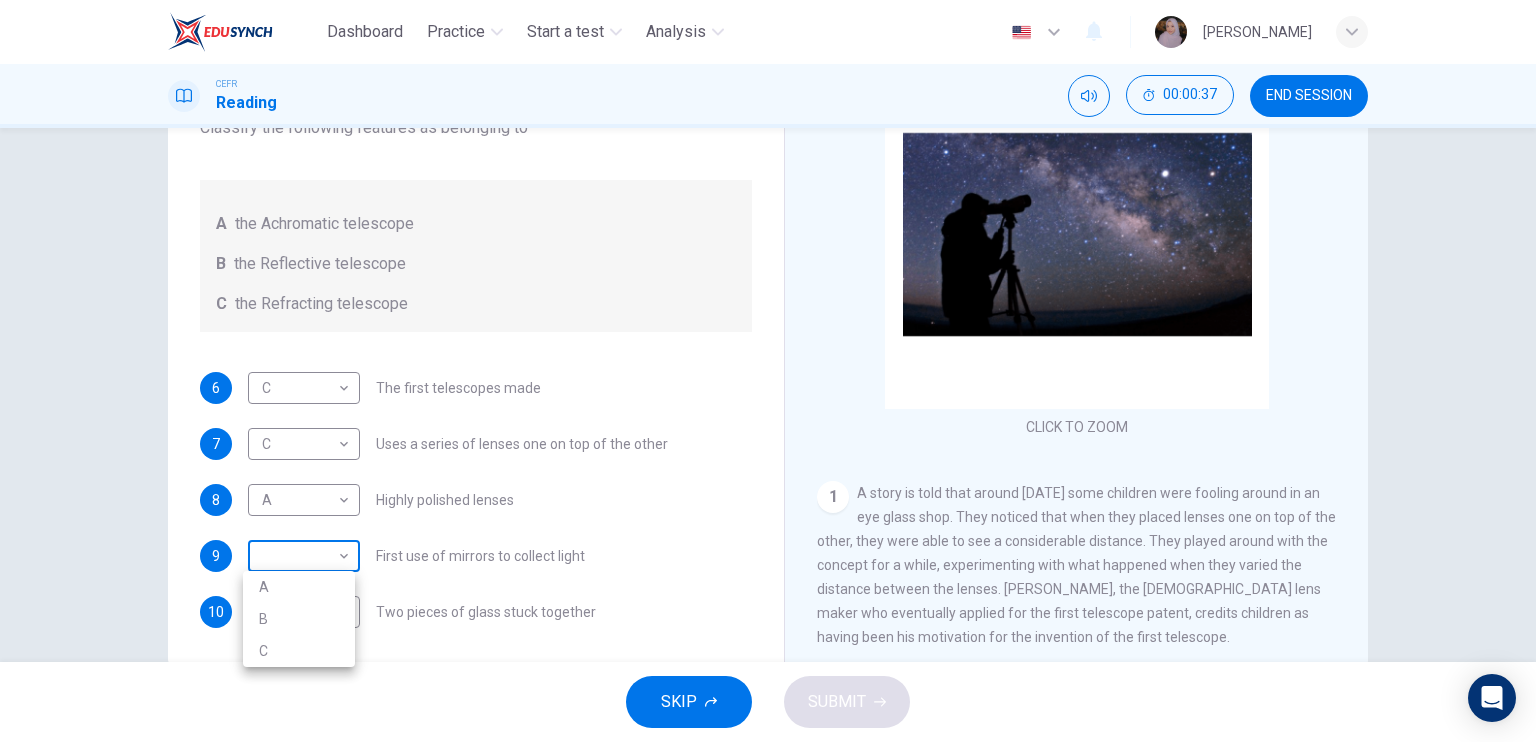 click on "Dashboard Practice Start a test Analysis English en ​ WAN NUR NADHIRAH BINTI WAN RAMELI CEFR Reading 00:00:37 END SESSION Questions 6 - 10 Write the correct letter A, B or C, in the boxes below.
Classify the following features as belonging to A the Achromatic telescope B the Reflective telescope C the Refracting telescope 6 C C ​ The first telescopes made 7 C C ​ Uses a series of lenses one on top of the other 8 A A ​ Highly polished lenses 9 ​ ​ First use of mirrors to collect light 10 ​ ​ Two pieces of glass stuck together Looking in the Telescope CLICK TO ZOOM Click to Zoom 1 2 3 4 5 SKIP SUBMIT EduSynch - Online Language Proficiency Testing
Dashboard Practice Start a test Analysis Notifications © Copyright  2025 A B C" at bounding box center (768, 371) 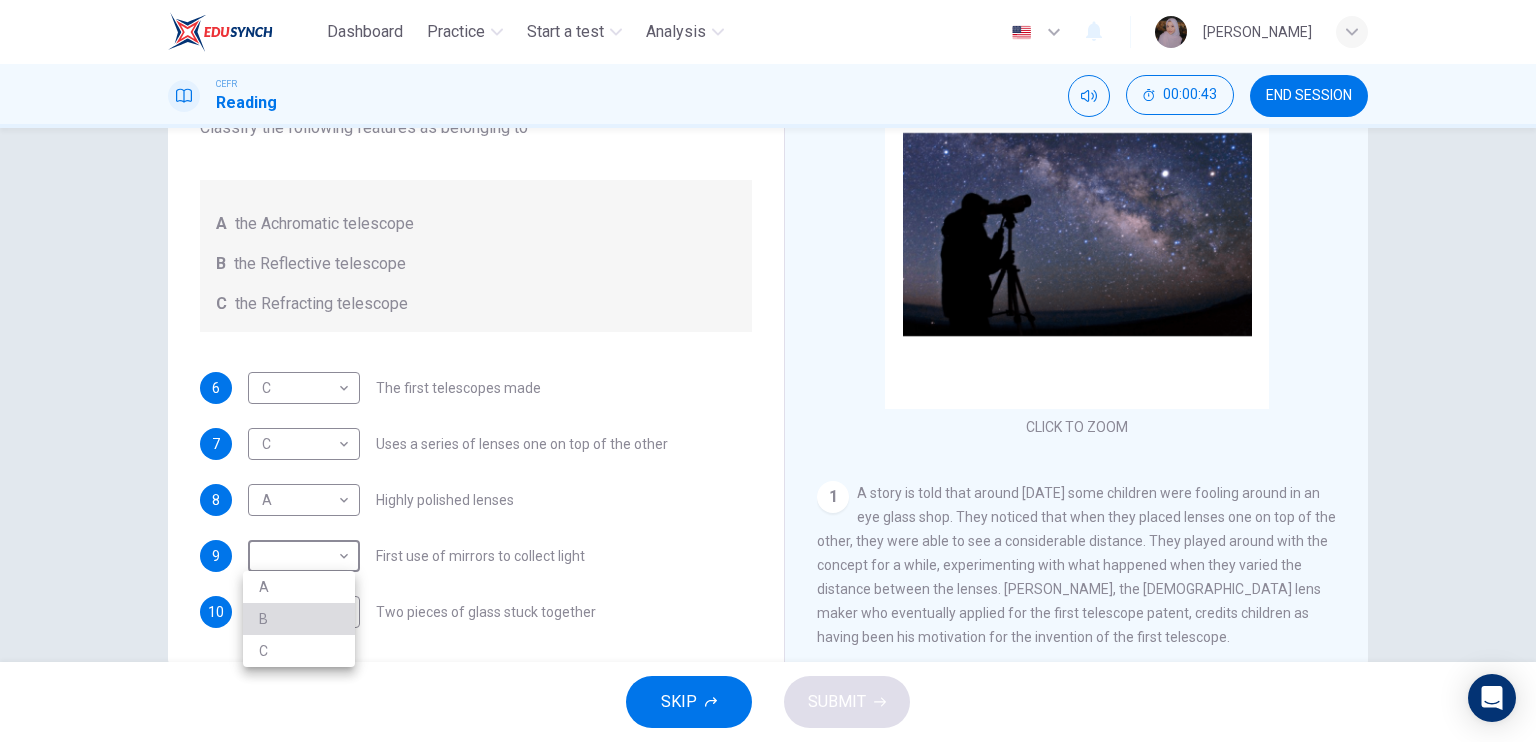 click on "B" at bounding box center (299, 619) 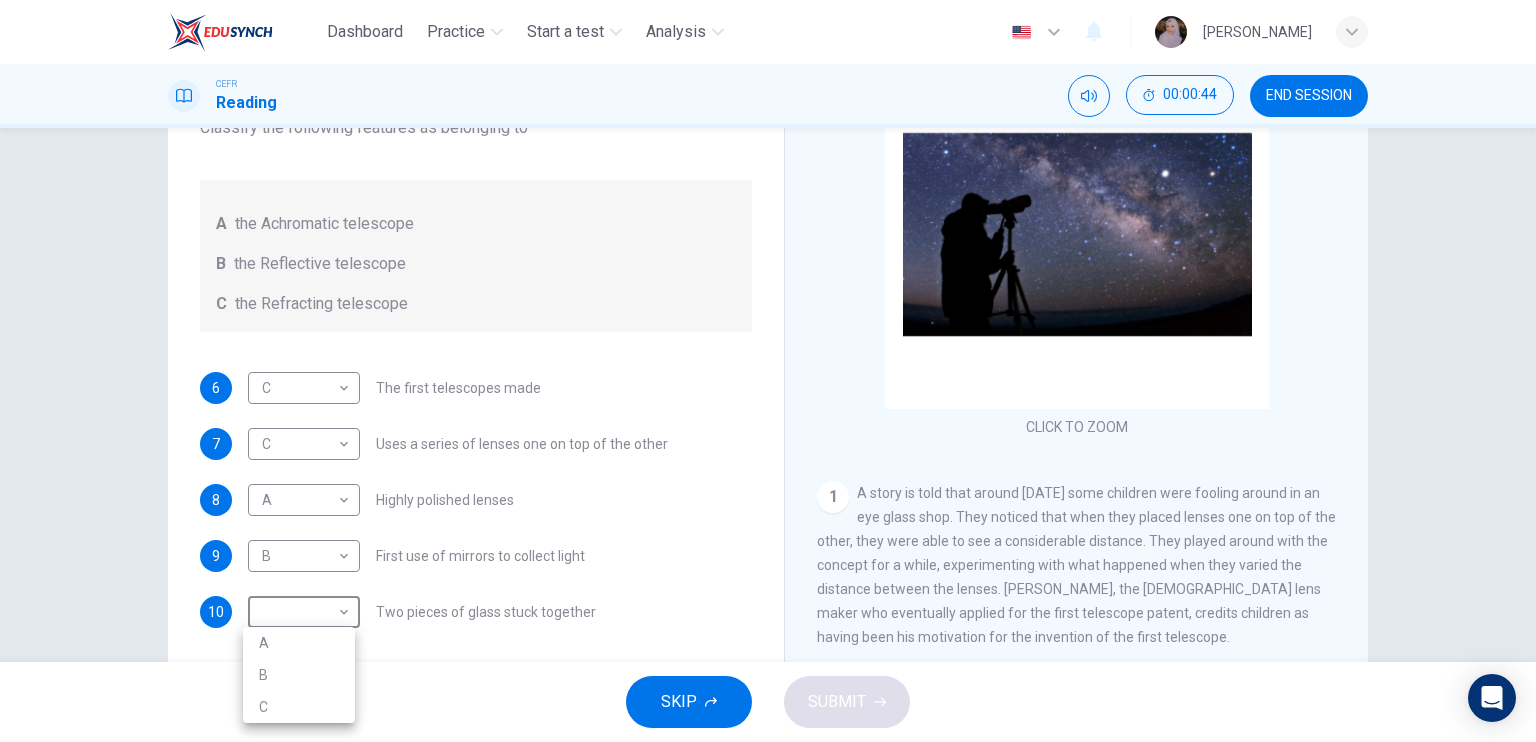 click on "Dashboard Practice Start a test Analysis English en ​ WAN NUR [PERSON_NAME] CEFR Reading 00:00:44 END SESSION Questions 6 - 10 Write the correct letter A, B or C, in the boxes below.
Classify the following features as belonging to A the Achromatic telescope B the Reflective telescope C the Refracting telescope 6 C C ​ The first telescopes made 7 C C ​ Uses a series of lenses one on top of the other 8 A A ​ Highly polished lenses 9 B B ​ First use of mirrors to collect light 10 ​ ​ Two pieces of glass stuck together Looking in the Telescope CLICK TO ZOOM Click to Zoom 1 2 3 4 5 SKIP SUBMIT EduSynch - Online Language Proficiency Testing
Dashboard Practice Start a test Analysis Notifications © Copyright  2025 A B C" at bounding box center (768, 371) 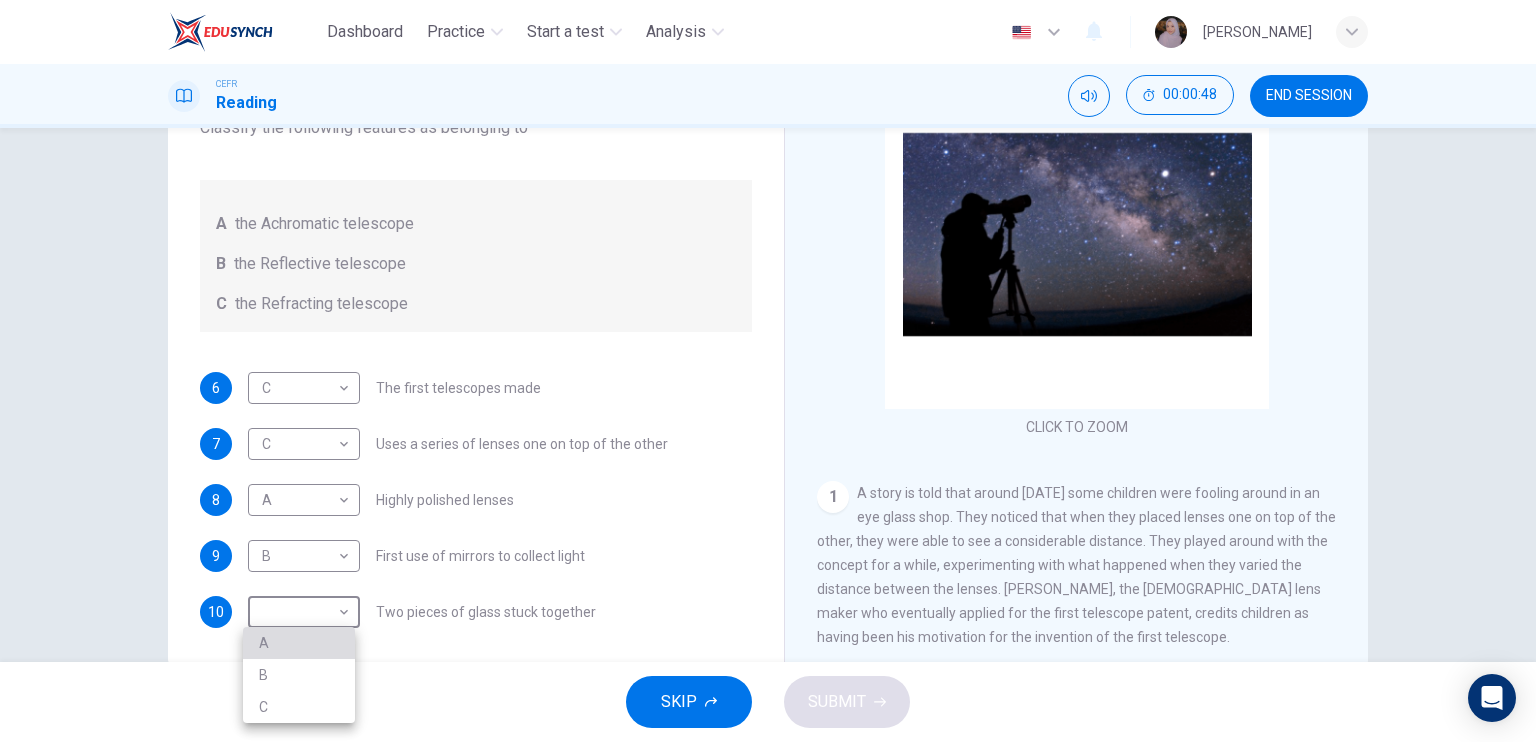 click on "A" at bounding box center [299, 643] 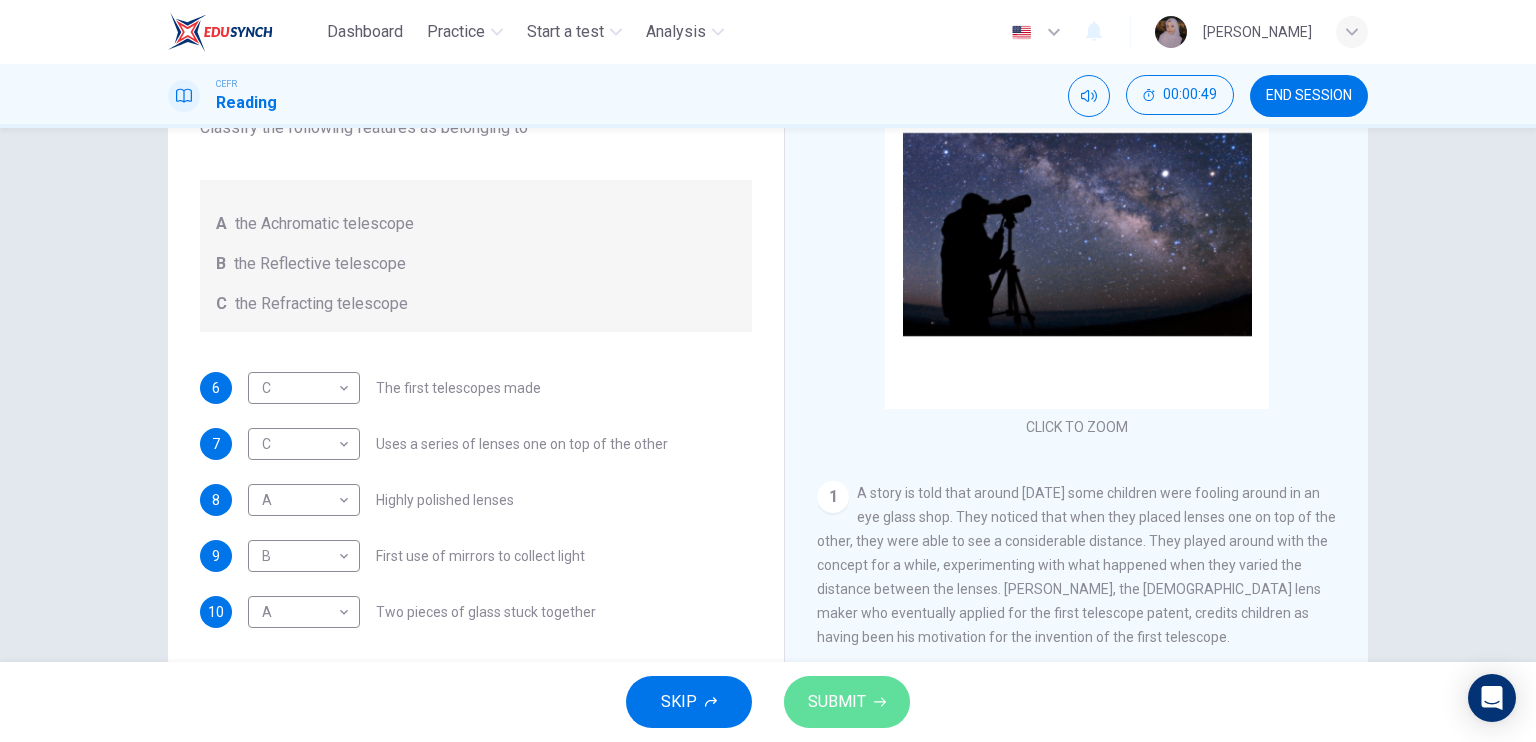 click on "SUBMIT" at bounding box center [837, 702] 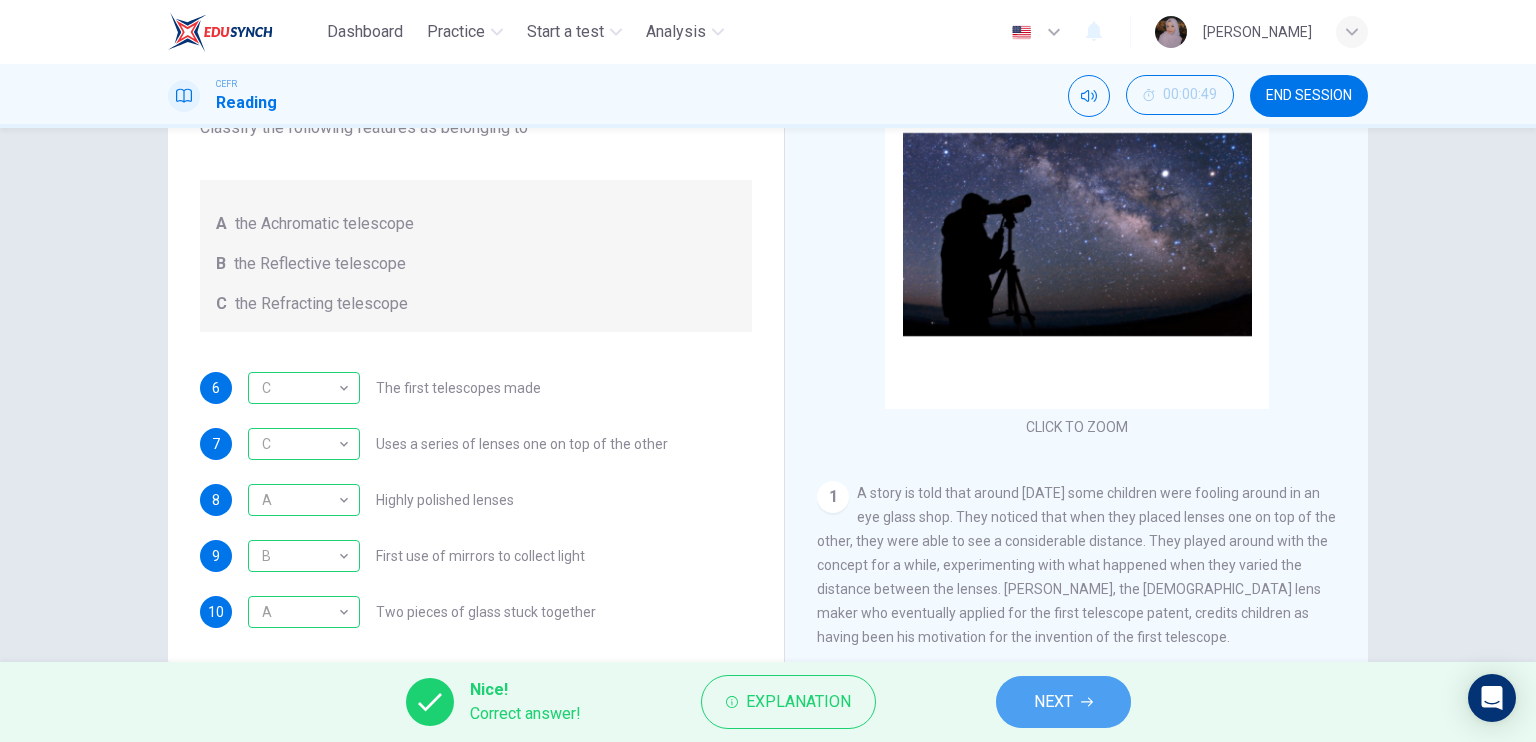 click on "NEXT" at bounding box center [1063, 702] 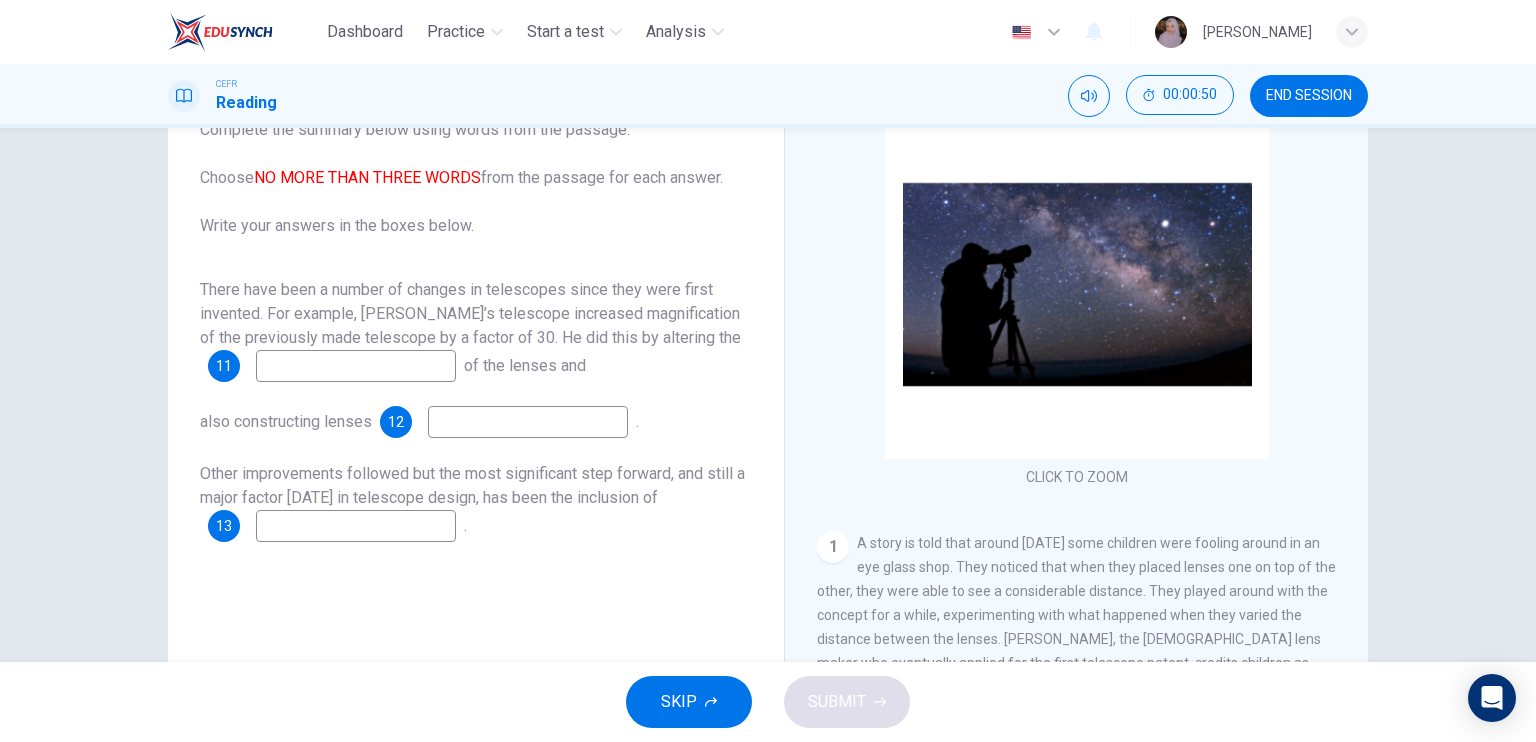 scroll, scrollTop: 130, scrollLeft: 0, axis: vertical 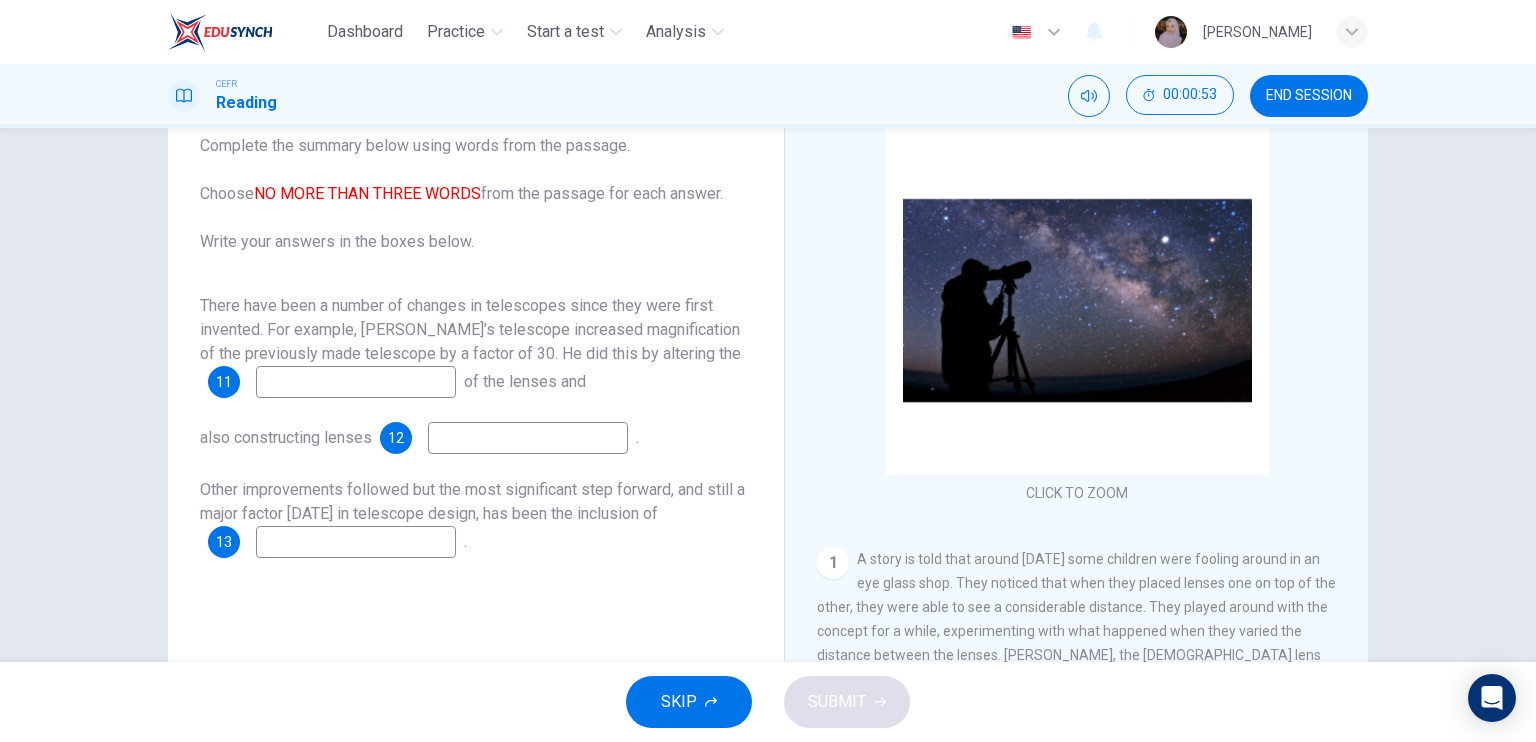 click at bounding box center [356, 542] 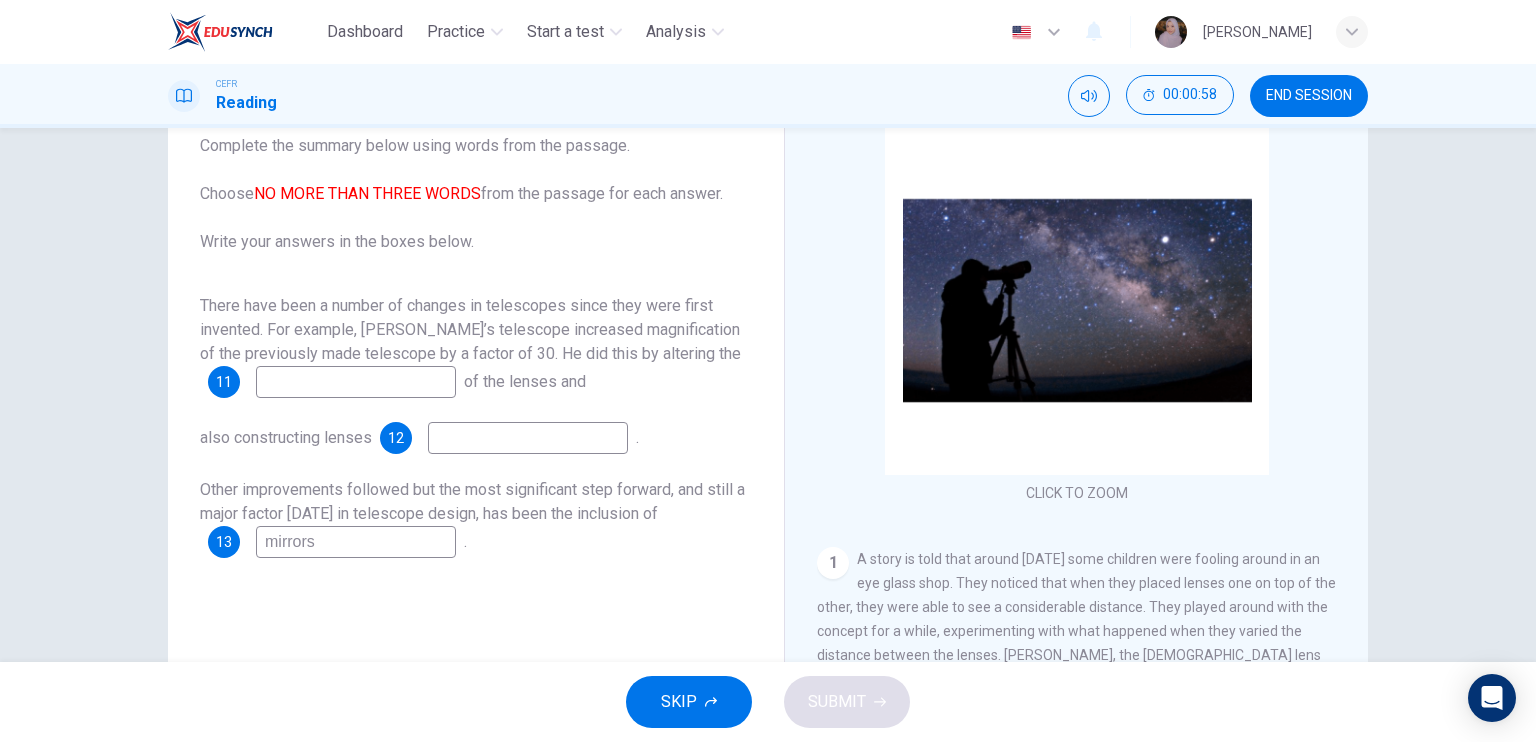 type on "mirrors" 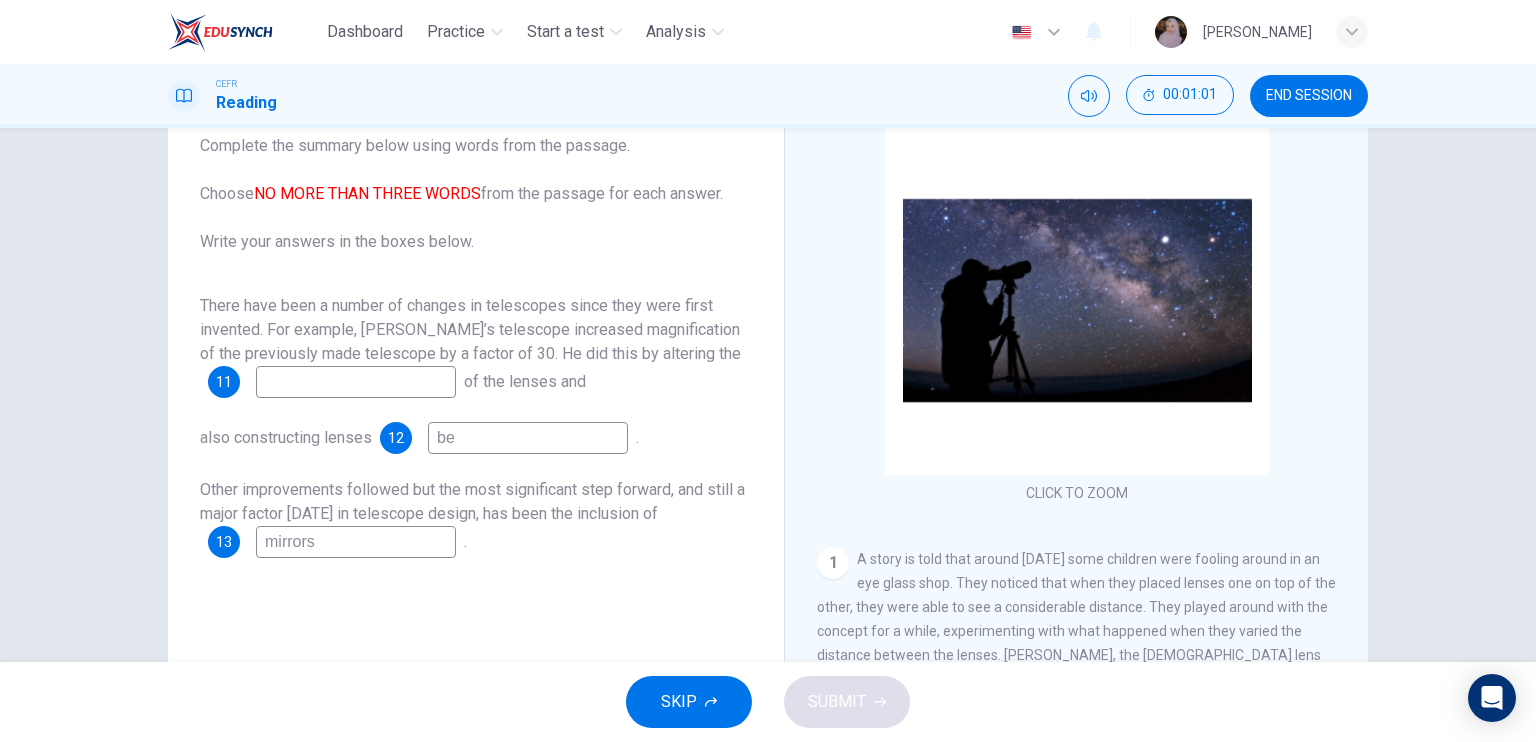 type on "b" 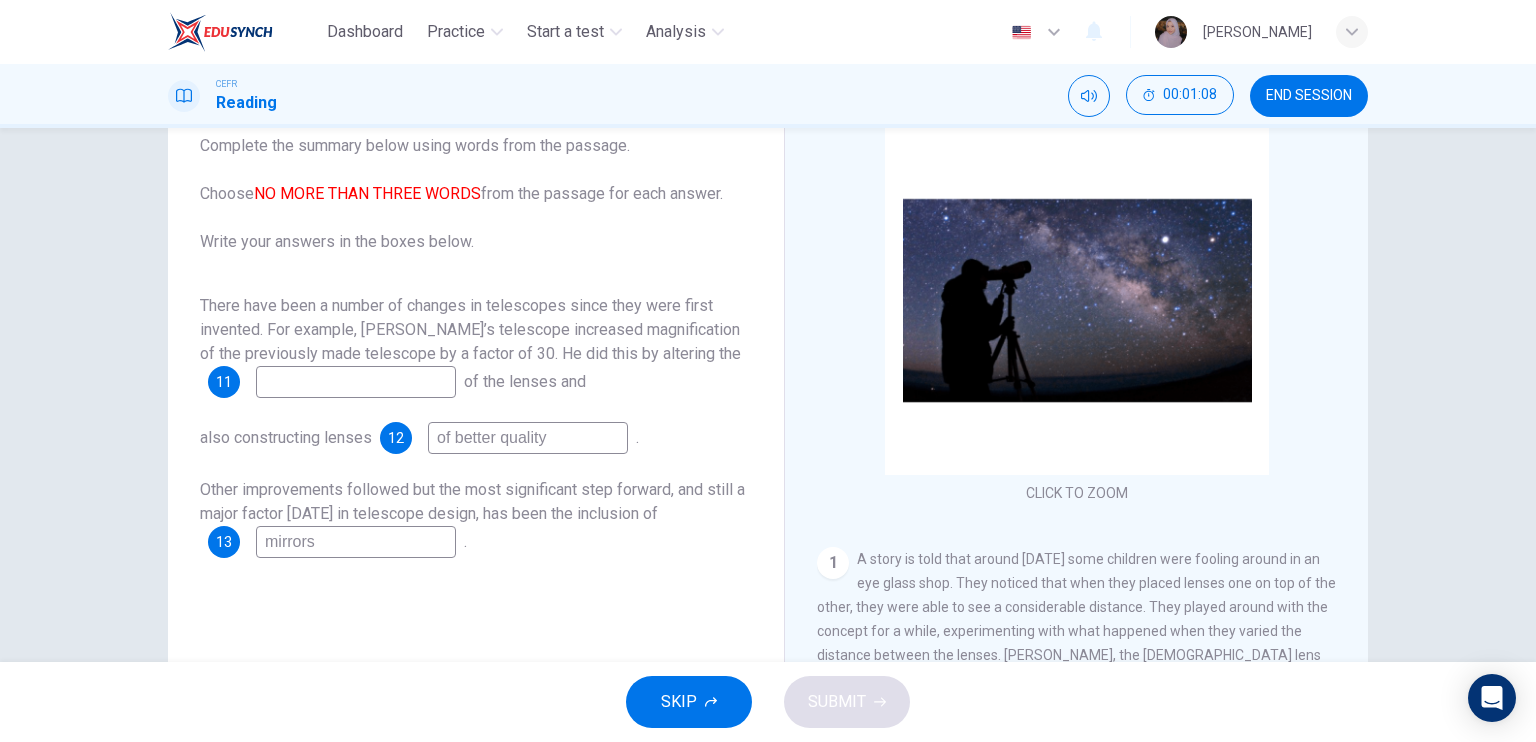 type on "of better quality" 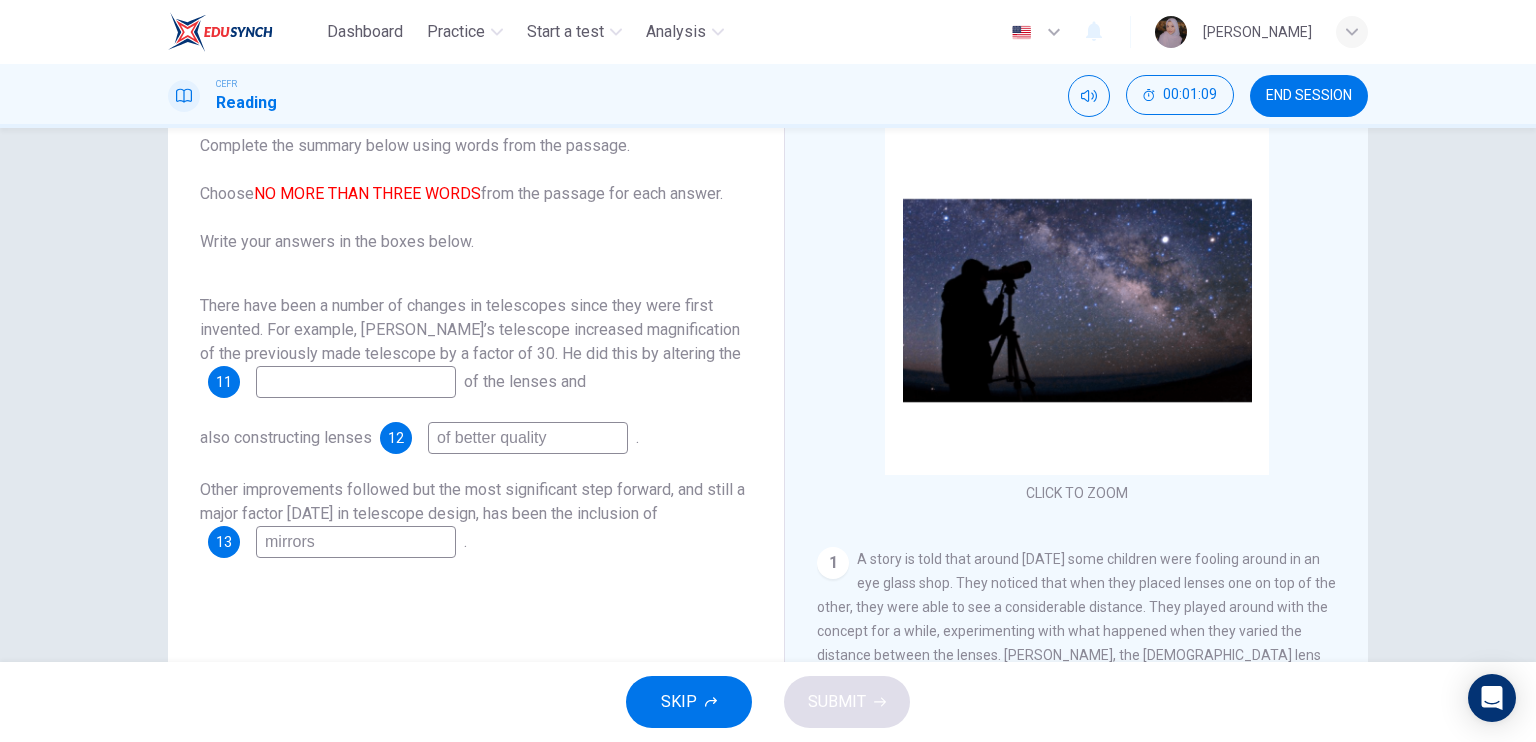 click at bounding box center (356, 382) 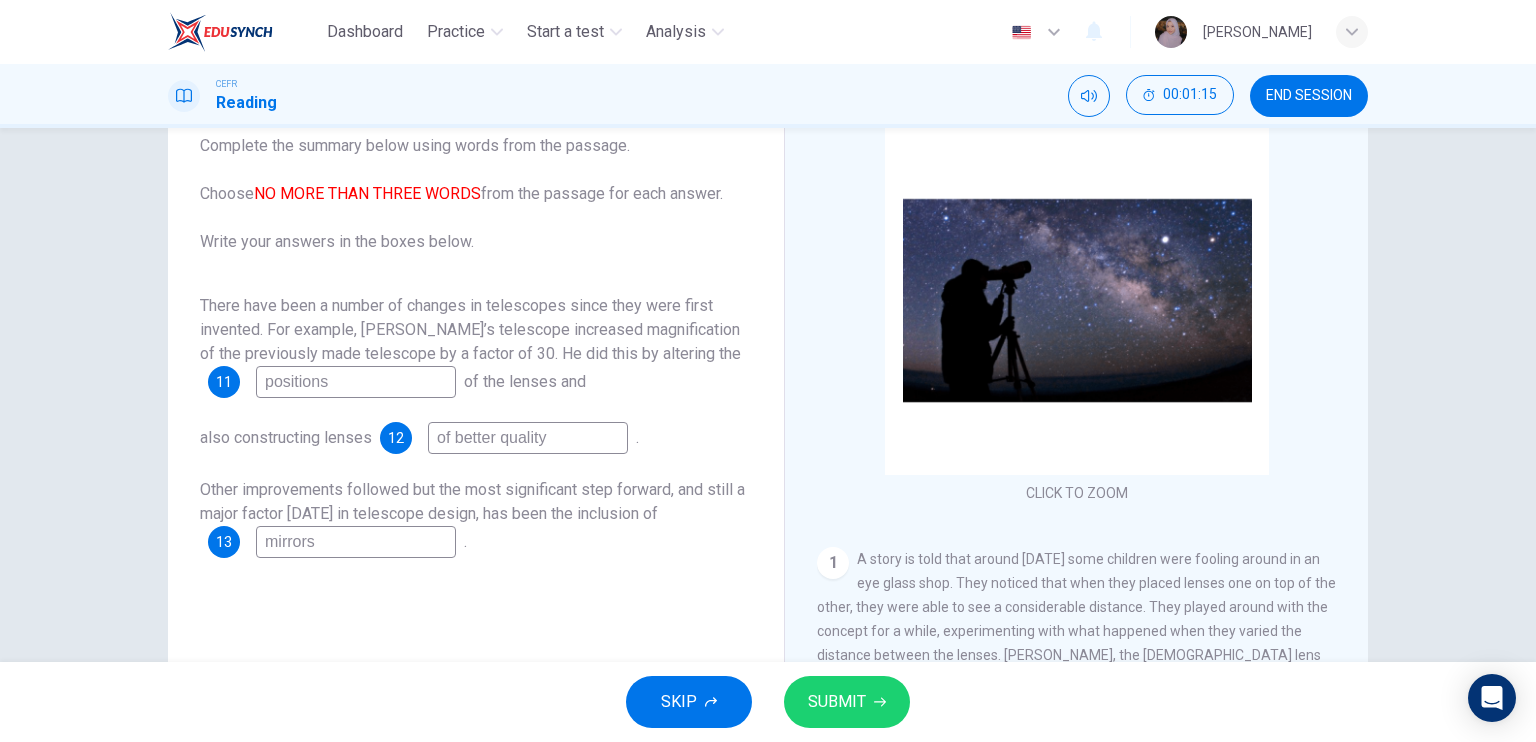 type on "positions" 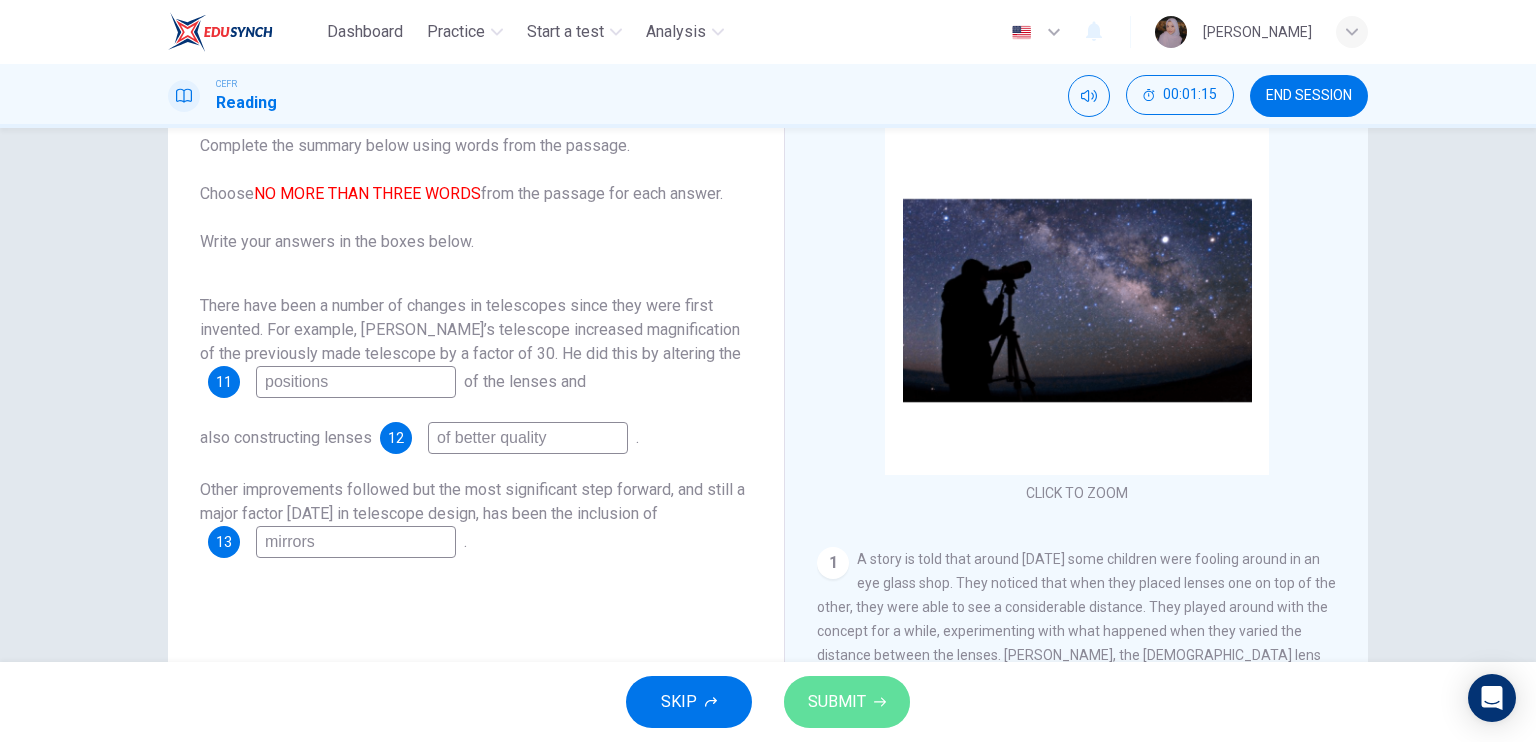 click on "SUBMIT" at bounding box center (847, 702) 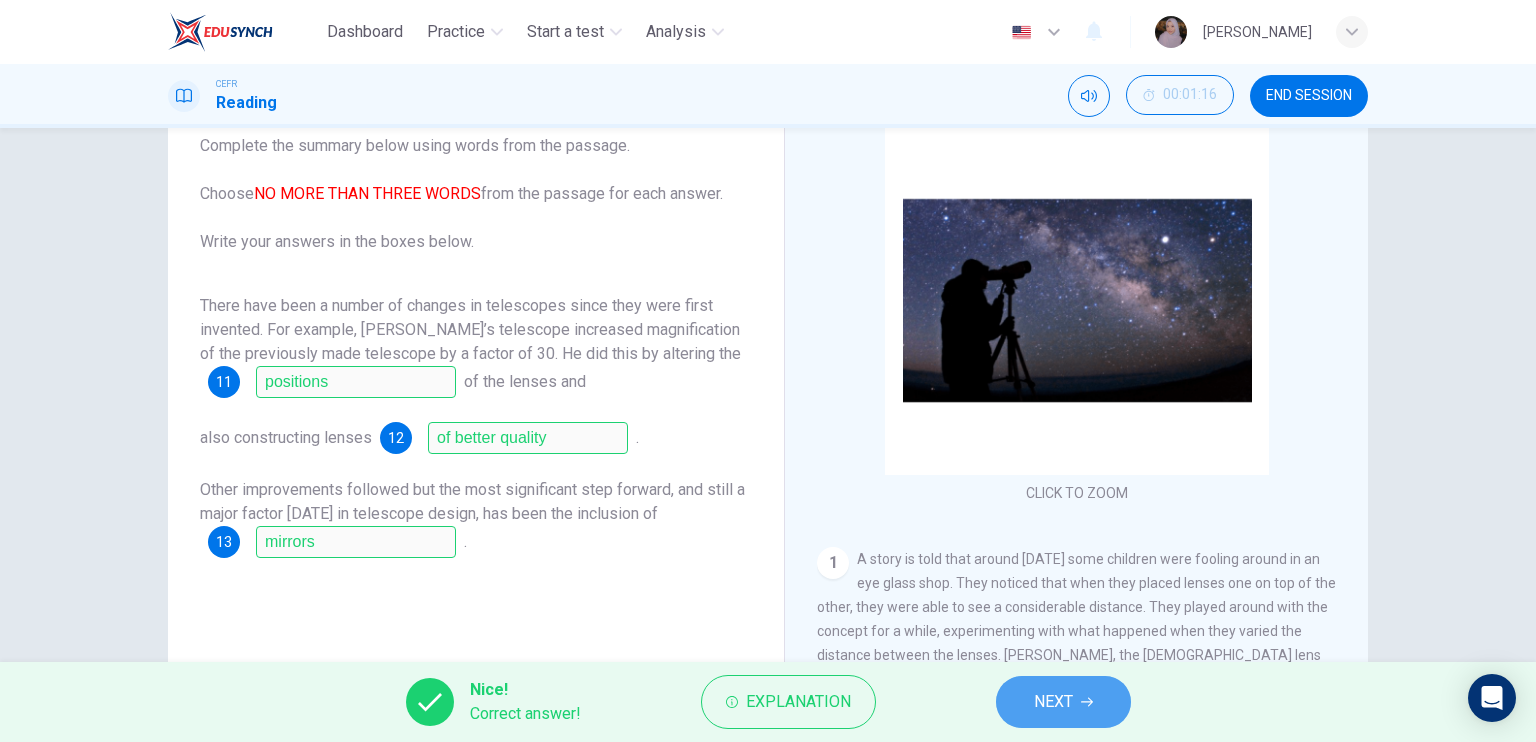 click on "NEXT" at bounding box center [1063, 702] 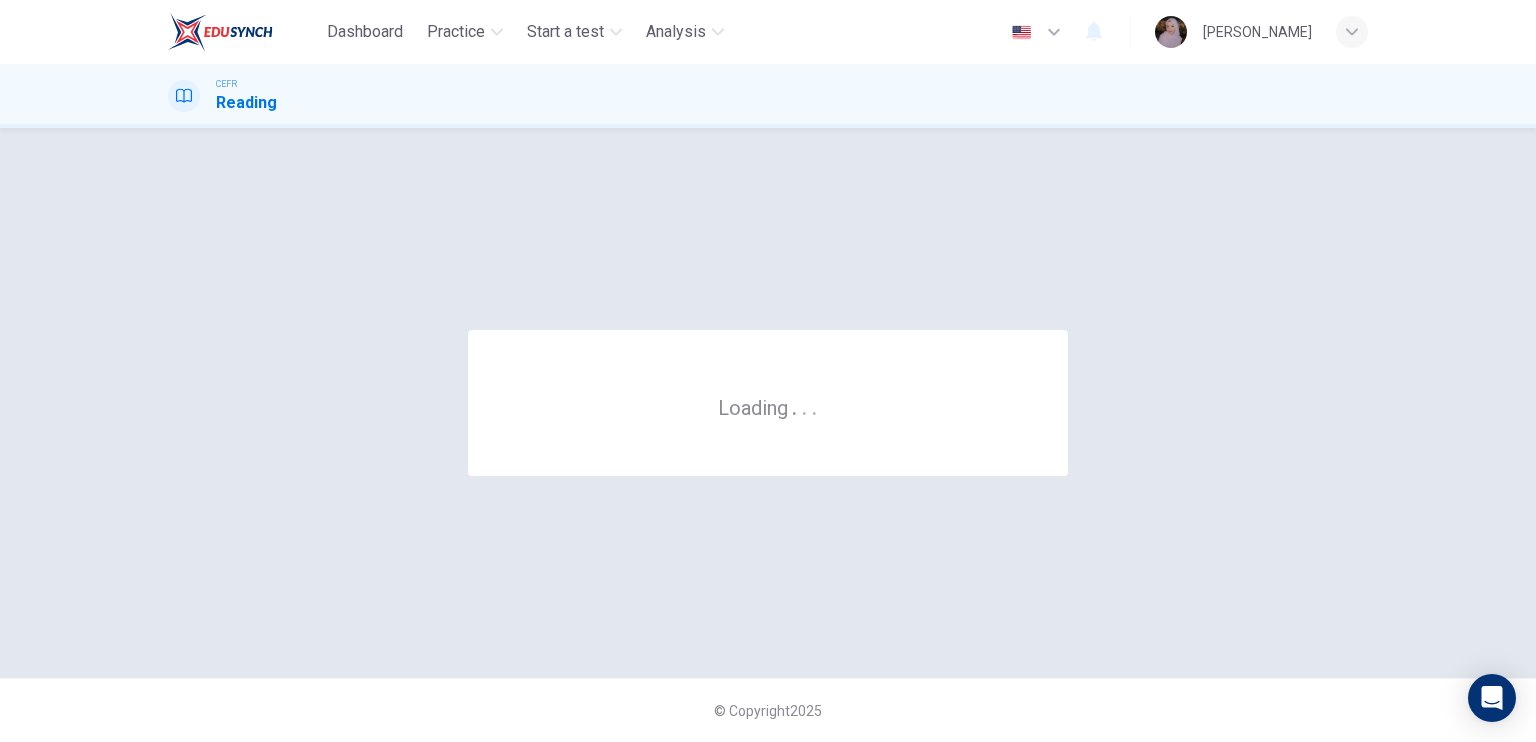 scroll, scrollTop: 0, scrollLeft: 0, axis: both 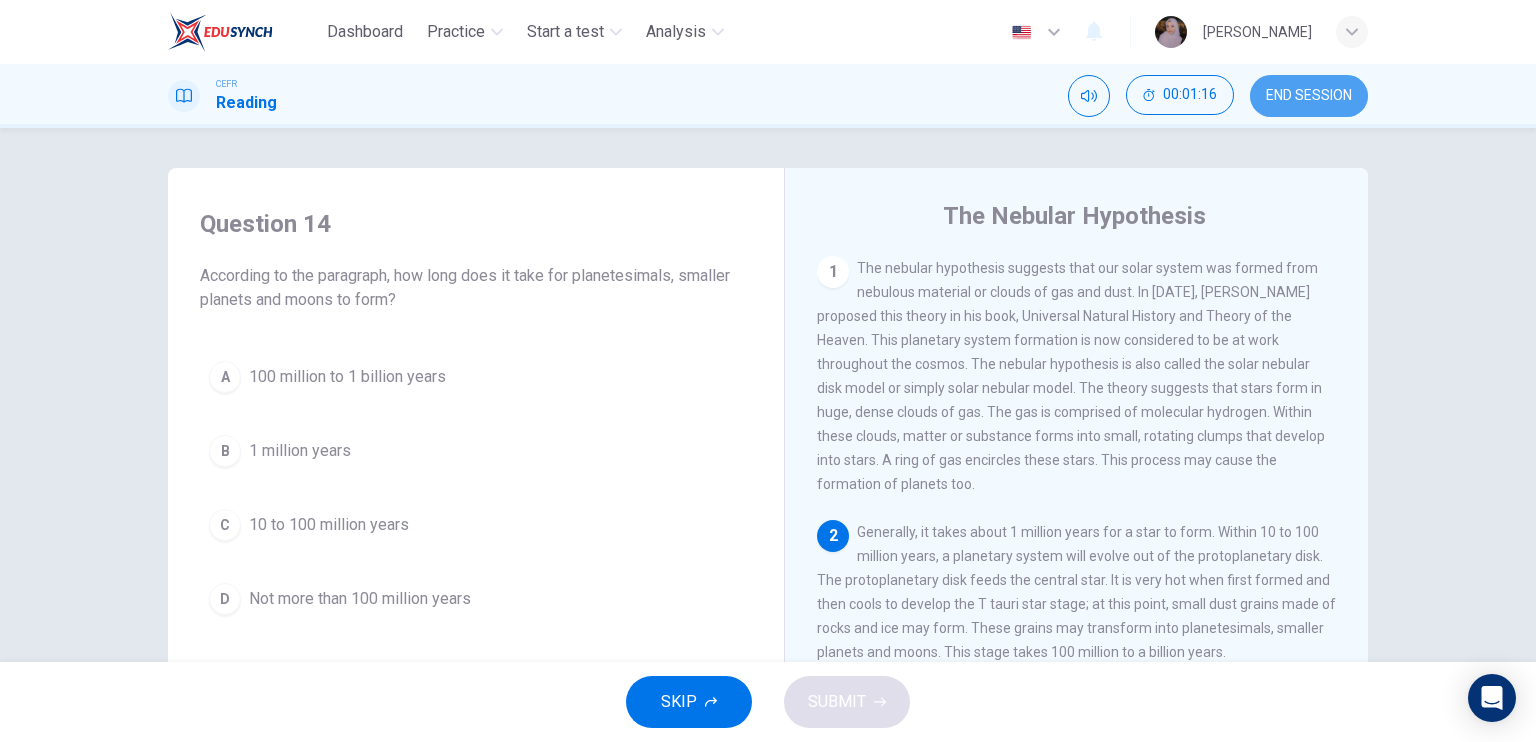 click on "END SESSION" at bounding box center [1309, 96] 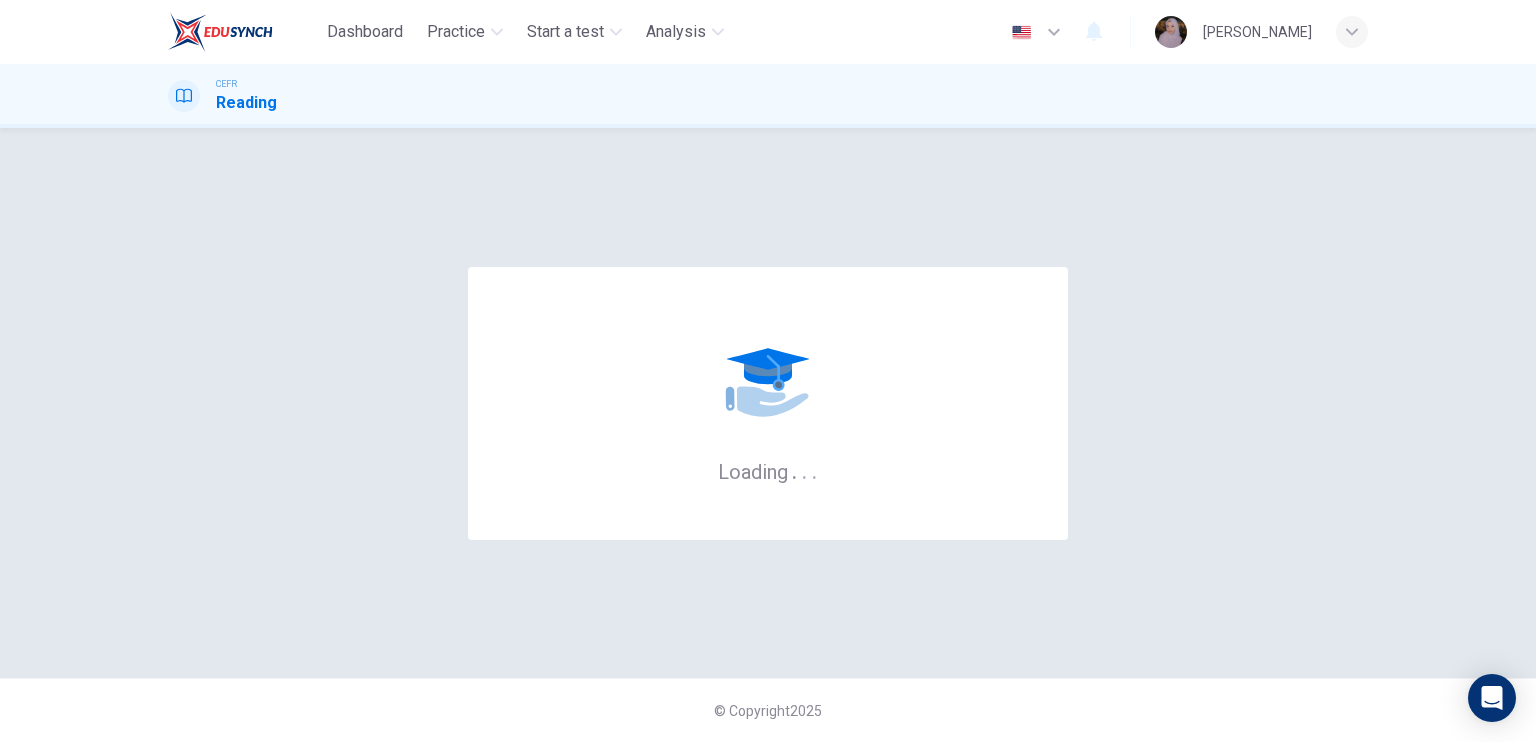 scroll, scrollTop: 0, scrollLeft: 0, axis: both 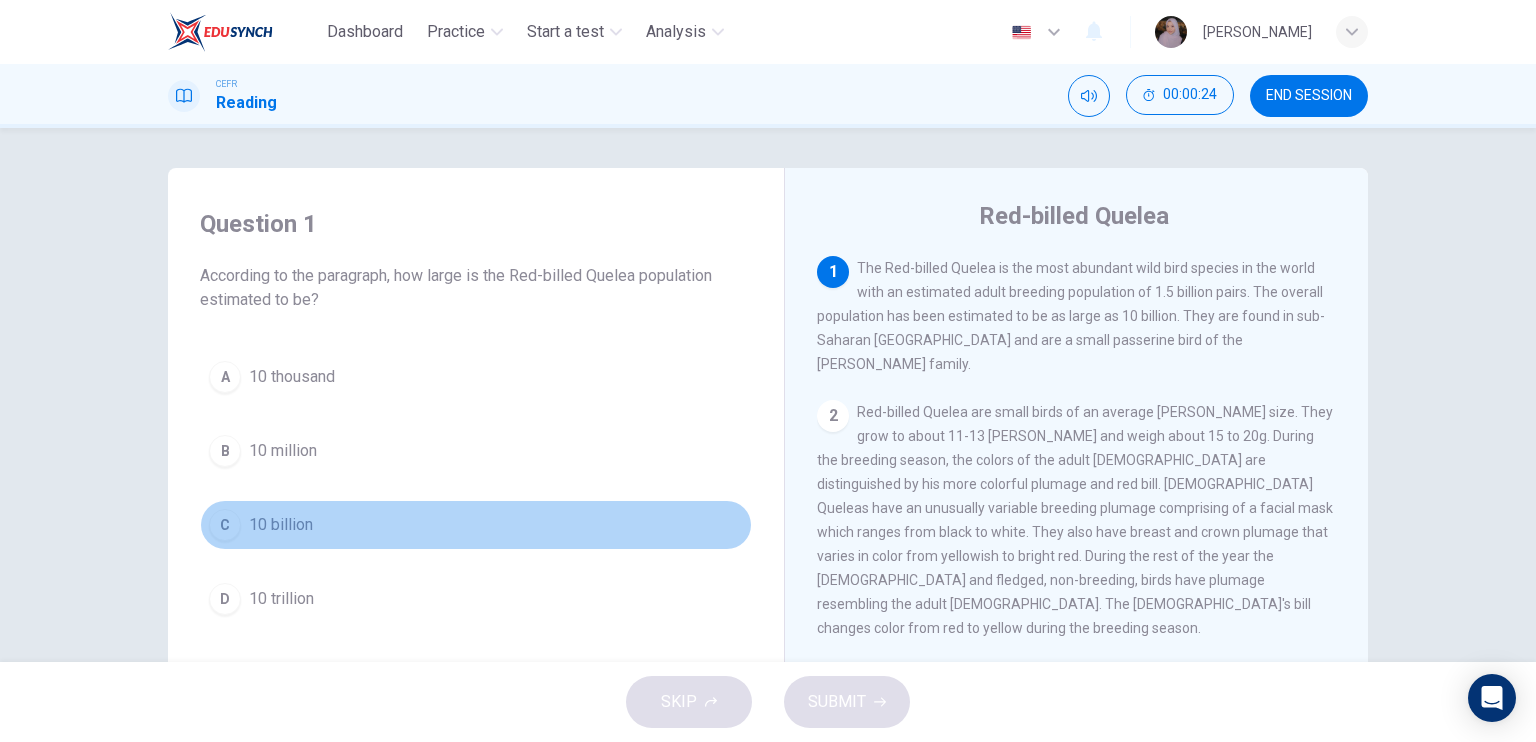 click on "C 10 billion" at bounding box center [476, 525] 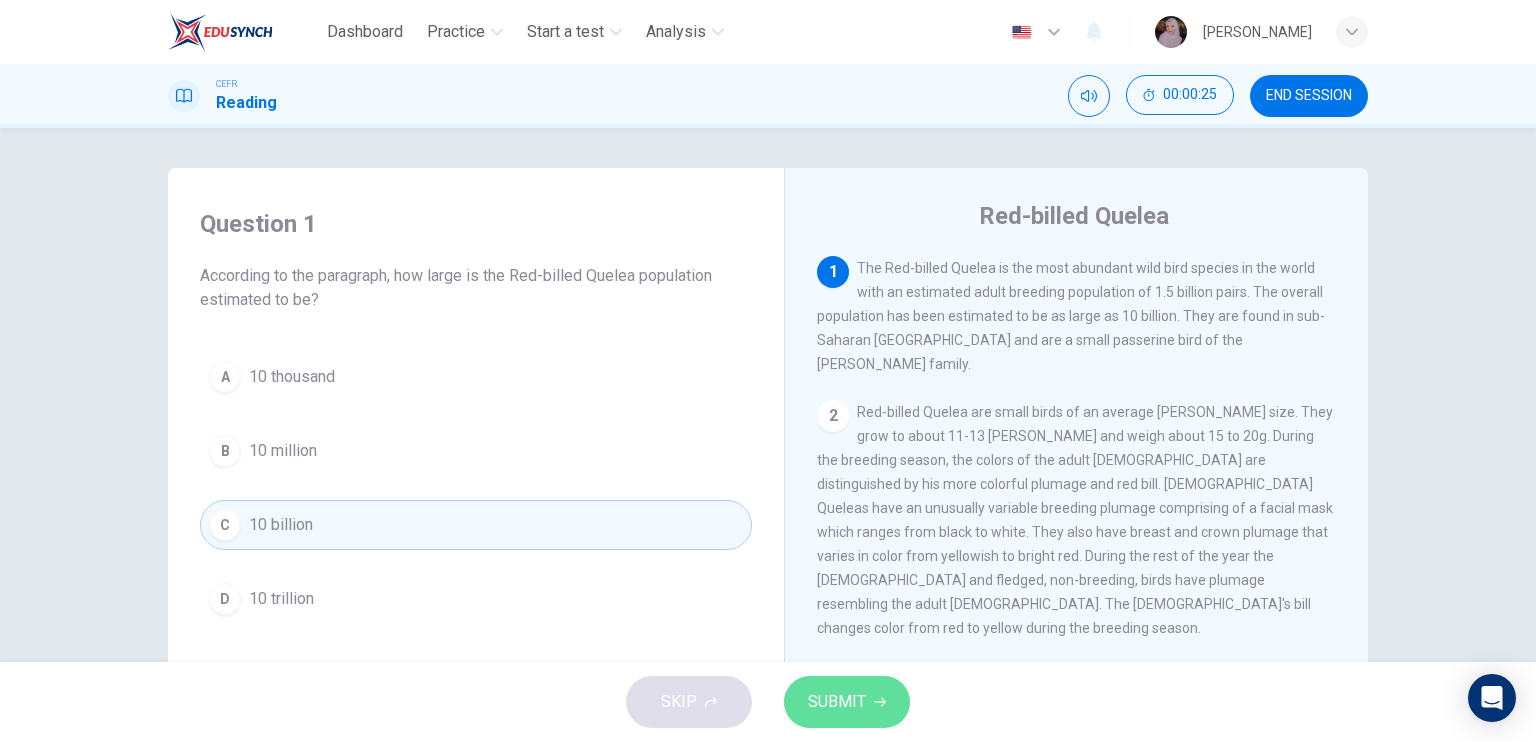 click on "SUBMIT" at bounding box center [847, 702] 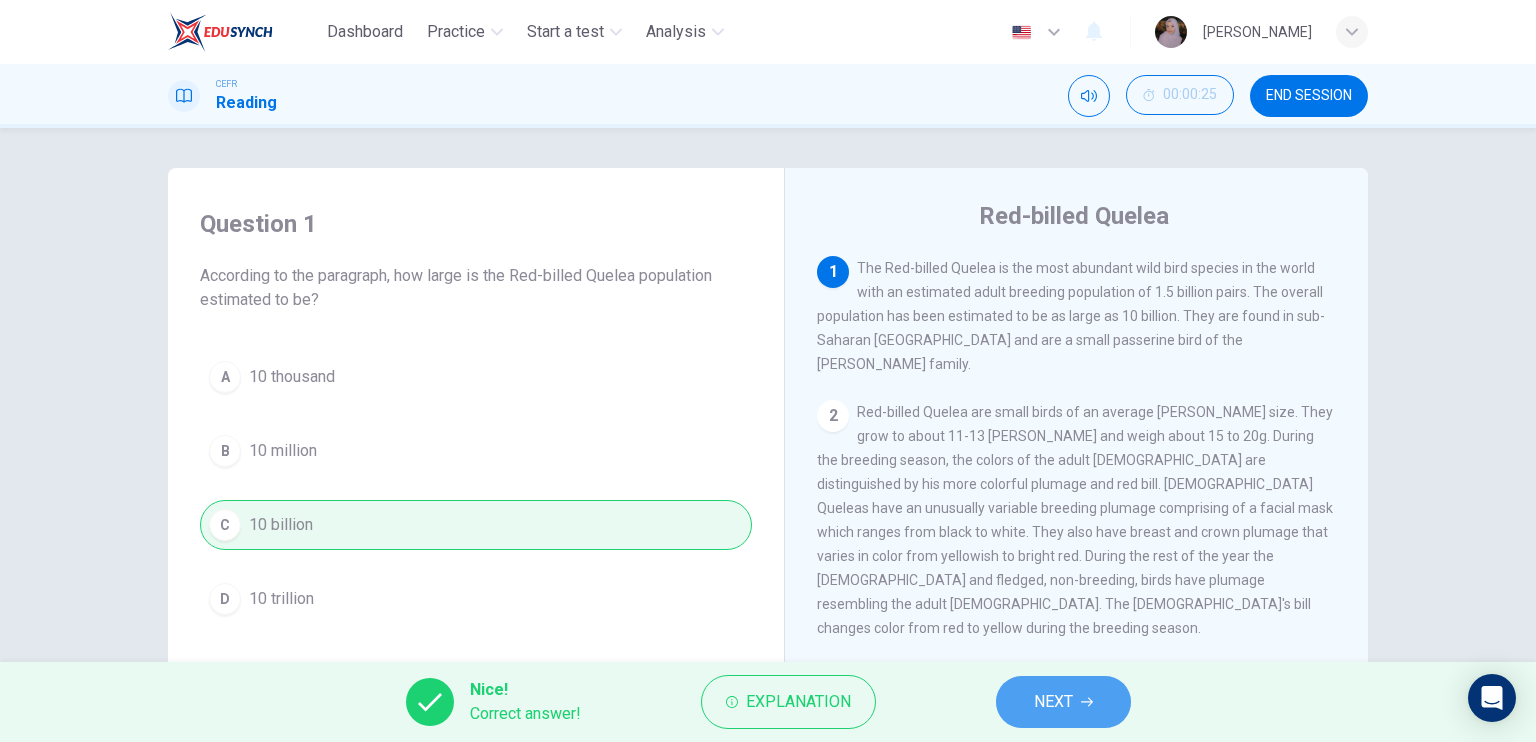 click on "NEXT" at bounding box center (1063, 702) 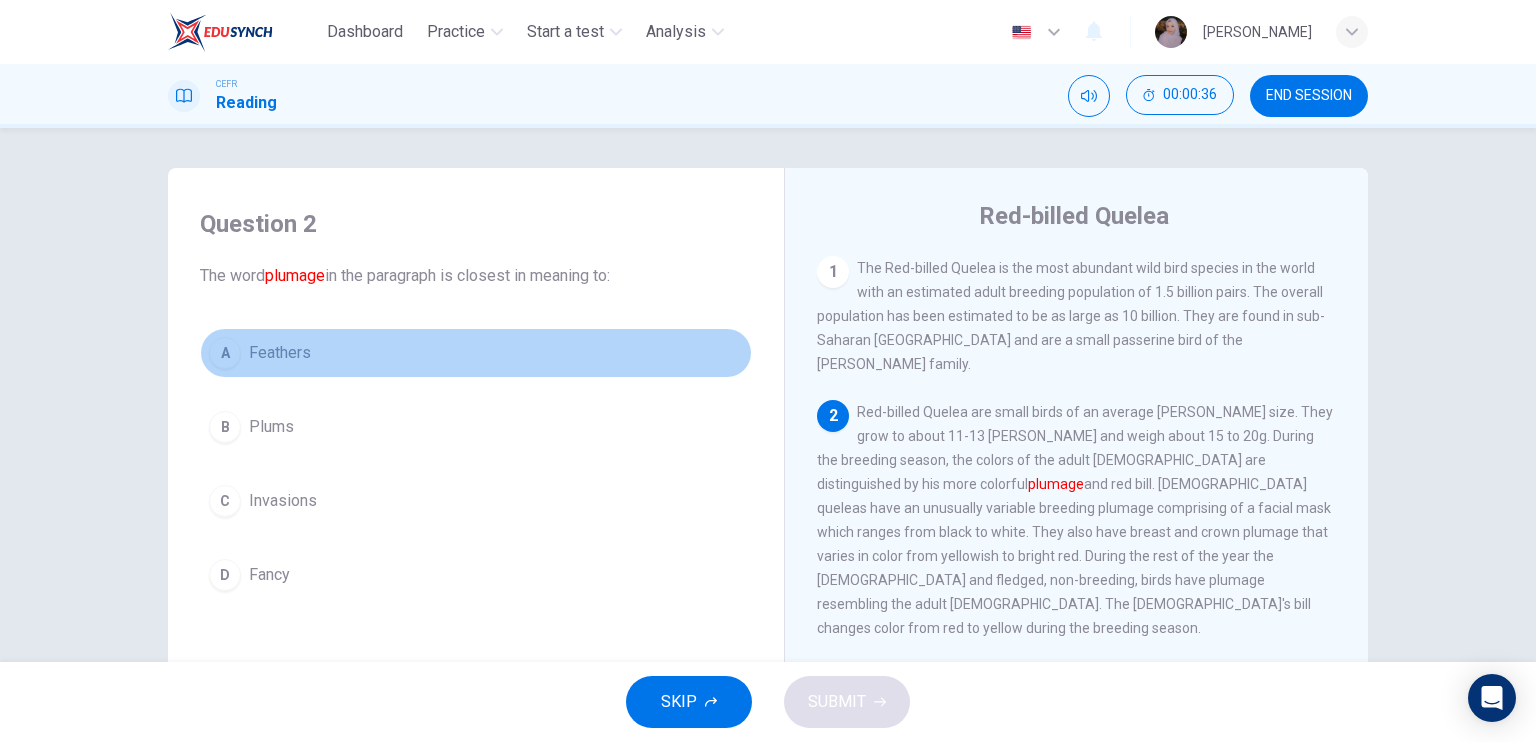 click on "Feathers" at bounding box center (280, 353) 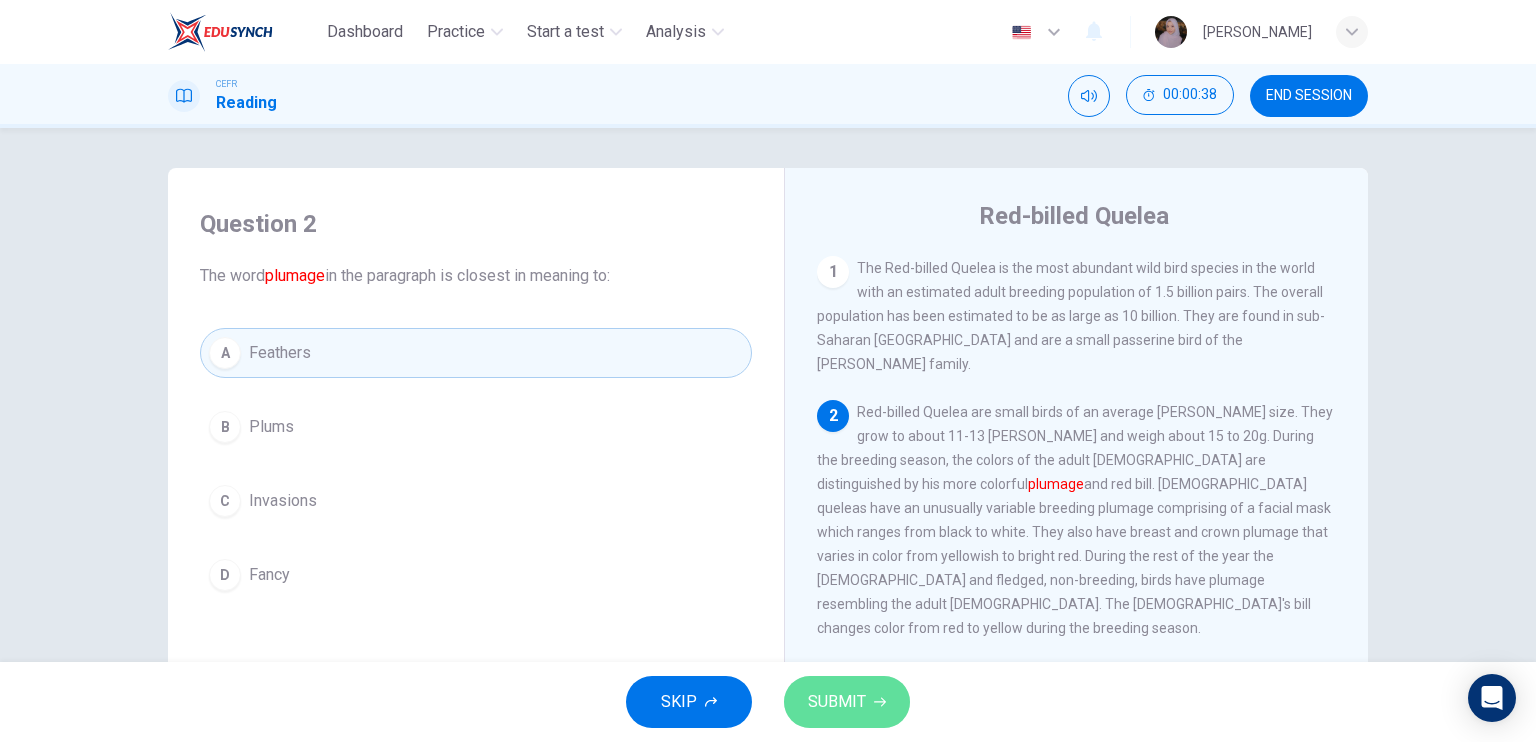 click on "SUBMIT" at bounding box center [847, 702] 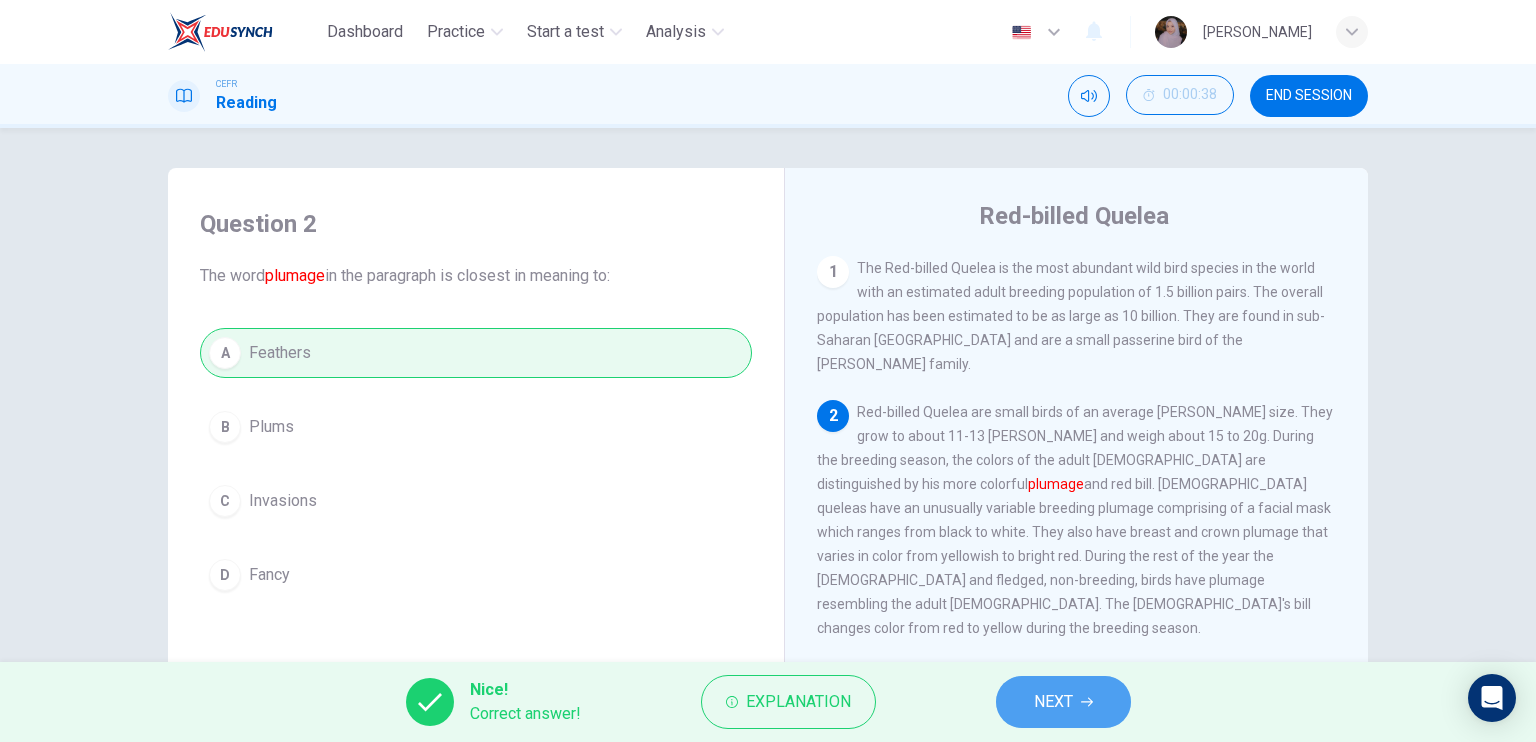 click on "NEXT" at bounding box center (1053, 702) 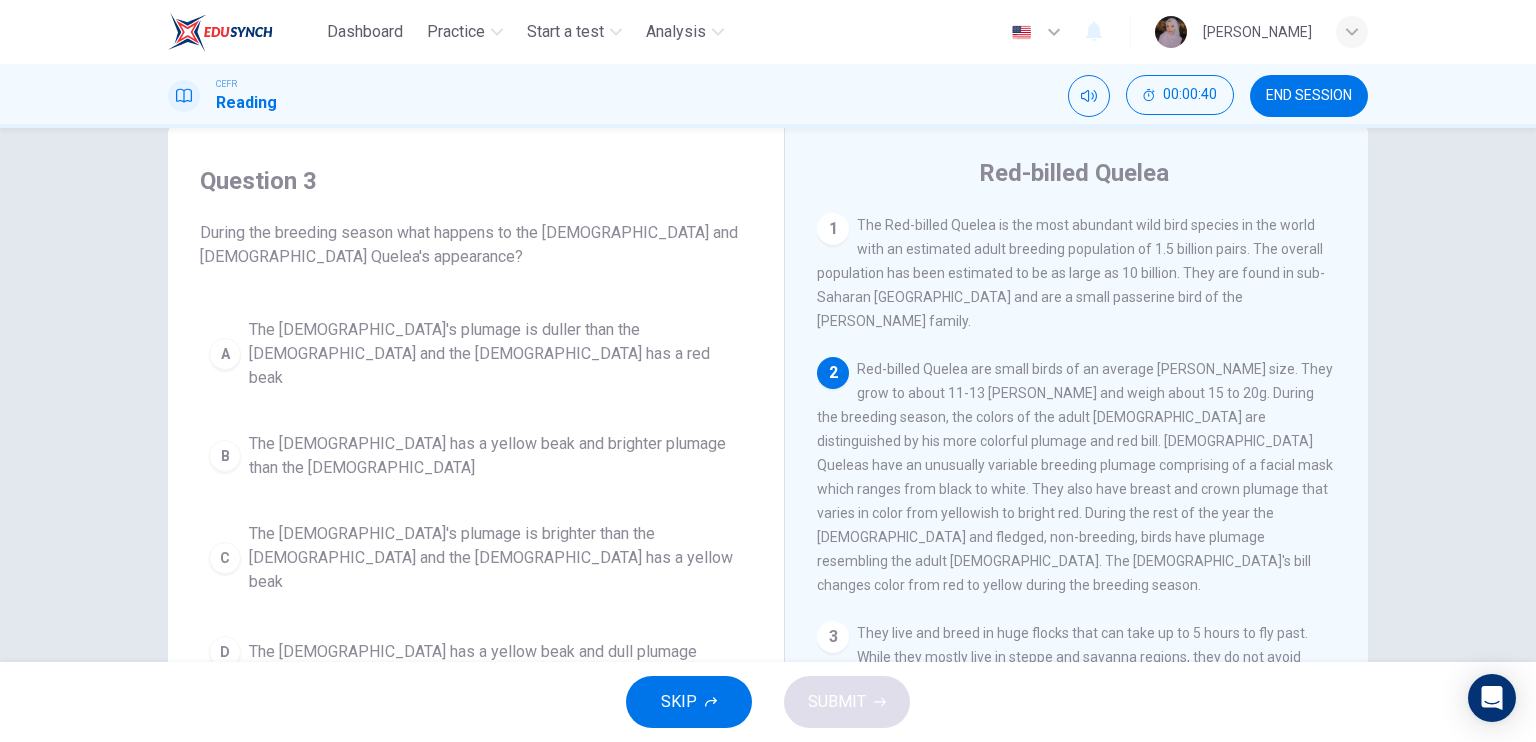 scroll, scrollTop: 46, scrollLeft: 0, axis: vertical 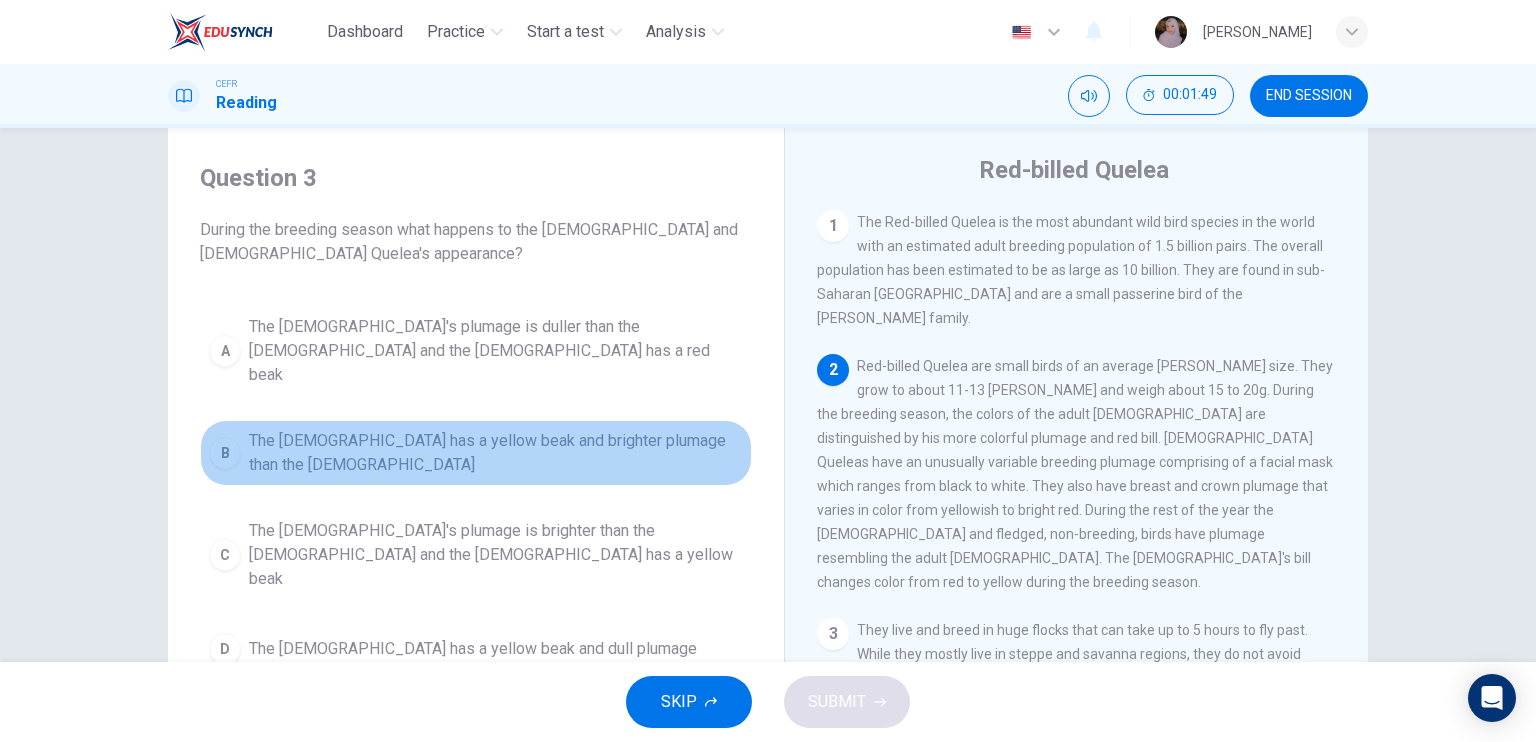 click on "B The female has a yellow beak and brighter plumage than the males" at bounding box center (476, 453) 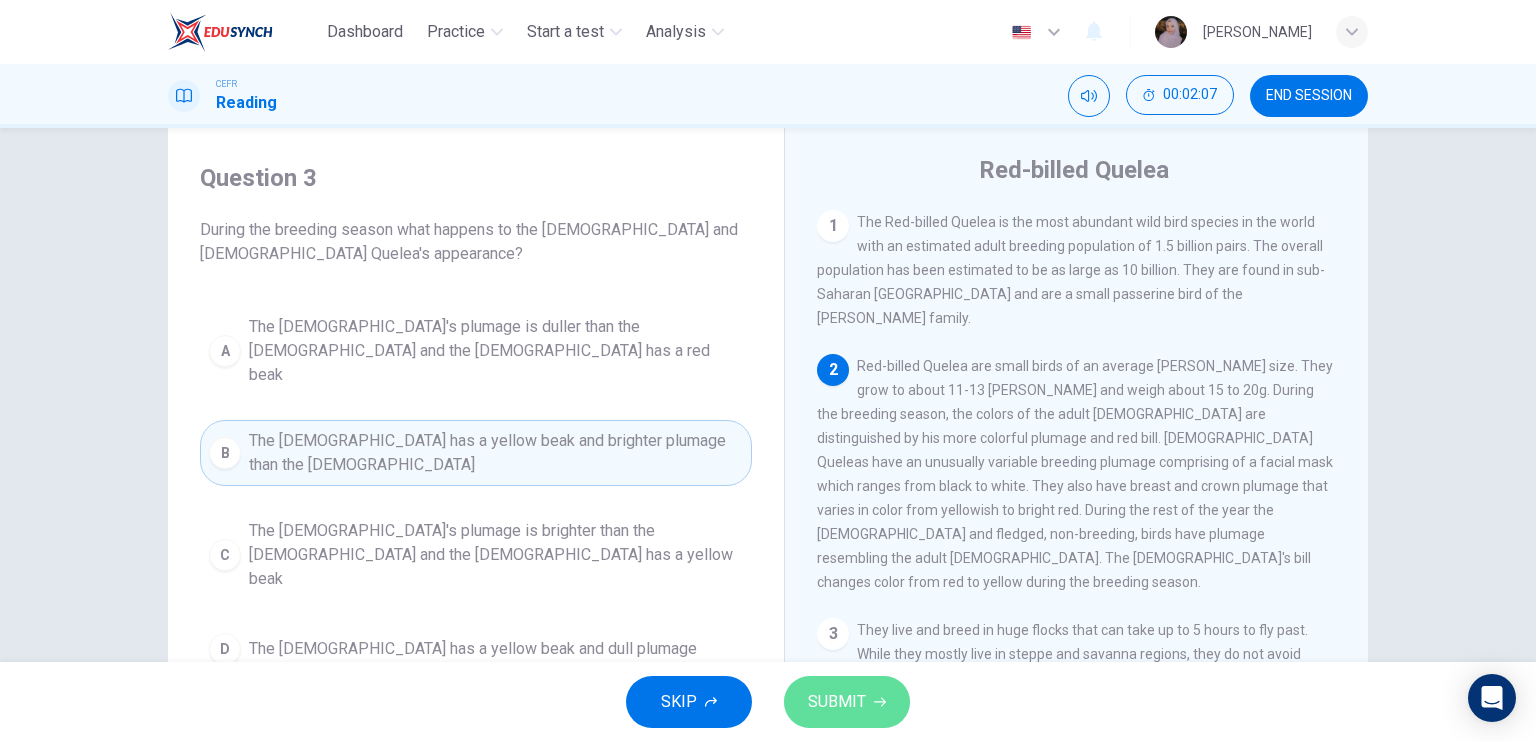 click on "SUBMIT" at bounding box center [847, 702] 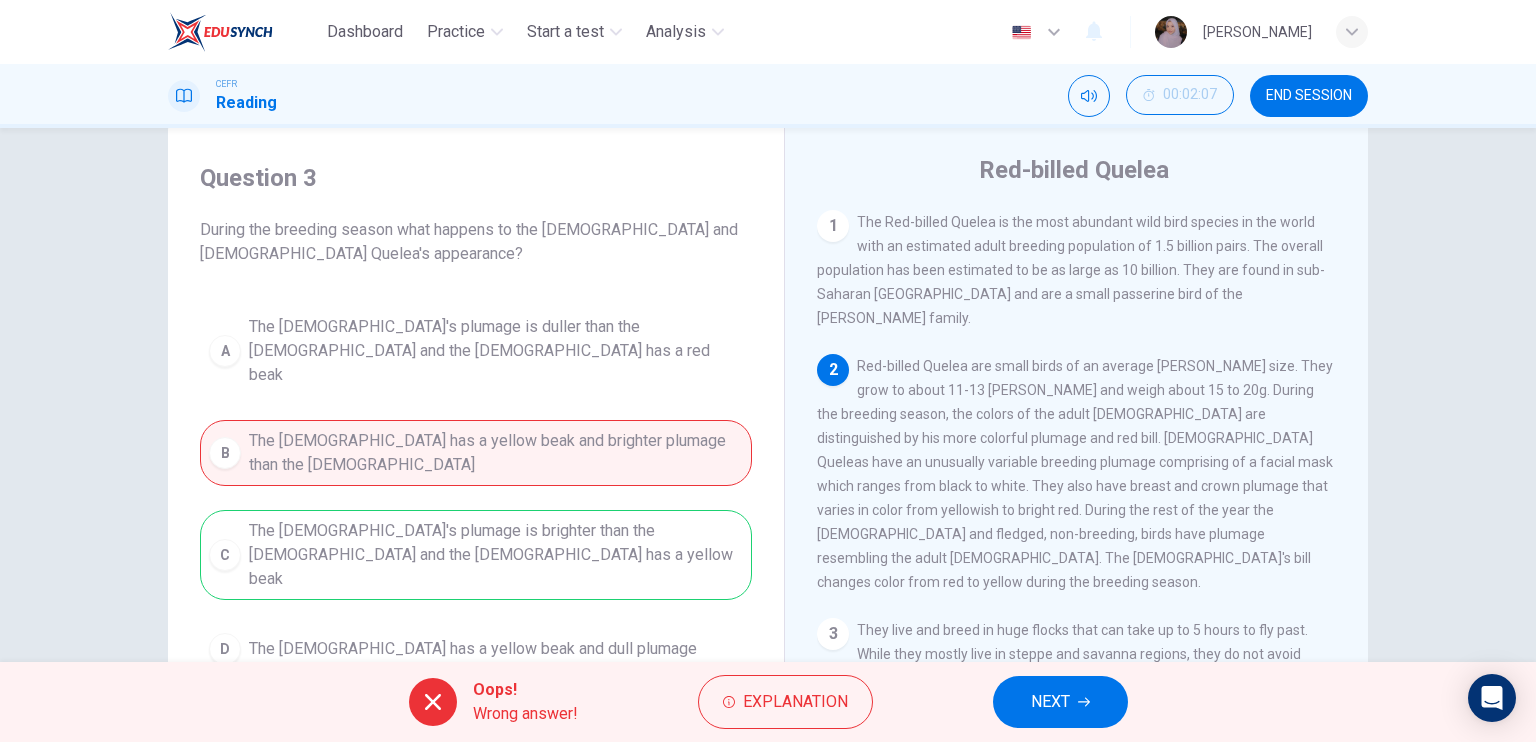 click on "NEXT" at bounding box center [1050, 702] 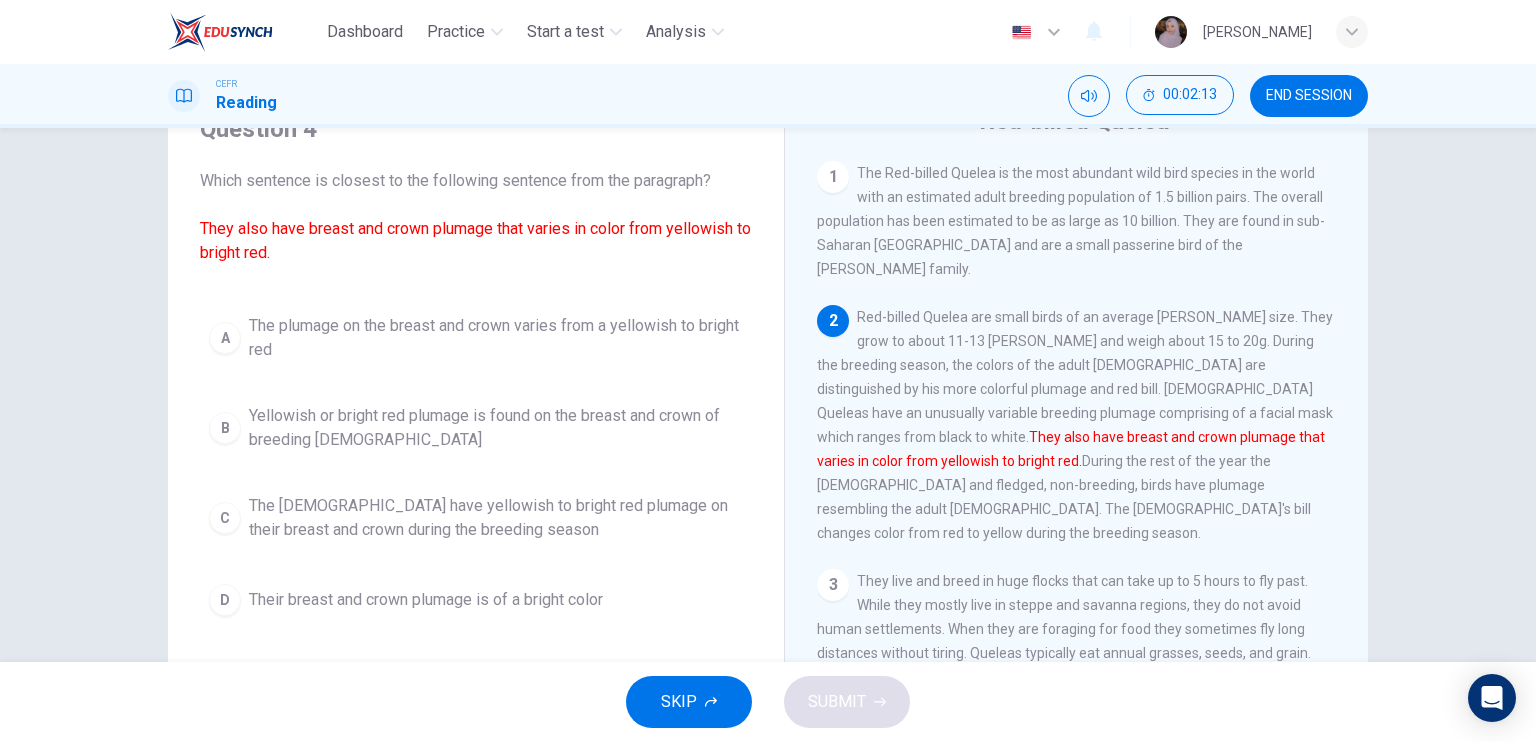scroll, scrollTop: 96, scrollLeft: 0, axis: vertical 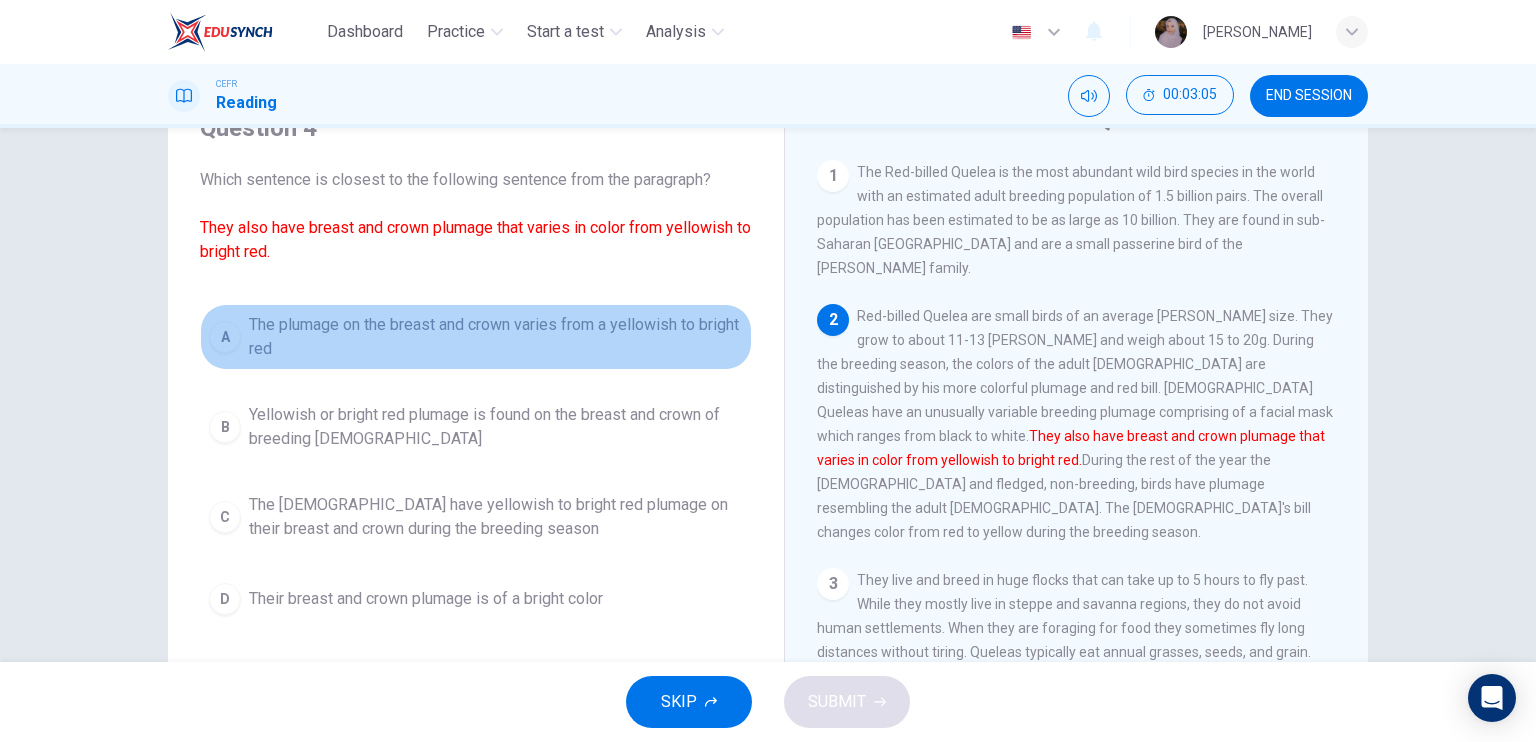 click on "The plumage on the breast and crown varies from a yellowish to bright red" at bounding box center [496, 337] 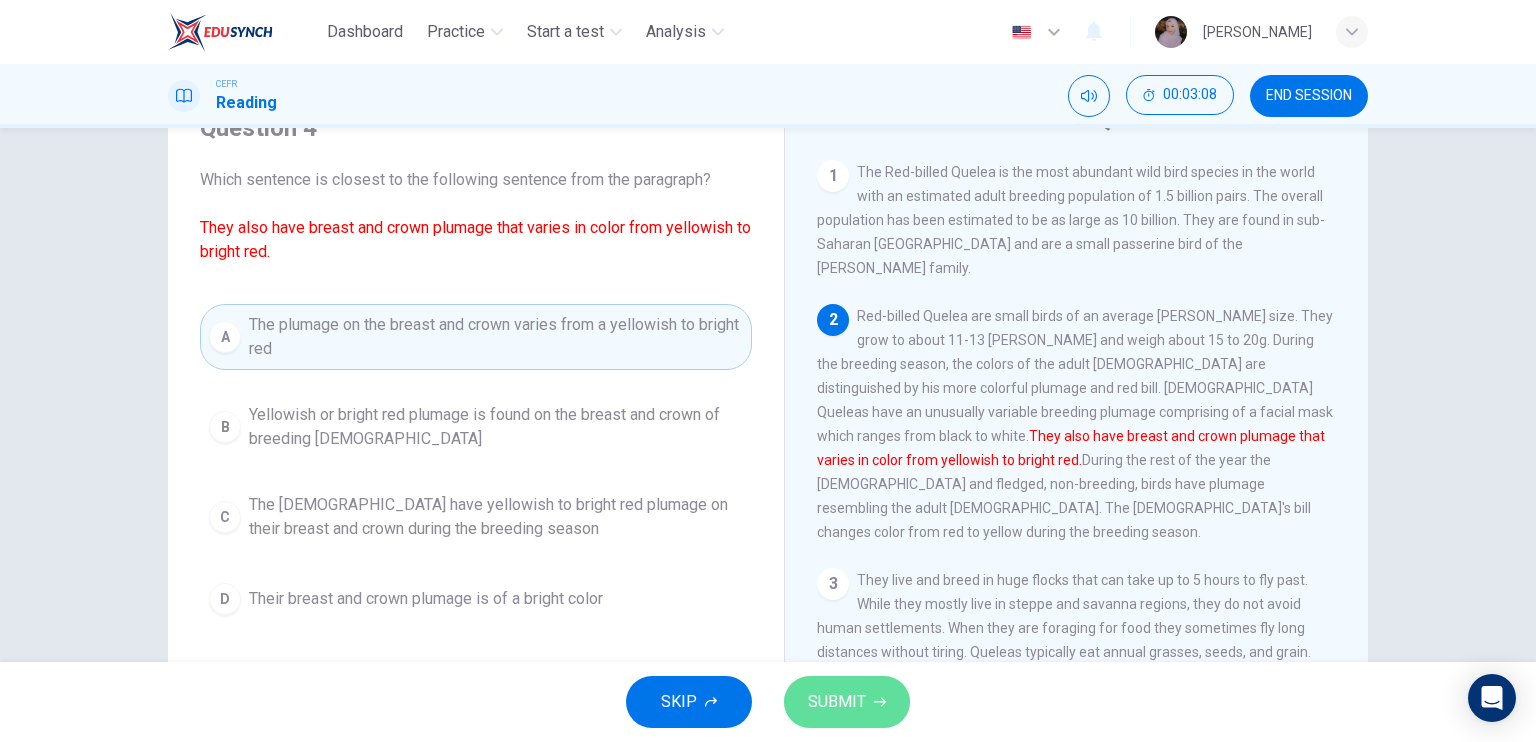 click on "SUBMIT" at bounding box center [847, 702] 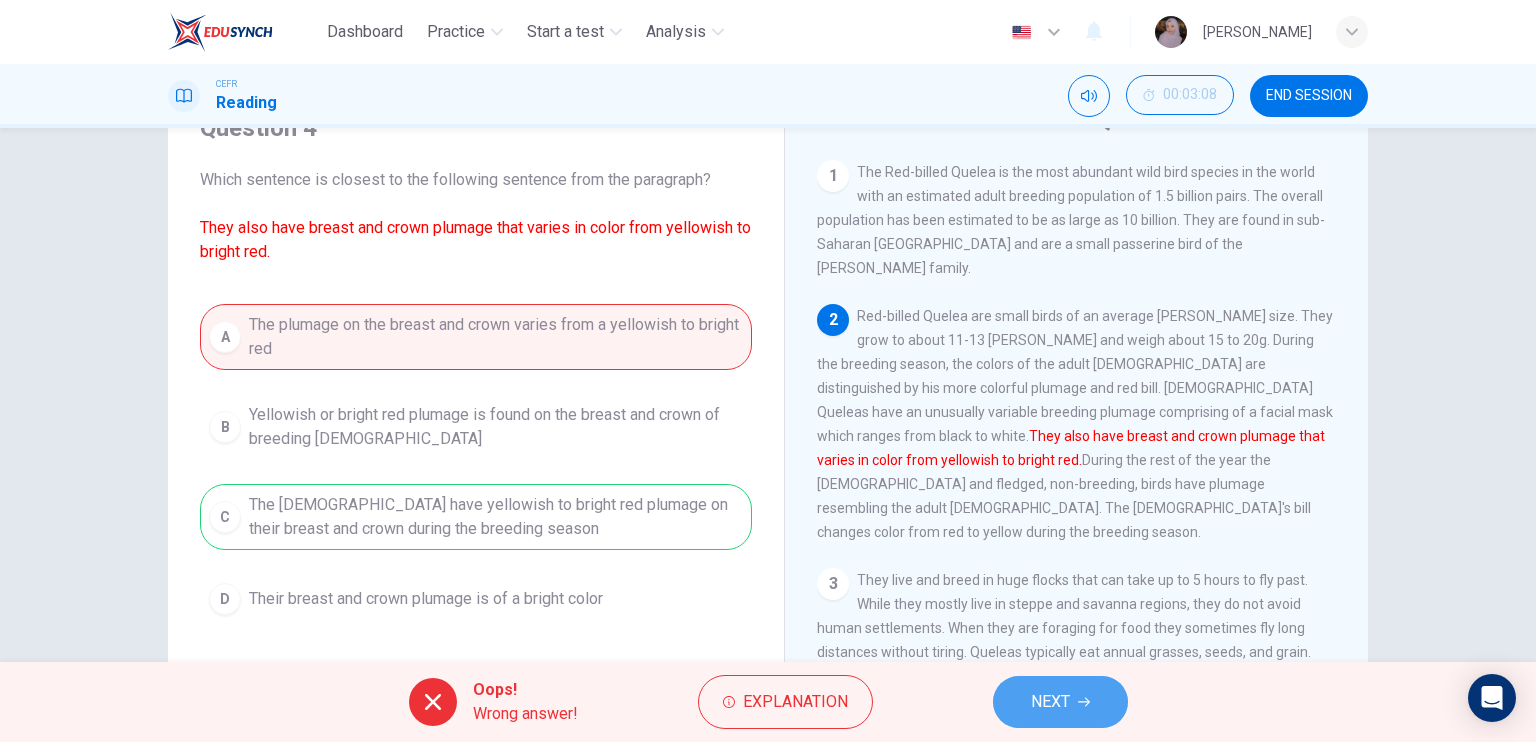 click on "NEXT" at bounding box center [1050, 702] 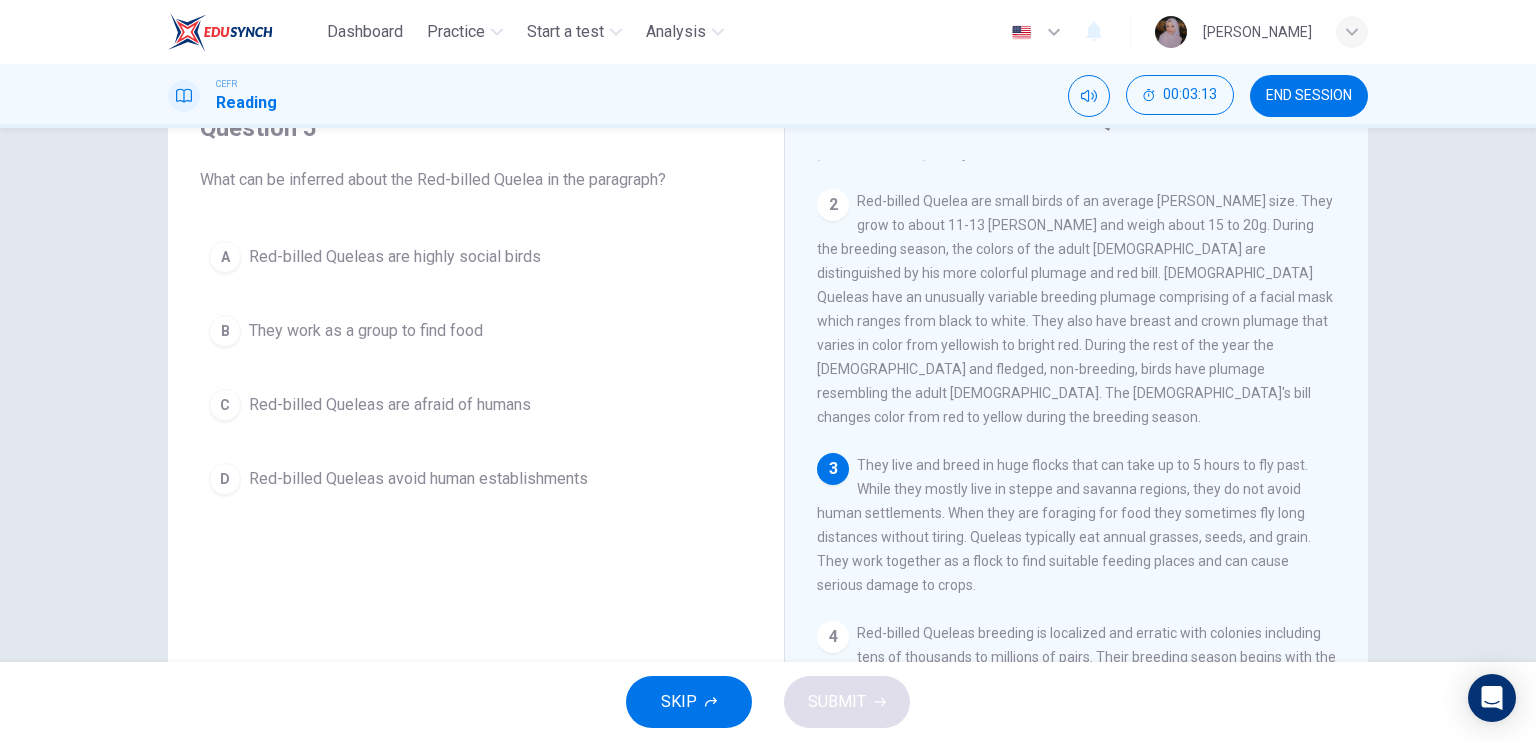 scroll, scrollTop: 126, scrollLeft: 0, axis: vertical 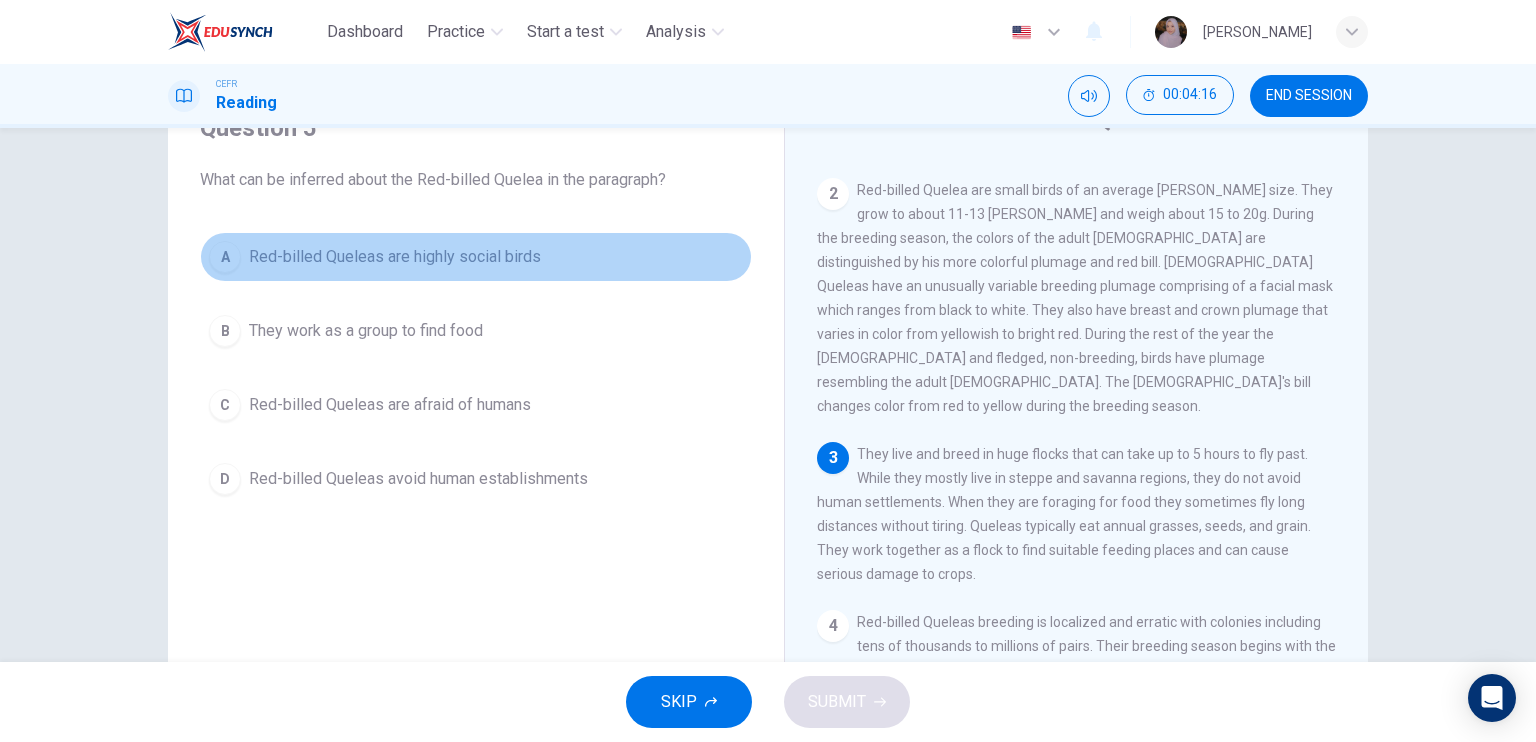 click on "Red-billed Queleas are highly social birds" at bounding box center [395, 257] 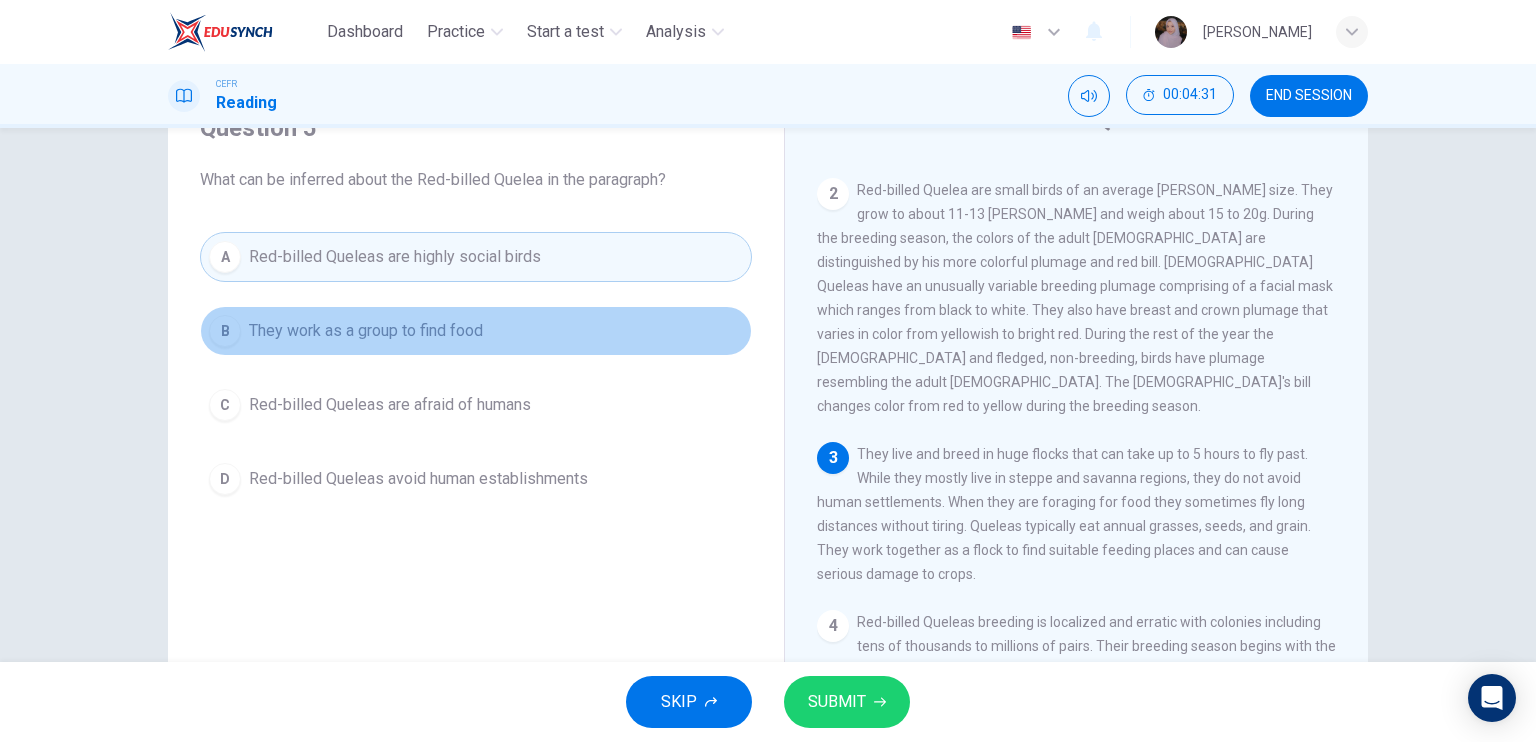click on "They work as a group to find food" at bounding box center (366, 331) 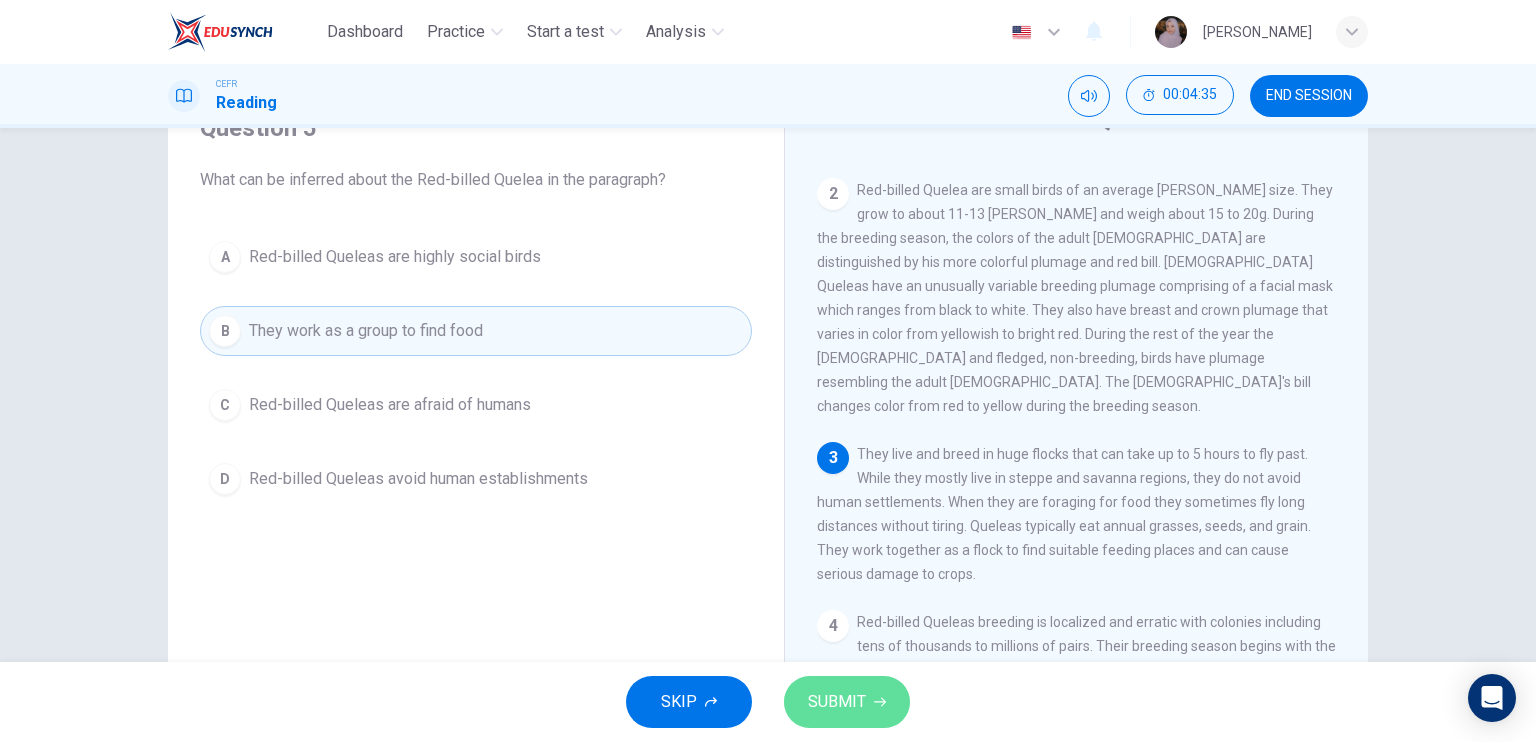 click on "SUBMIT" at bounding box center (837, 702) 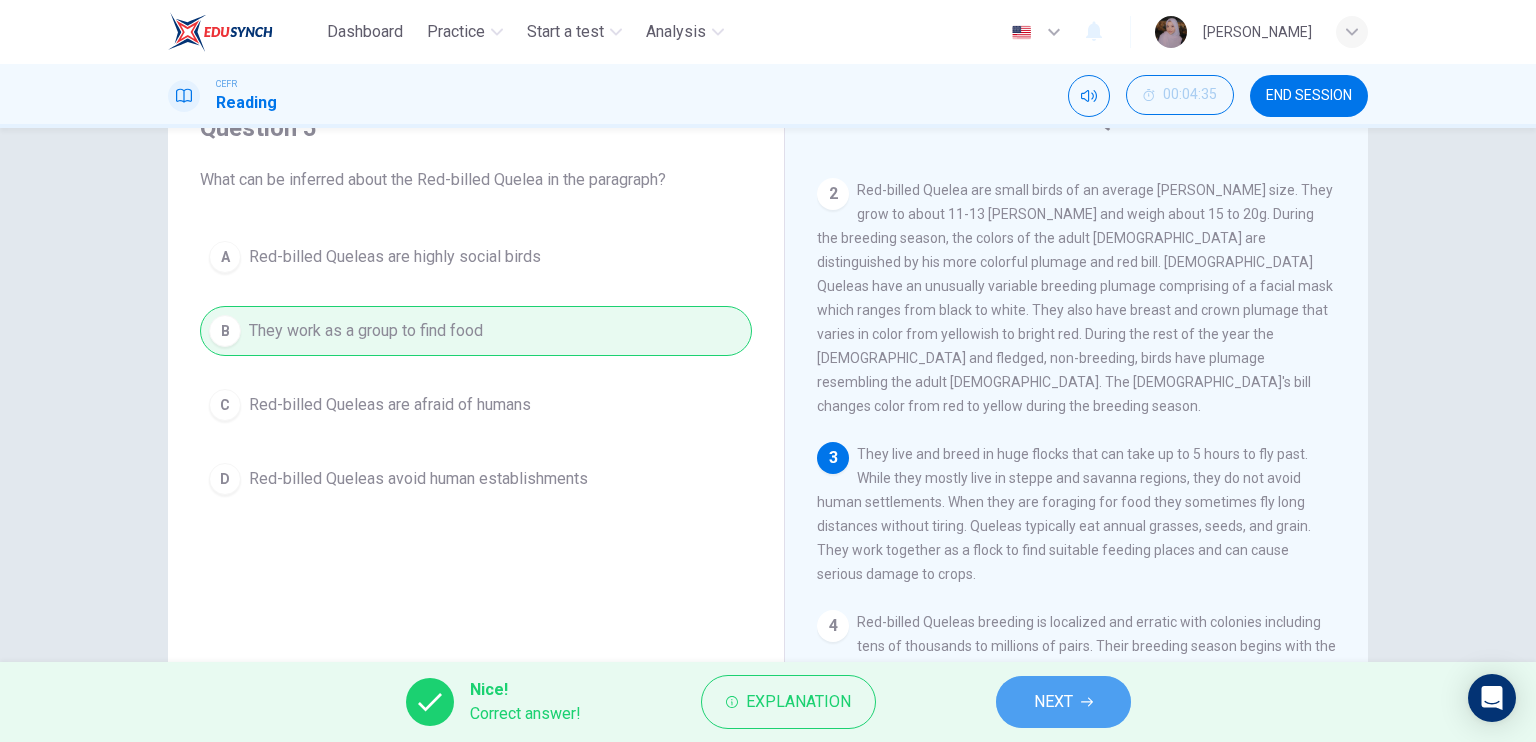 click on "NEXT" at bounding box center [1063, 702] 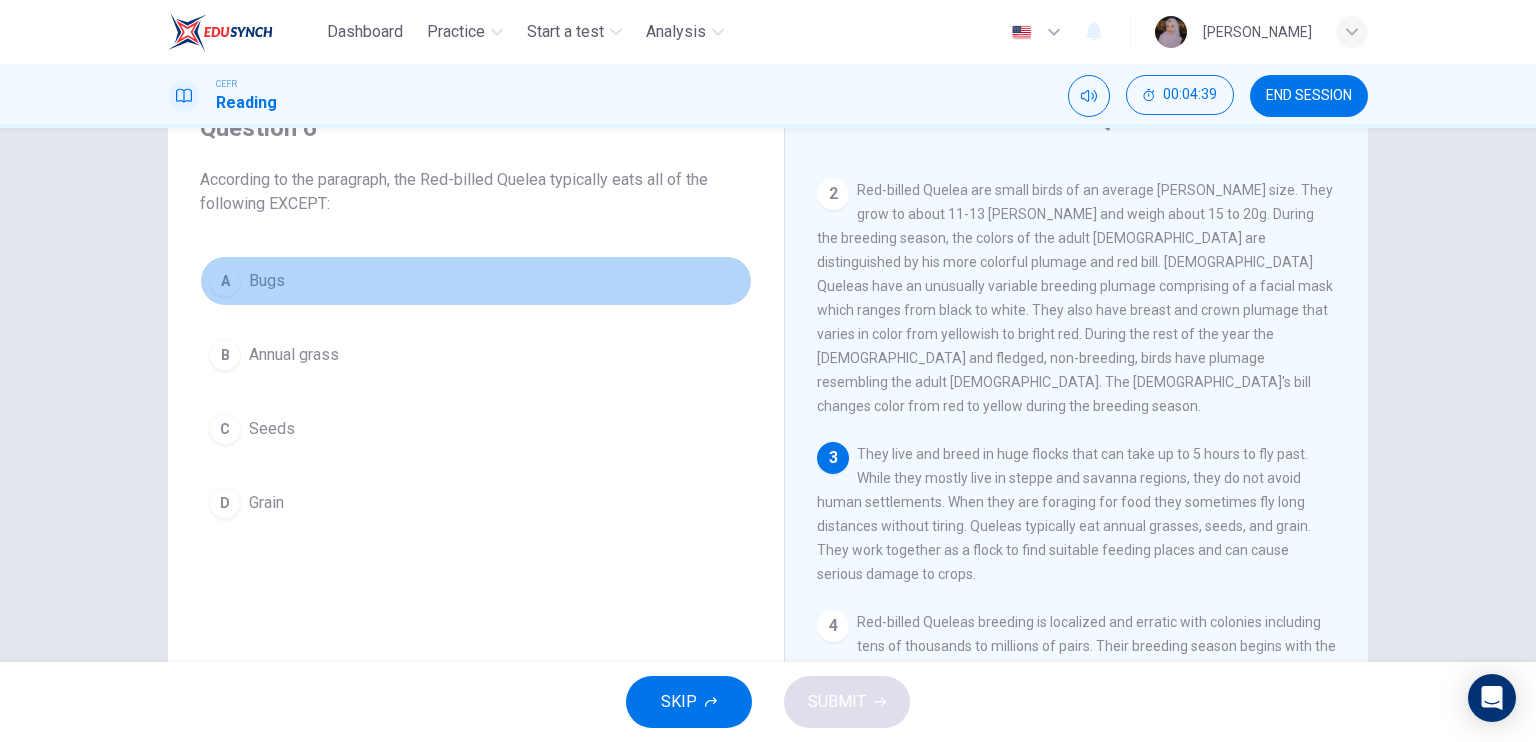 click on "A Bugs" at bounding box center [476, 281] 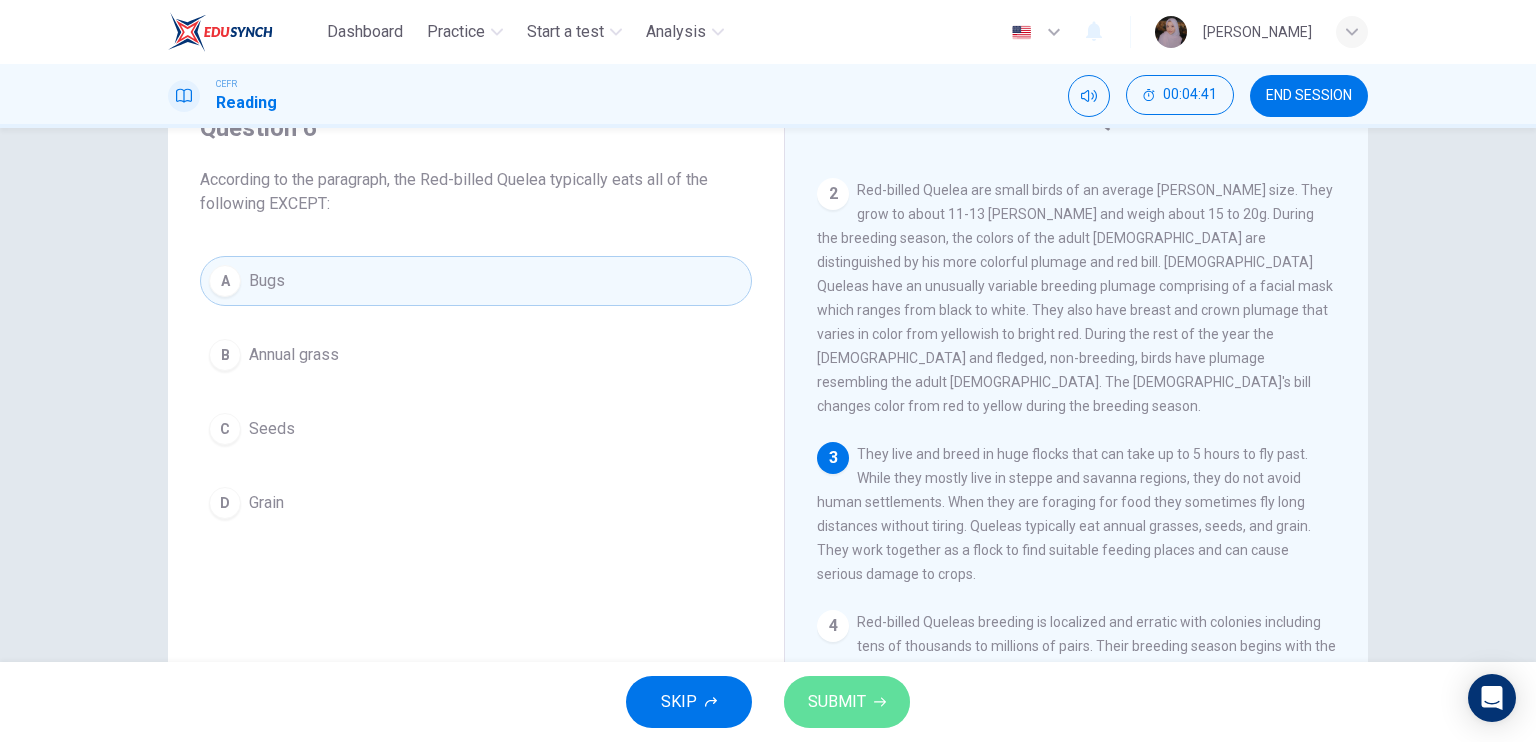click on "SUBMIT" at bounding box center (847, 702) 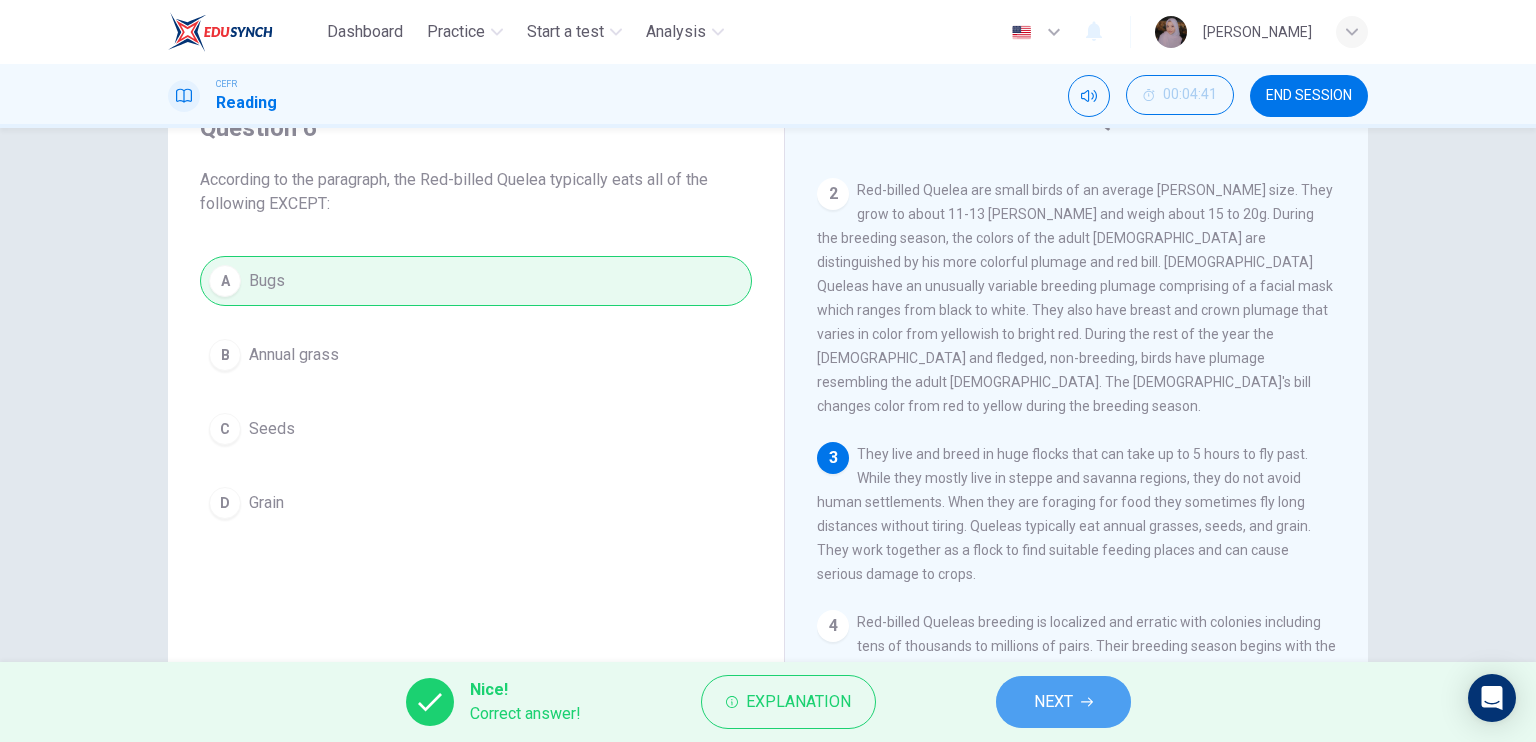 click on "NEXT" at bounding box center (1053, 702) 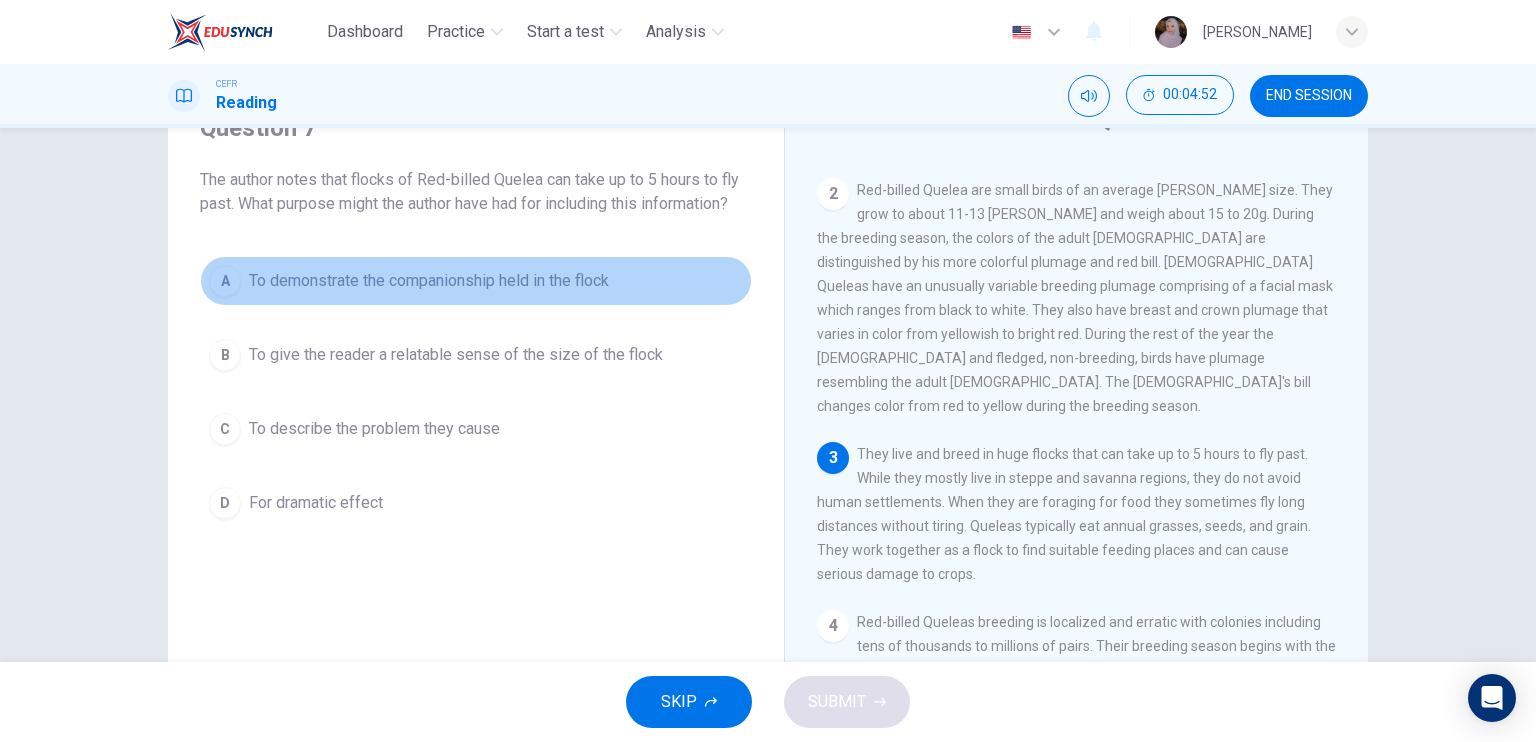 click on "To demonstrate the companionship held in the flock" at bounding box center (429, 281) 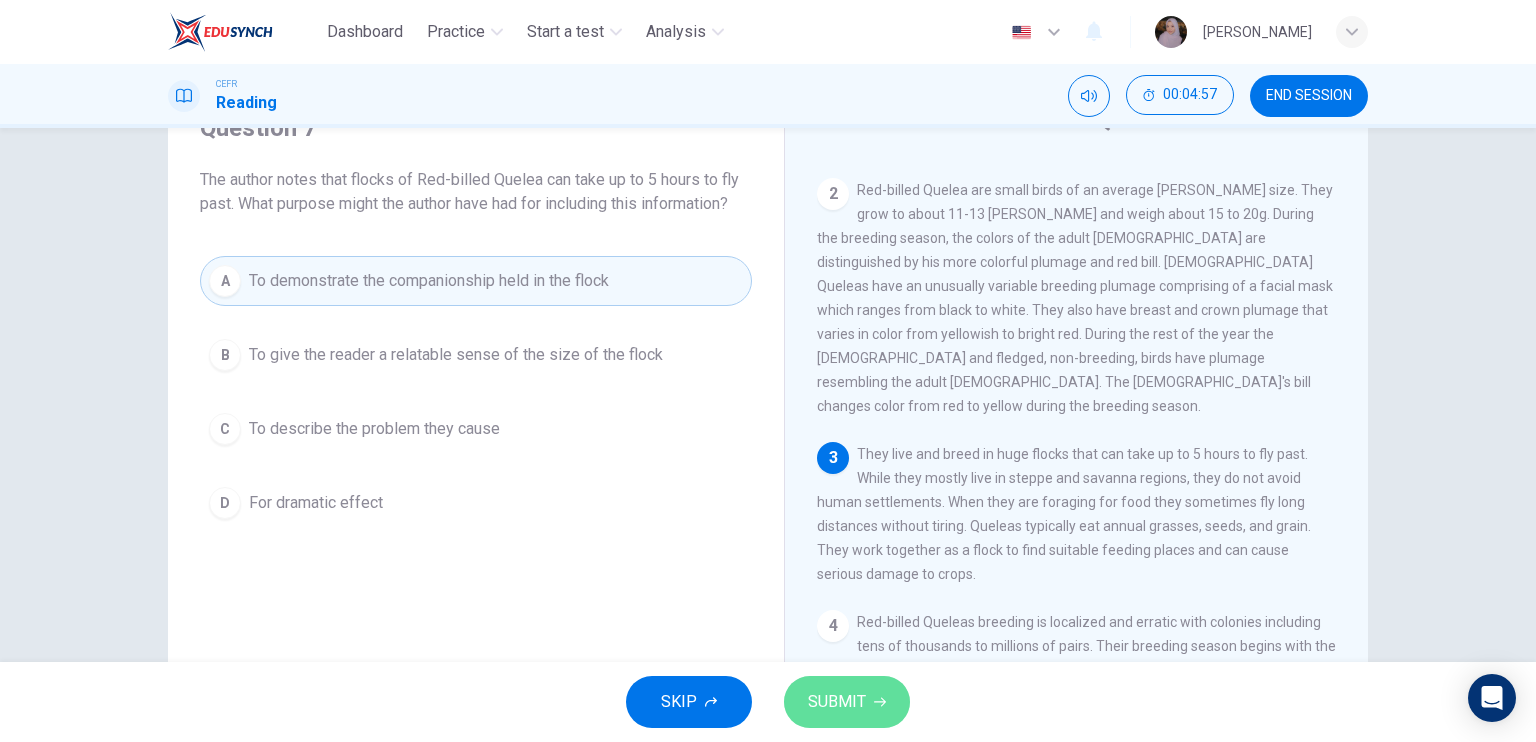 click on "SUBMIT" at bounding box center [837, 702] 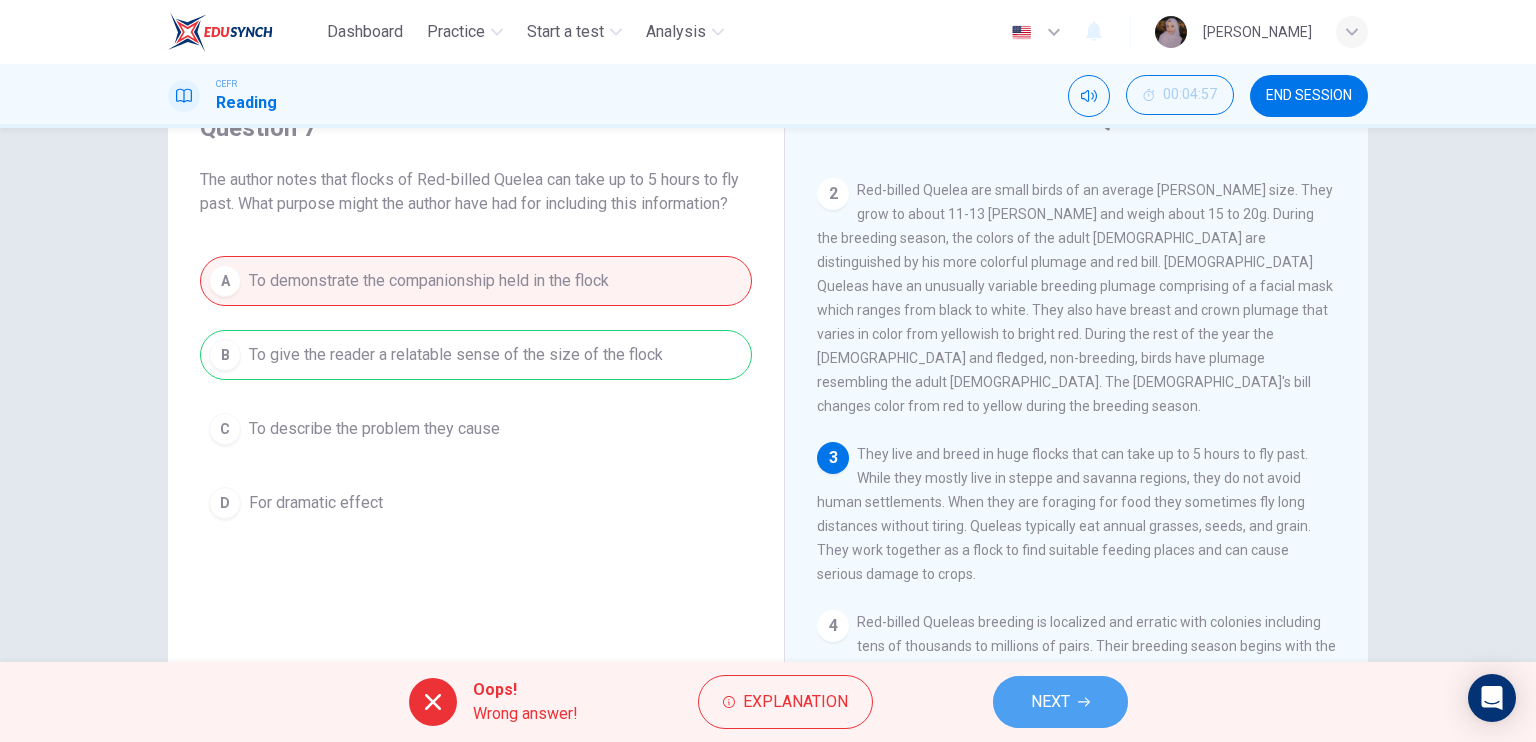 click on "NEXT" at bounding box center [1060, 702] 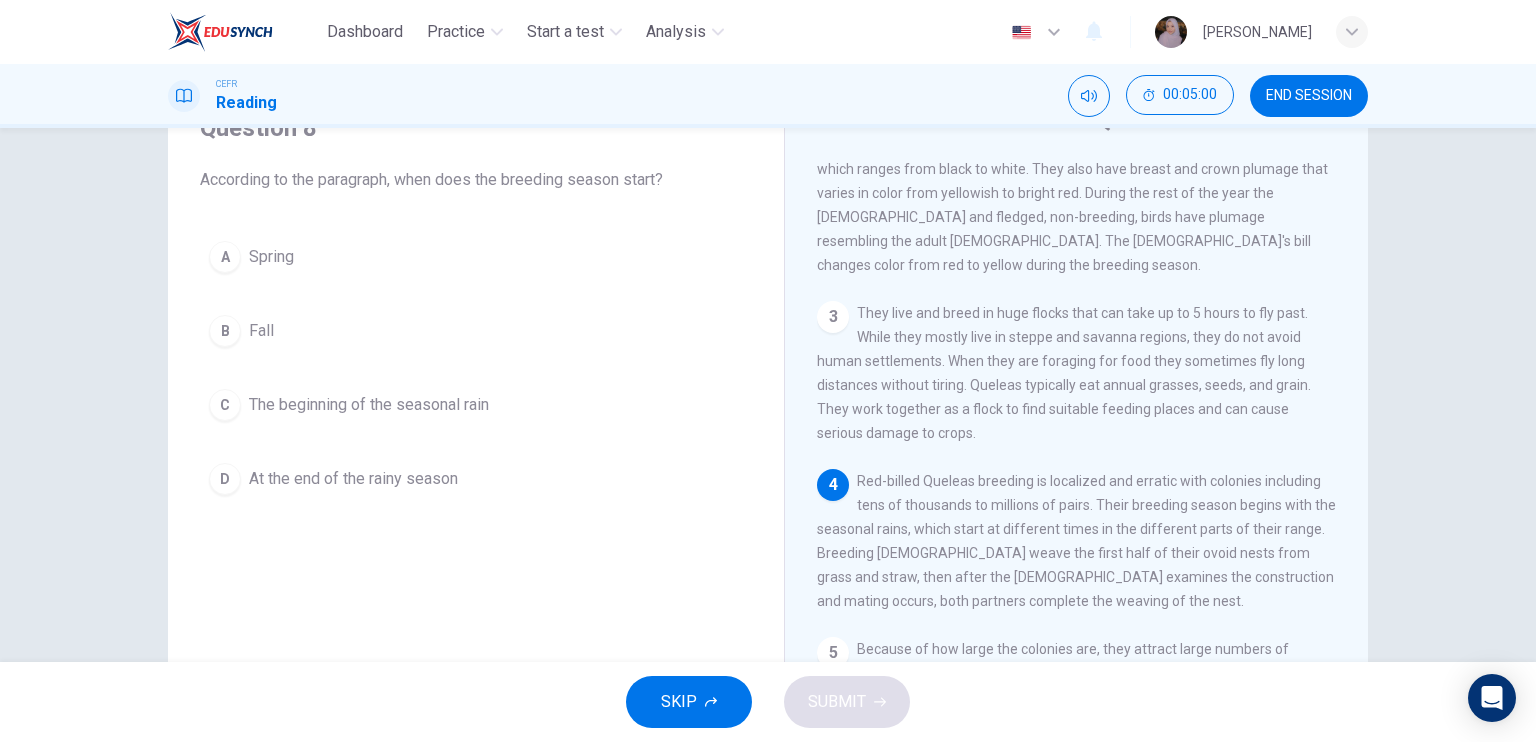 scroll, scrollTop: 306, scrollLeft: 0, axis: vertical 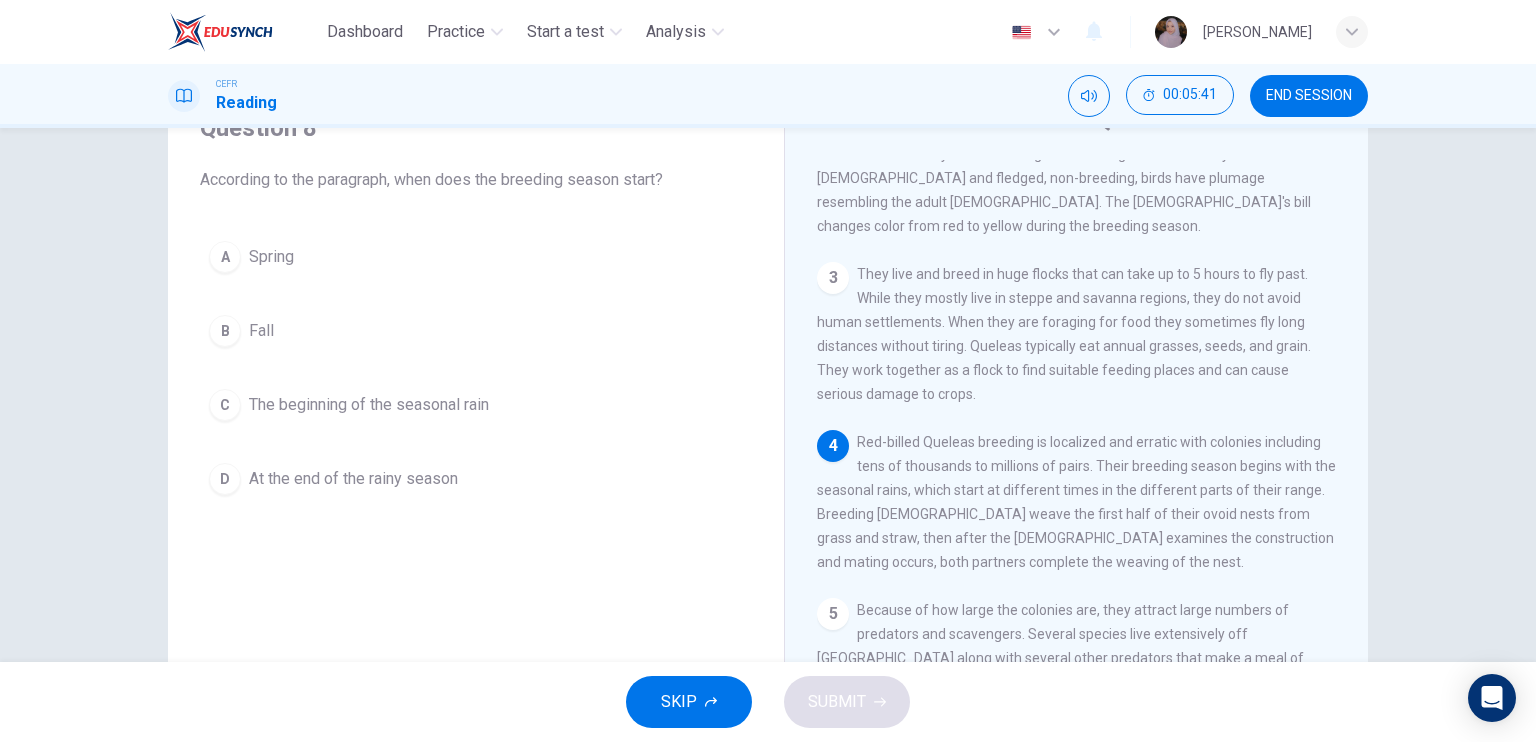 click on "The beginning of the seasonal rain" at bounding box center (369, 405) 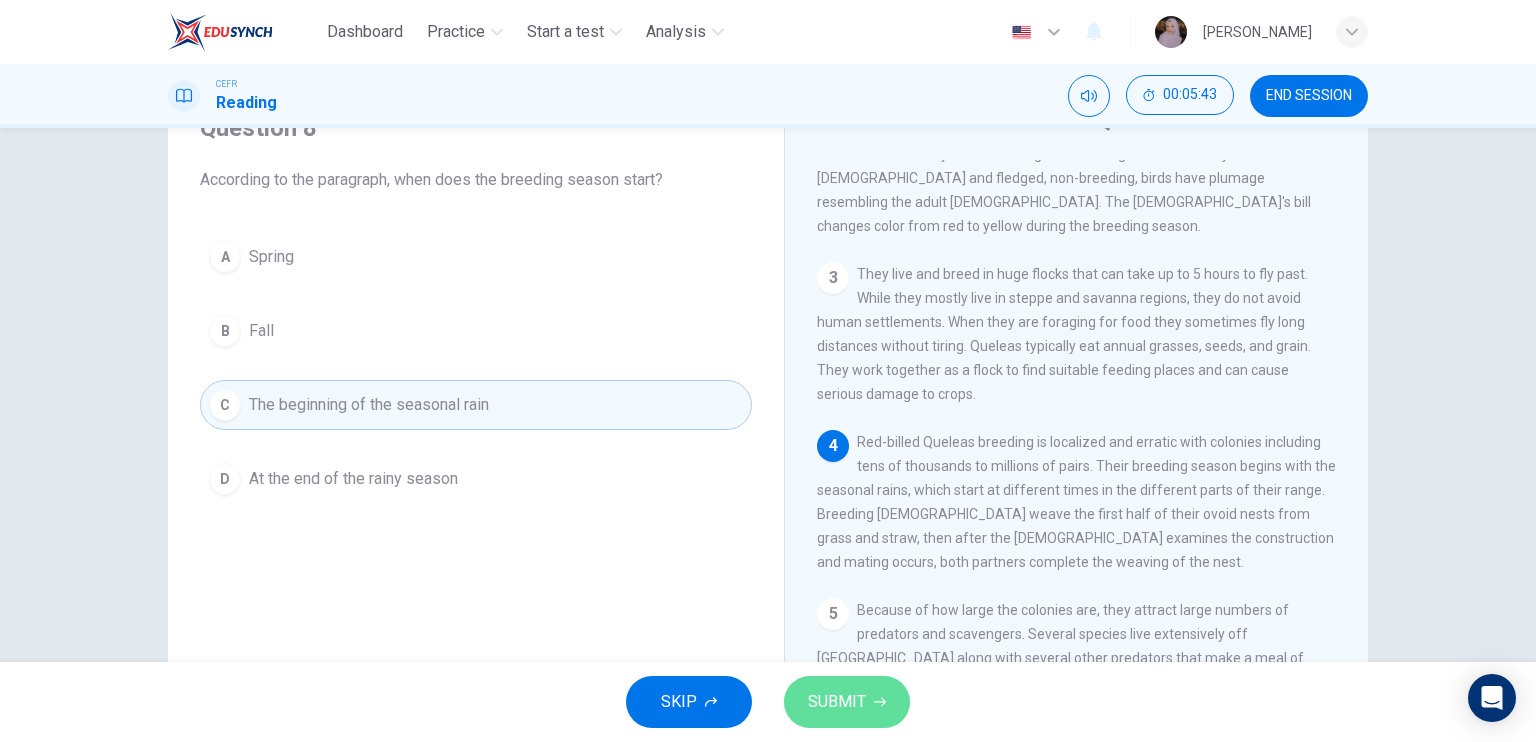 click on "SUBMIT" at bounding box center (847, 702) 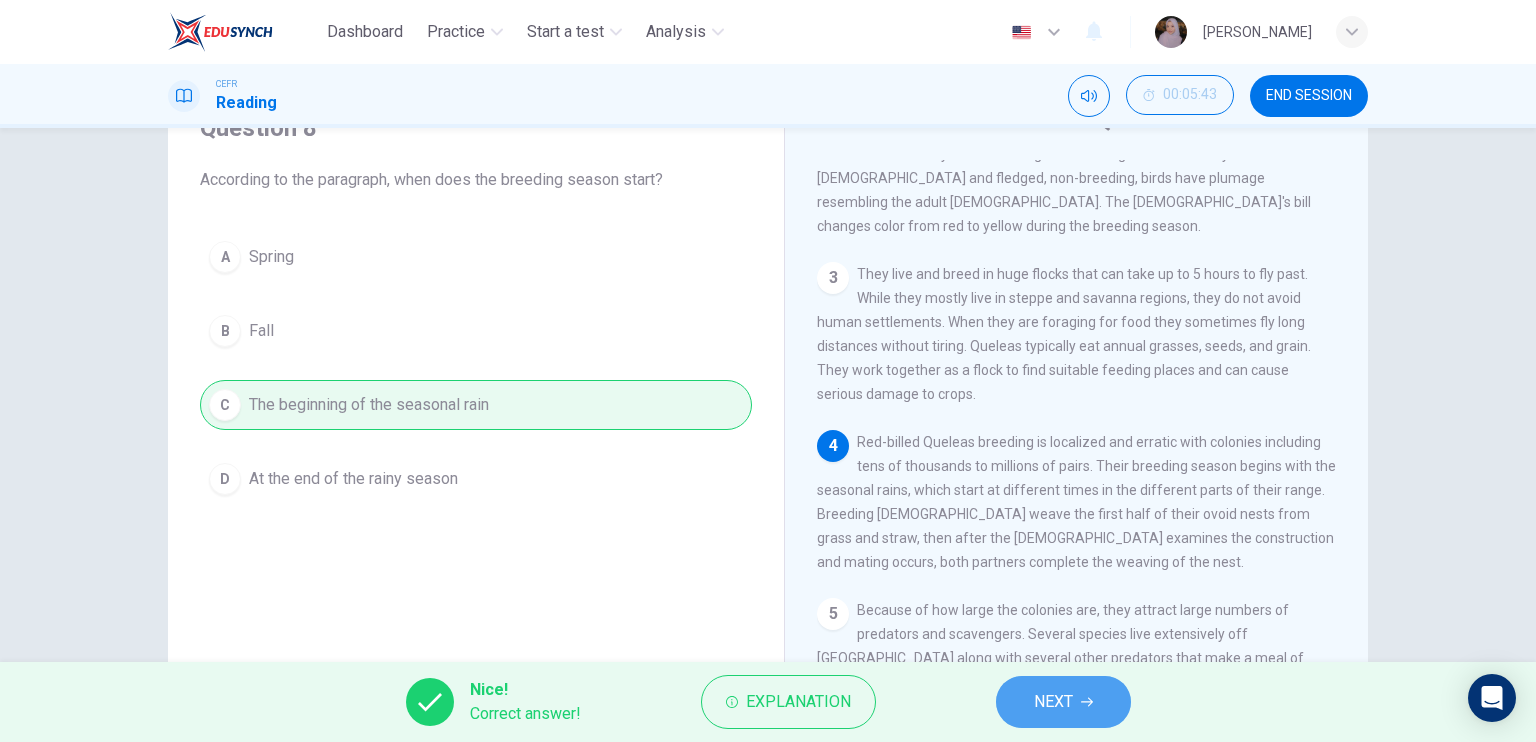 click on "NEXT" at bounding box center [1053, 702] 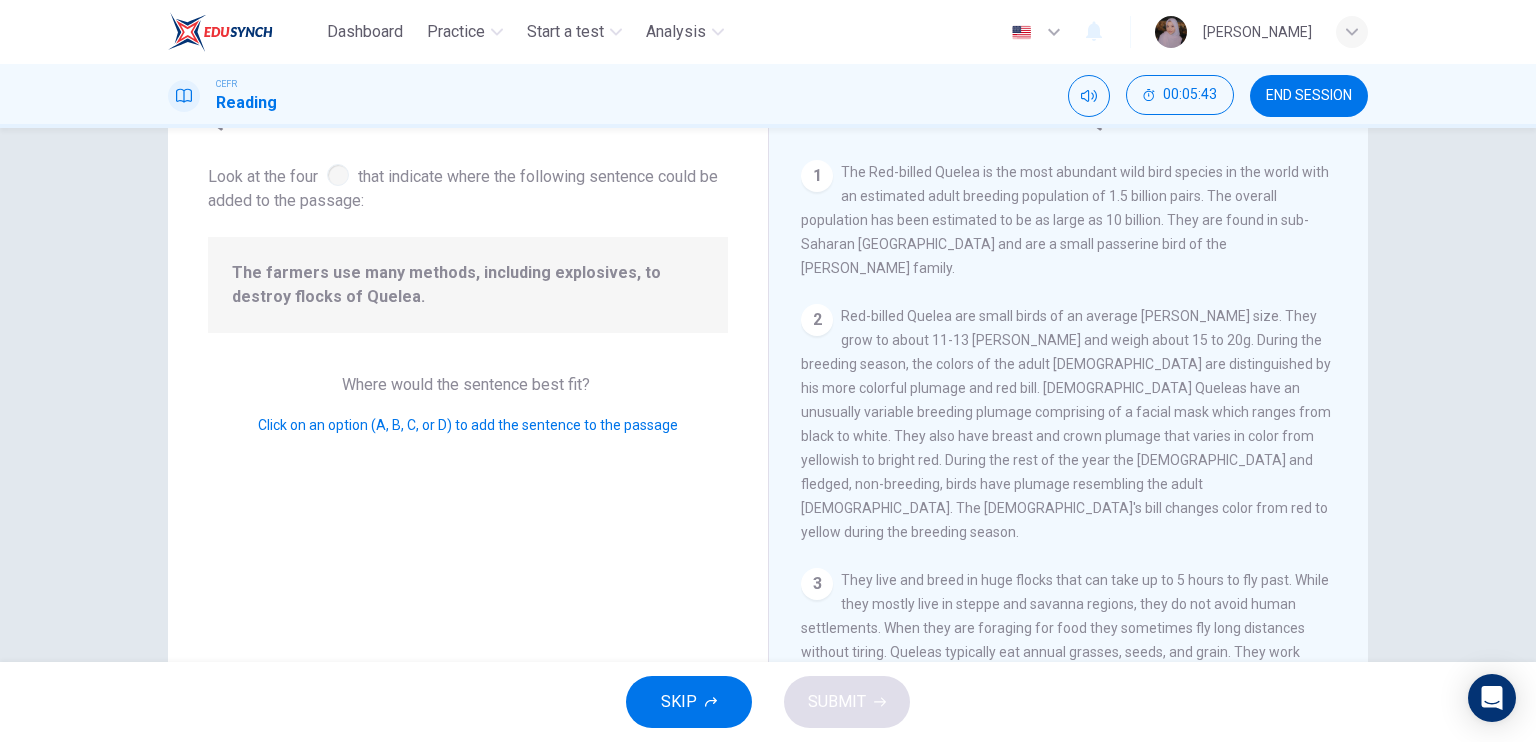 scroll, scrollTop: 364, scrollLeft: 0, axis: vertical 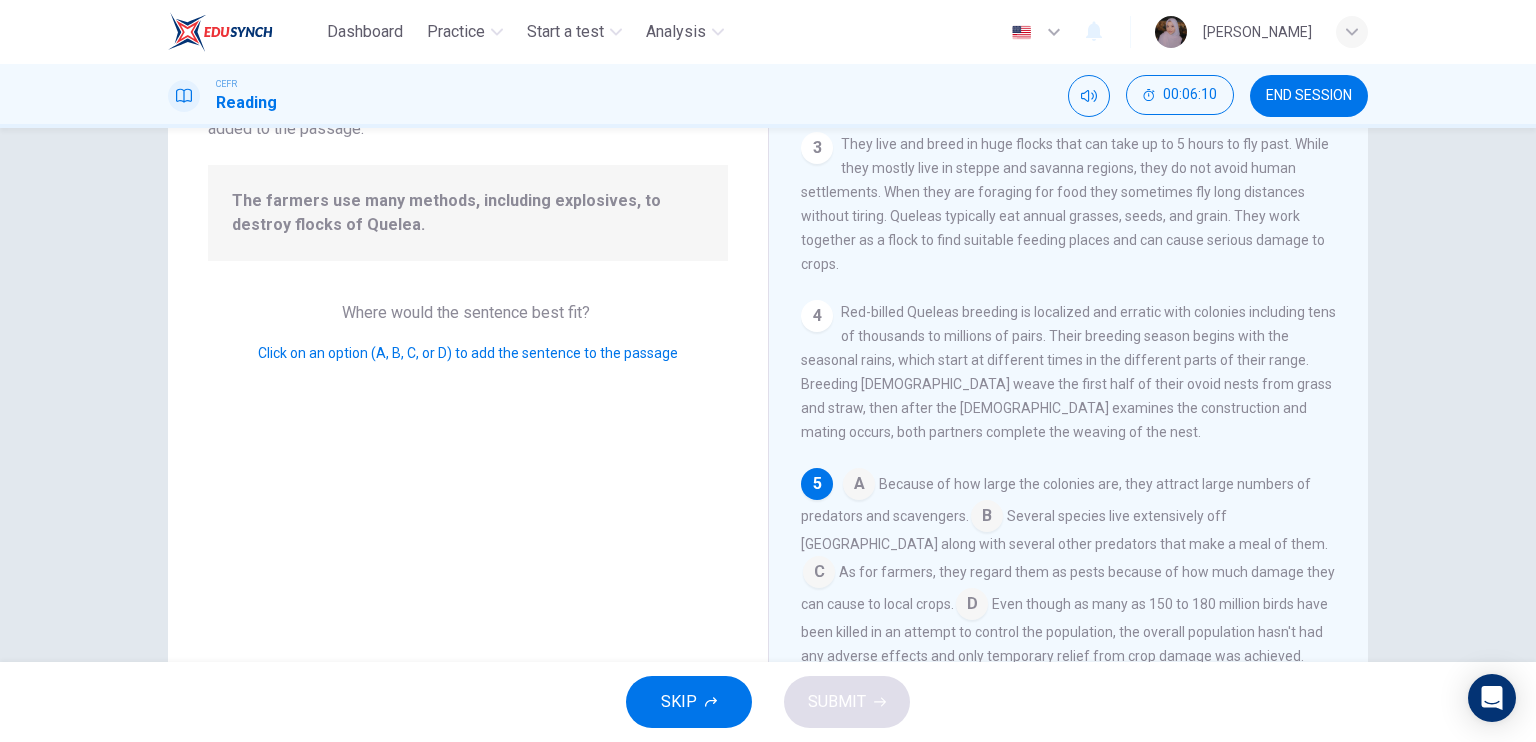 click at bounding box center [972, 606] 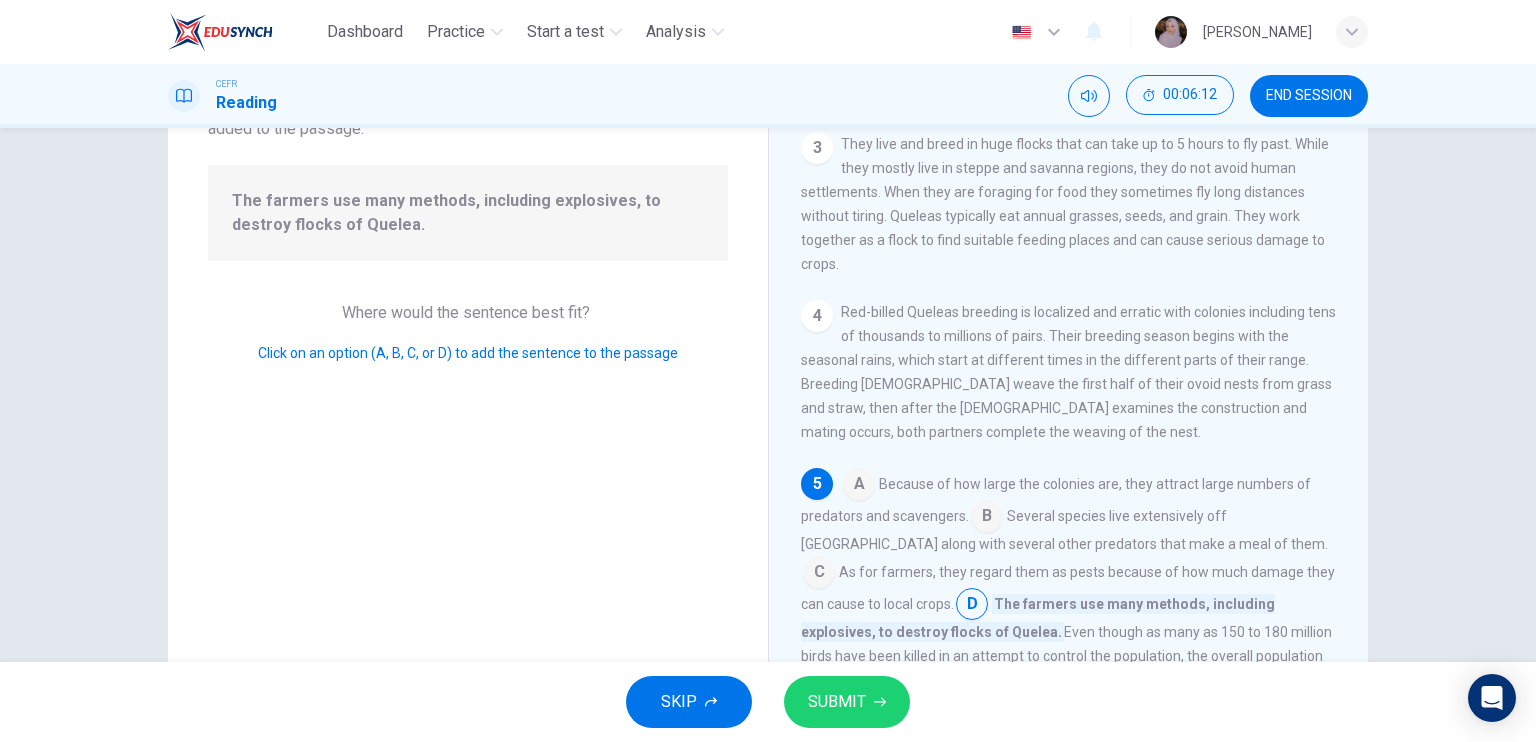 click on "SUBMIT" at bounding box center (847, 702) 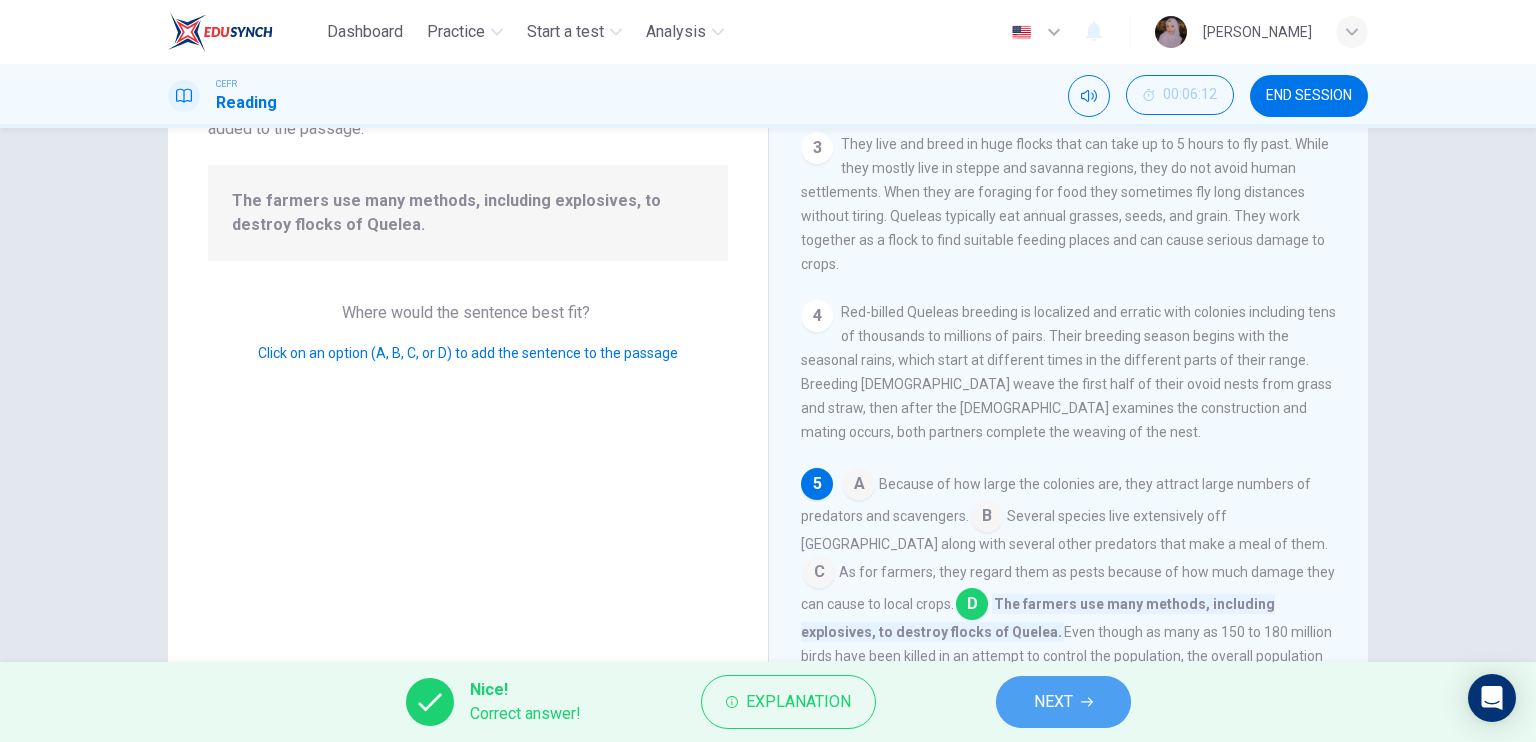 click on "NEXT" at bounding box center (1063, 702) 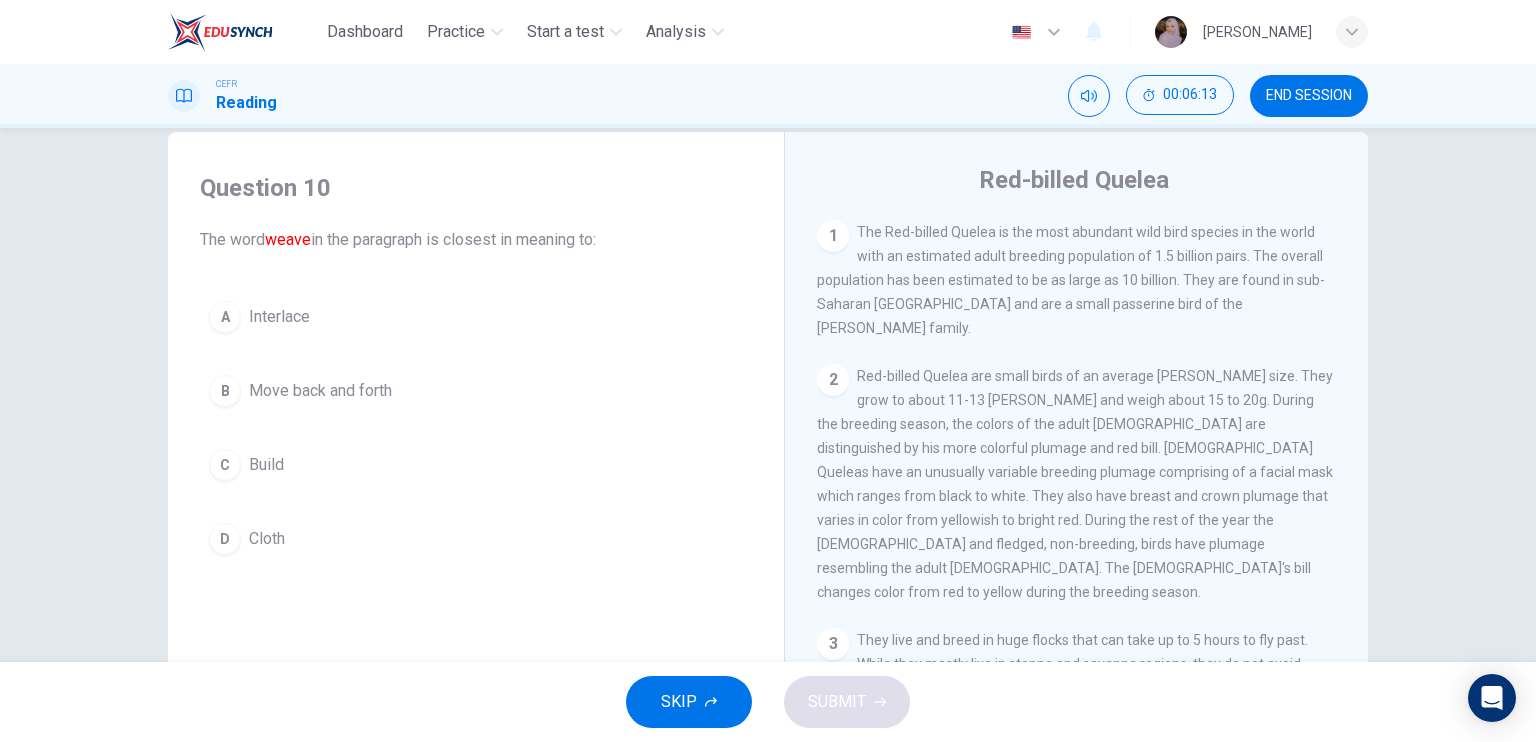 scroll, scrollTop: 240, scrollLeft: 0, axis: vertical 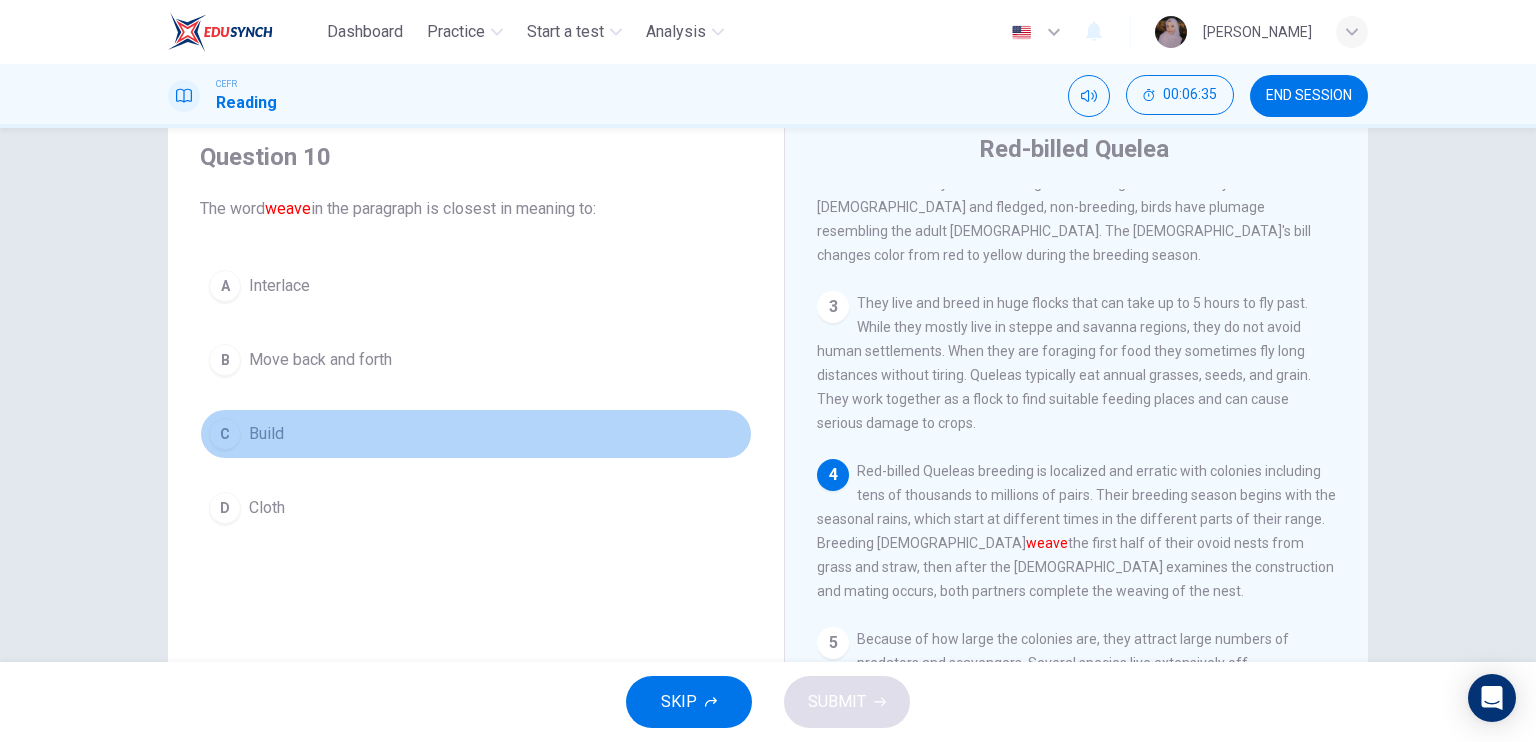 click on "C Build" at bounding box center [476, 434] 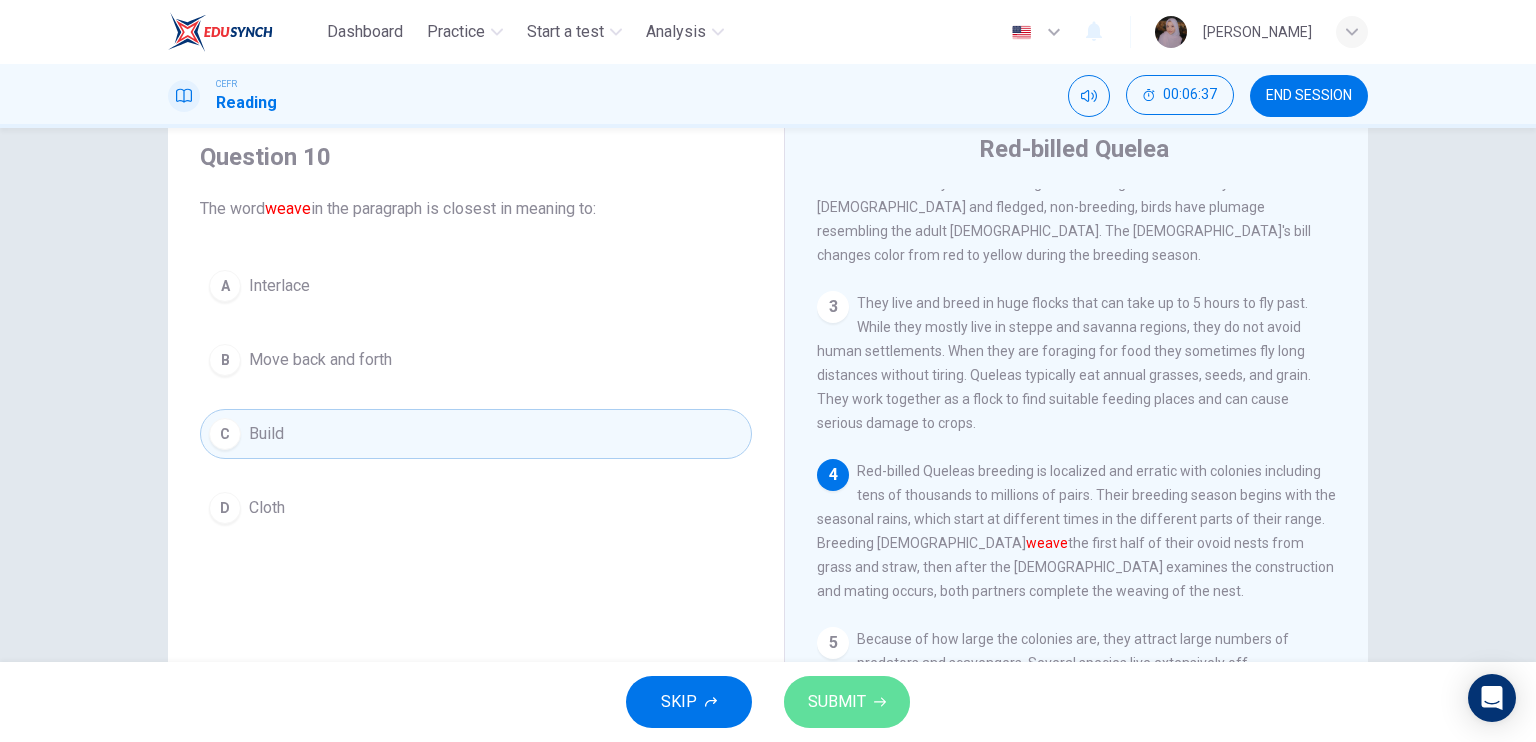 click on "SUBMIT" at bounding box center (837, 702) 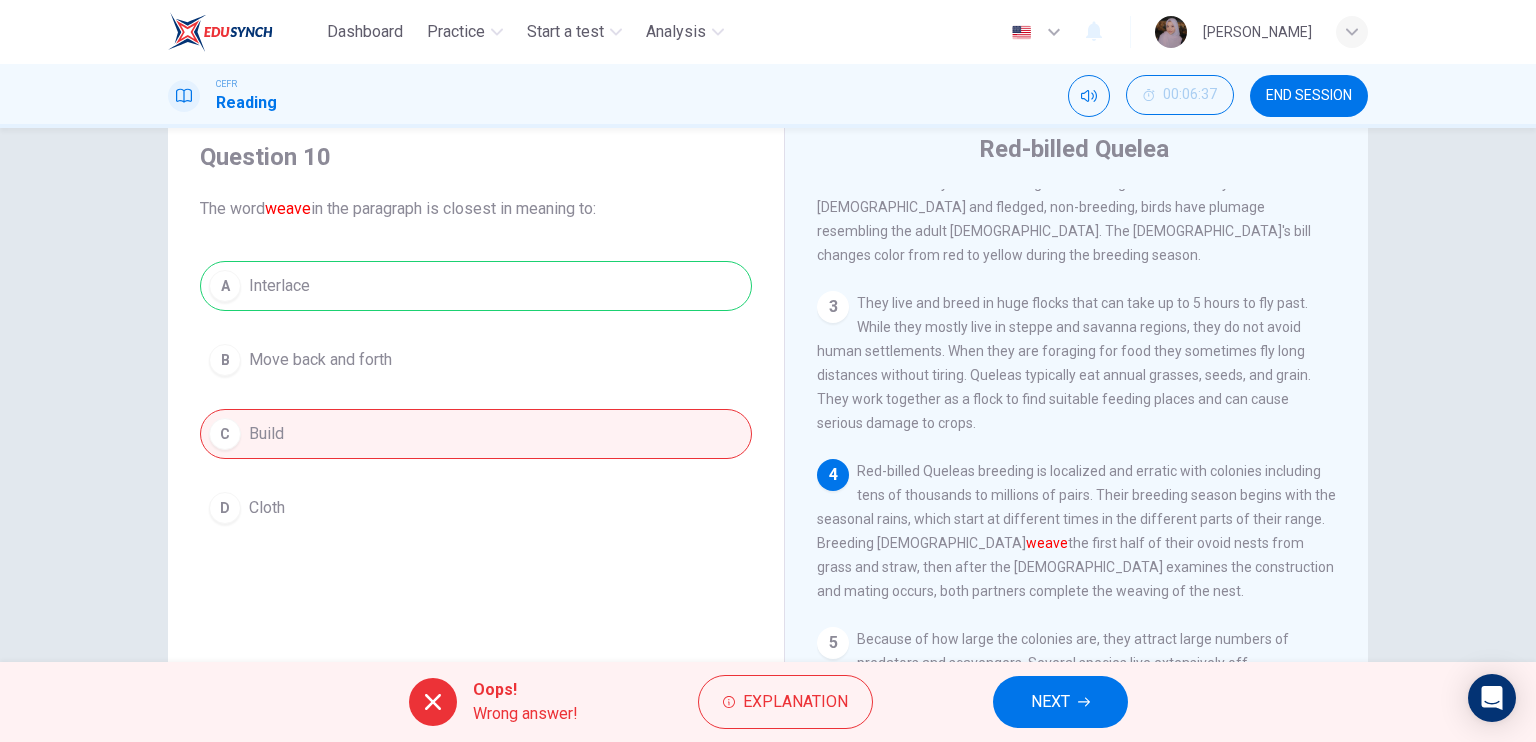 click on "NEXT" at bounding box center (1050, 702) 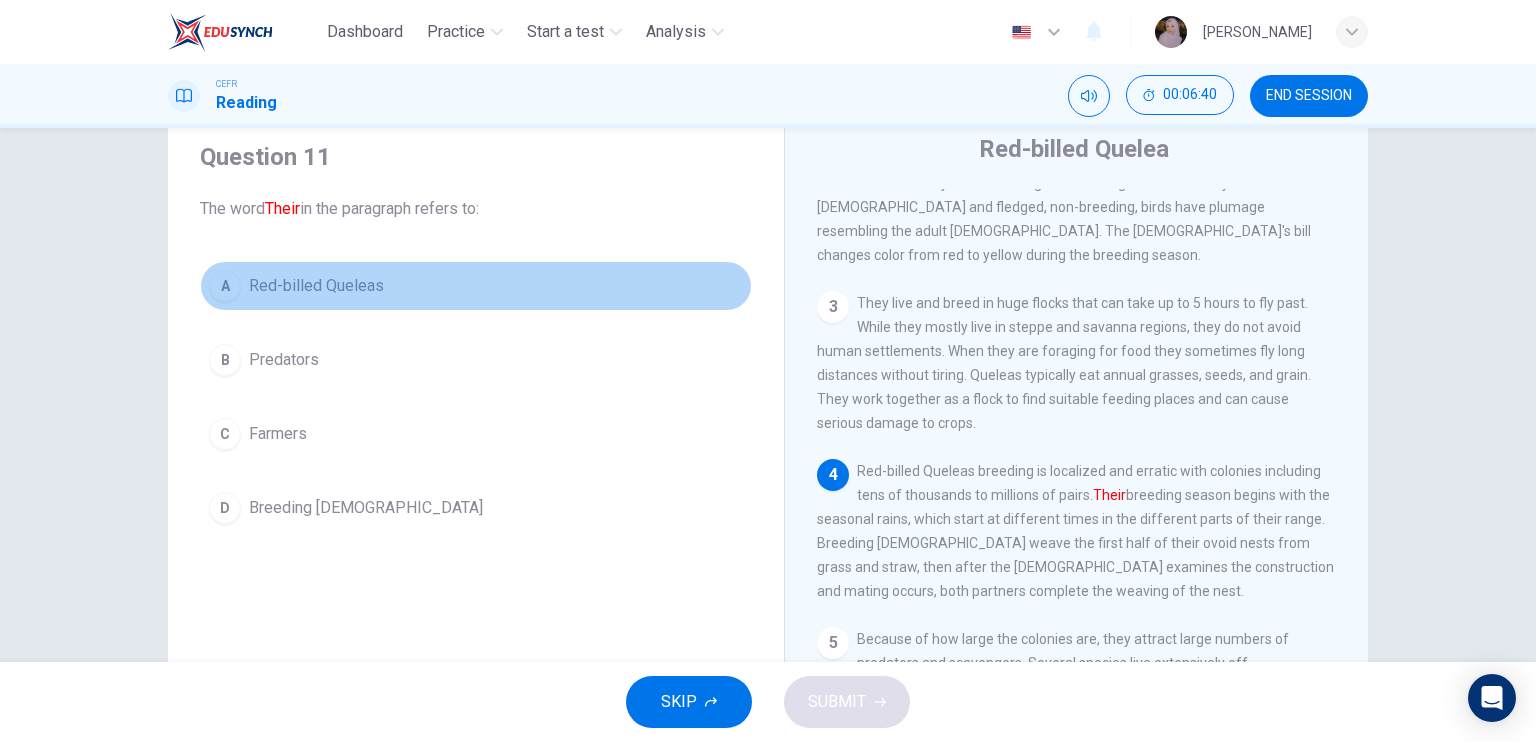click on "Red-billed Queleas" at bounding box center [316, 286] 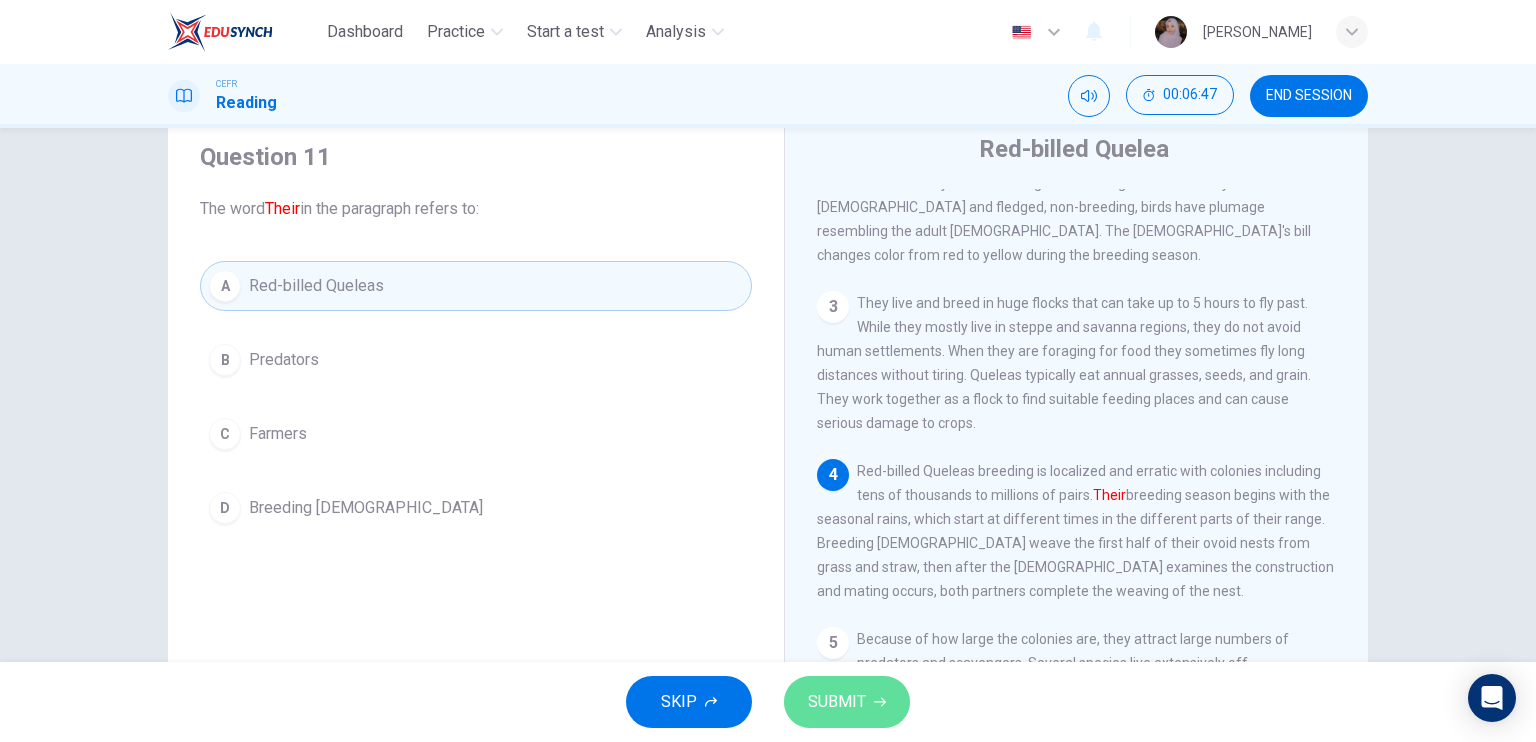 click on "SUBMIT" at bounding box center [847, 702] 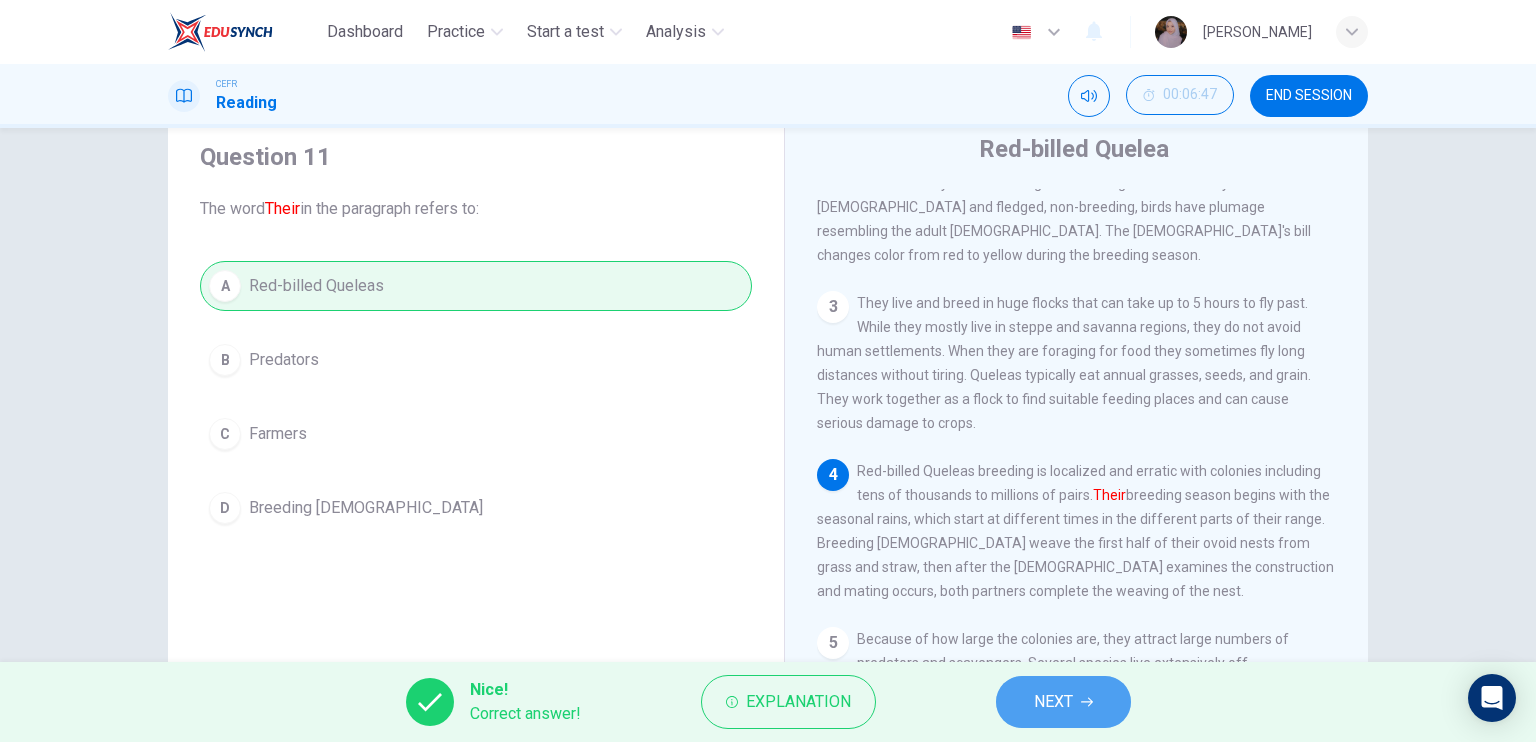 click on "NEXT" at bounding box center (1063, 702) 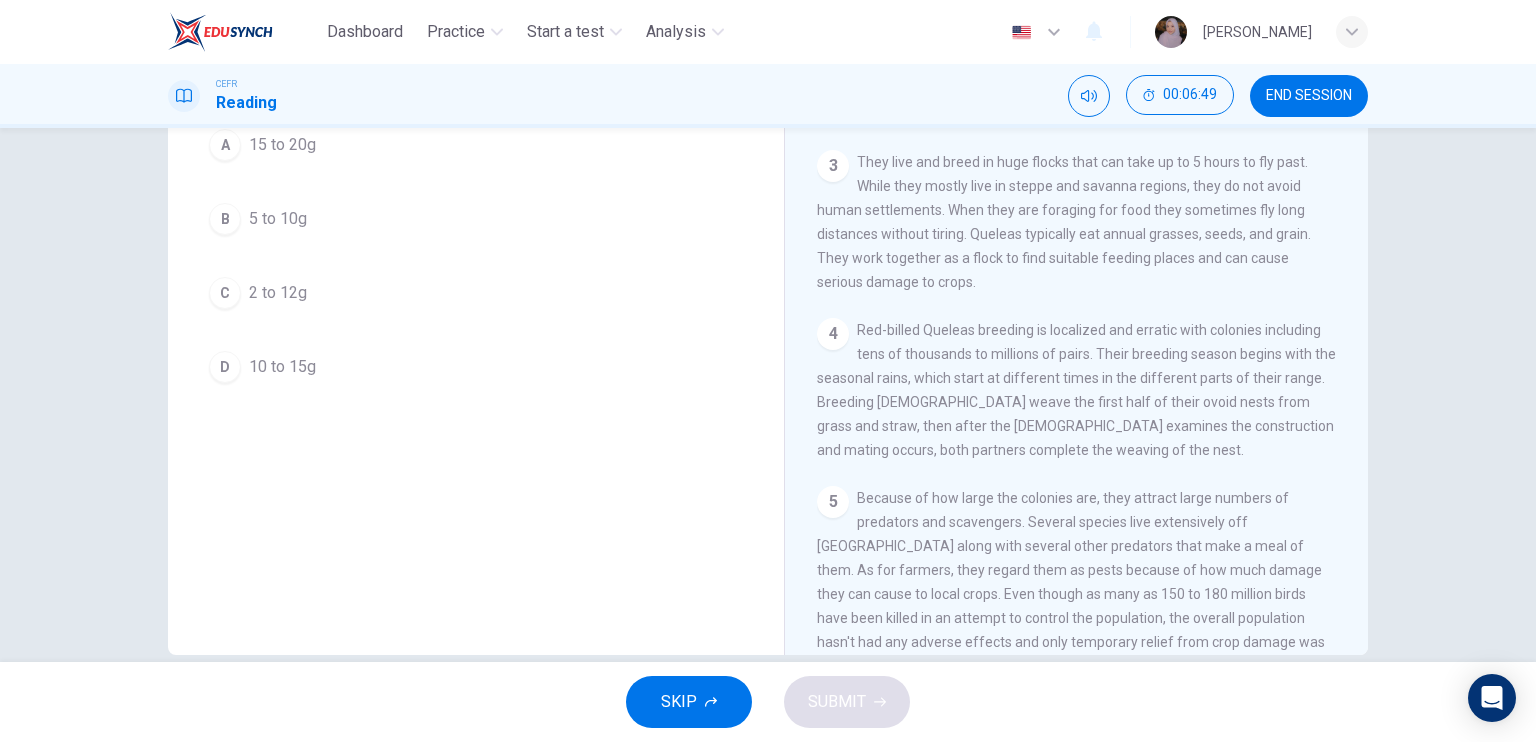 scroll, scrollTop: 240, scrollLeft: 0, axis: vertical 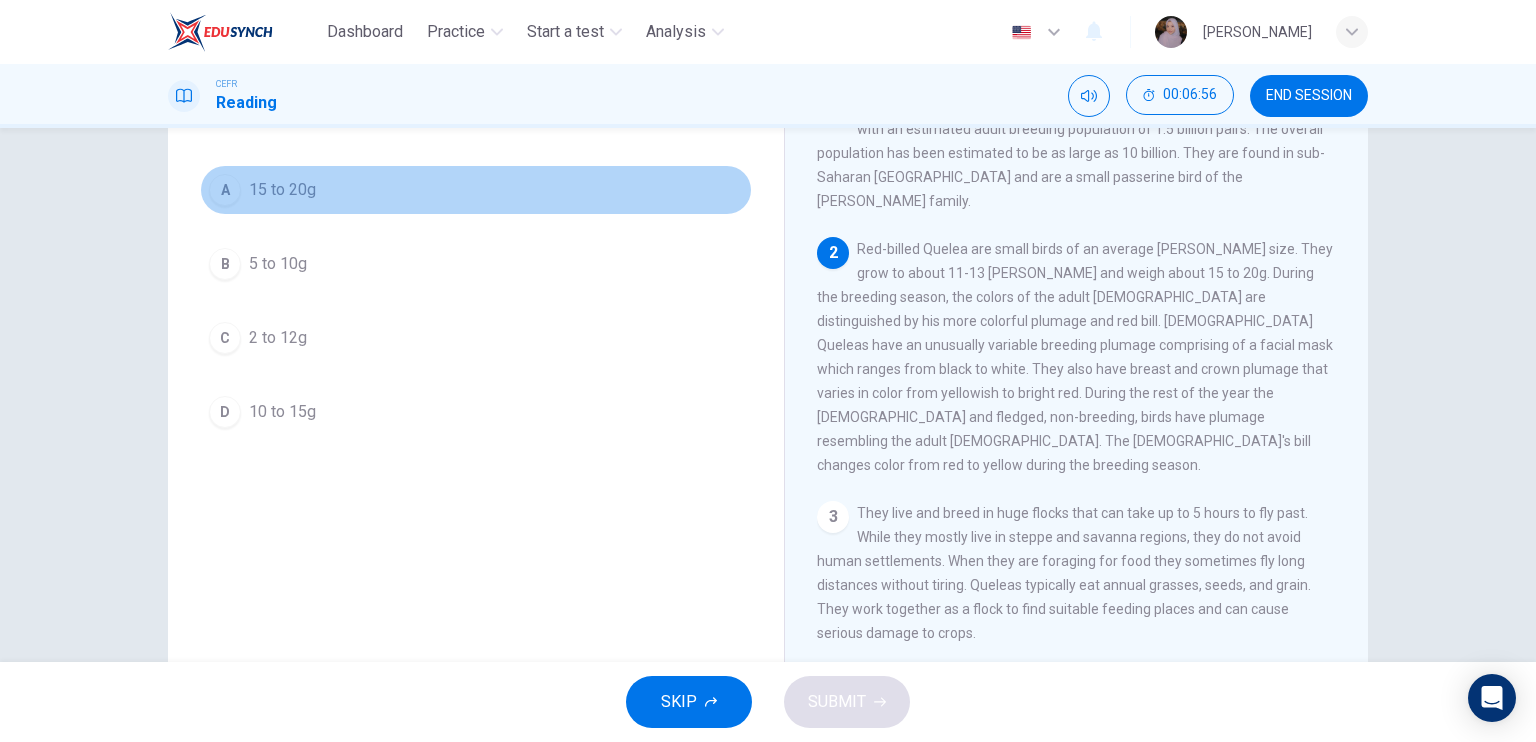 click on "15 to 20g" at bounding box center (282, 190) 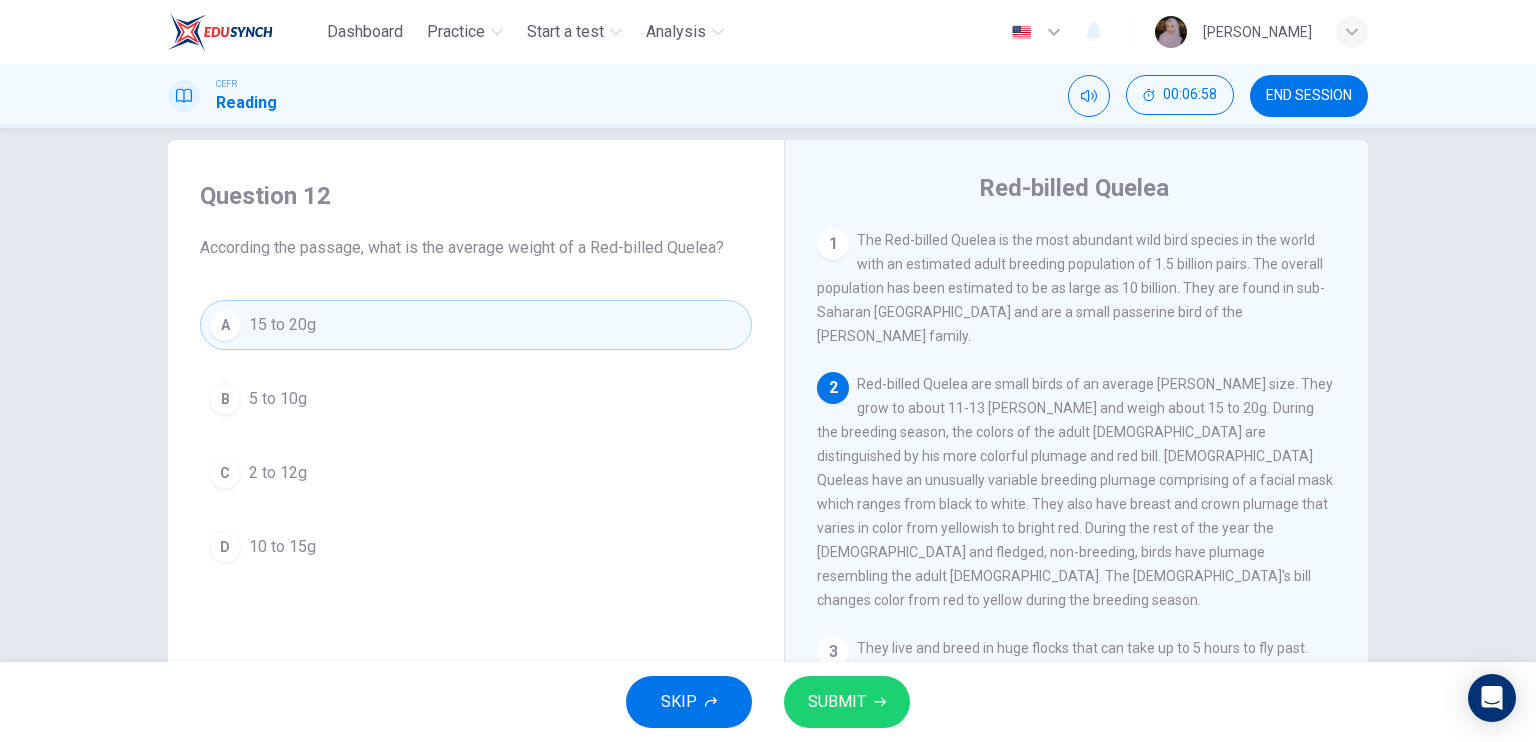 scroll, scrollTop: 28, scrollLeft: 0, axis: vertical 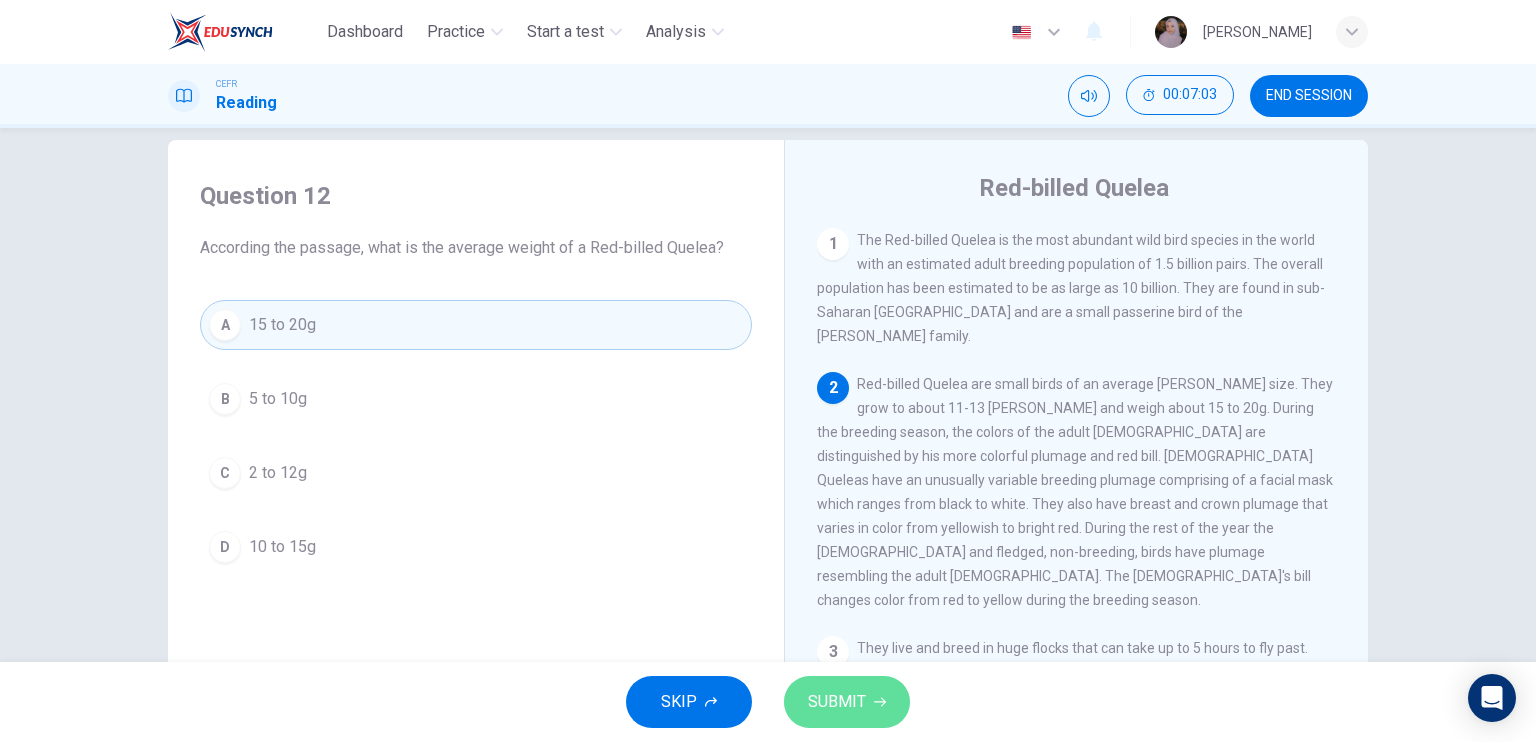 click on "SUBMIT" at bounding box center (847, 702) 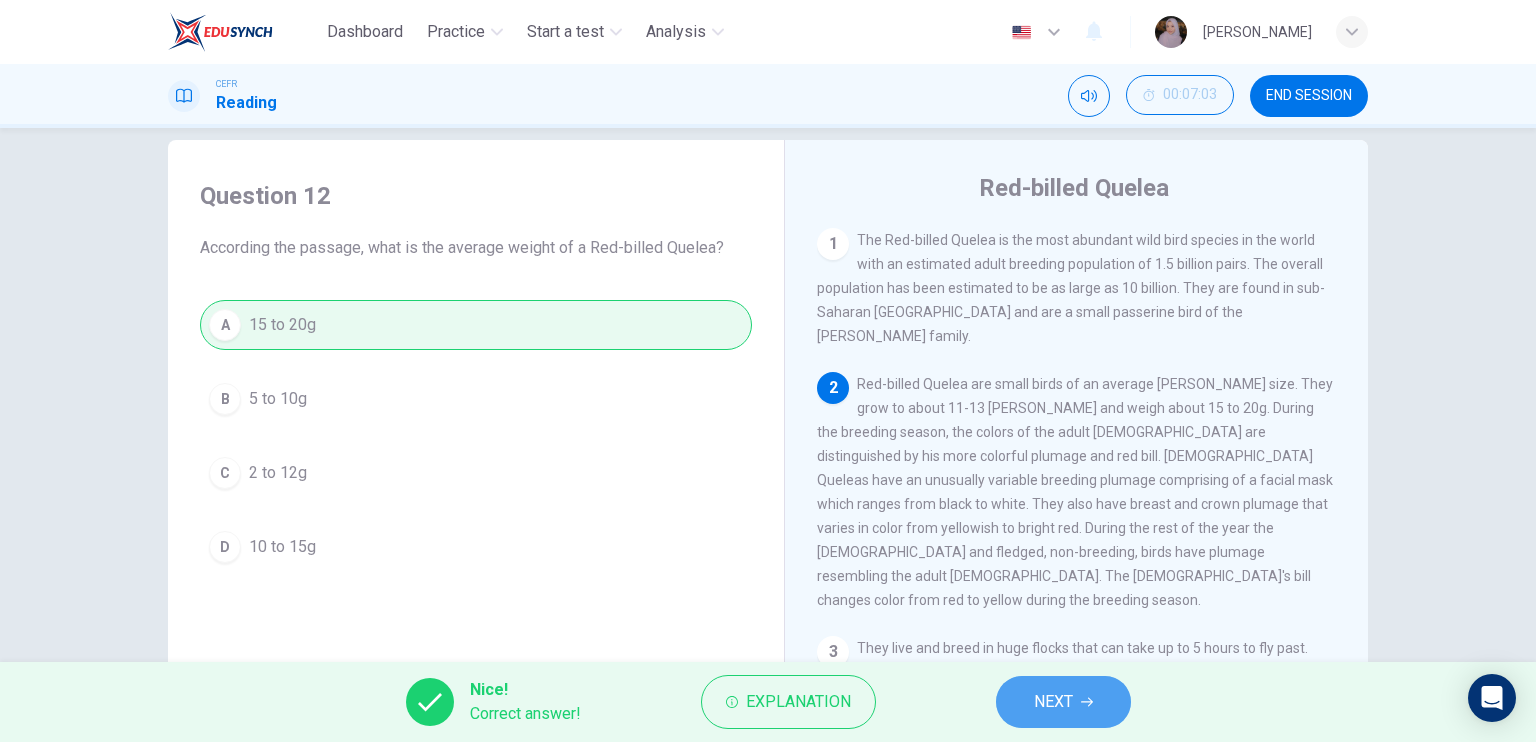 click on "NEXT" at bounding box center (1063, 702) 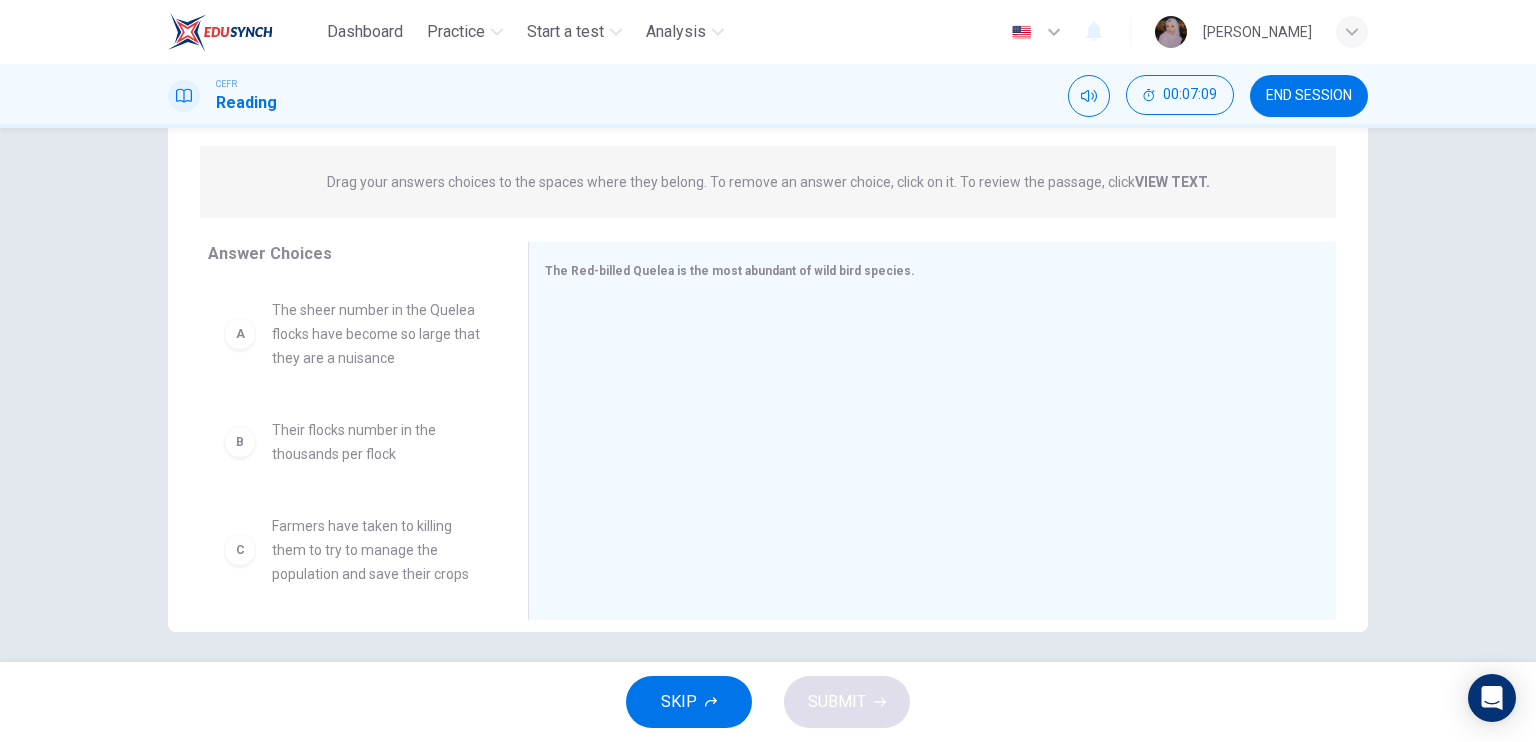 scroll, scrollTop: 209, scrollLeft: 0, axis: vertical 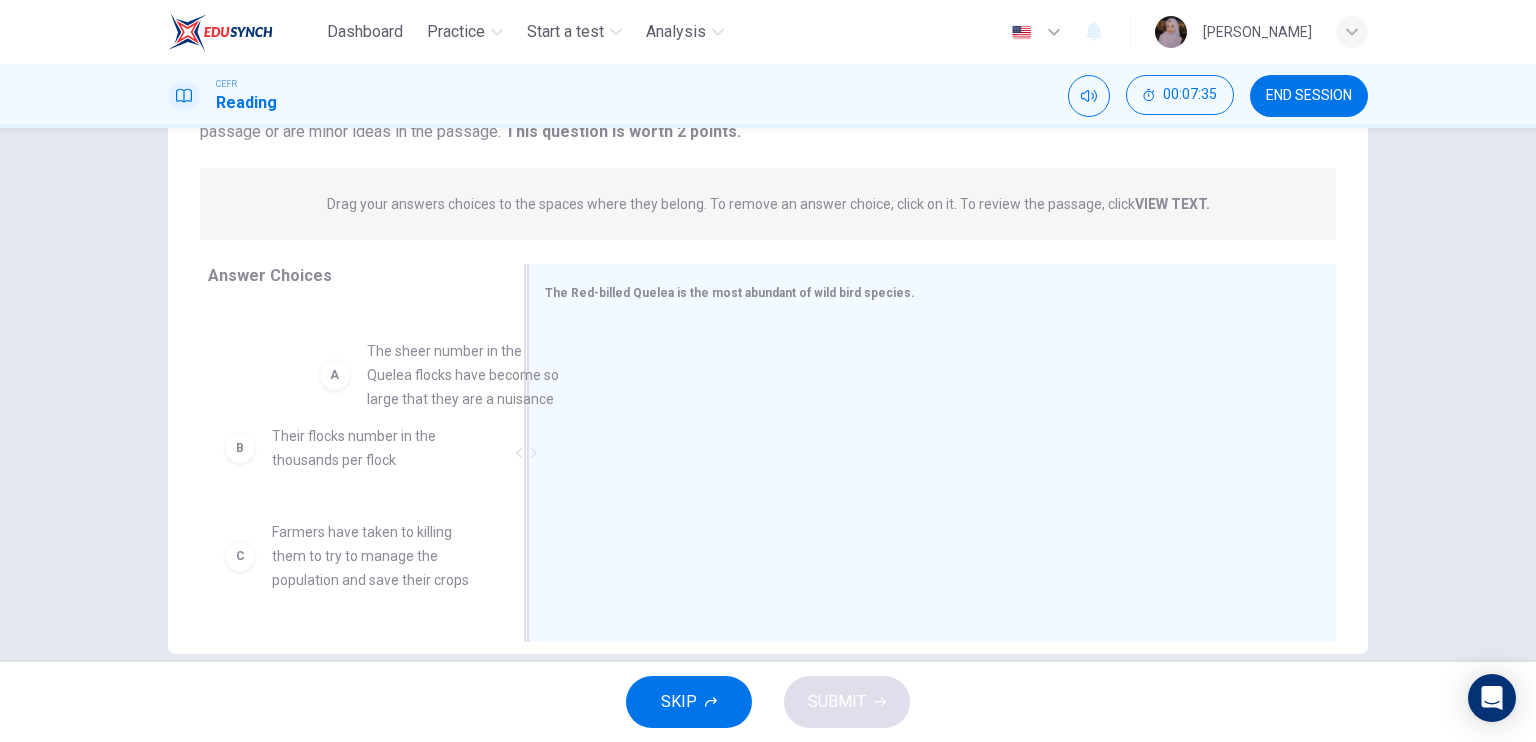 drag, startPoint x: 318, startPoint y: 327, endPoint x: 646, endPoint y: 413, distance: 339.087 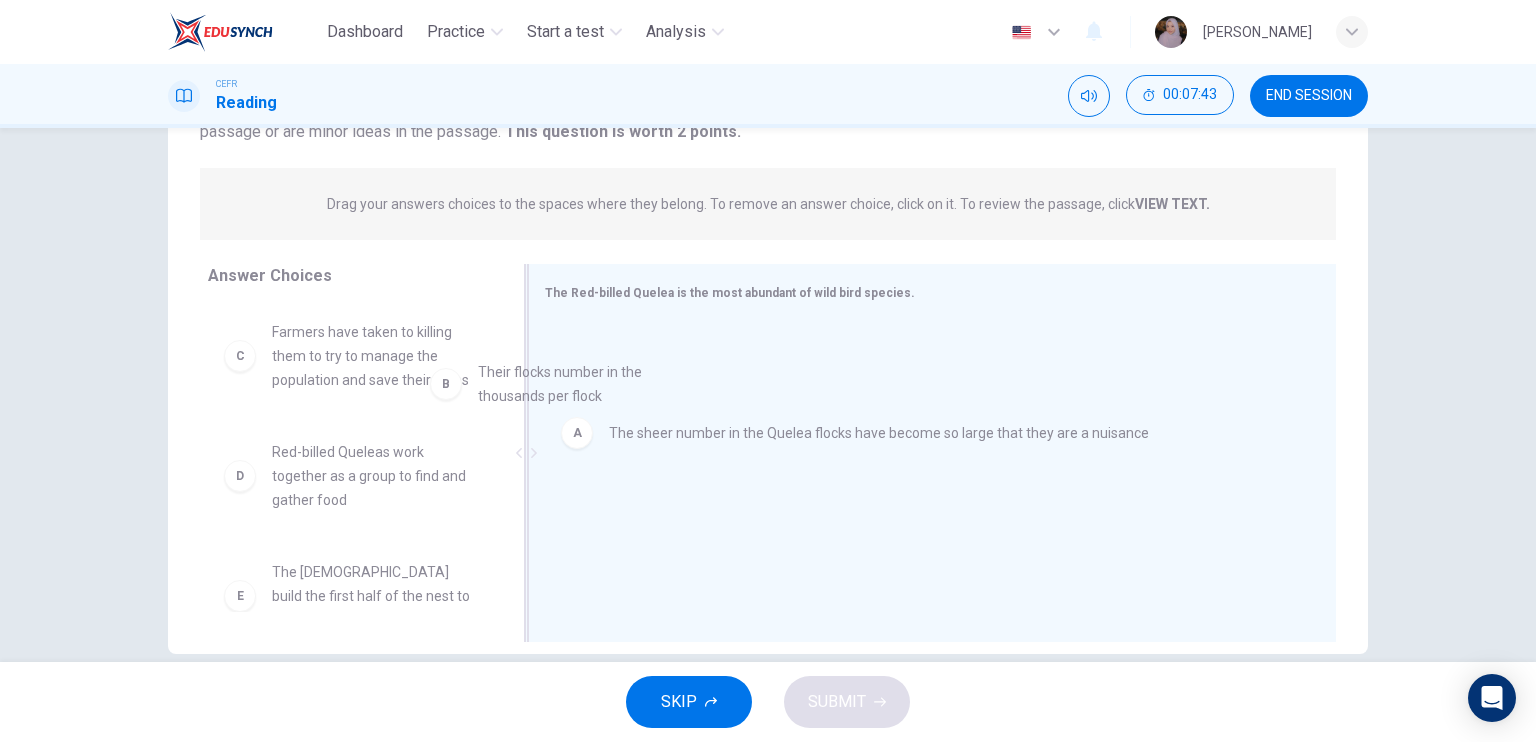 drag, startPoint x: 368, startPoint y: 361, endPoint x: 663, endPoint y: 427, distance: 302.2929 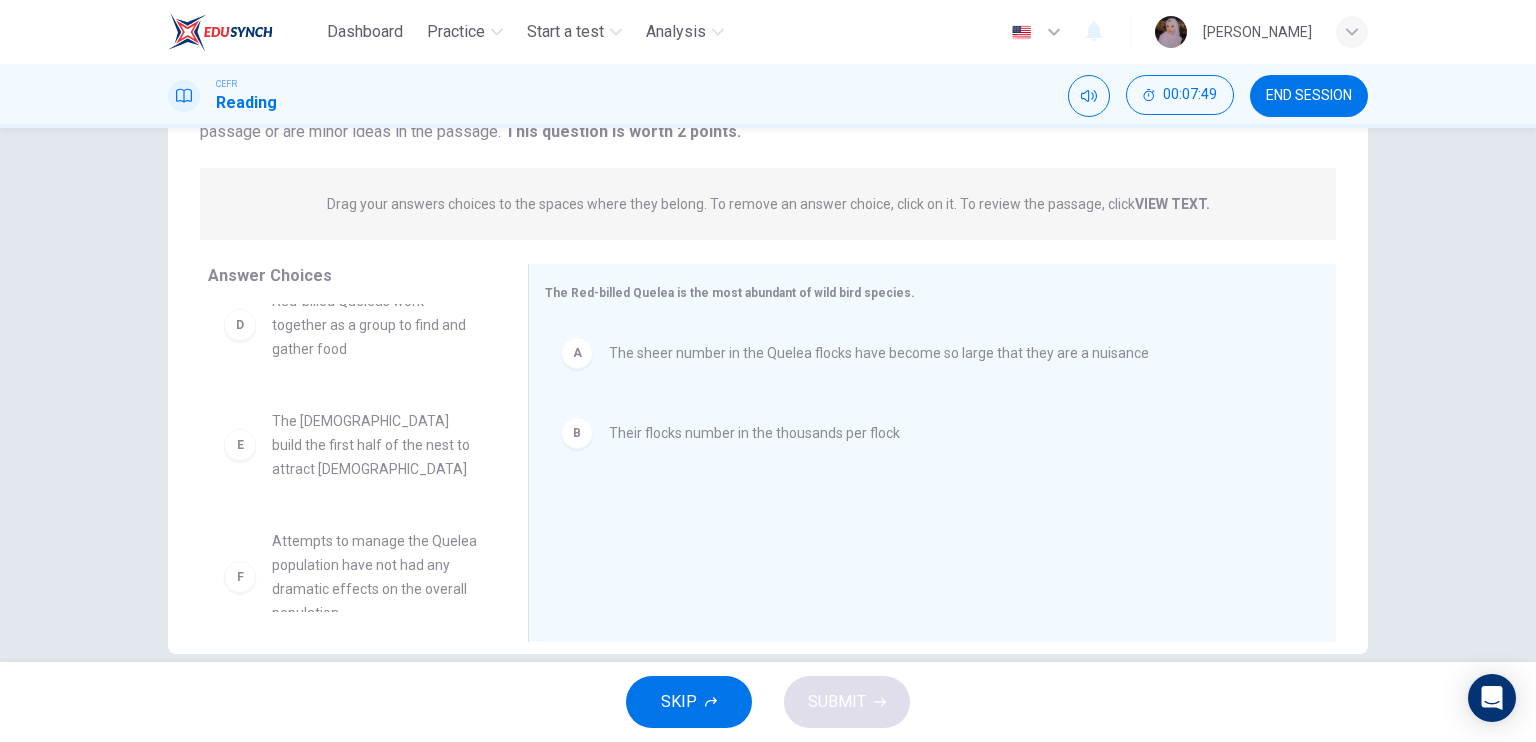 scroll, scrollTop: 156, scrollLeft: 0, axis: vertical 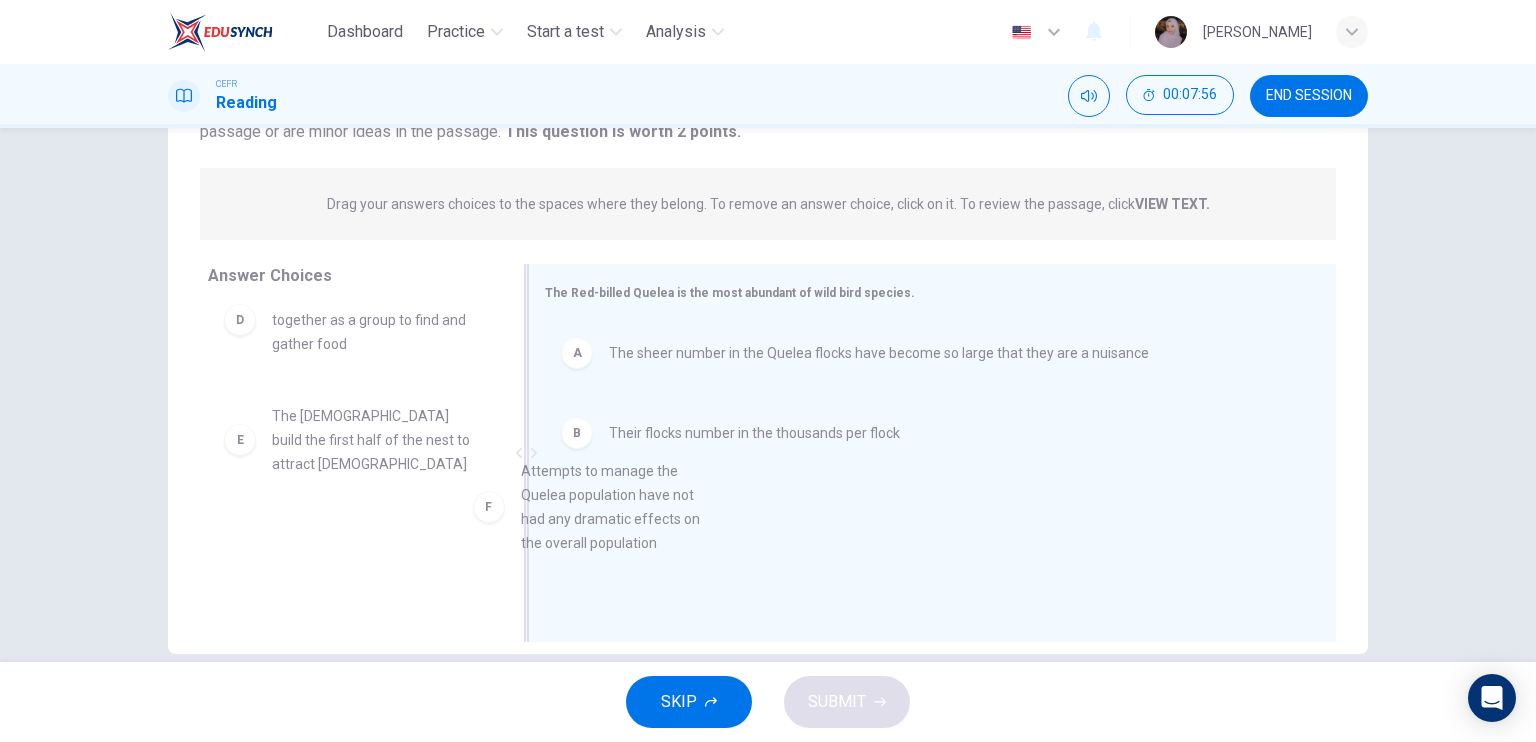 drag, startPoint x: 416, startPoint y: 566, endPoint x: 753, endPoint y: 519, distance: 340.26166 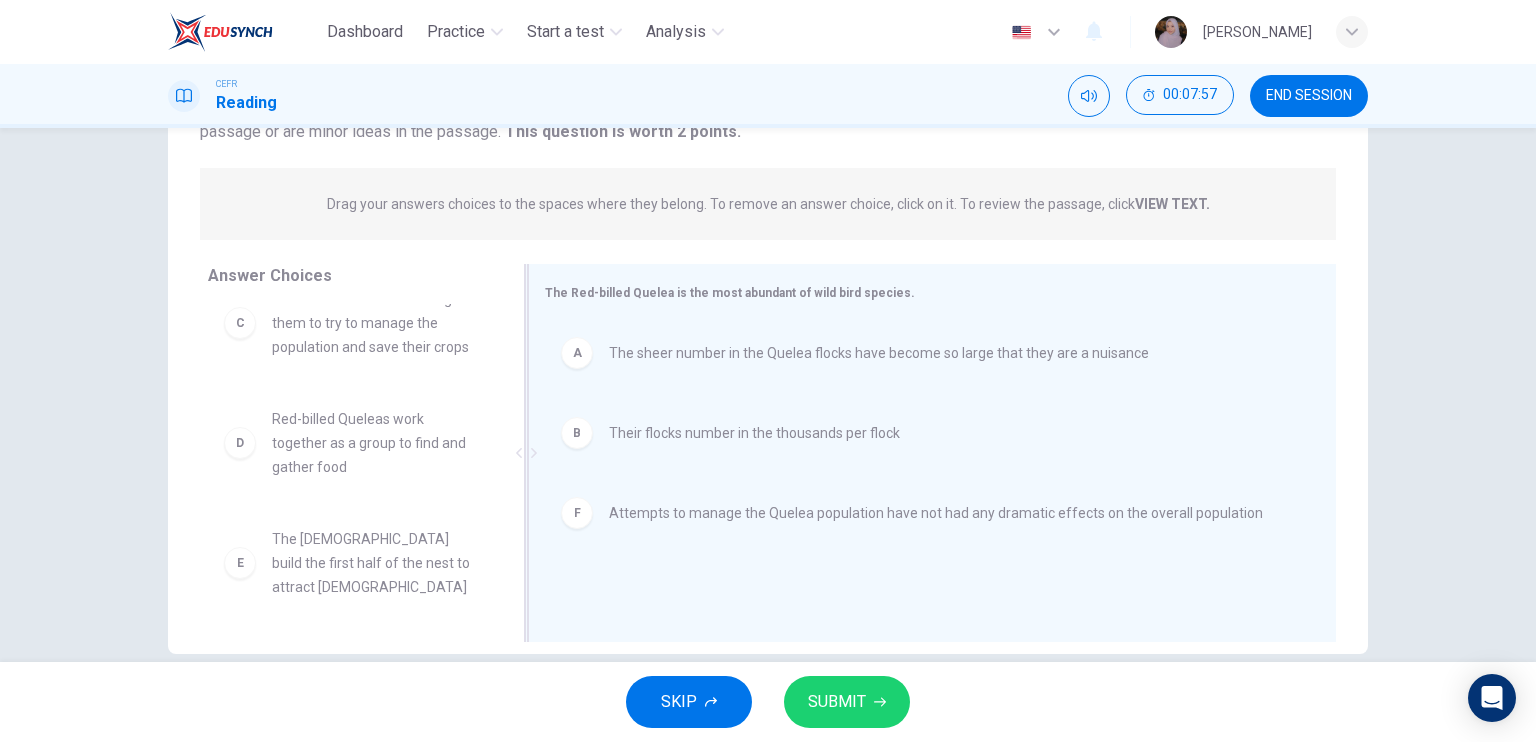 scroll, scrollTop: 12, scrollLeft: 0, axis: vertical 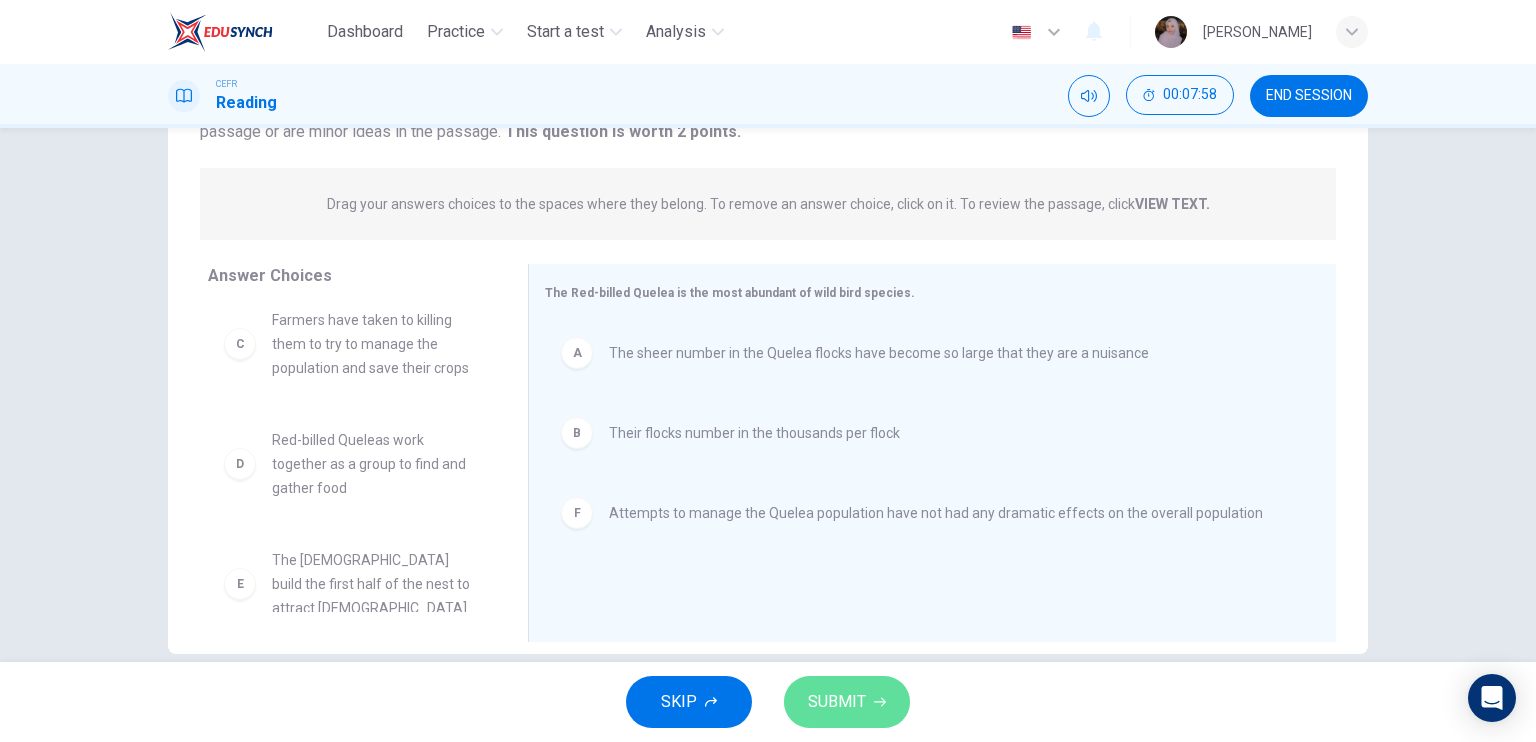 click on "SUBMIT" at bounding box center (847, 702) 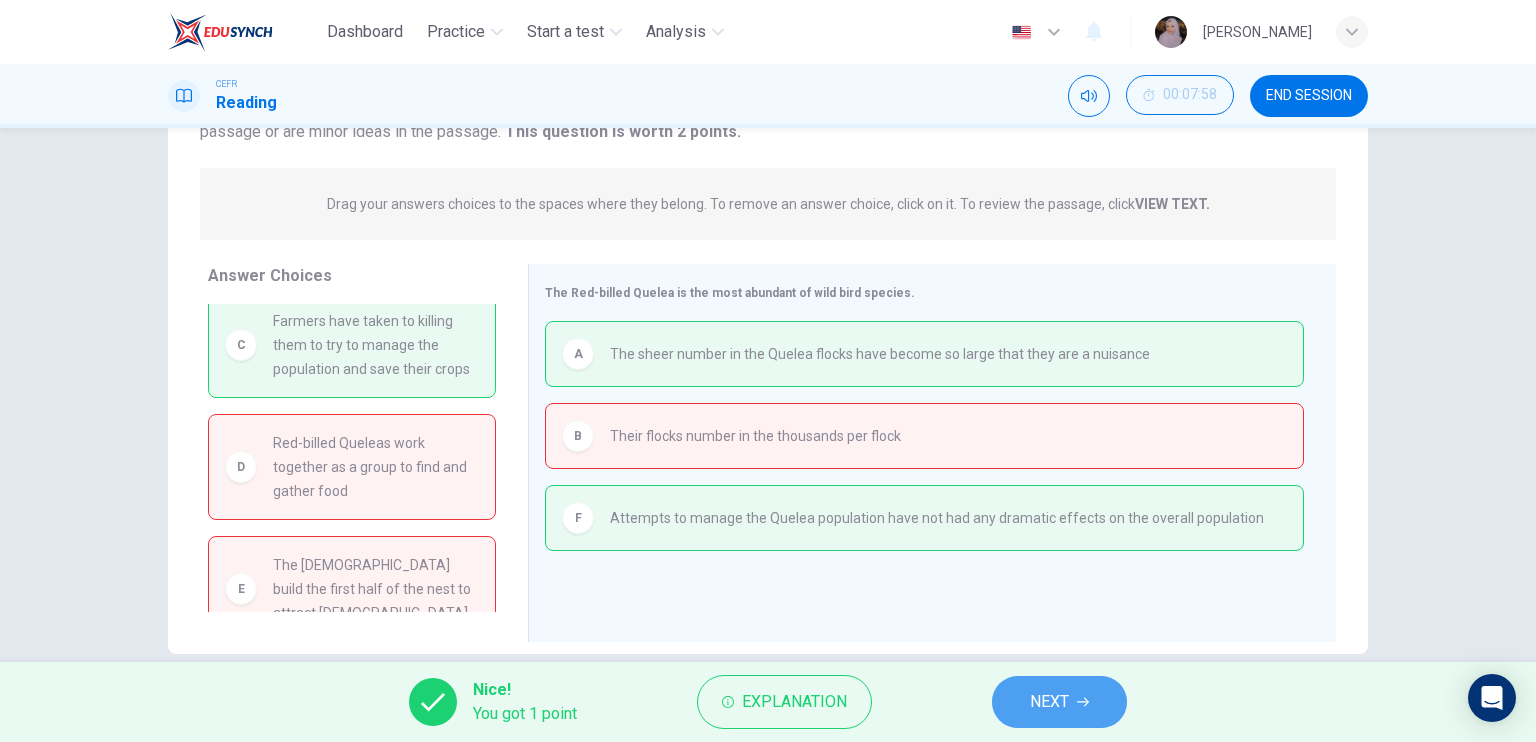 click 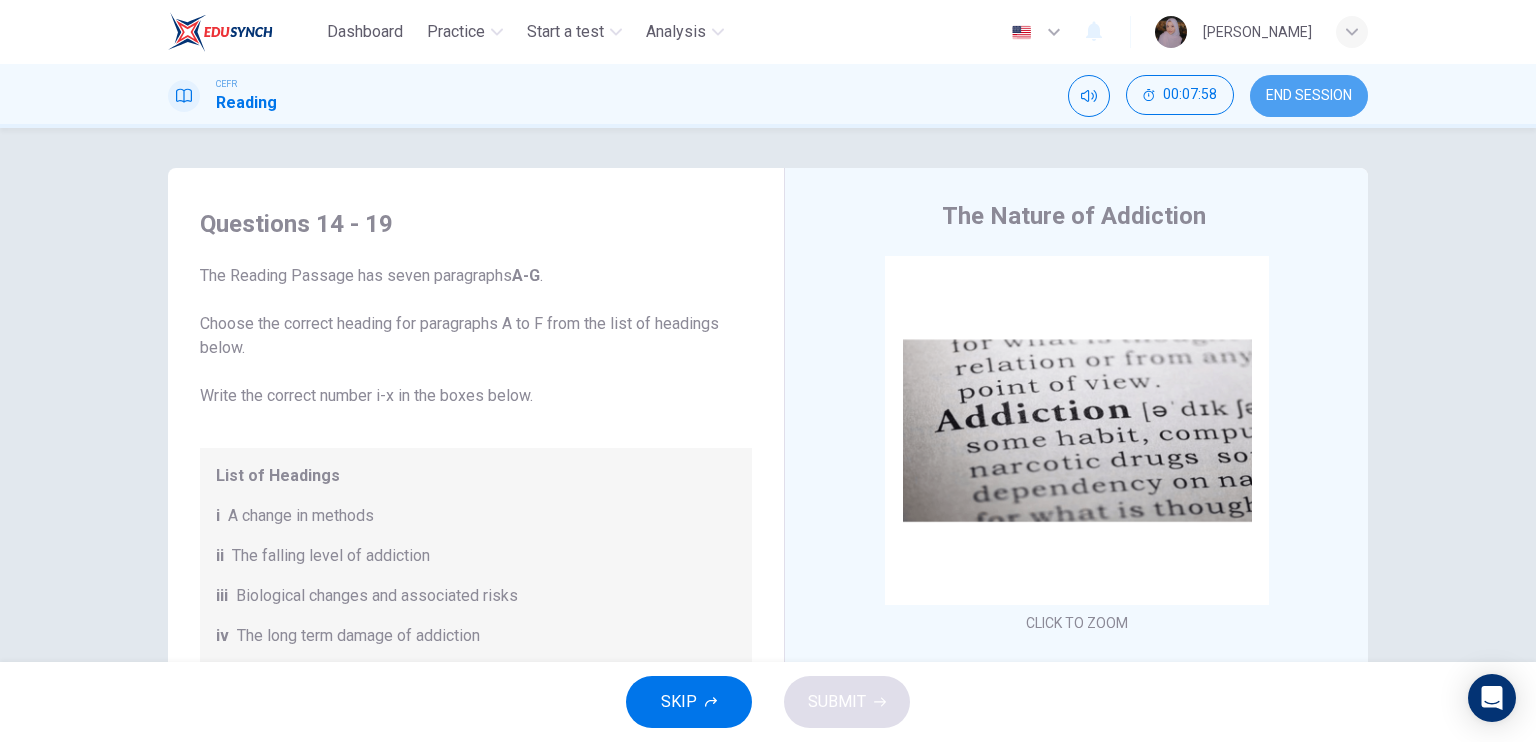 click on "END SESSION" at bounding box center (1309, 96) 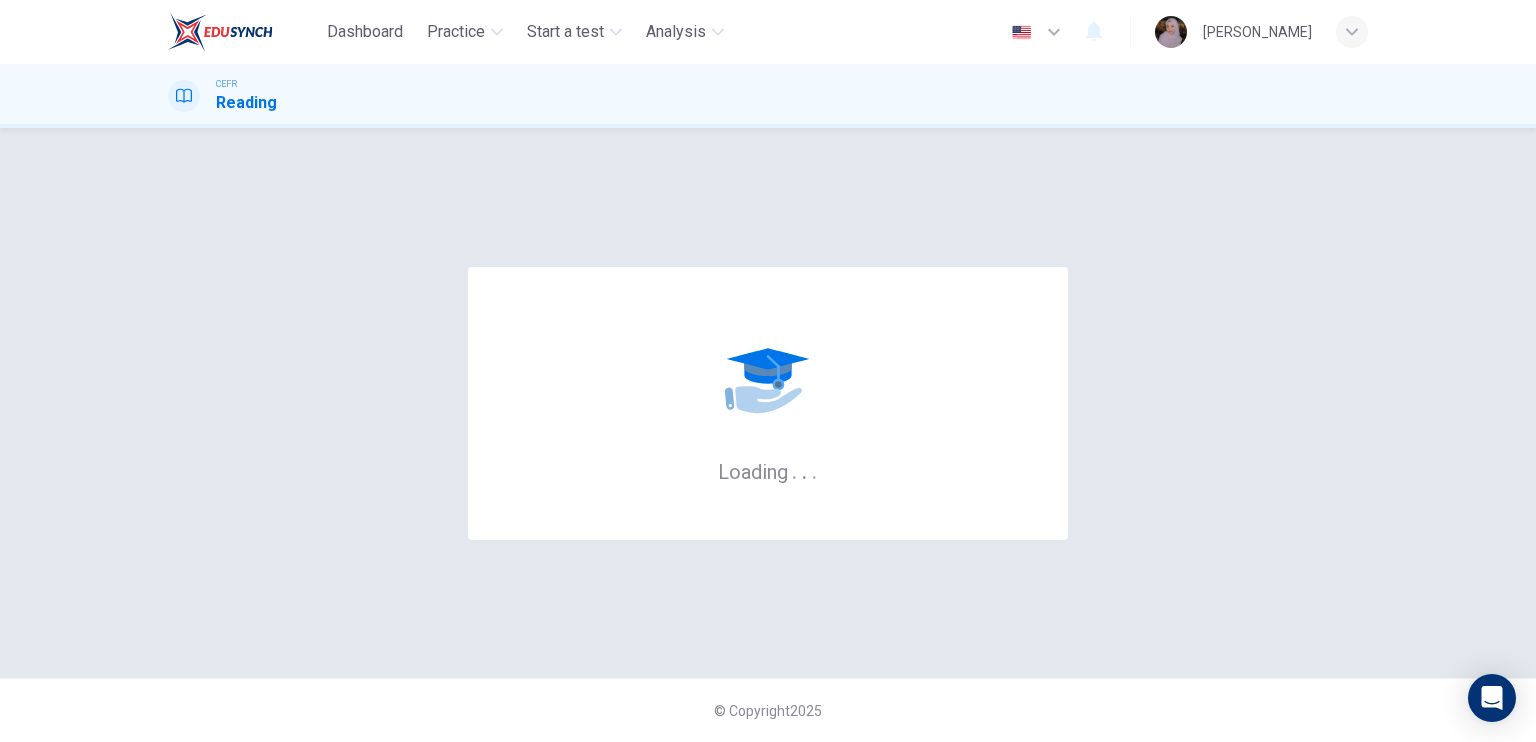 scroll, scrollTop: 0, scrollLeft: 0, axis: both 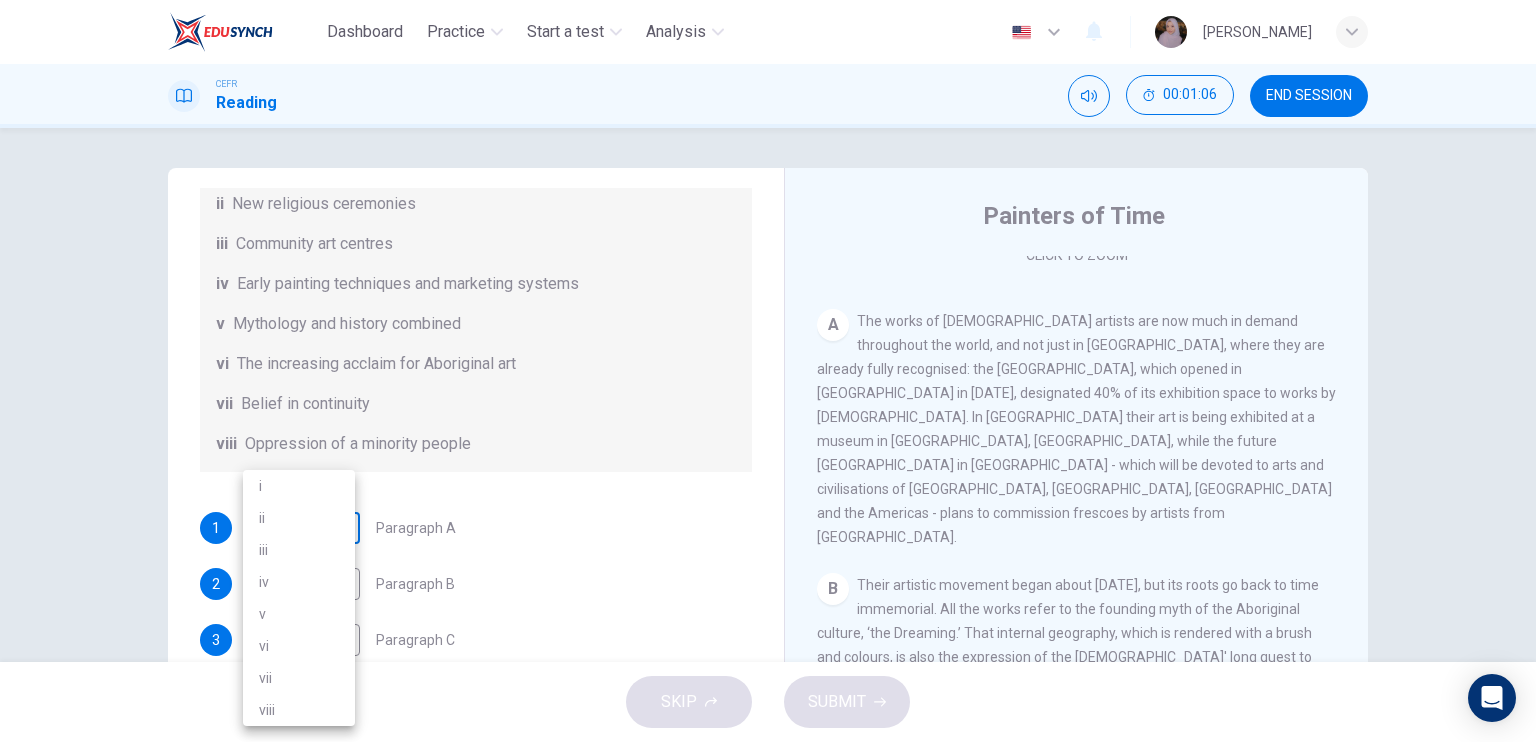 click on "Dashboard Practice Start a test Analysis English en ​ WAN NUR [PERSON_NAME] CEFR Reading 00:01:06 END SESSION Questions 1 - 6 The Reading Passage has eight paragraphs  A-H .
Choose the most suitable heading for paragraphs  A-F  from the list of headings below.
Write the correct number (i-viii) in the boxes below. List of Headings i Amazing results from a project ii New religious ceremonies iii Community art centres iv Early painting techniques and marketing systems v Mythology and history combined vi The increasing acclaim for Aboriginal art vii Belief in continuity viii Oppression of a minority people 1 ​ ​ Paragraph A 2 ​ ​ Paragraph B 3 ​ ​ Paragraph C 4 ​ ​ Paragraph D 5 ​ ​ Paragraph E 6 ​ ​ Paragraph F Painters of Time CLICK TO ZOOM Click to Zoom A B C D E F G H  [DATE], Aboriginal painting has become a great success. Some works sell for more than $25,000, and exceptional items may fetch as much as $180,000 in [GEOGRAPHIC_DATA]. SKIP SUBMIT
Dashboard Practice 2025" at bounding box center [768, 371] 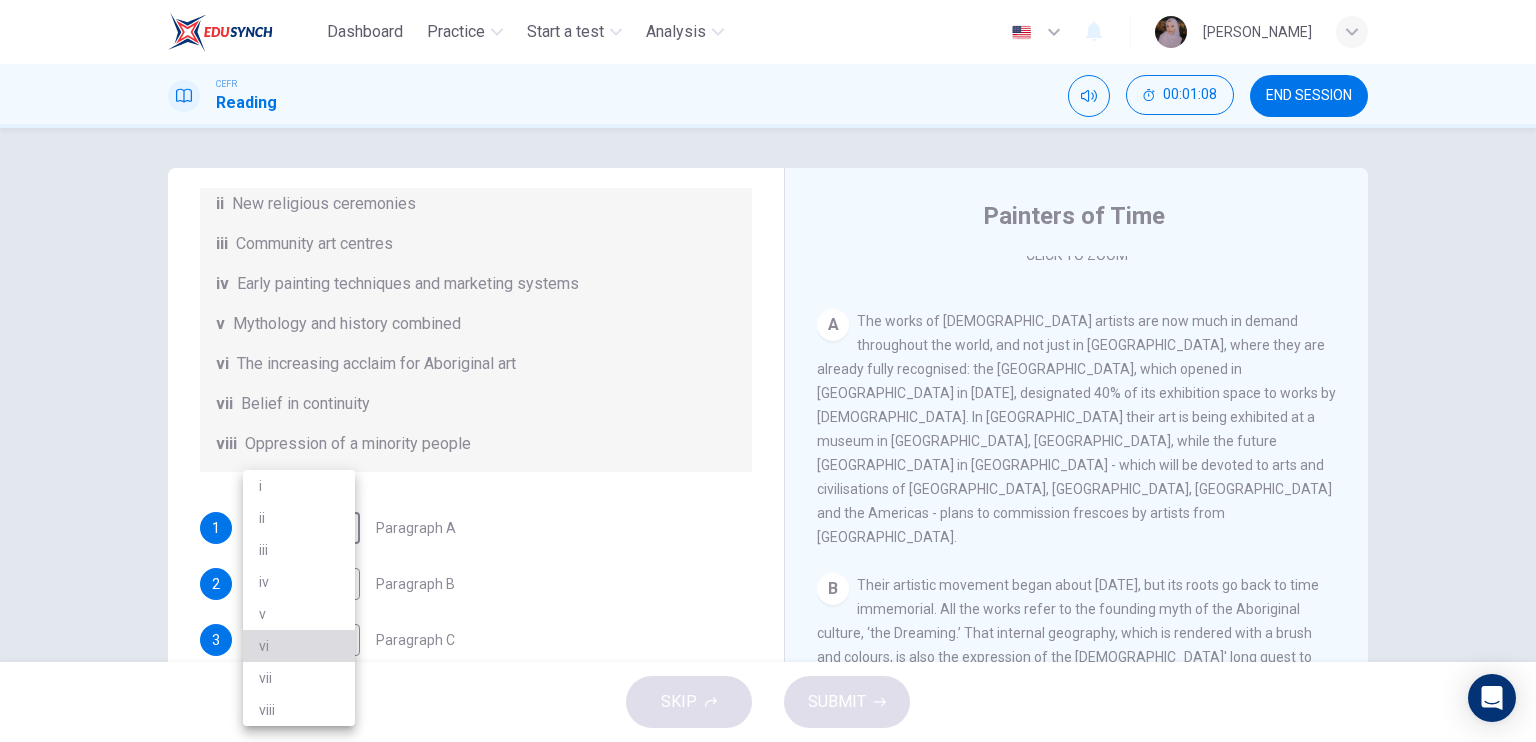 click on "vi" at bounding box center [299, 646] 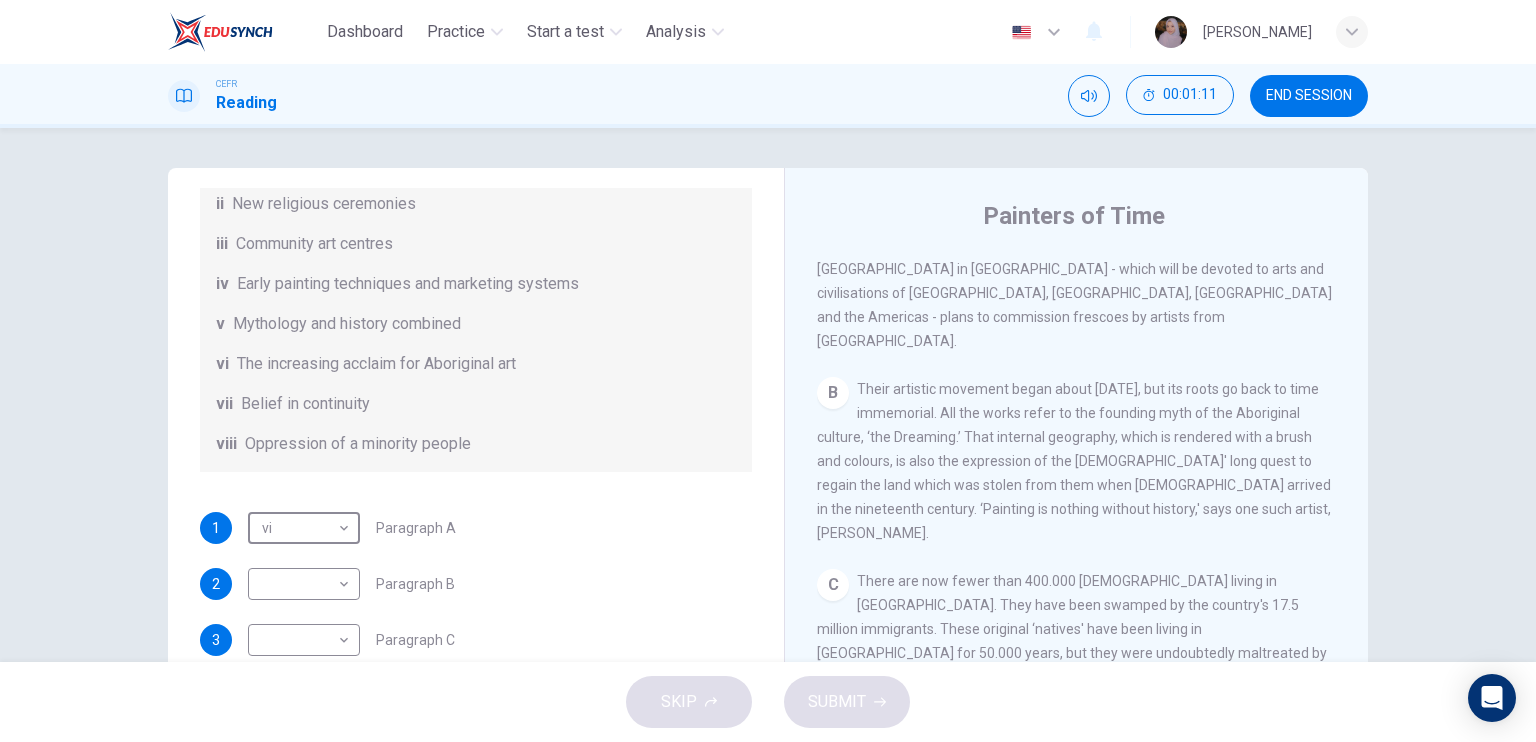 scroll, scrollTop: 566, scrollLeft: 0, axis: vertical 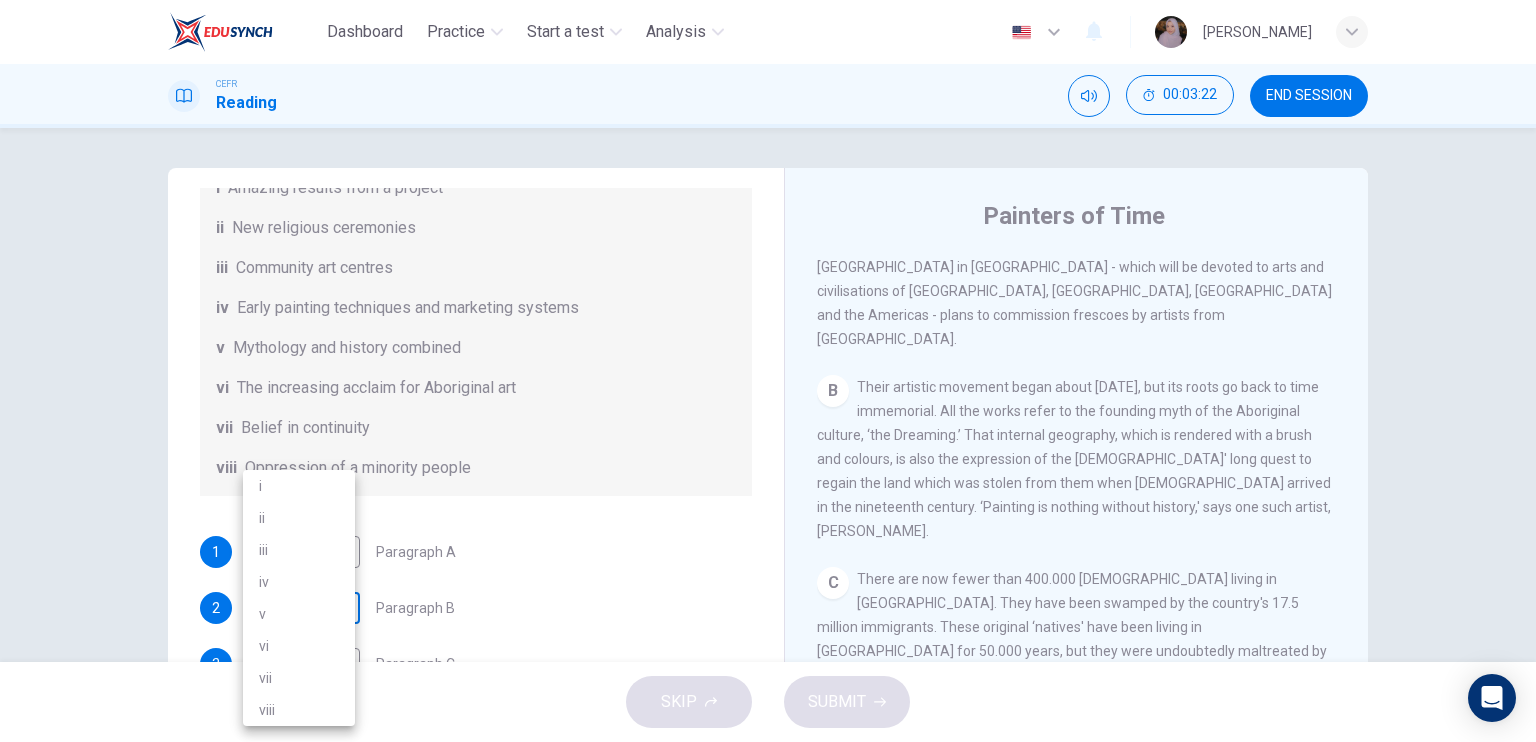 click on "Dashboard Practice Start a test Analysis English en ​ WAN NUR [PERSON_NAME] CEFR Reading 00:03:22 END SESSION Questions 1 - 6 The Reading Passage has eight paragraphs  A-H .
Choose the most suitable heading for paragraphs  A-F  from the list of headings below.
Write the correct number (i-viii) in the boxes below. List of Headings i Amazing results from a project ii New religious ceremonies iii Community art centres iv Early painting techniques and marketing systems v Mythology and history combined vi The increasing acclaim for Aboriginal art vii Belief in continuity viii Oppression of a minority people 1 vi vi ​ Paragraph A 2 ​ ​ Paragraph B 3 ​ ​ Paragraph C 4 ​ ​ Paragraph D 5 ​ ​ Paragraph E 6 ​ ​ Paragraph F Painters of Time CLICK TO ZOOM Click to Zoom A B C D E F G H  [DATE], Aboriginal painting has become a great success. Some works sell for more than $25,000, and exceptional items may fetch as much as $180,000 in [GEOGRAPHIC_DATA]. SKIP SUBMIT
Dashboard Practice i v" at bounding box center [768, 371] 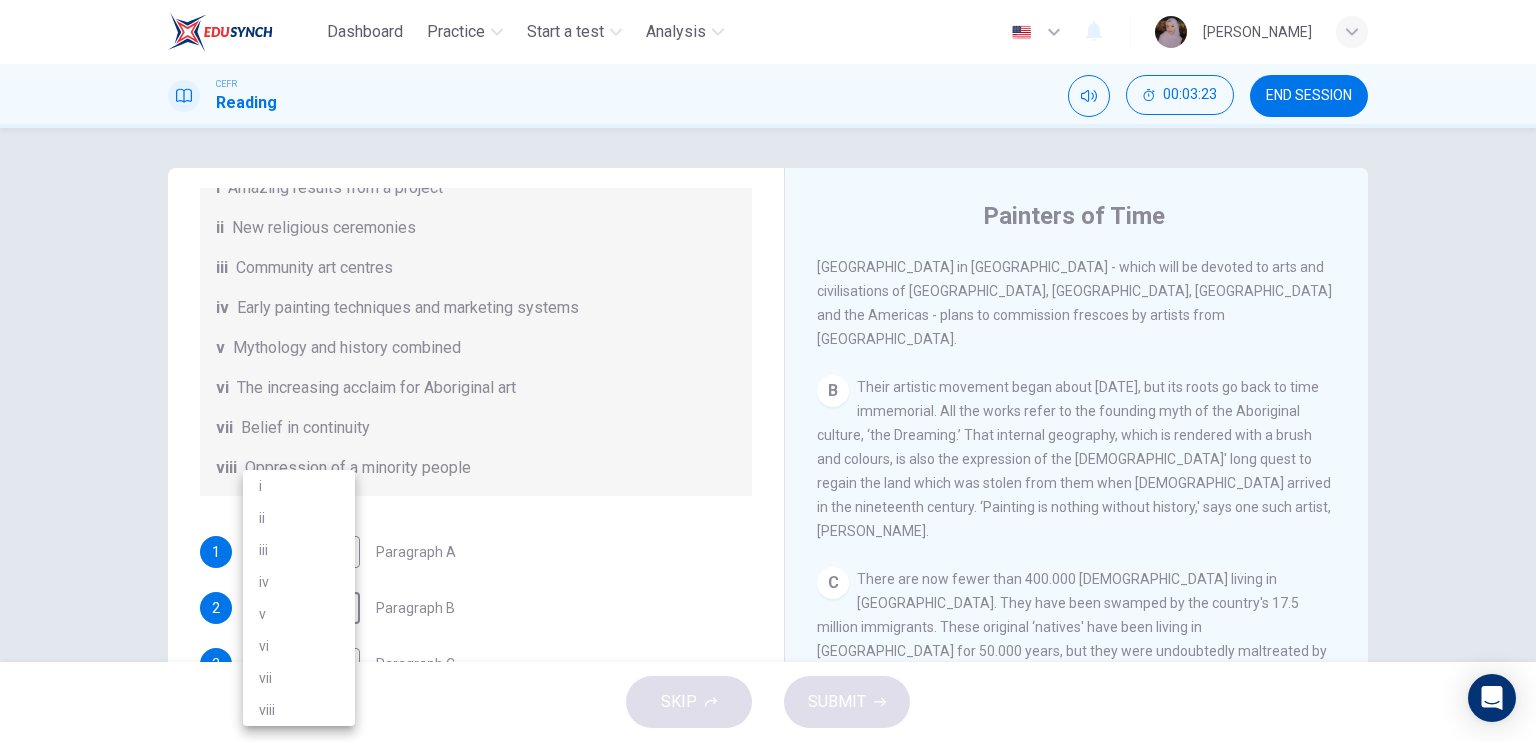 click on "v" at bounding box center (299, 614) 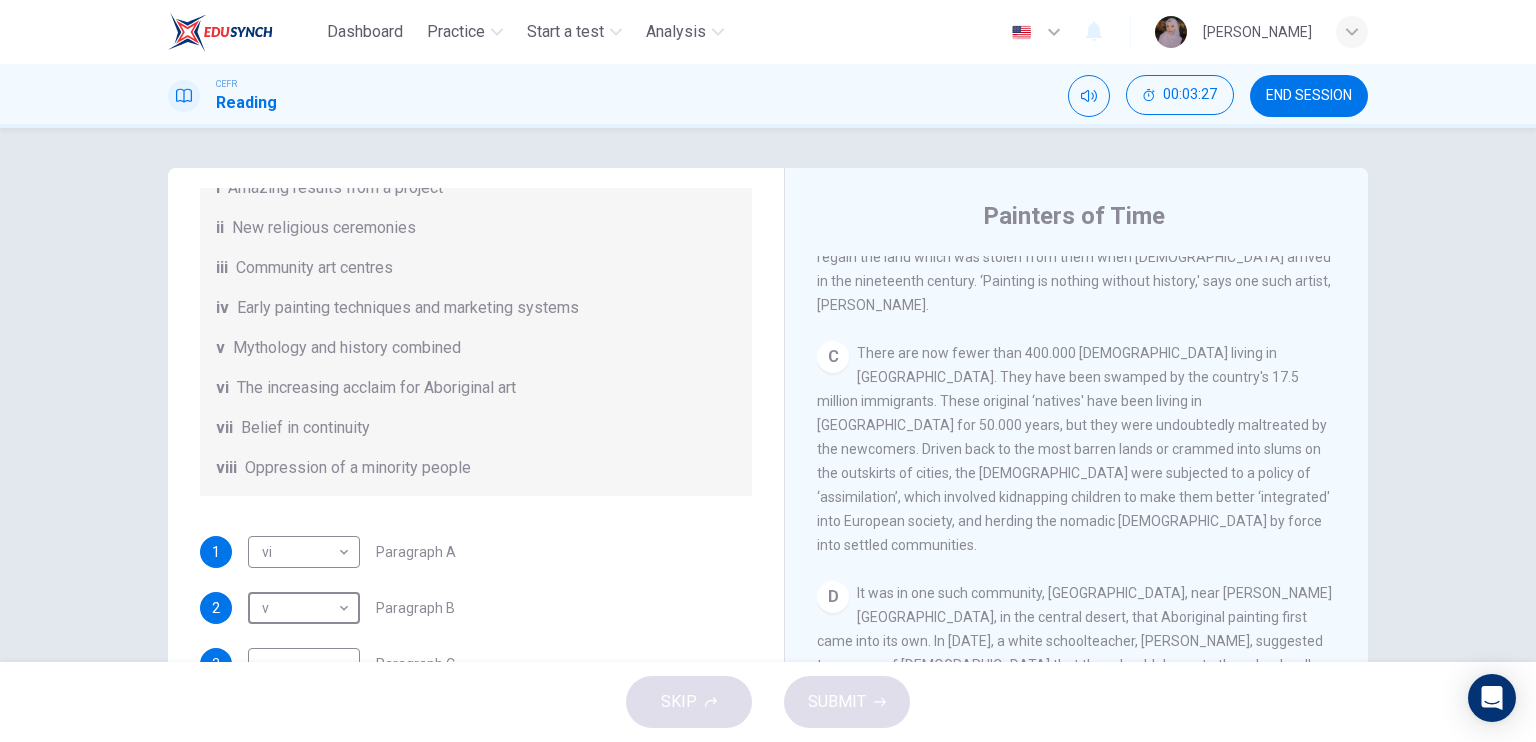 scroll, scrollTop: 792, scrollLeft: 0, axis: vertical 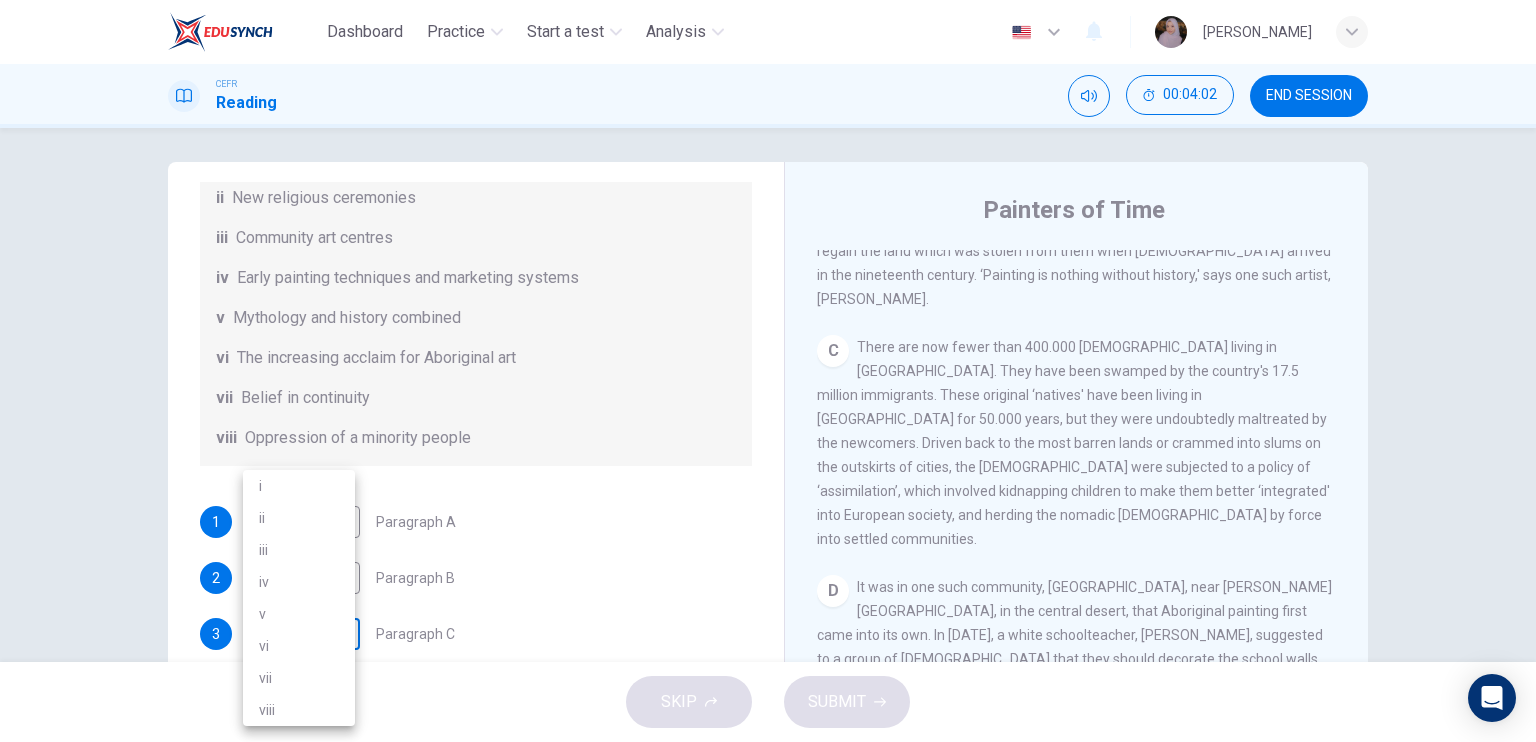 click on "Dashboard Practice Start a test Analysis English en ​ WAN NUR [PERSON_NAME] CEFR Reading 00:04:02 END SESSION Questions 1 - 6 The Reading Passage has eight paragraphs  A-H .
Choose the most suitable heading for paragraphs  A-F  from the list of headings below.
Write the correct number (i-viii) in the boxes below. List of Headings i Amazing results from a project ii New religious ceremonies iii Community art centres iv Early painting techniques and marketing systems v Mythology and history combined vi The increasing acclaim for Aboriginal art vii Belief in continuity viii Oppression of a minority people 1 vi vi ​ Paragraph A 2 v v ​ Paragraph B 3 ​ ​ Paragraph C 4 ​ ​ Paragraph D 5 ​ ​ Paragraph E 6 ​ ​ Paragraph F Painters of Time CLICK TO ZOOM Click to Zoom A B C D E F G H  [DATE], Aboriginal painting has become a great success. Some works sell for more than $25,000, and exceptional items may fetch as much as $180,000 in [GEOGRAPHIC_DATA]. SKIP SUBMIT
Dashboard Practice i v" at bounding box center [768, 371] 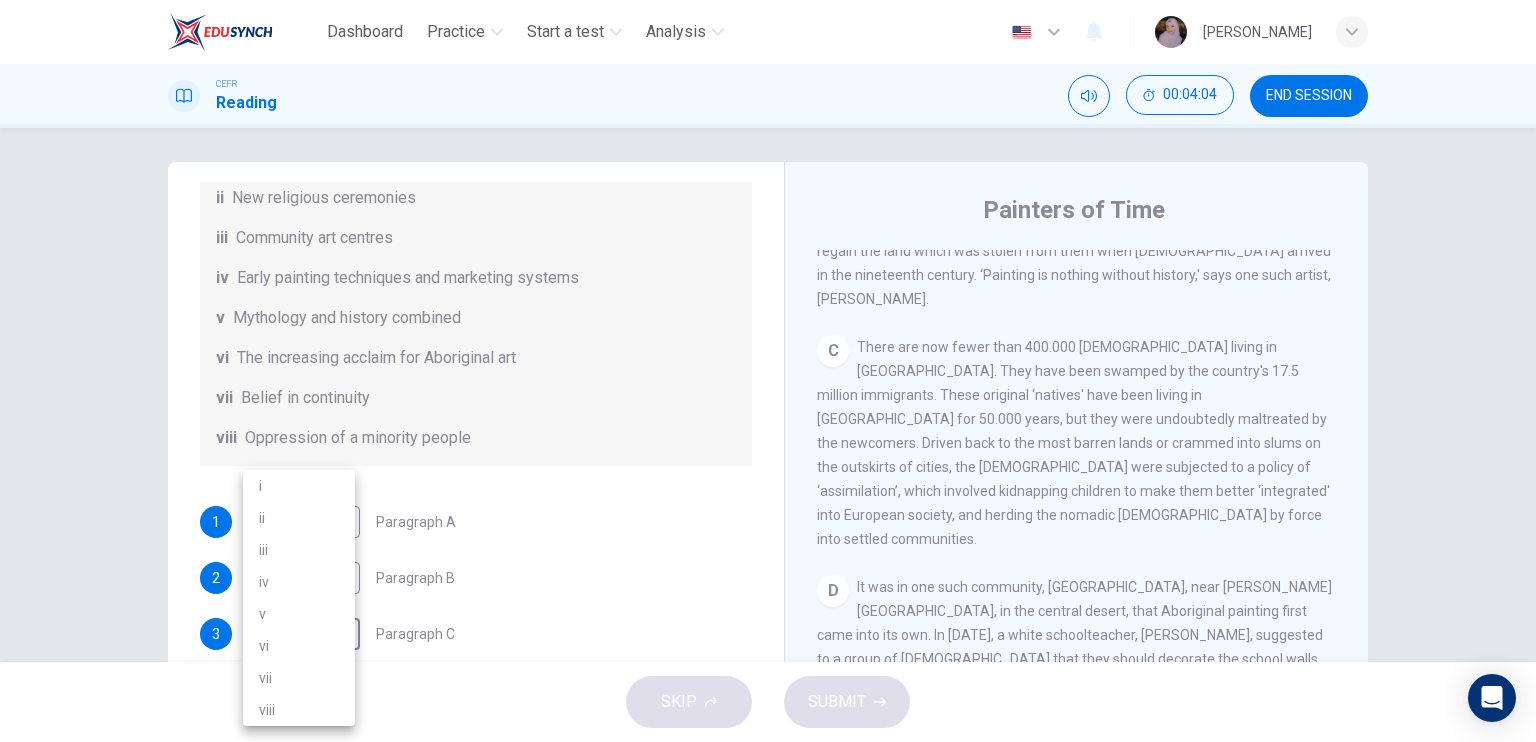 click on "viii" at bounding box center (299, 710) 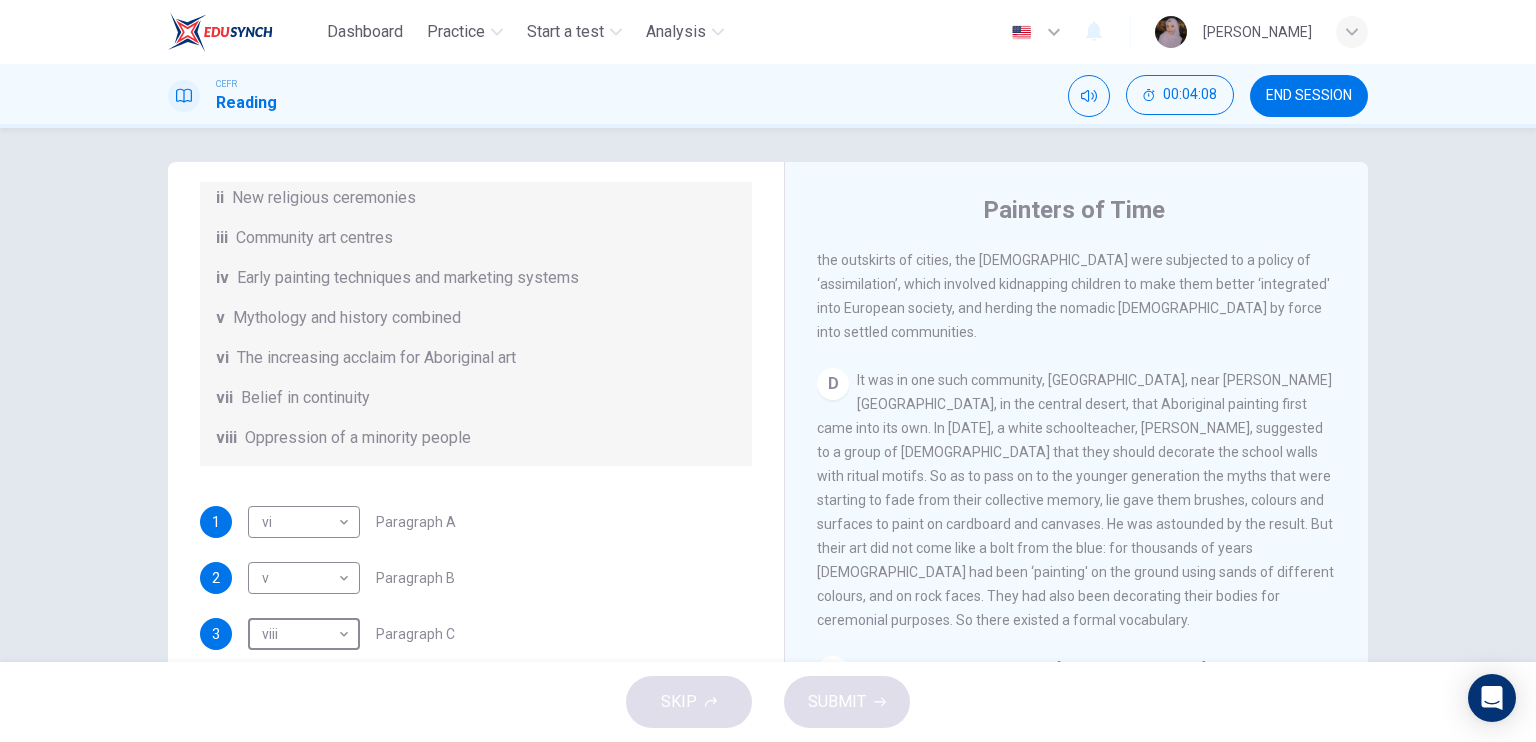 scroll, scrollTop: 1000, scrollLeft: 0, axis: vertical 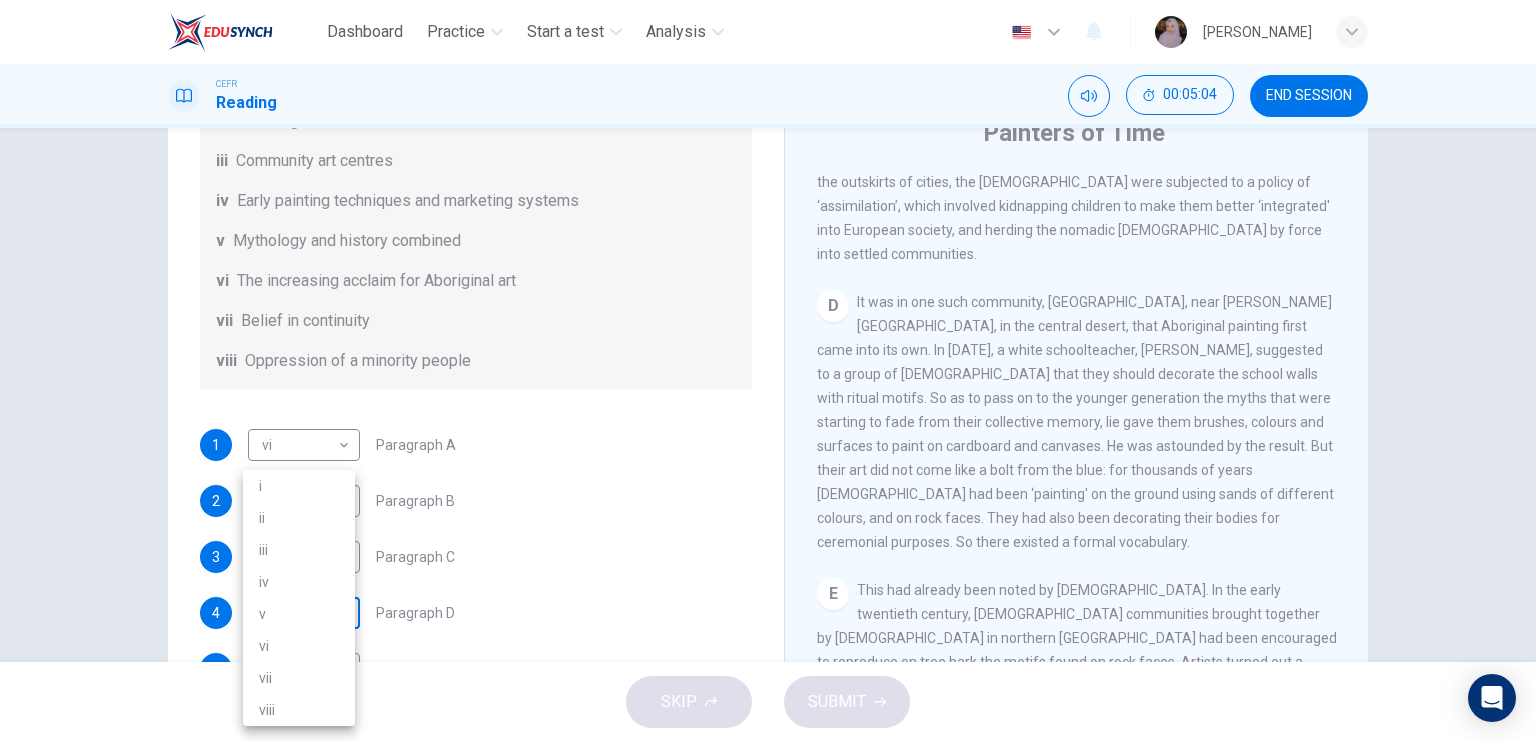 click on "Dashboard Practice Start a test Analysis English en ​ WAN NUR [PERSON_NAME] CEFR Reading 00:05:04 END SESSION Questions 1 - 6 The Reading Passage has eight paragraphs  A-H .
Choose the most suitable heading for paragraphs  A-F  from the list of headings below.
Write the correct number (i-viii) in the boxes below. List of Headings i Amazing results from a project ii New religious ceremonies iii Community art centres iv Early painting techniques and marketing systems v Mythology and history combined vi The increasing acclaim for Aboriginal art vii Belief in continuity viii Oppression of a minority people 1 vi vi ​ Paragraph A 2 v v ​ Paragraph B 3 viii viii ​ Paragraph C 4 ​ ​ Paragraph D 5 ​ ​ Paragraph E 6 ​ ​ Paragraph F Painters of Time CLICK TO ZOOM Click to Zoom A B C D E F G H  [DATE], Aboriginal painting has become a great success. Some works sell for more than $25,000, and exceptional items may fetch as much as $180,000 in [GEOGRAPHIC_DATA]. SKIP SUBMIT
Dashboard 2025 i" at bounding box center (768, 371) 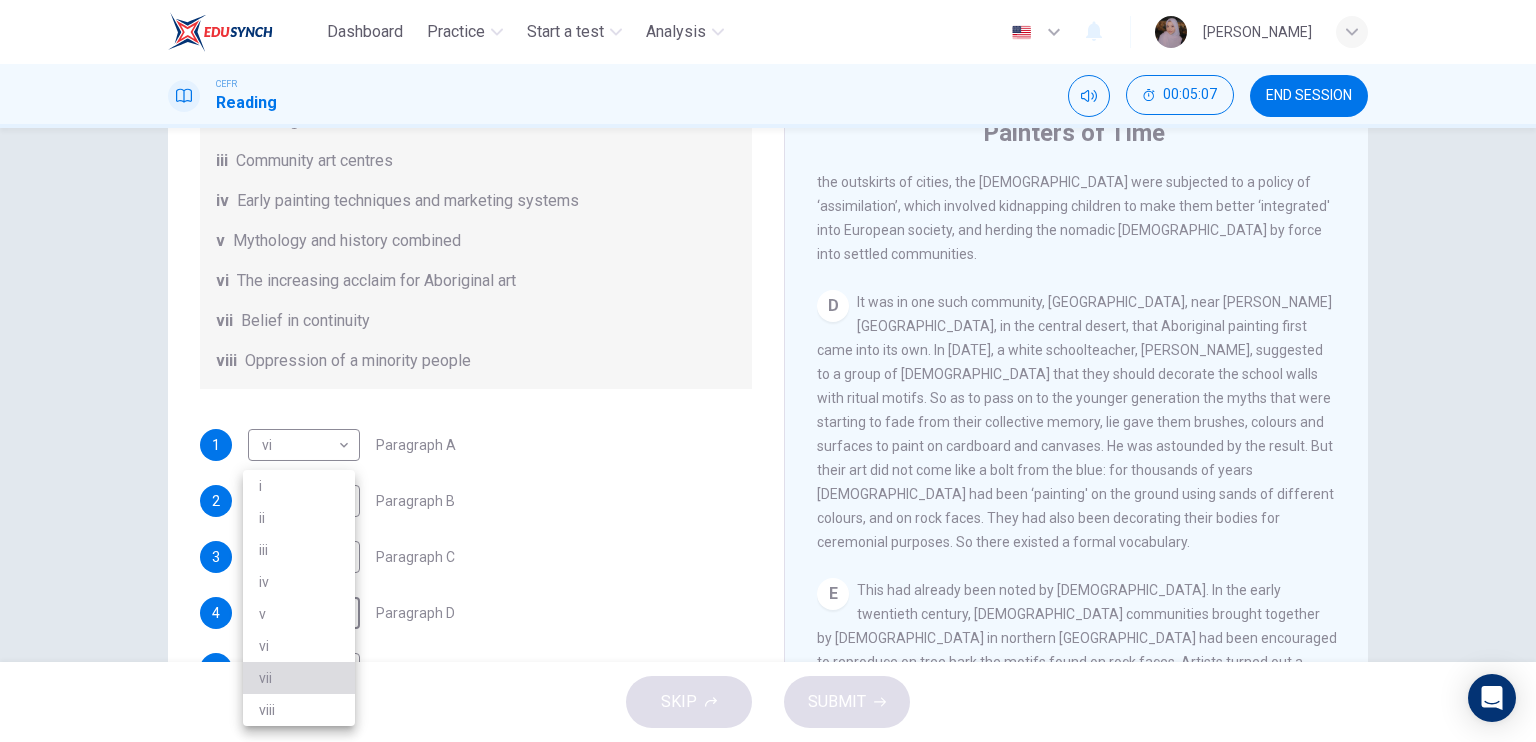 click on "vii" at bounding box center [299, 678] 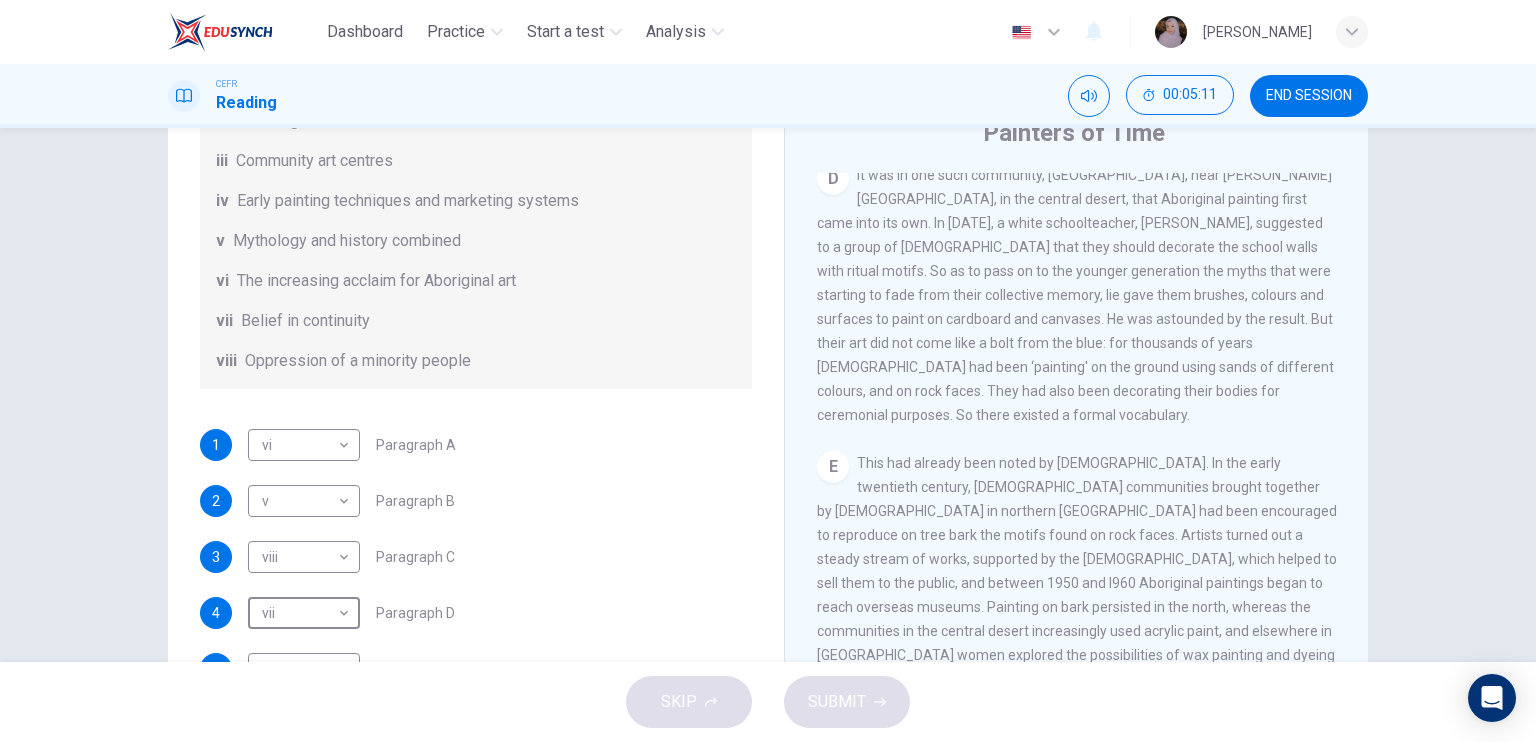 scroll, scrollTop: 1140, scrollLeft: 0, axis: vertical 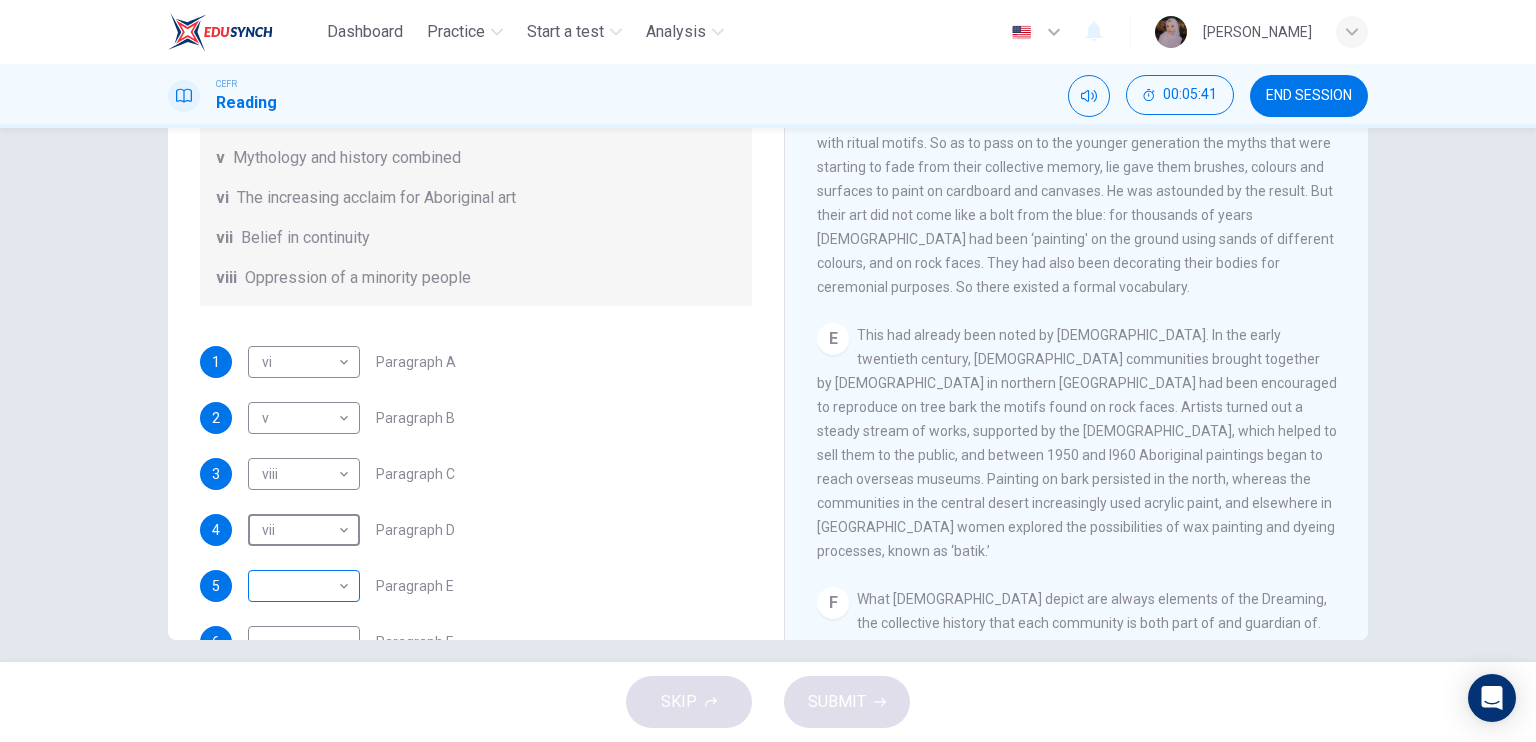 click on "Dashboard Practice Start a test Analysis English en ​ WAN NUR [PERSON_NAME] CEFR Reading 00:05:41 END SESSION Questions 1 - 6 The Reading Passage has eight paragraphs  A-H .
Choose the most suitable heading for paragraphs  A-F  from the list of headings below.
Write the correct number (i-viii) in the boxes below. List of Headings i Amazing results from a project ii New religious ceremonies iii Community art centres iv Early painting techniques and marketing systems v Mythology and history combined vi The increasing acclaim for Aboriginal art vii Belief in continuity viii Oppression of a minority people 1 vi vi ​ Paragraph A 2 v v ​ Paragraph B 3 viii viii ​ Paragraph C 4 vii vii ​ Paragraph D 5 ​ ​ Paragraph E 6 ​ ​ Paragraph F Painters of Time CLICK TO ZOOM Click to Zoom A B C D E F G H  [DATE], Aboriginal painting has become a great success. Some works sell for more than $25,000, and exceptional items may fetch as much as $180,000 in [GEOGRAPHIC_DATA]. SKIP SUBMIT
Dashboard" at bounding box center (768, 371) 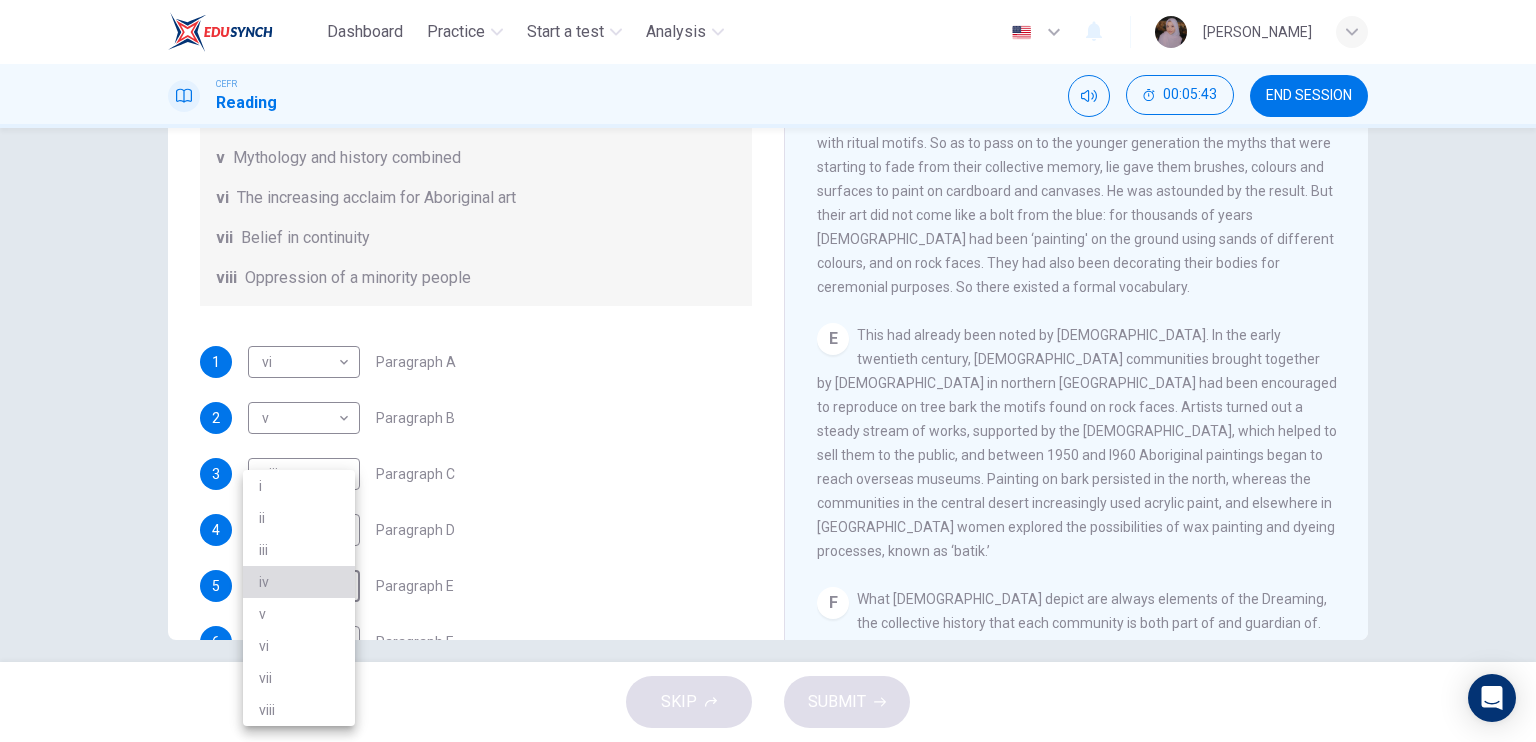 click on "iv" at bounding box center [299, 582] 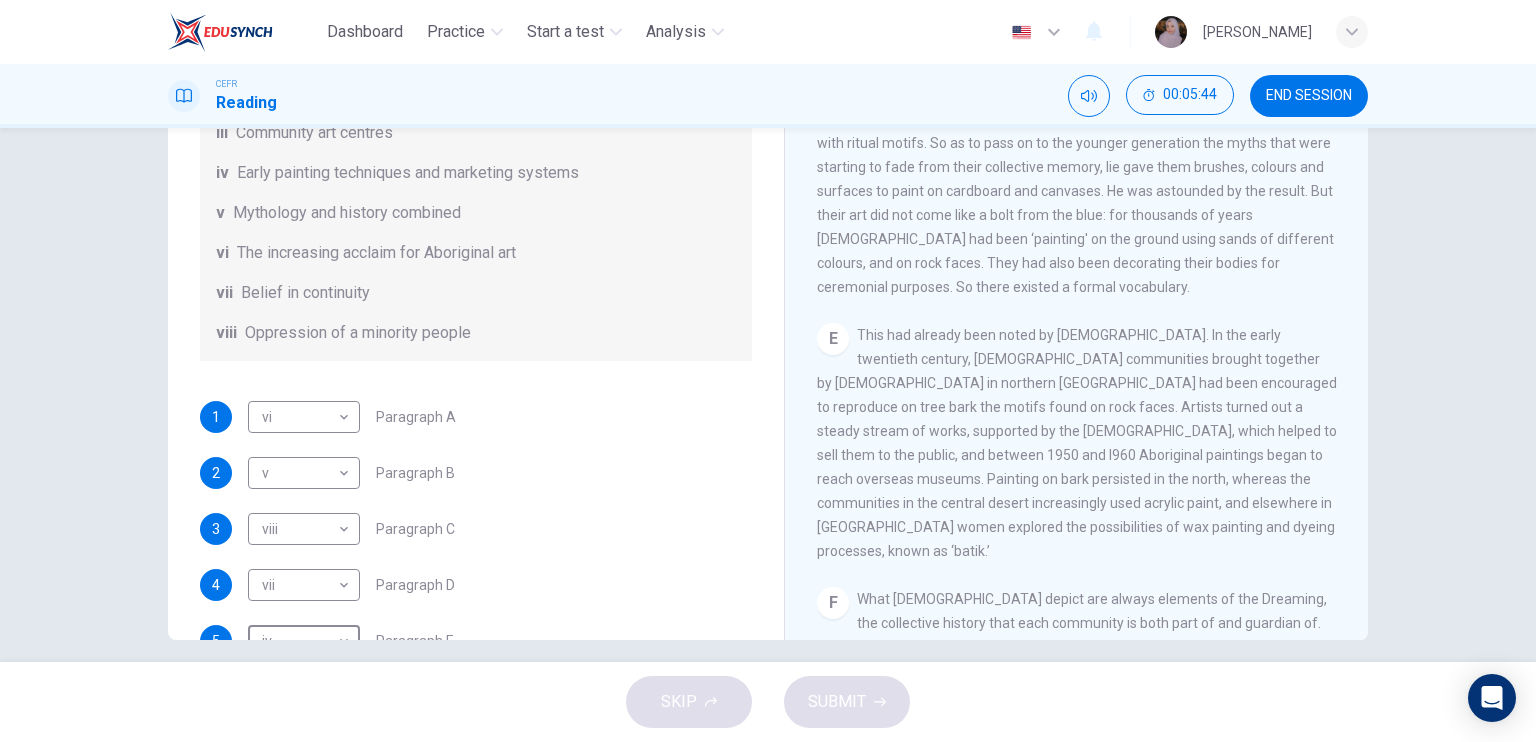 scroll, scrollTop: 232, scrollLeft: 0, axis: vertical 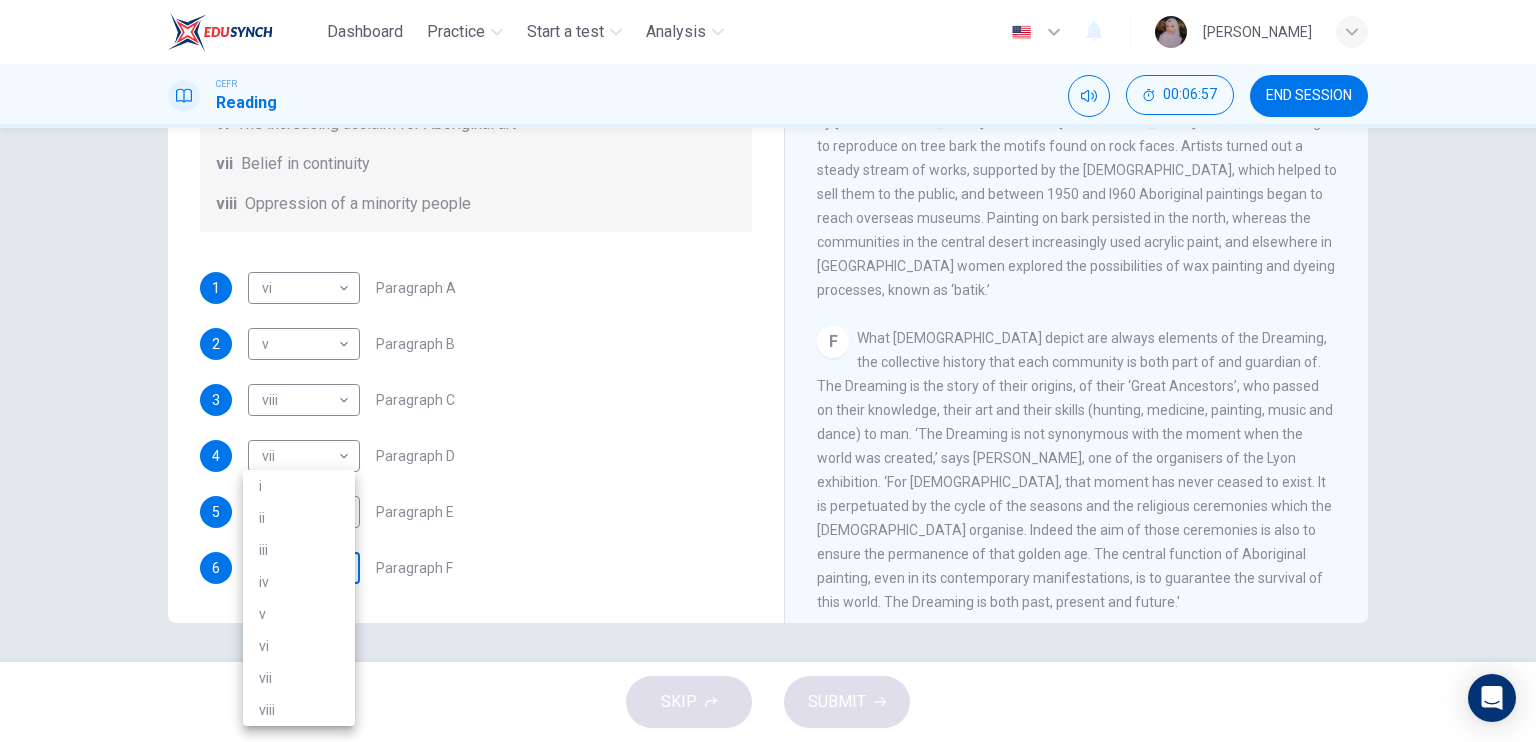 click on "Dashboard Practice Start a test Analysis English en ​ WAN NUR [PERSON_NAME] CEFR Reading 00:06:57 END SESSION Questions 1 - 6 The Reading Passage has eight paragraphs  A-H .
Choose the most suitable heading for paragraphs  A-F  from the list of headings below.
Write the correct number (i-viii) in the boxes below. List of Headings i Amazing results from a project ii New religious ceremonies iii Community art centres iv Early painting techniques and marketing systems v Mythology and history combined vi The increasing acclaim for Aboriginal art vii Belief in continuity viii Oppression of a minority people 1 vi vi ​ Paragraph A 2 v v ​ Paragraph B 3 viii viii ​ Paragraph C 4 vii vii ​ Paragraph D 5 iv iv ​ Paragraph E 6 ​ ​ Paragraph F Painters of Time CLICK TO ZOOM Click to Zoom A B C D E F G H  [DATE], Aboriginal painting has become a great success. Some works sell for more than $25,000, and exceptional items may fetch as much as $180,000 in [GEOGRAPHIC_DATA]. SKIP SUBMIT
Dashboard" at bounding box center (768, 371) 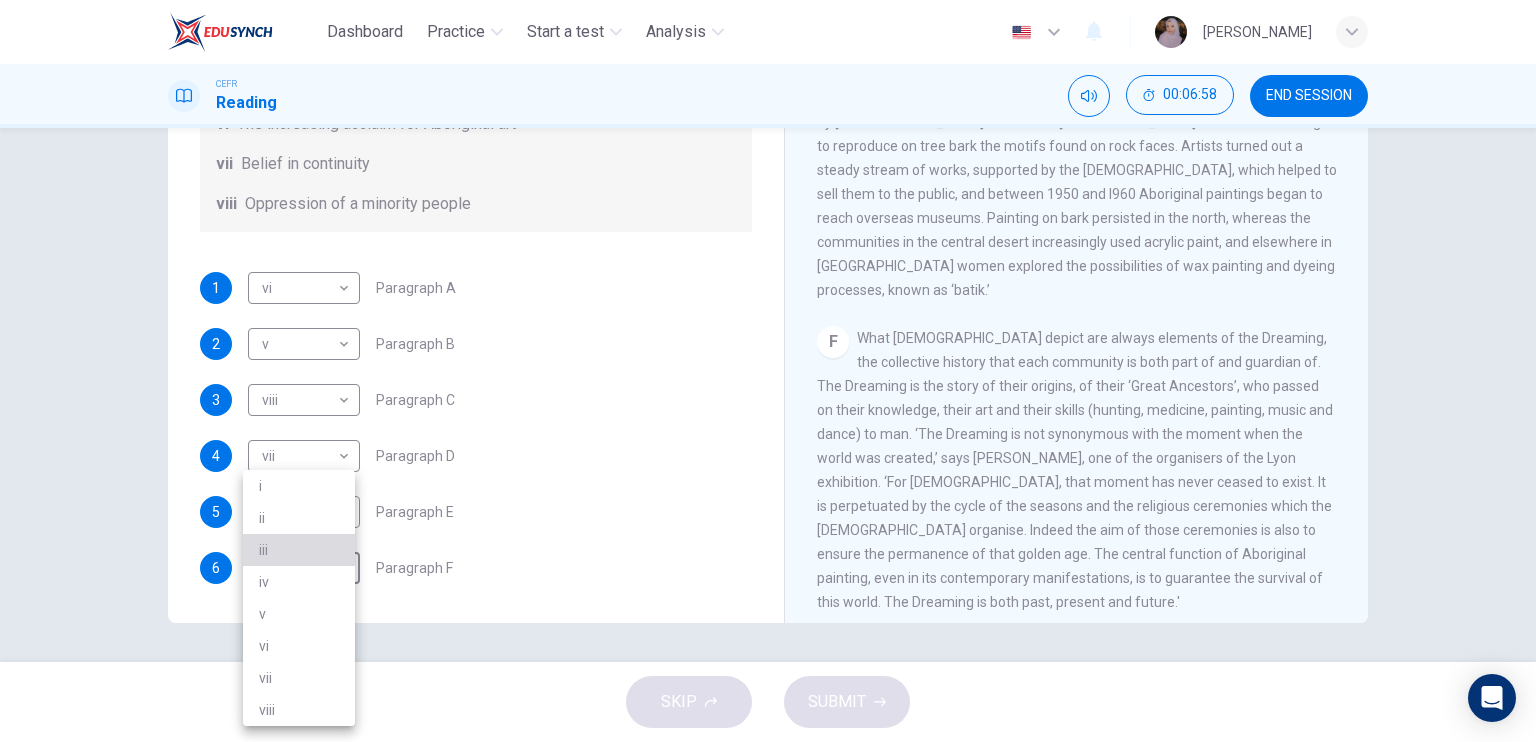 click on "iii" at bounding box center [299, 550] 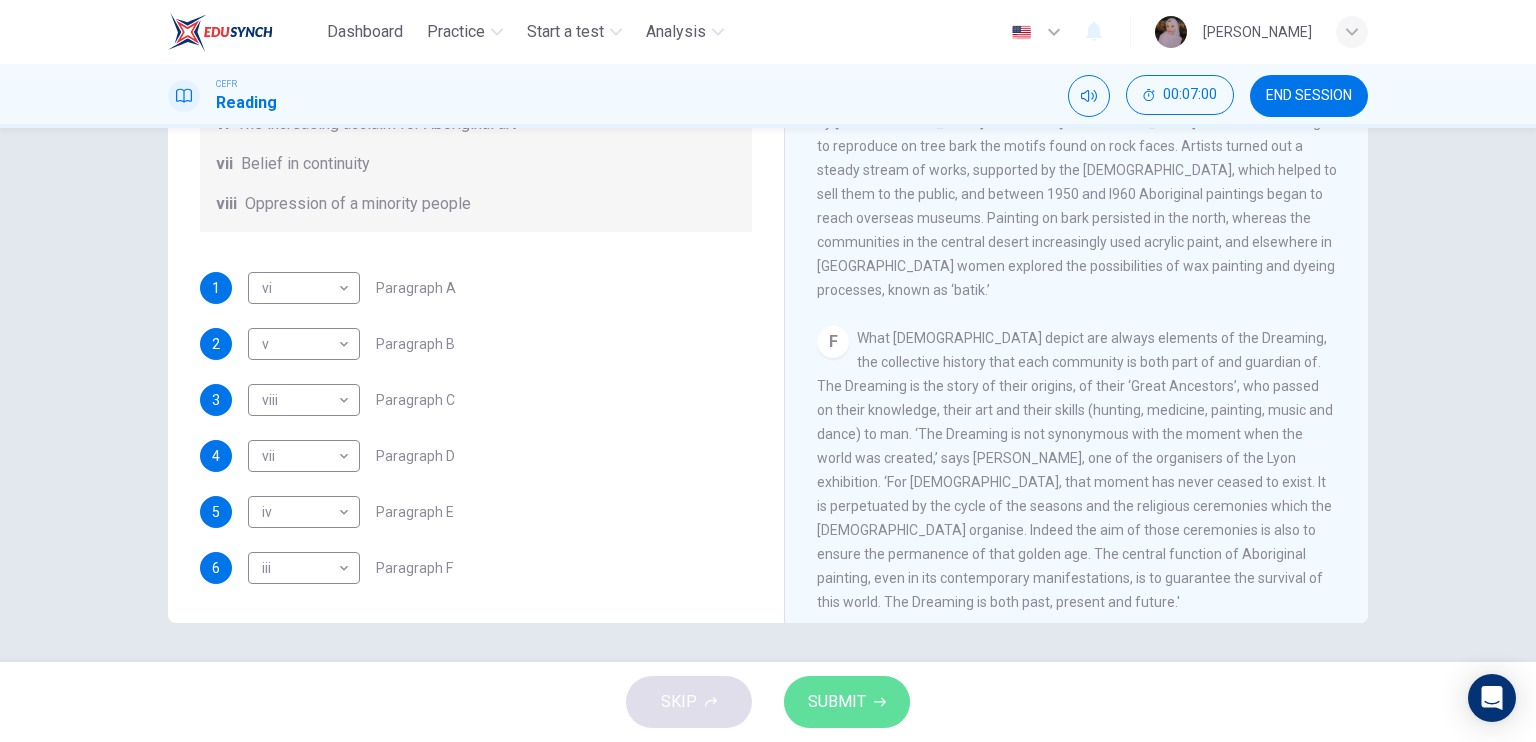 click on "SUBMIT" at bounding box center (837, 702) 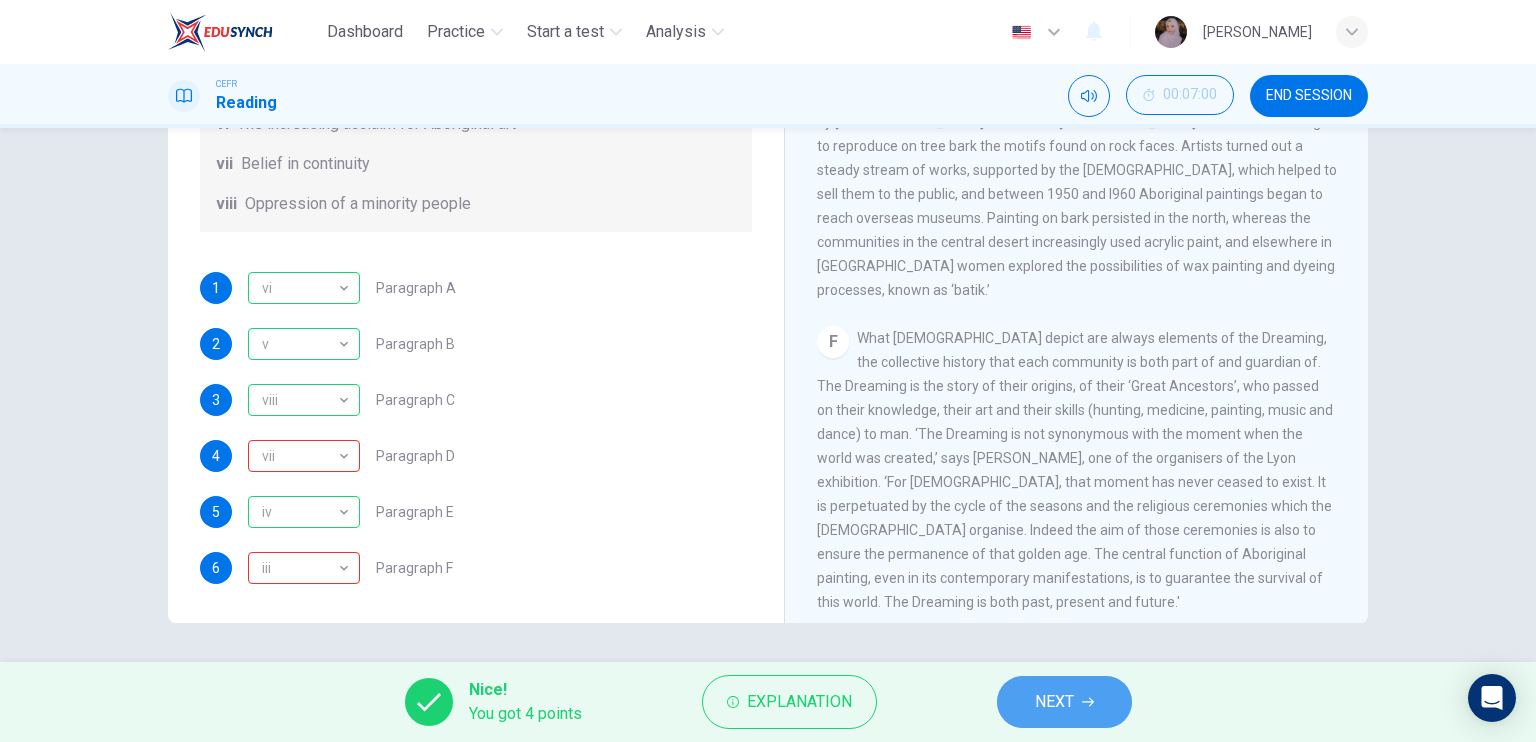 click on "NEXT" at bounding box center [1064, 702] 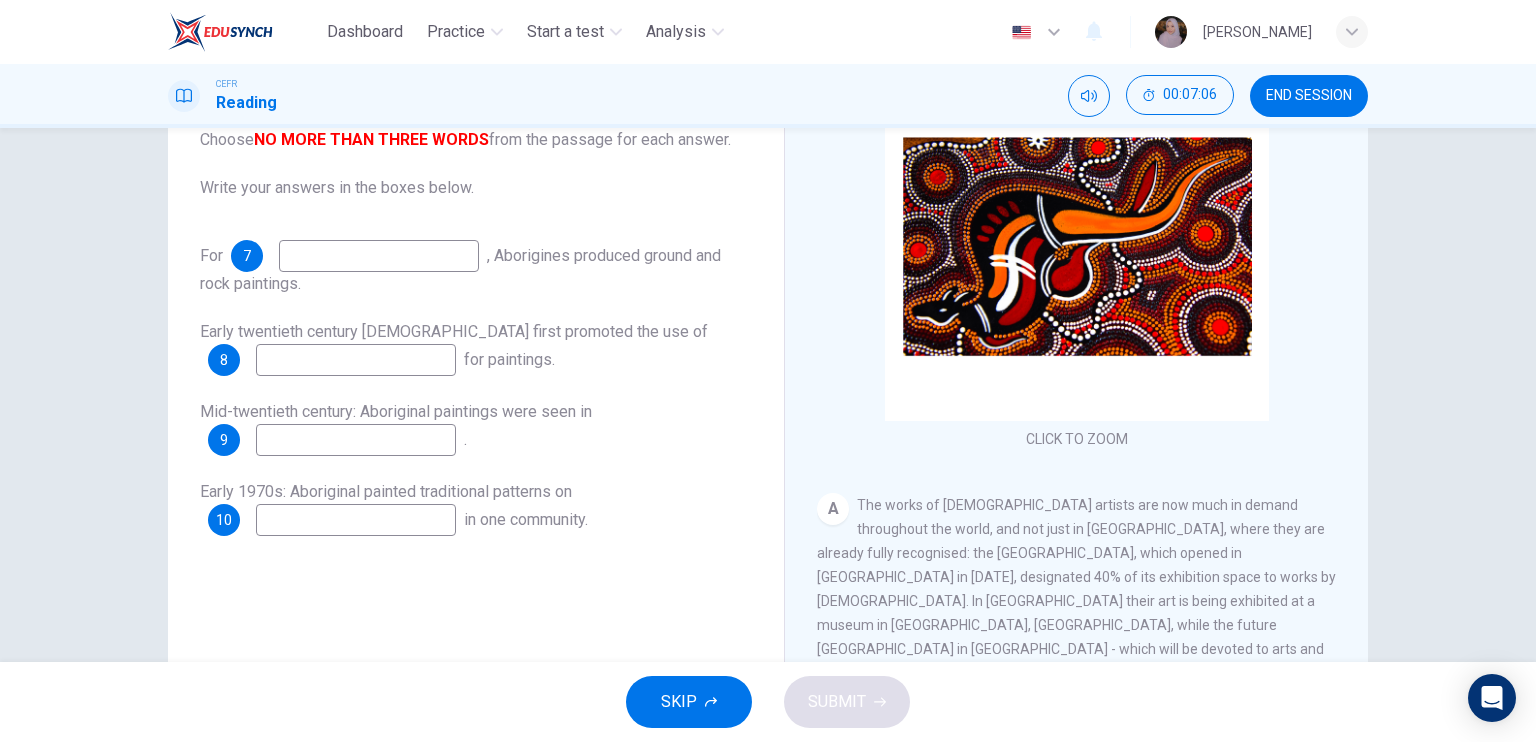 scroll, scrollTop: 185, scrollLeft: 0, axis: vertical 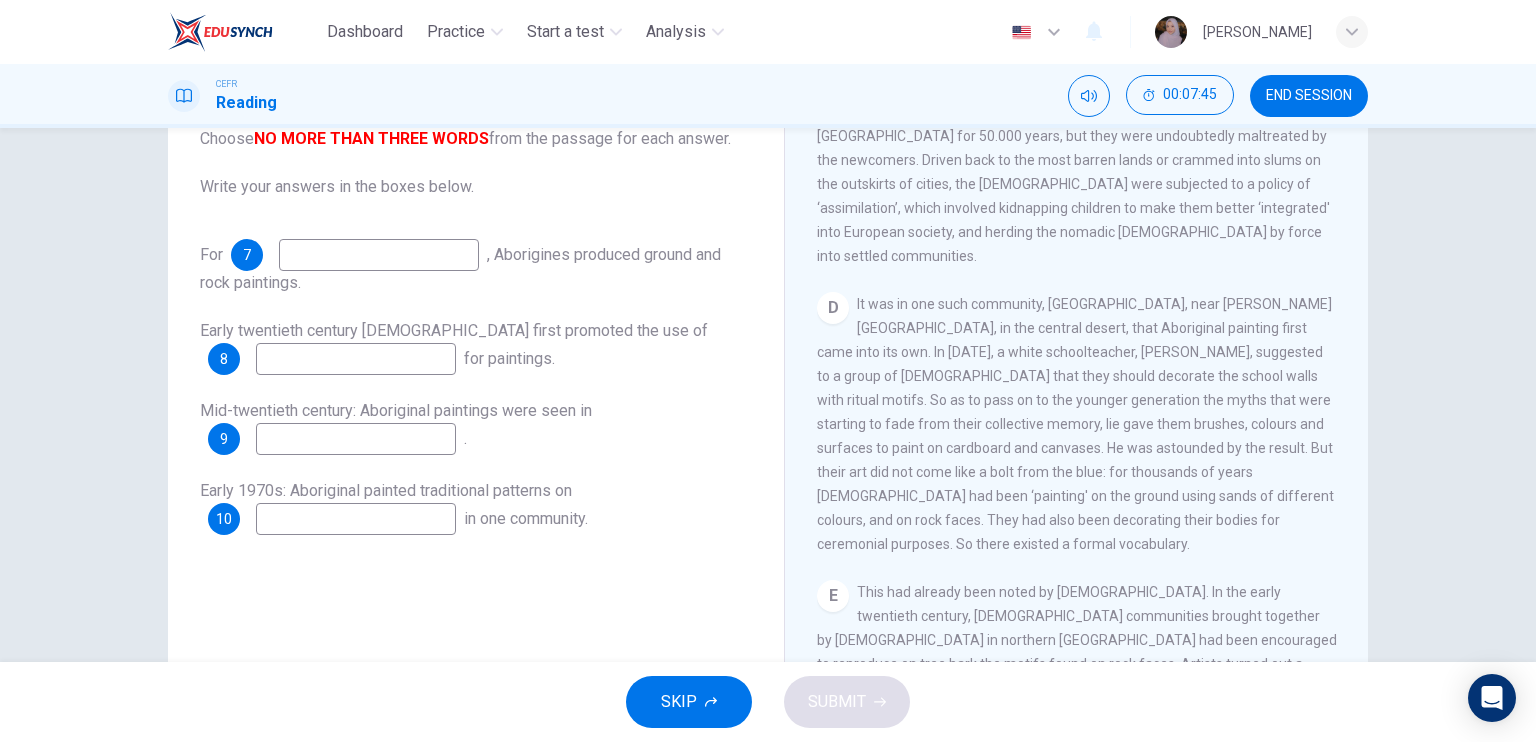 click at bounding box center (379, 255) 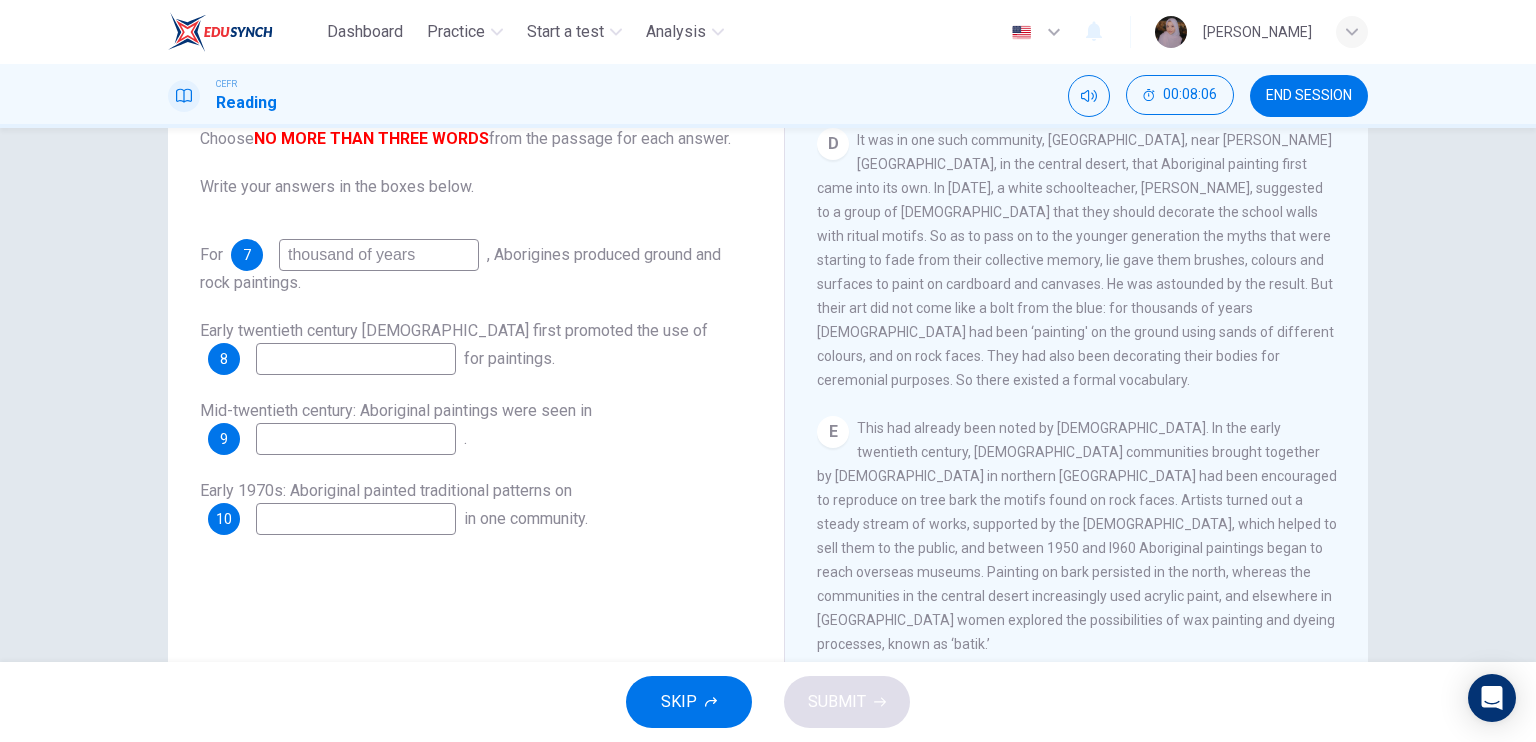scroll, scrollTop: 1071, scrollLeft: 0, axis: vertical 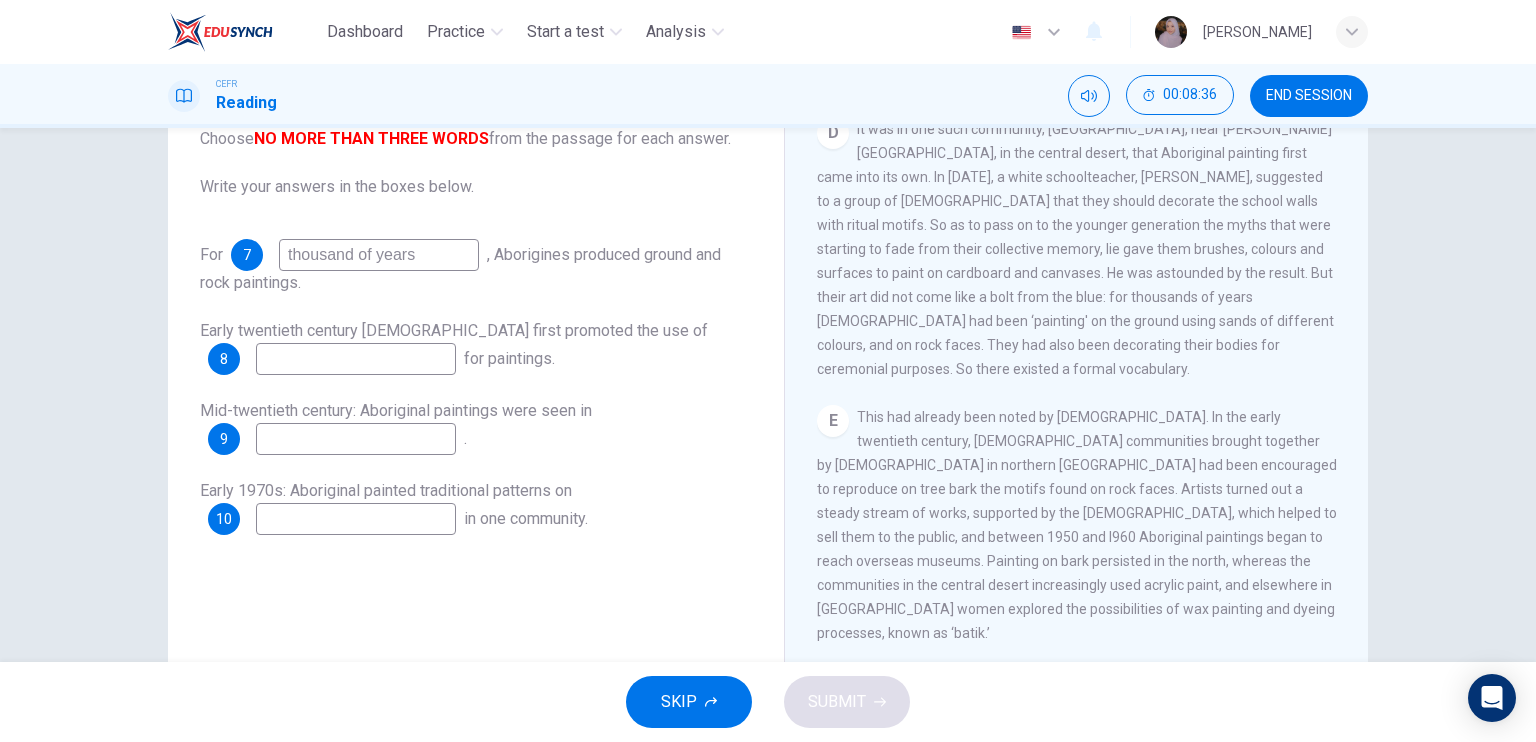 type on "thousand of years" 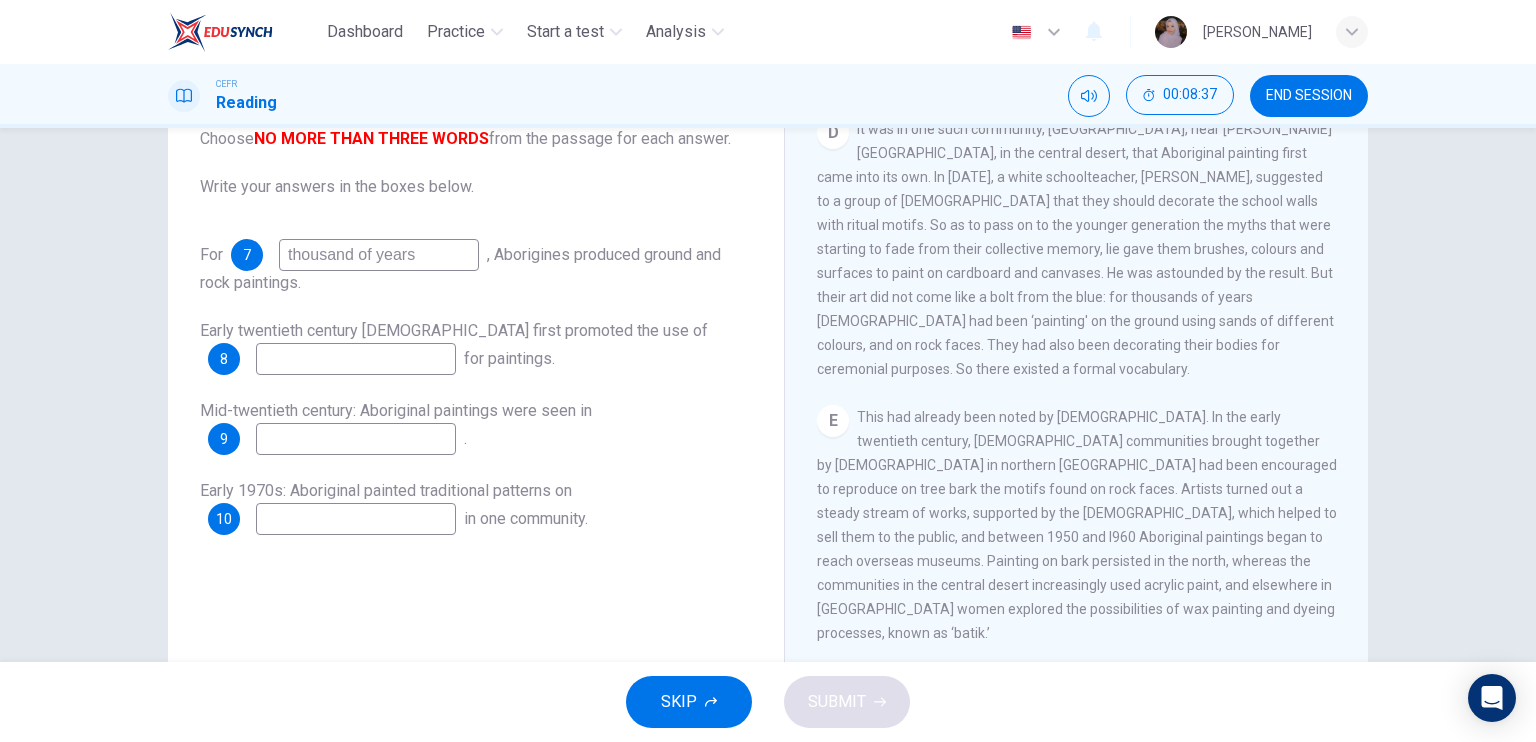 click at bounding box center [356, 359] 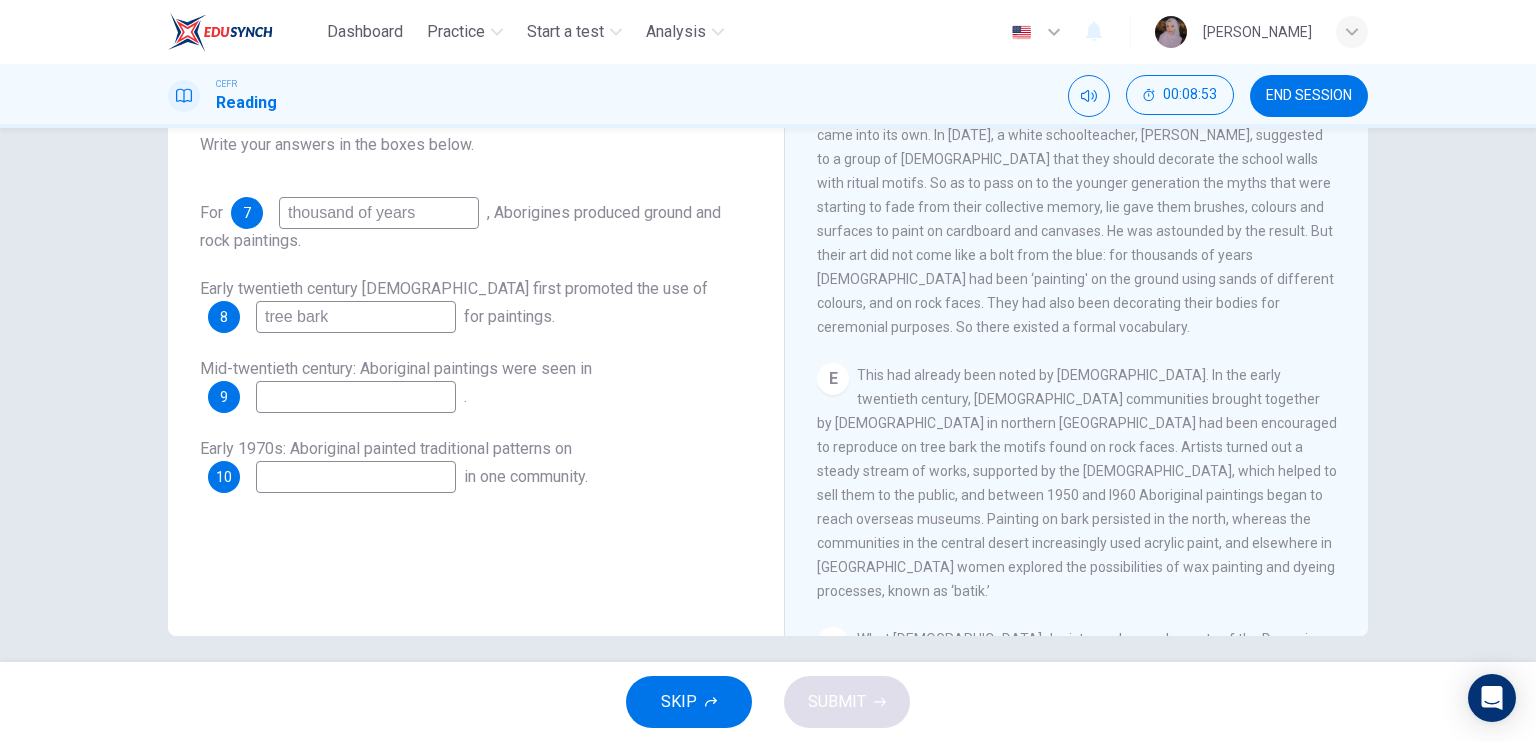 scroll, scrollTop: 228, scrollLeft: 0, axis: vertical 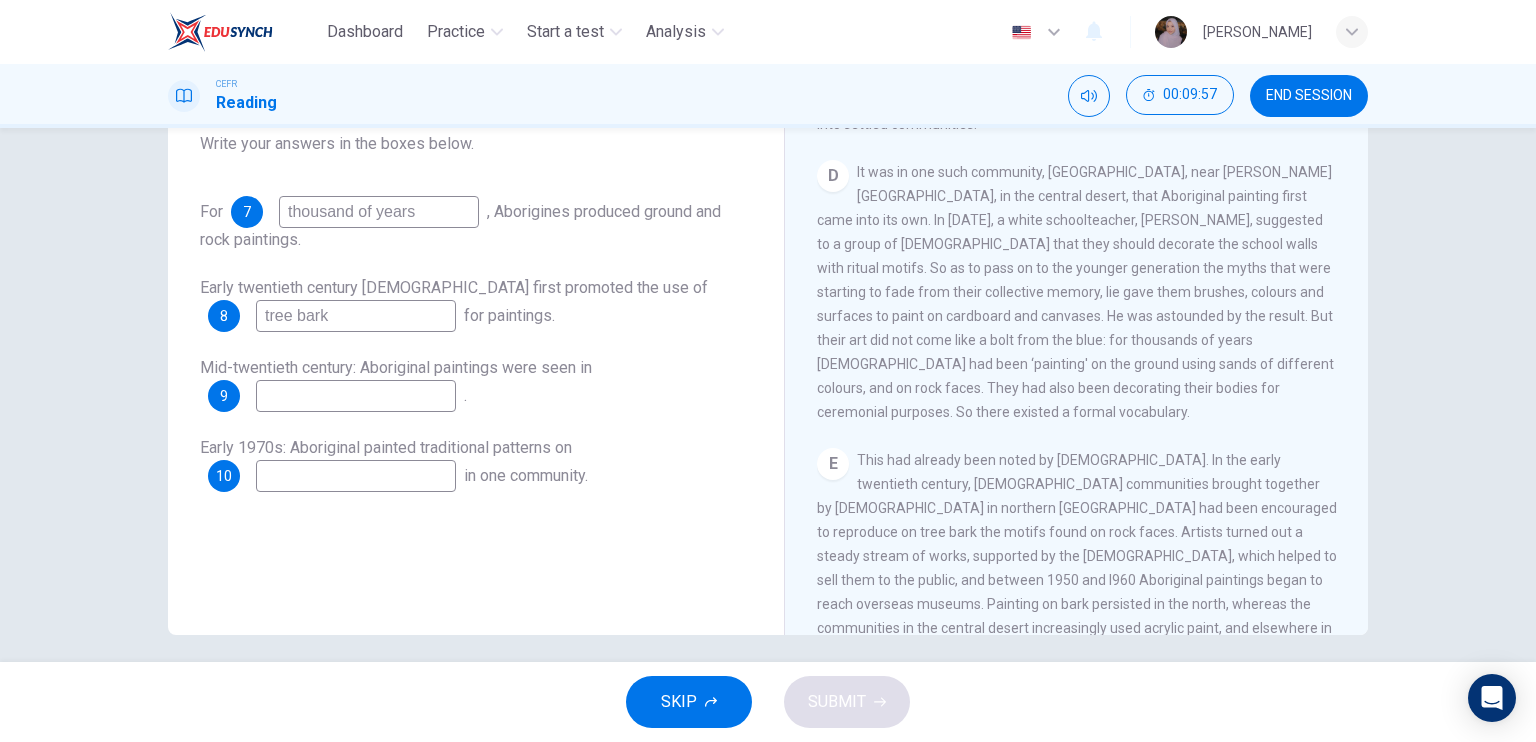 type on "tree bark" 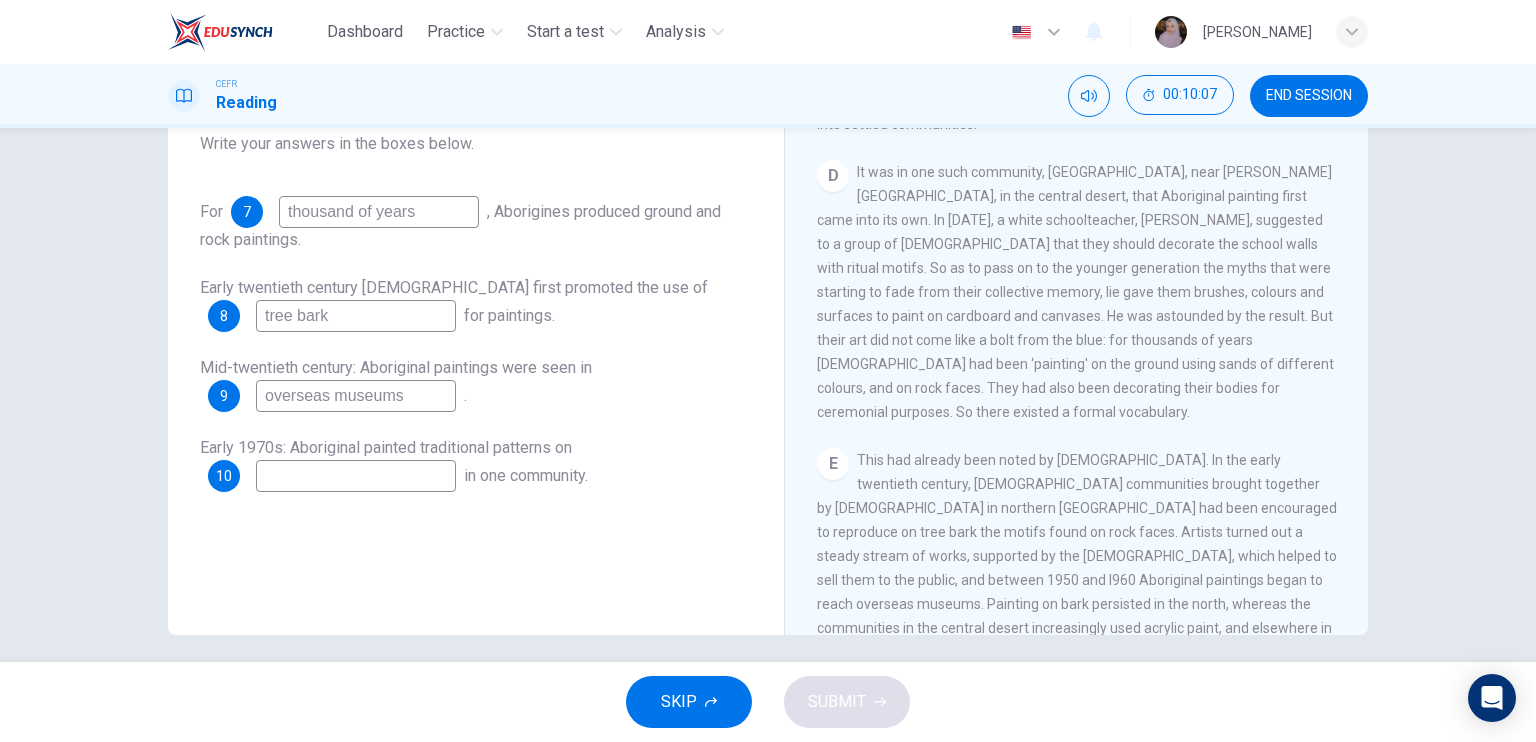 scroll, scrollTop: 240, scrollLeft: 0, axis: vertical 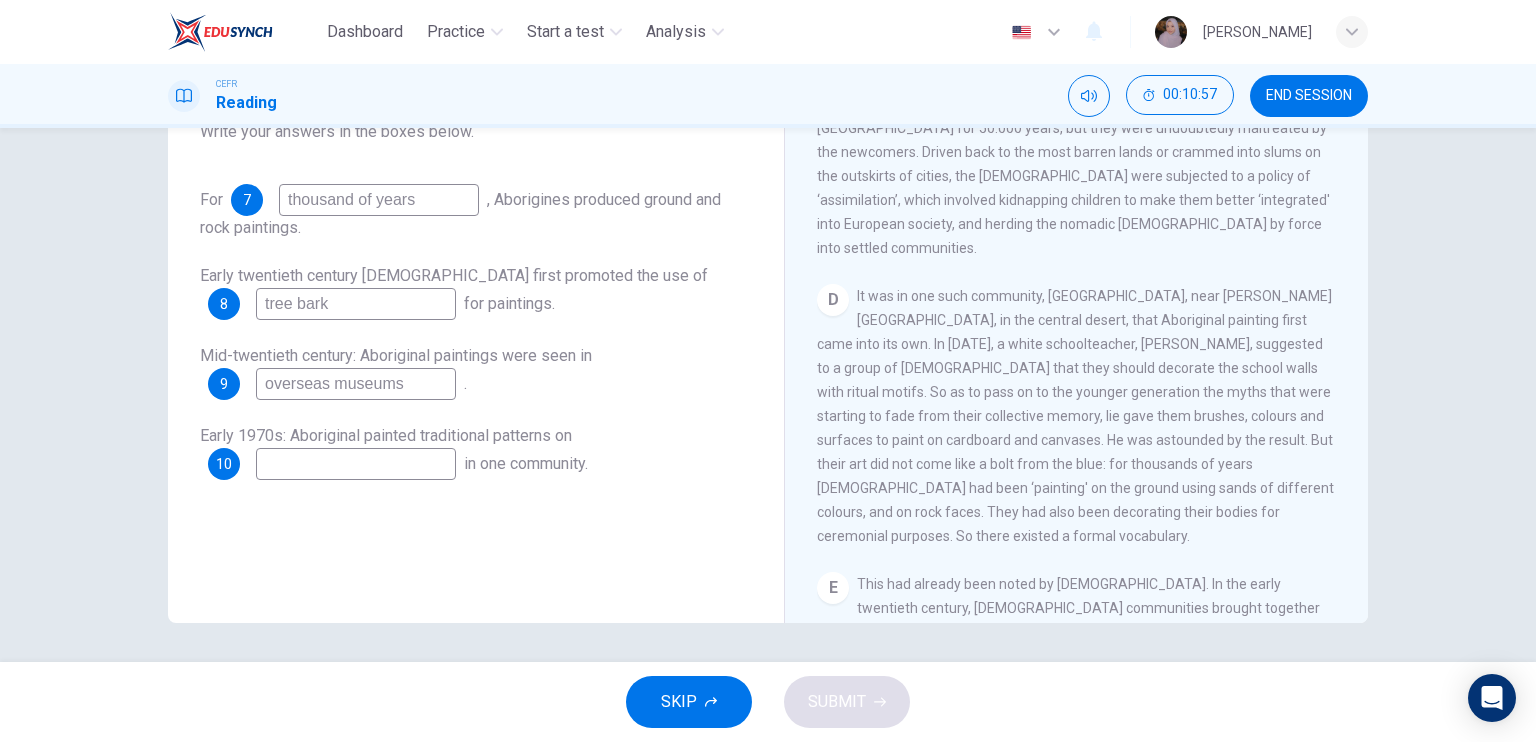 type on "overseas museums" 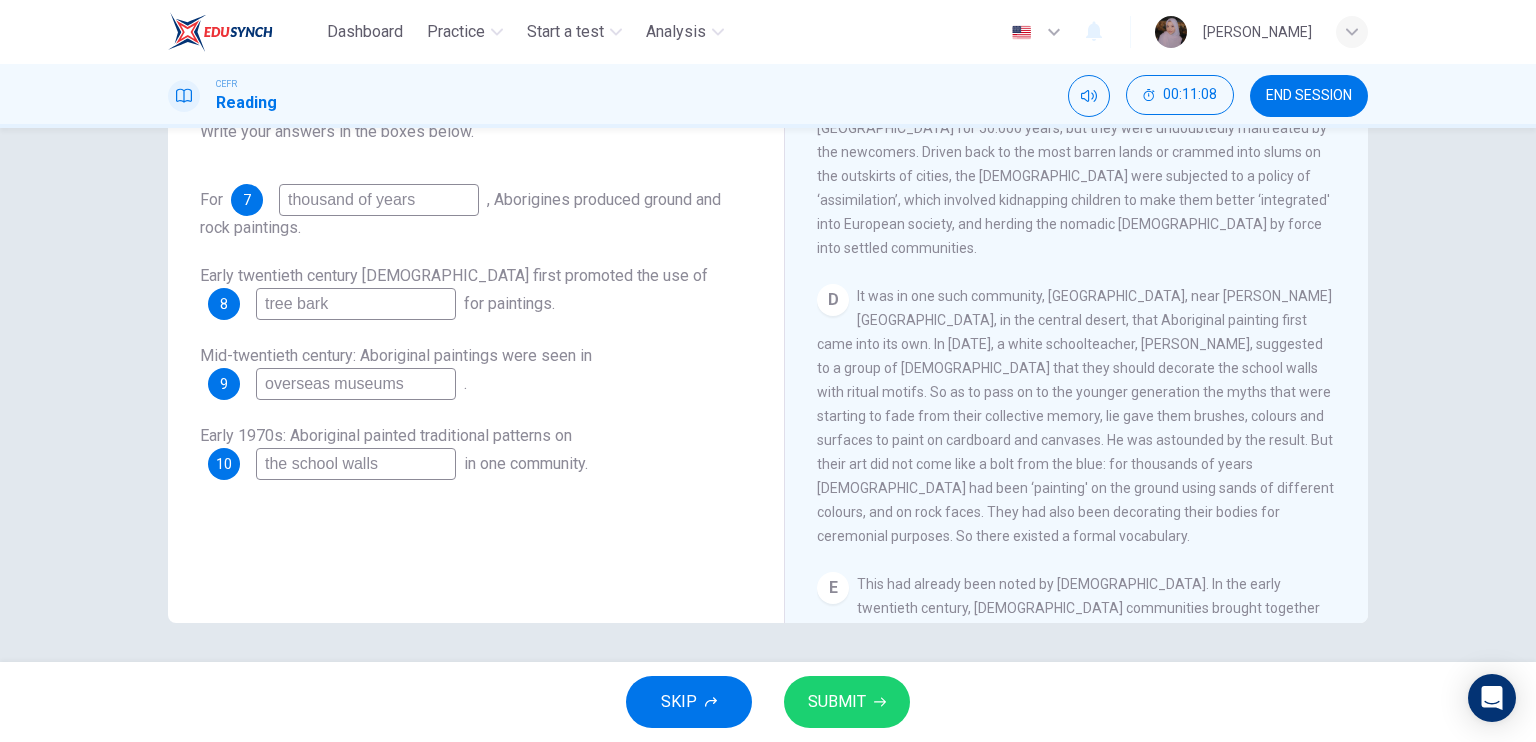 type on "the school walls" 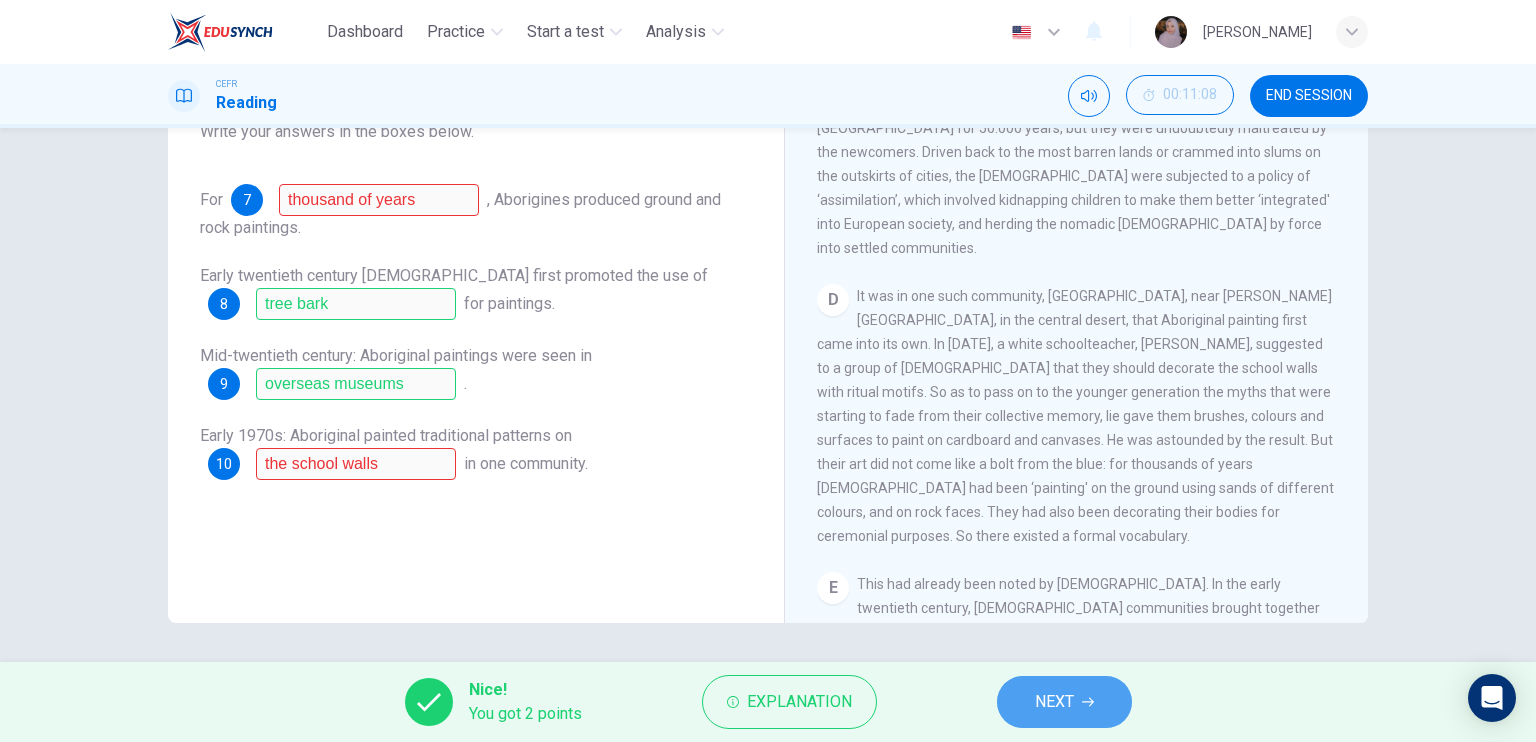click on "NEXT" at bounding box center [1054, 702] 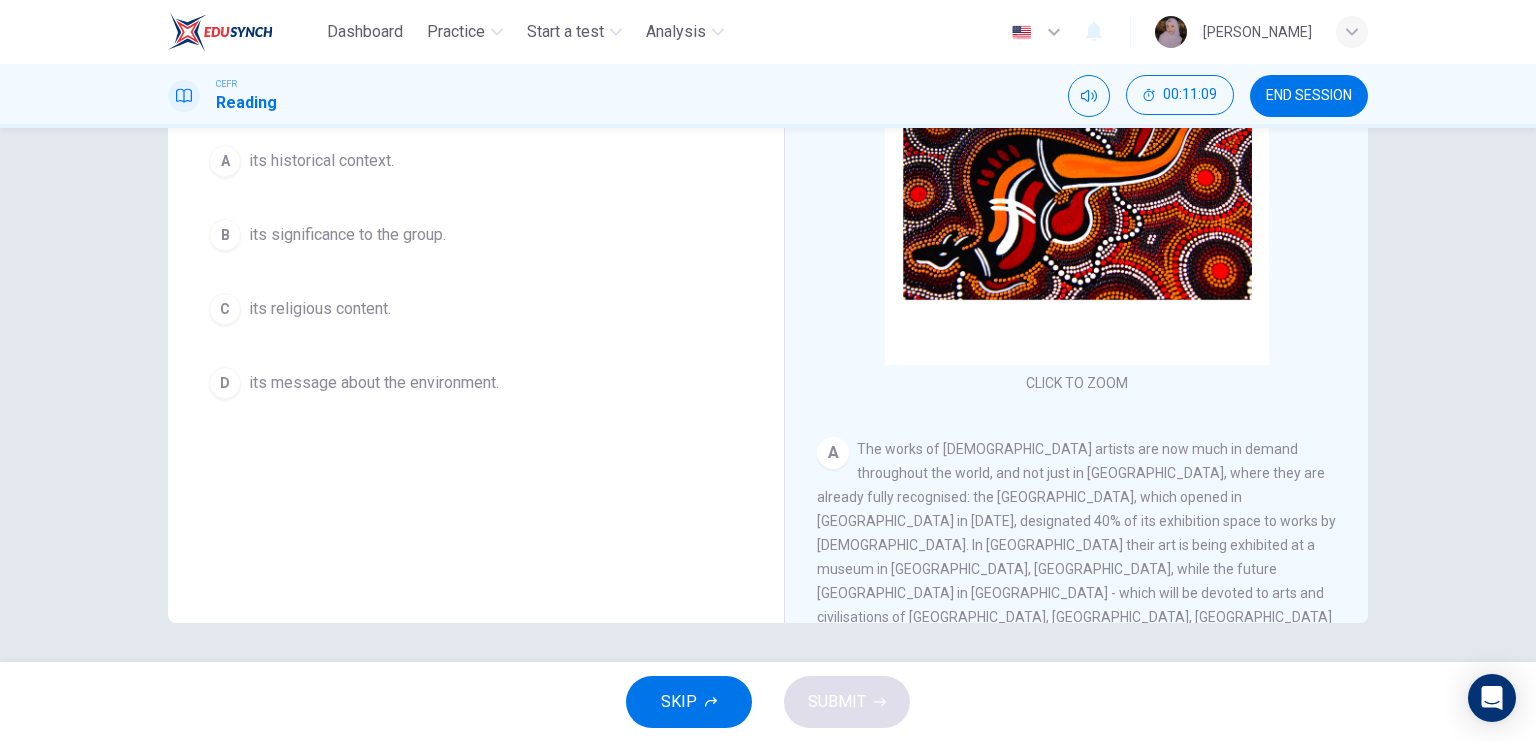 scroll, scrollTop: 85, scrollLeft: 0, axis: vertical 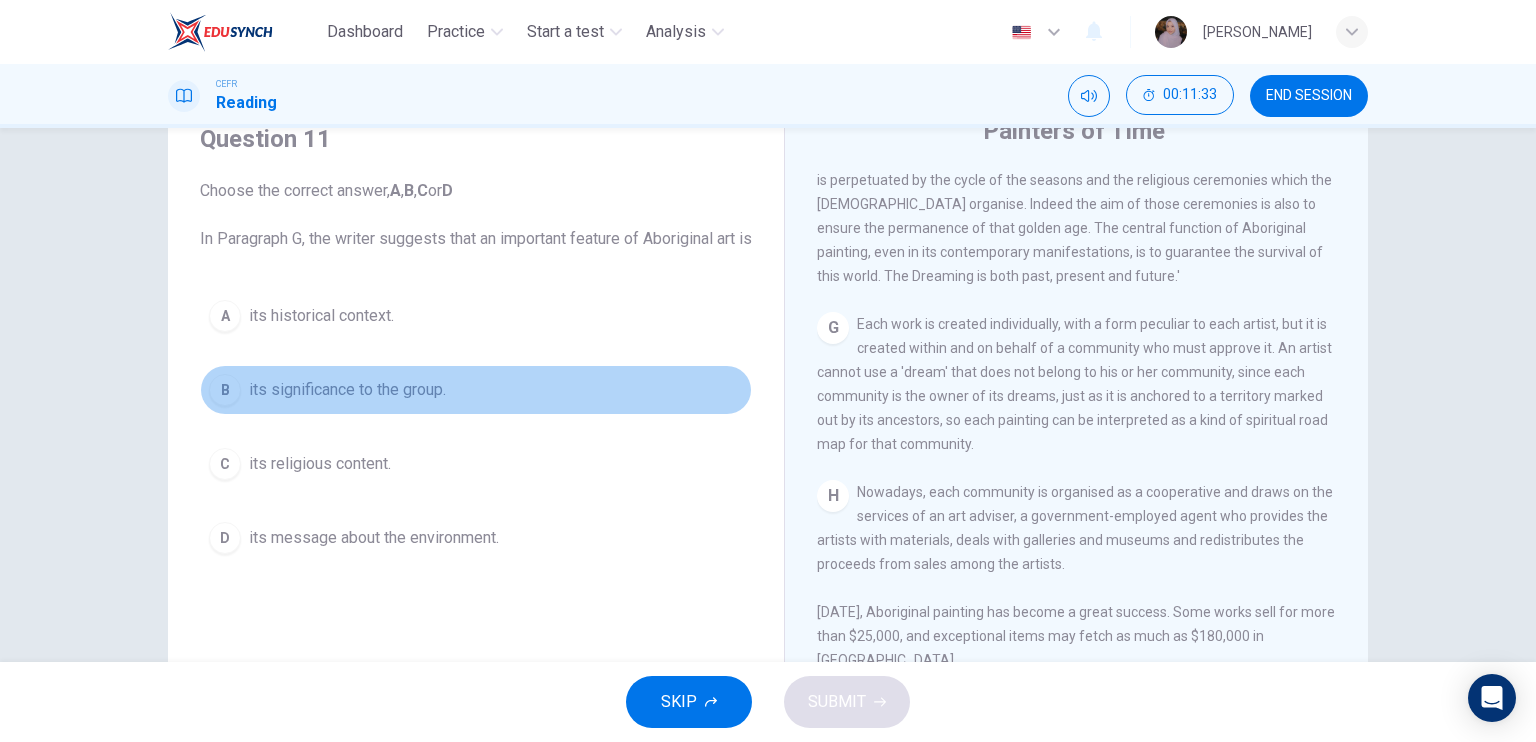 click on "its significance to the group." at bounding box center (347, 390) 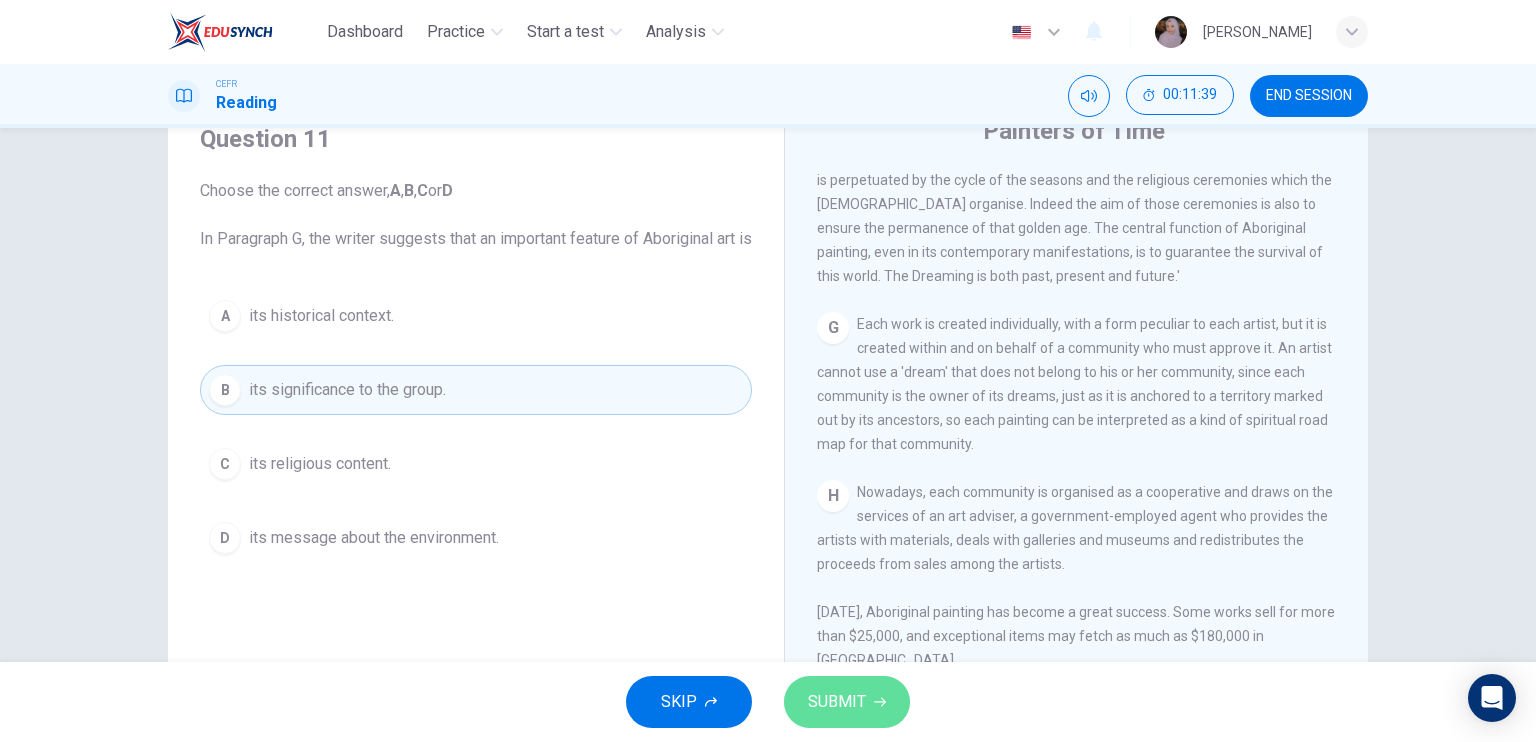 click on "SUBMIT" at bounding box center (837, 702) 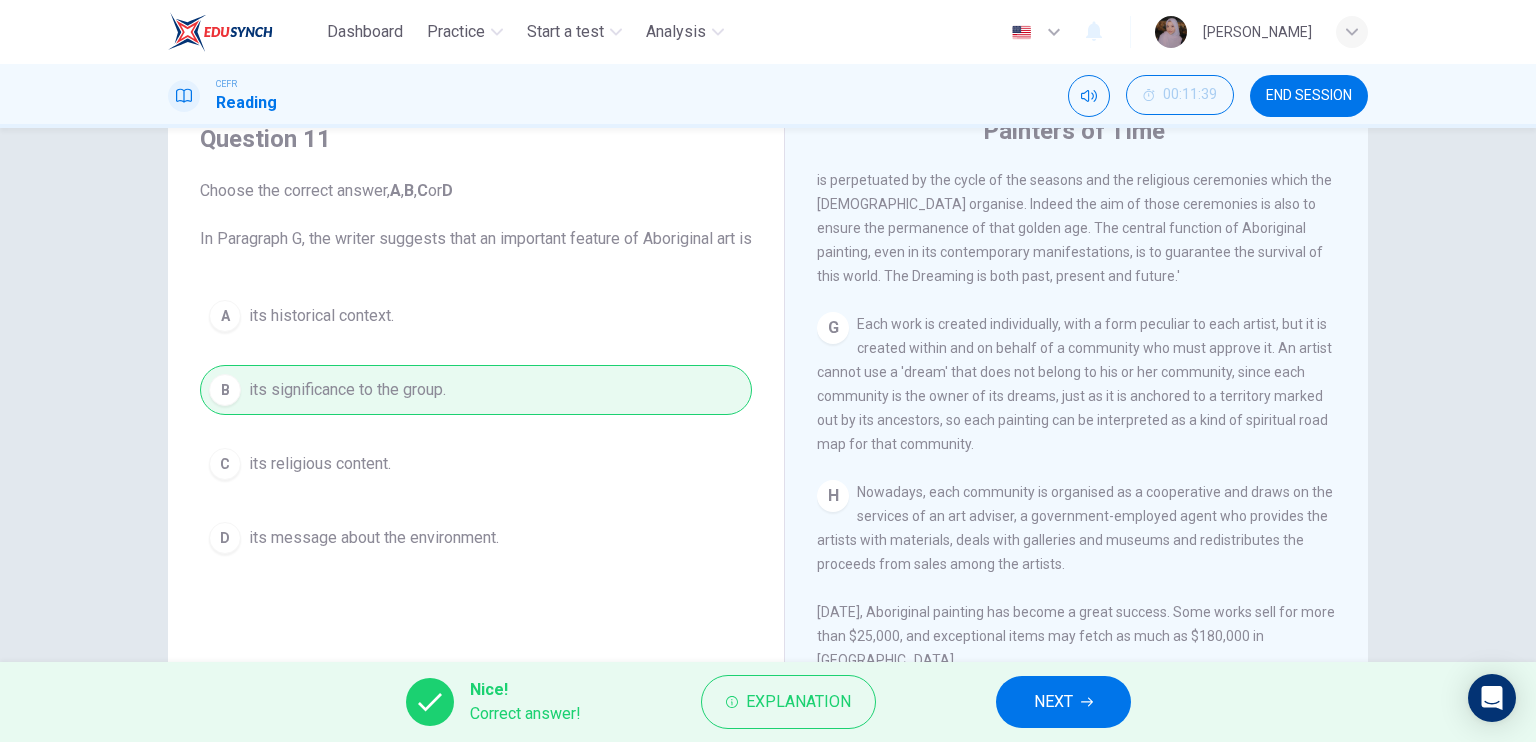 click on "NEXT" at bounding box center [1063, 702] 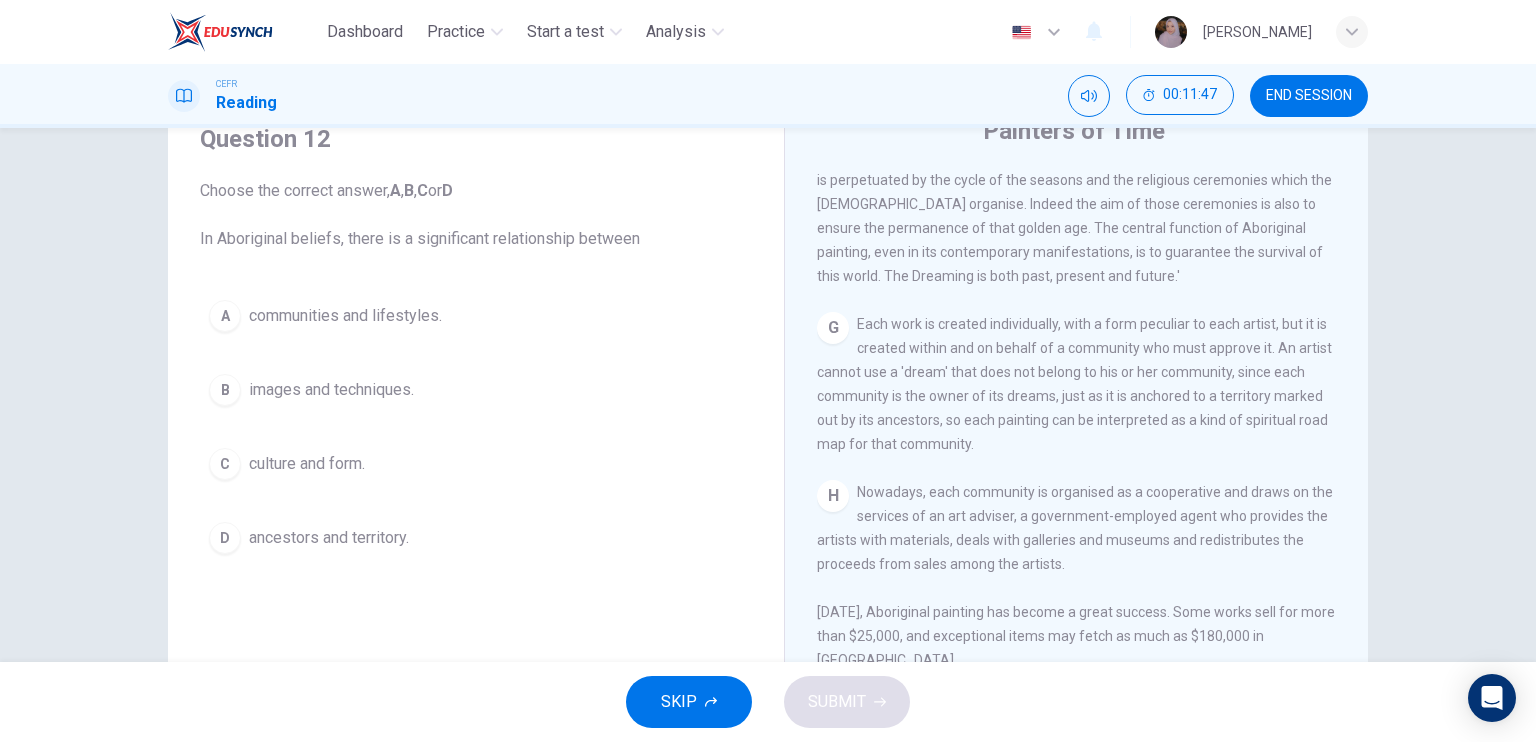 scroll, scrollTop: 1840, scrollLeft: 0, axis: vertical 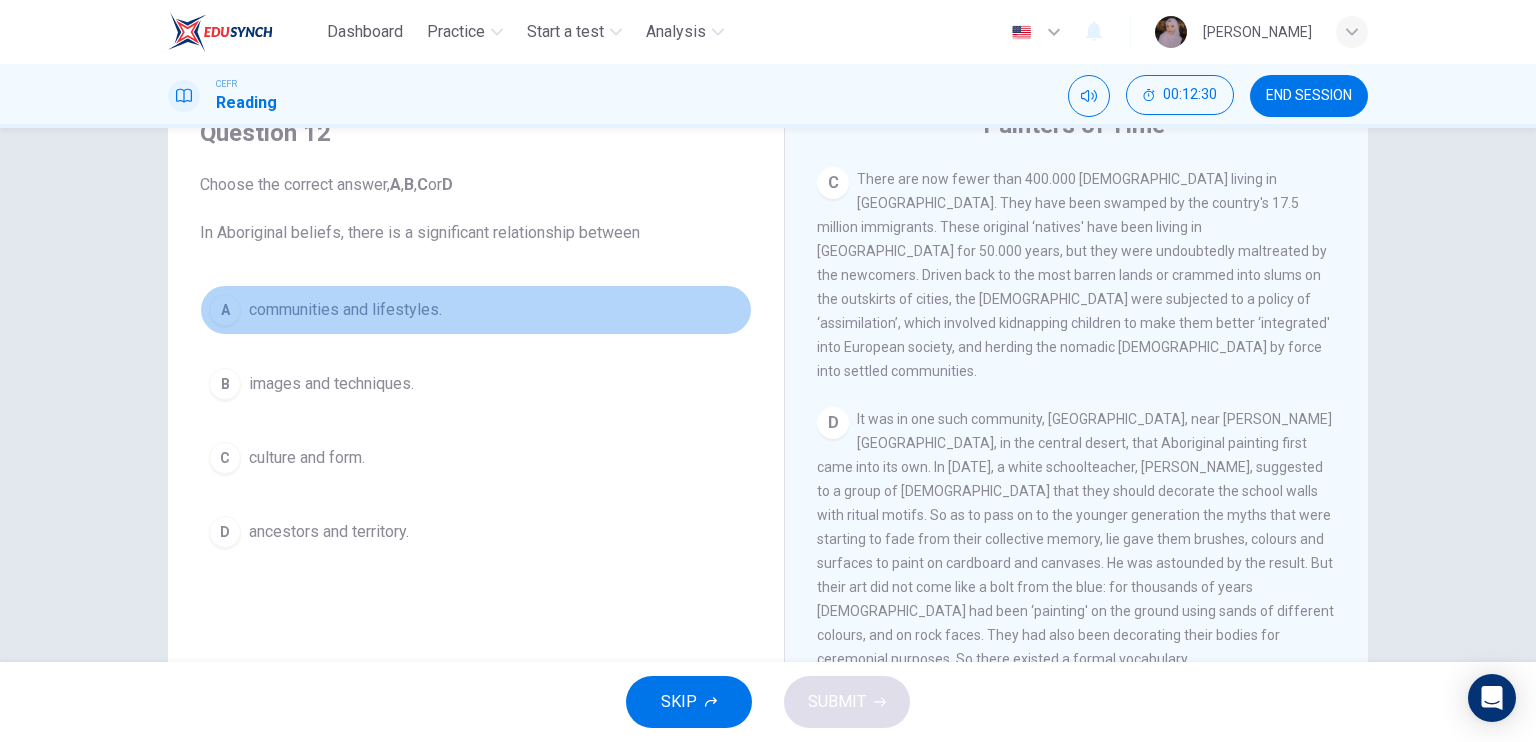 click on "communities and lifestyles." at bounding box center (345, 310) 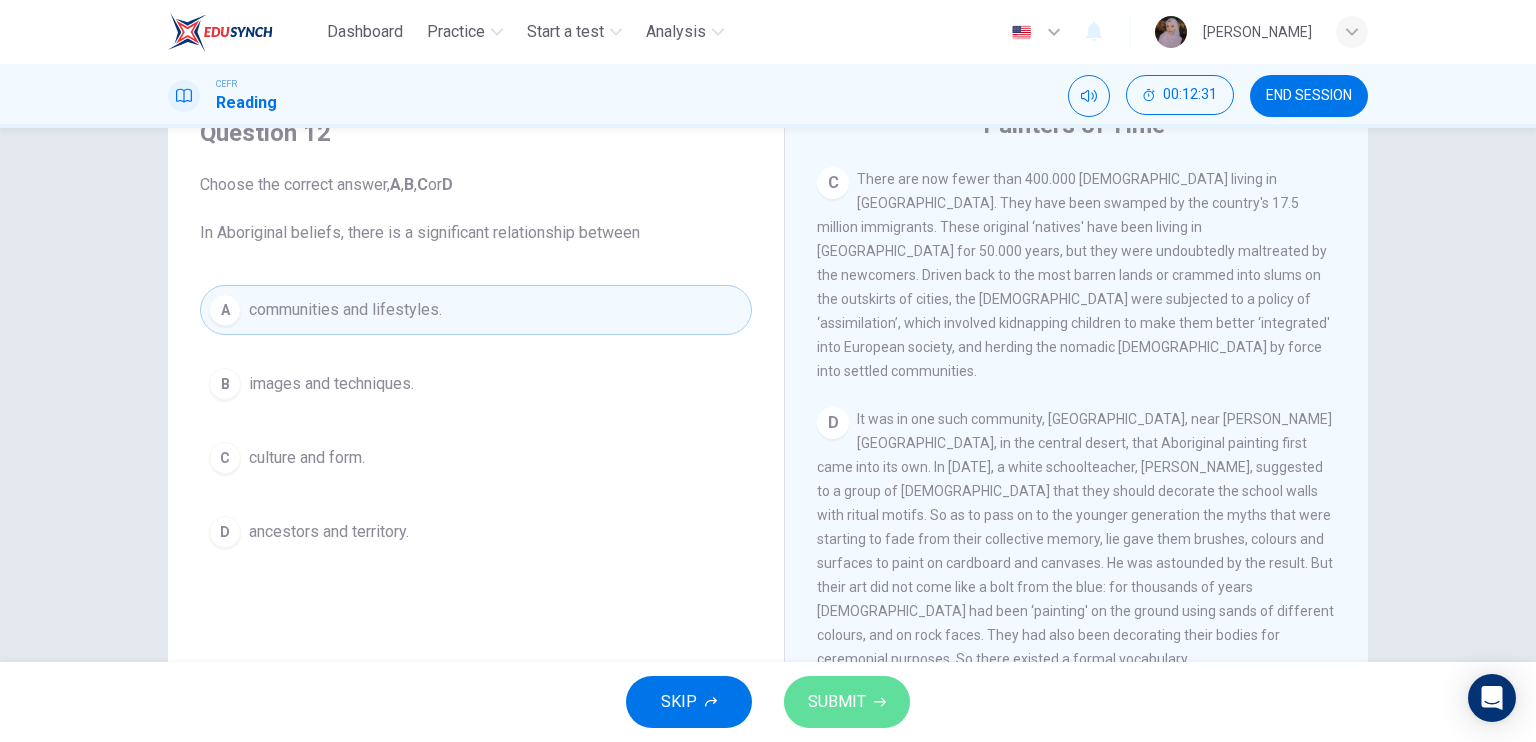 click on "SUBMIT" at bounding box center [837, 702] 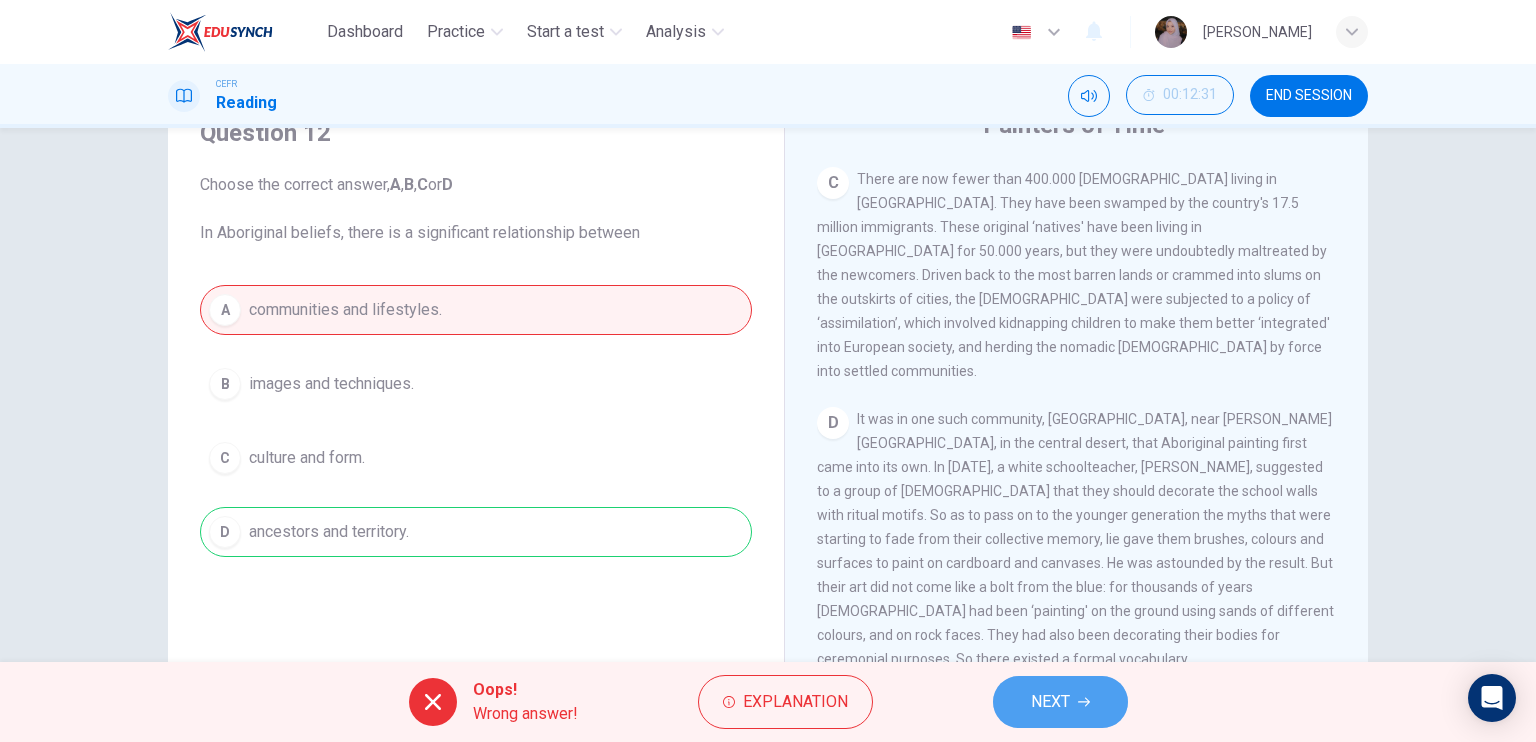 click on "NEXT" at bounding box center [1060, 702] 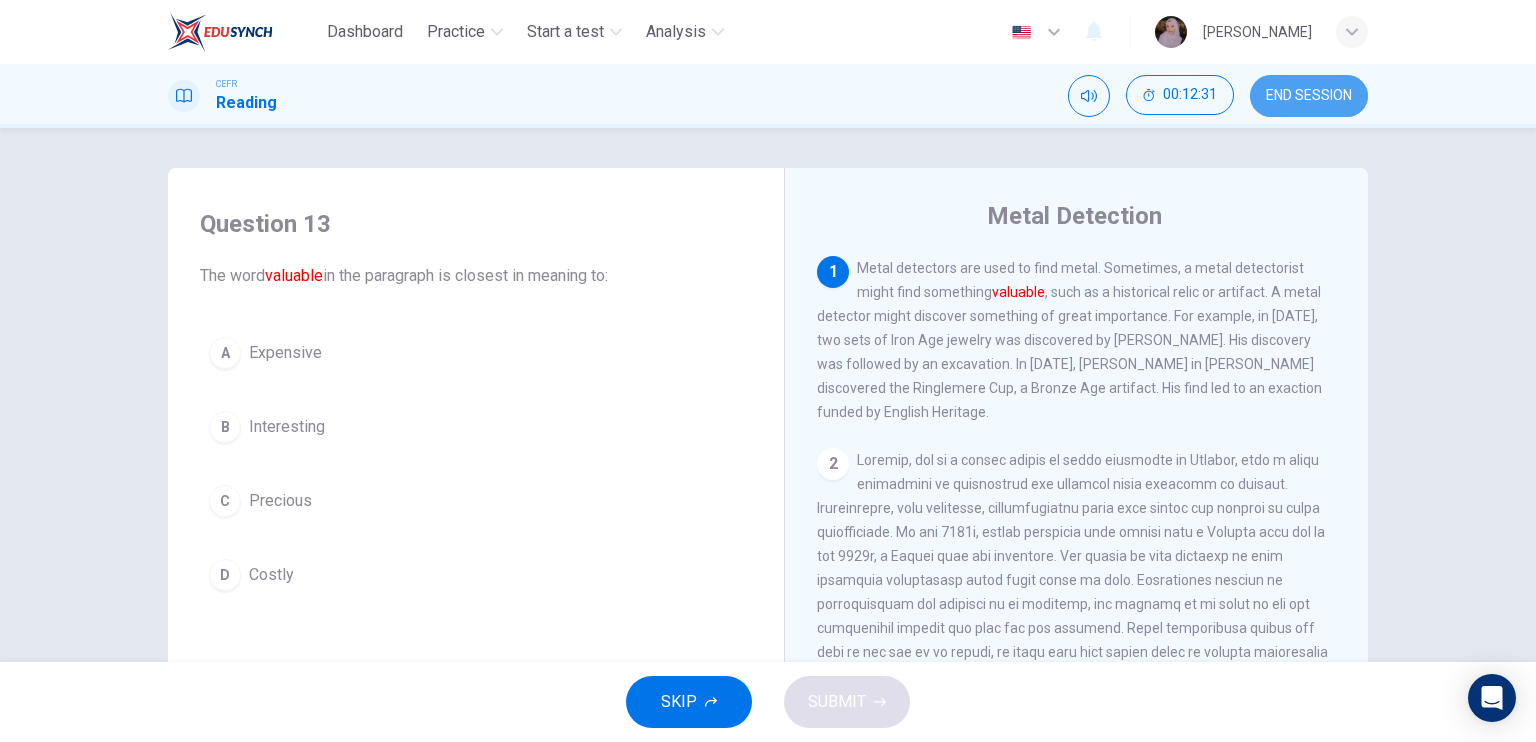 click on "END SESSION" at bounding box center (1309, 96) 